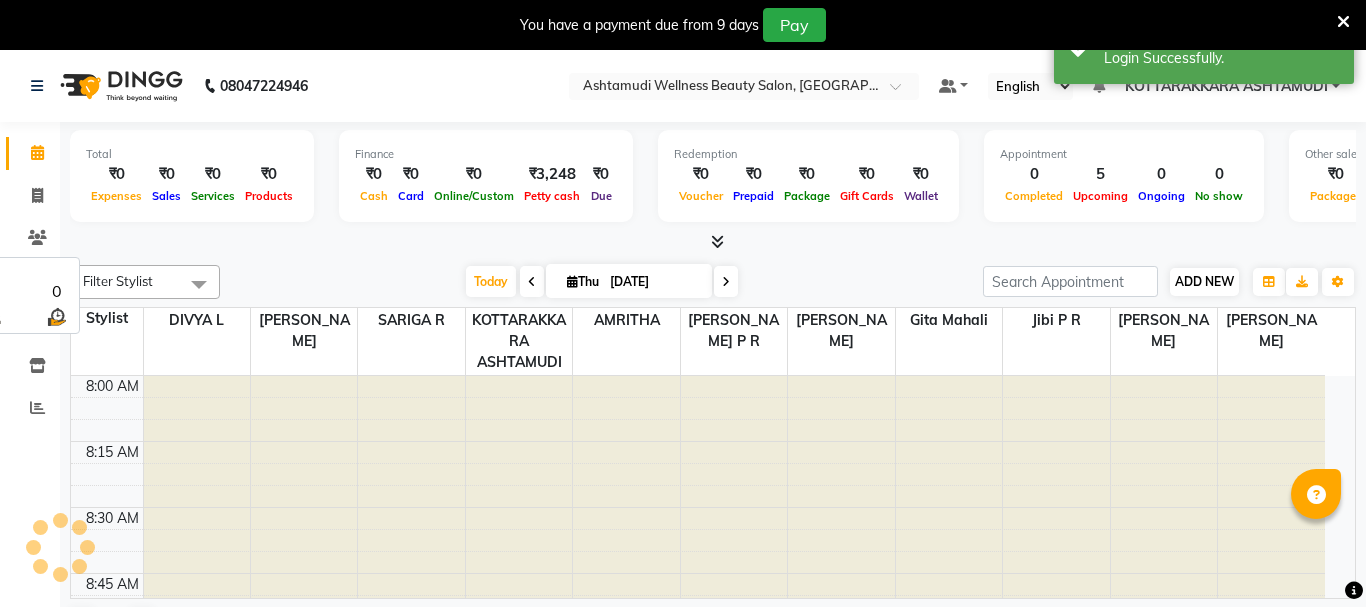 scroll, scrollTop: 0, scrollLeft: 0, axis: both 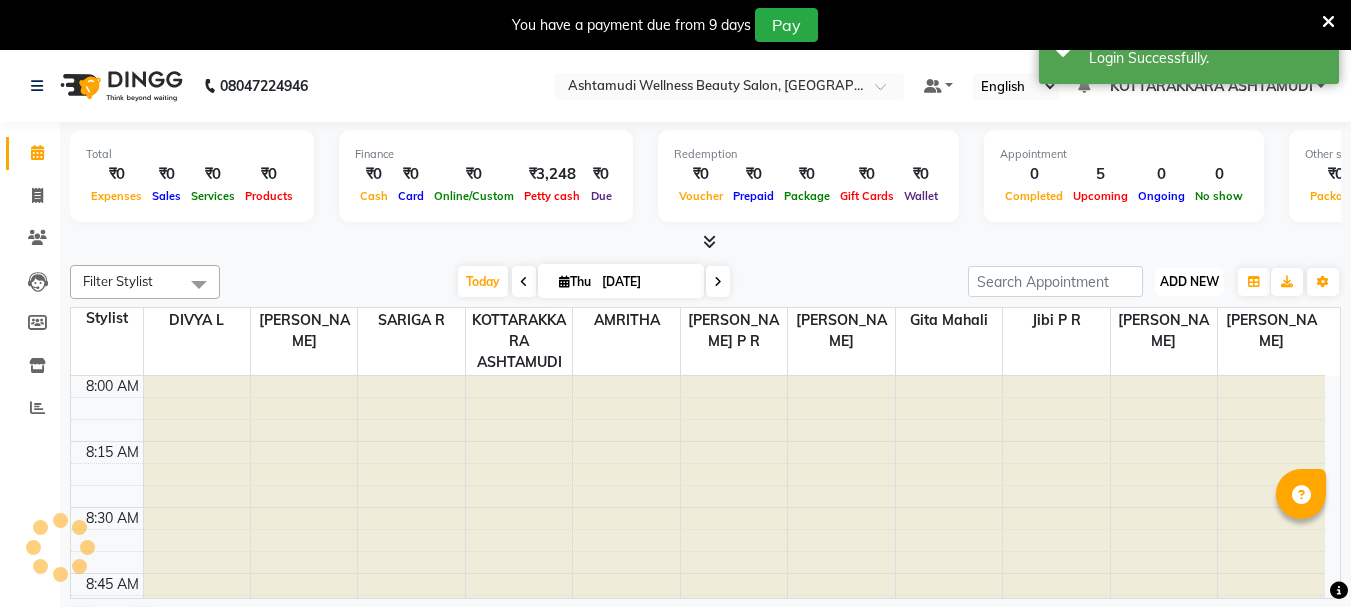 click on "ADD NEW" at bounding box center (1189, 281) 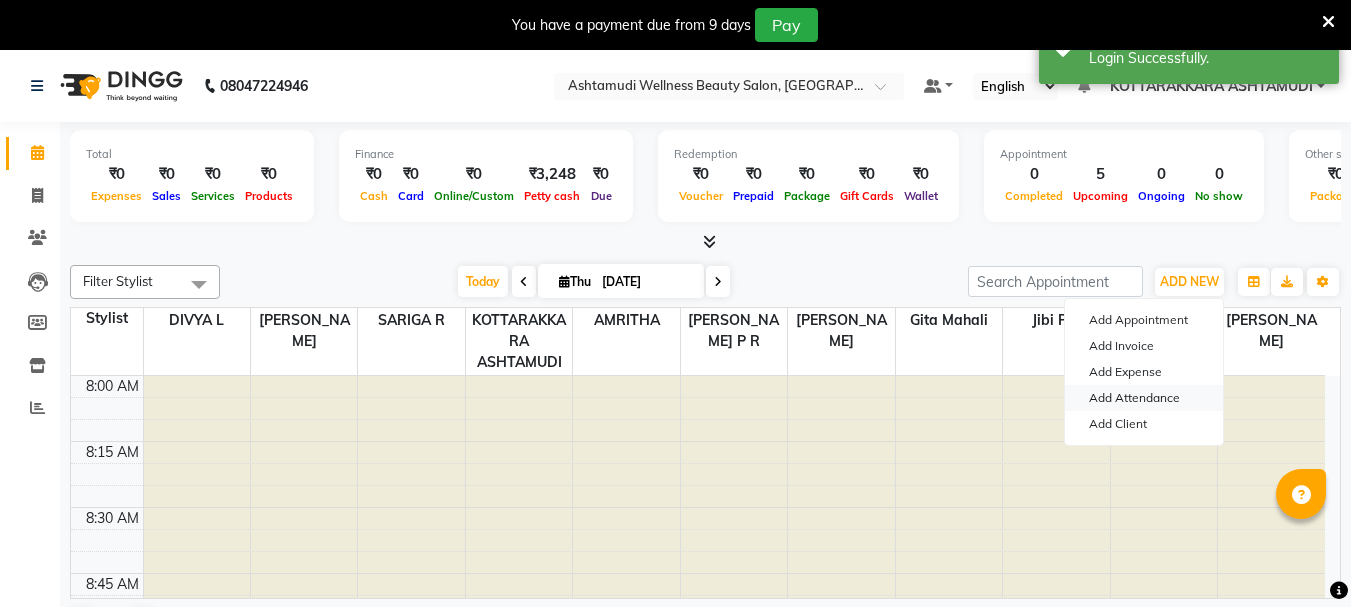 click on "Add Attendance" at bounding box center [1144, 398] 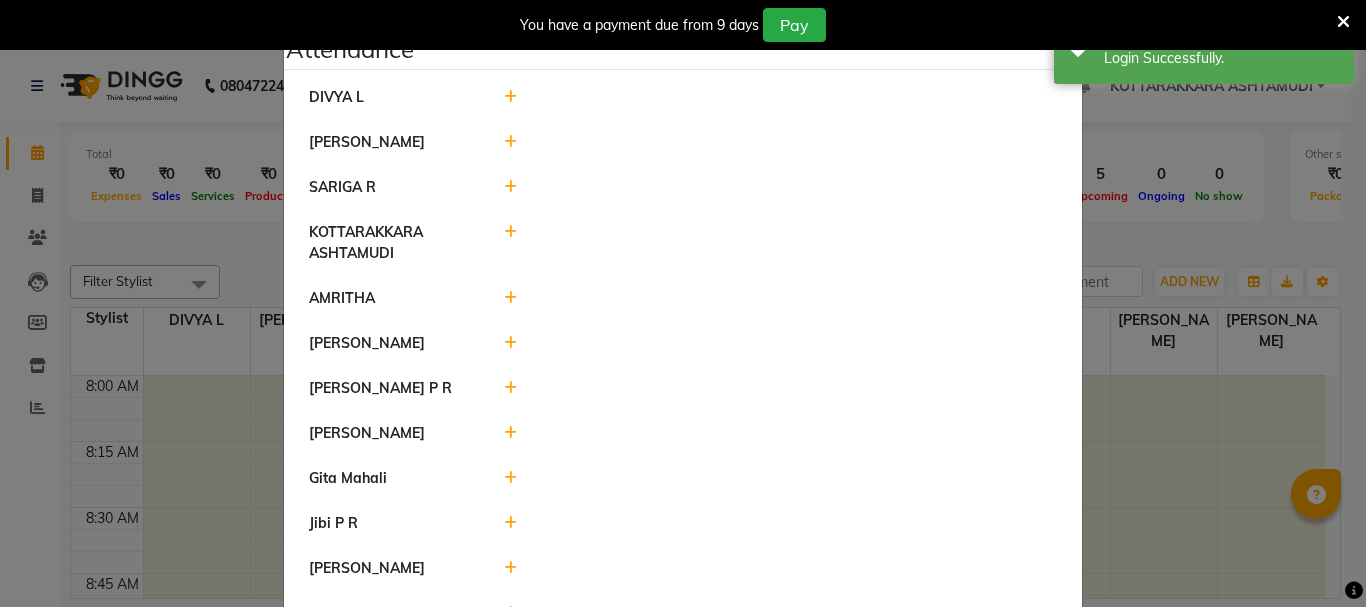 scroll, scrollTop: 0, scrollLeft: 0, axis: both 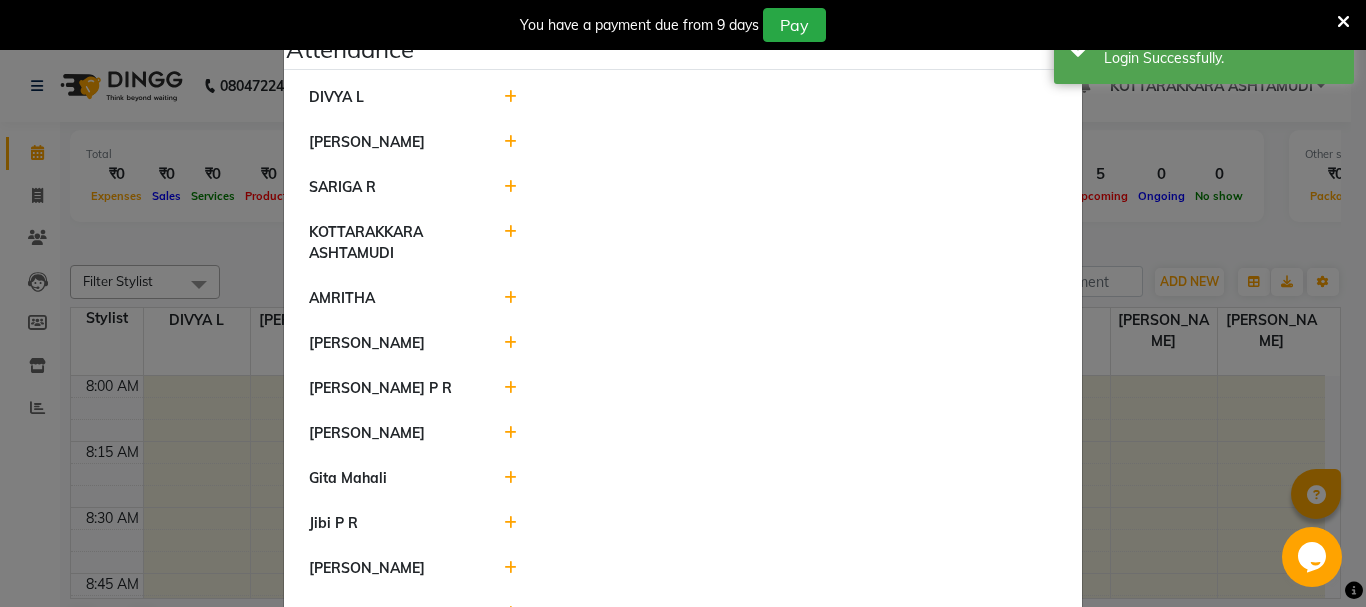 click 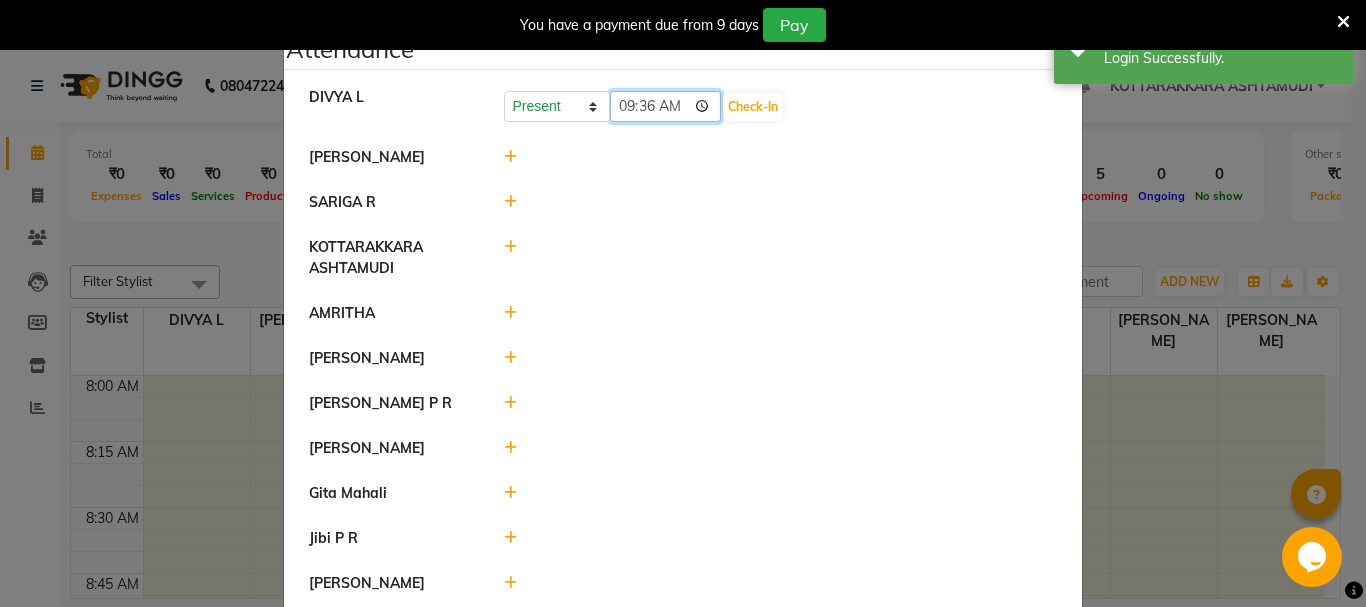 click on "09:36" 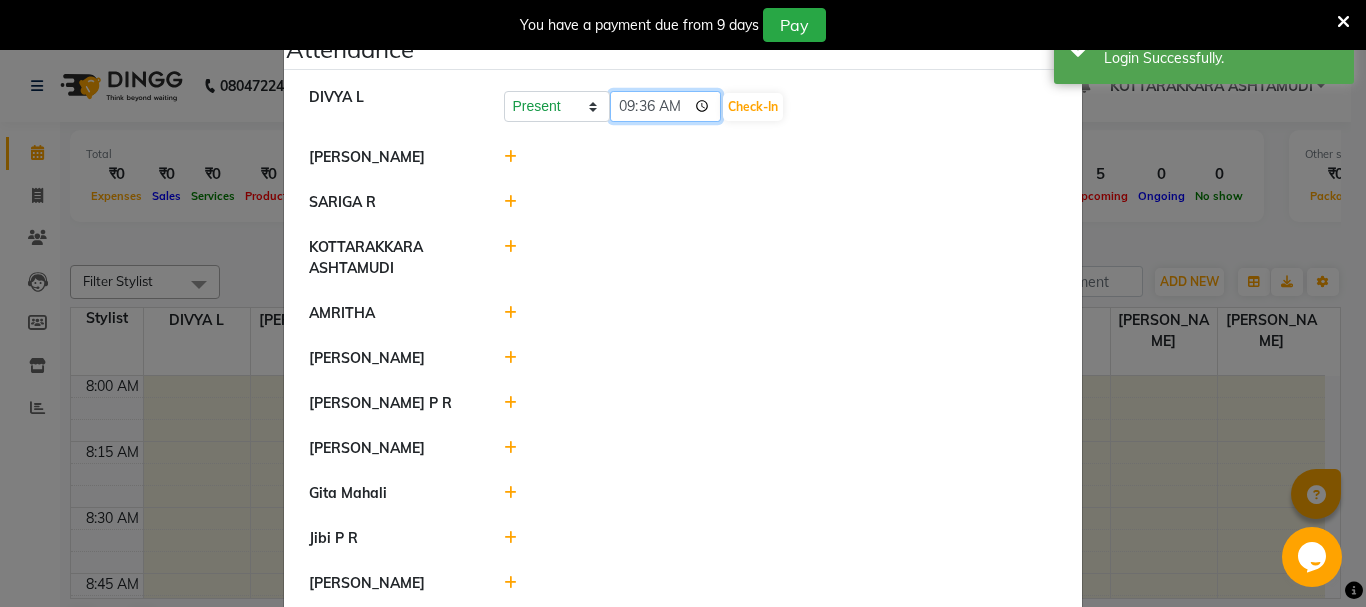 drag, startPoint x: 670, startPoint y: 105, endPoint x: 670, endPoint y: 122, distance: 17 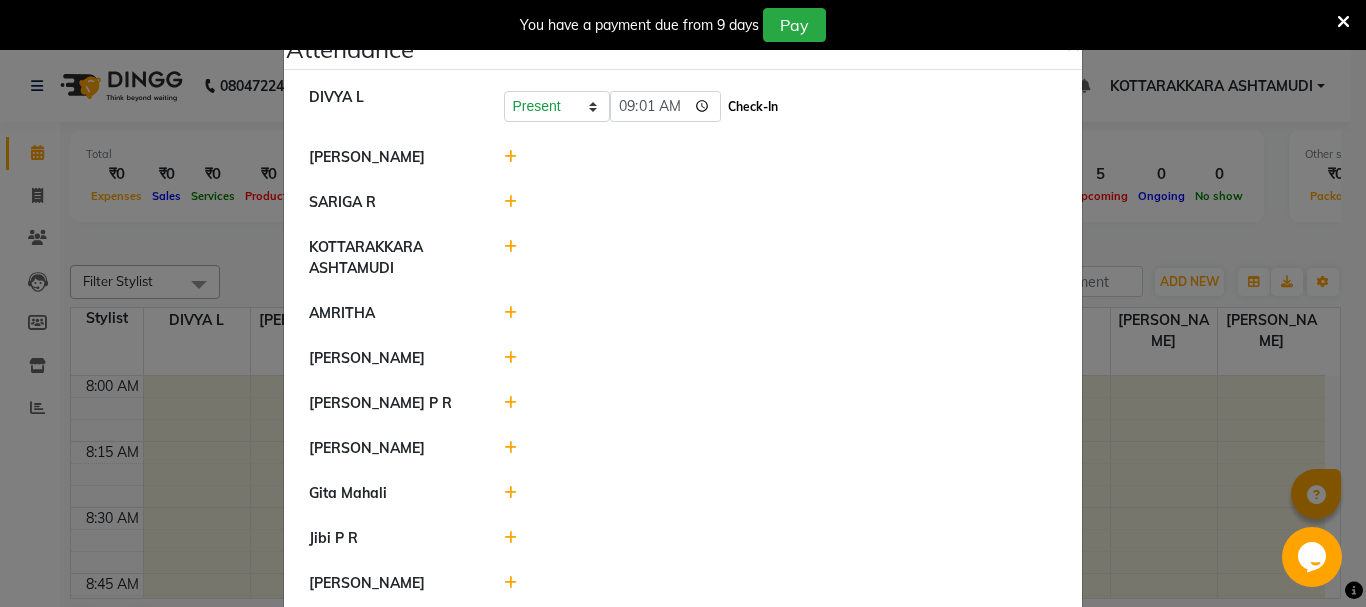 type on "09:01" 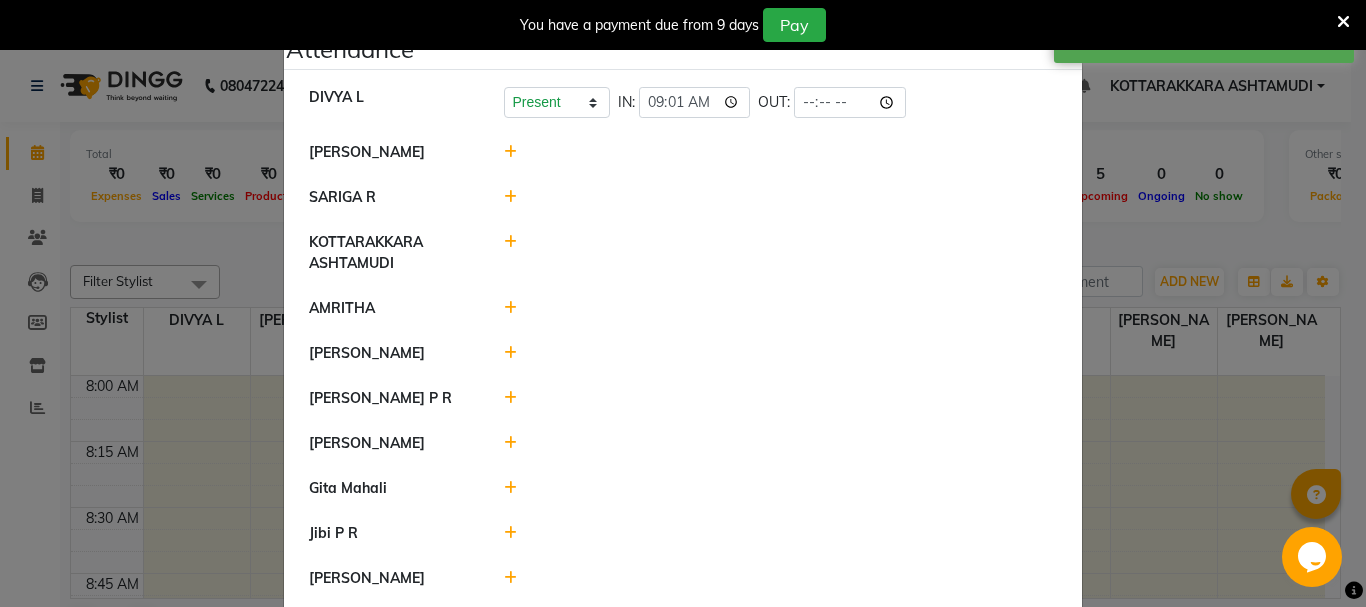 click 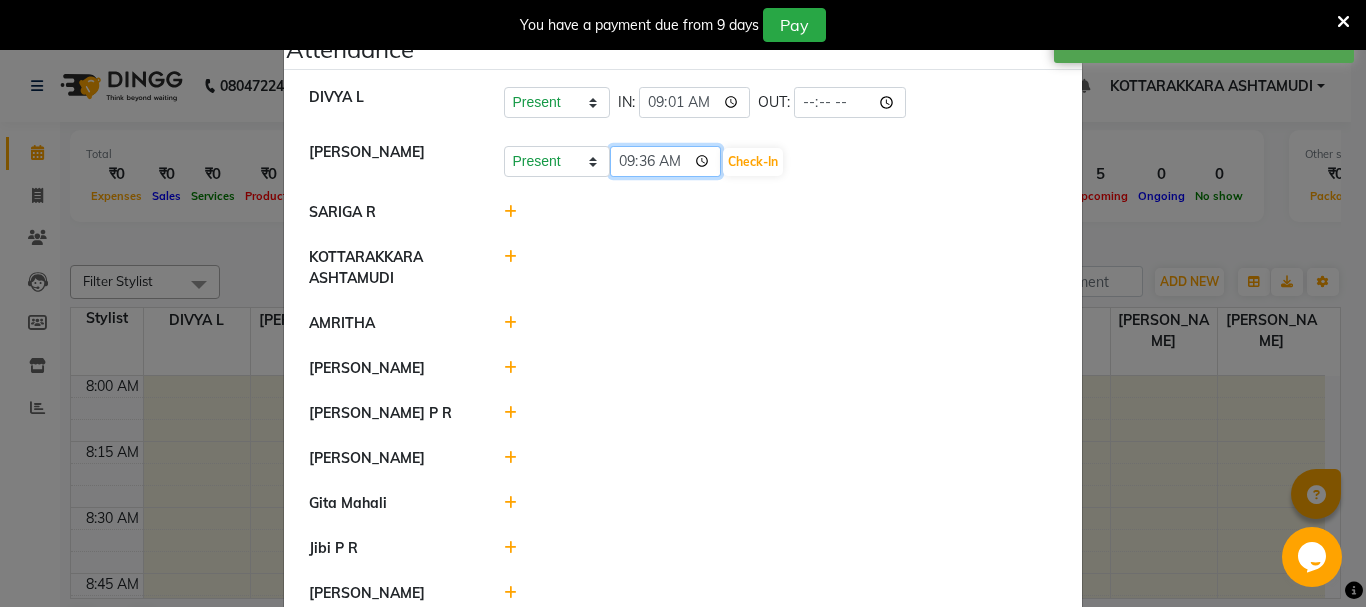 click on "09:36" 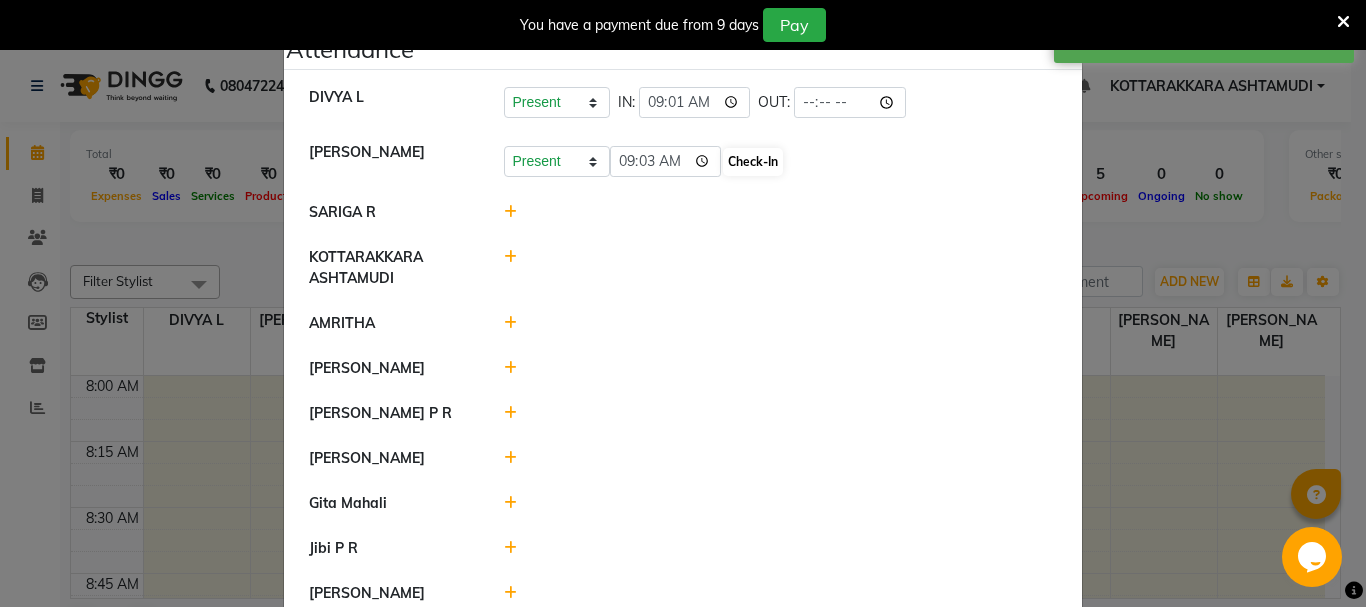 type on "09:03" 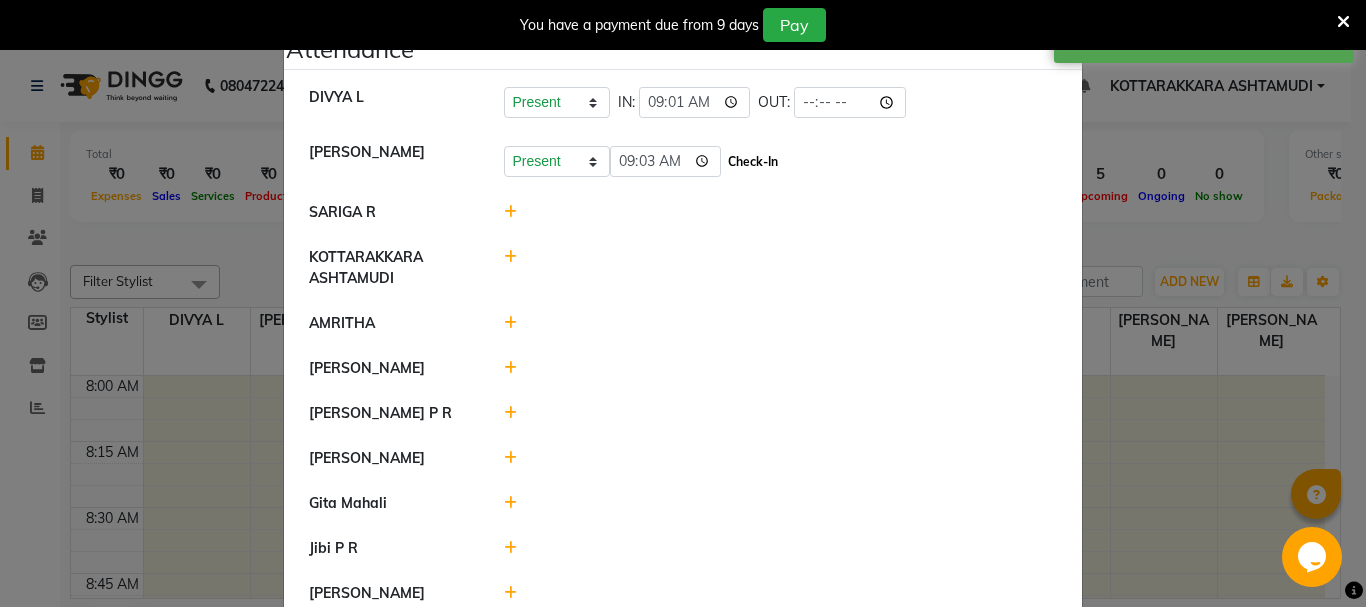 click on "Check-In" 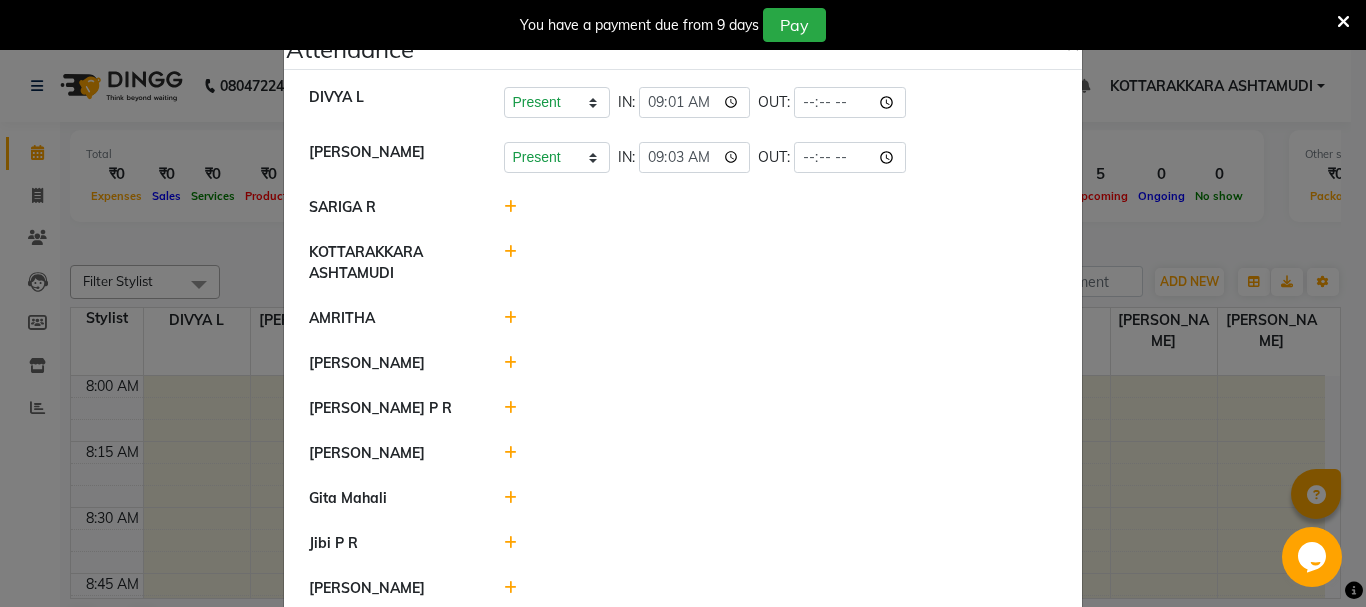 click 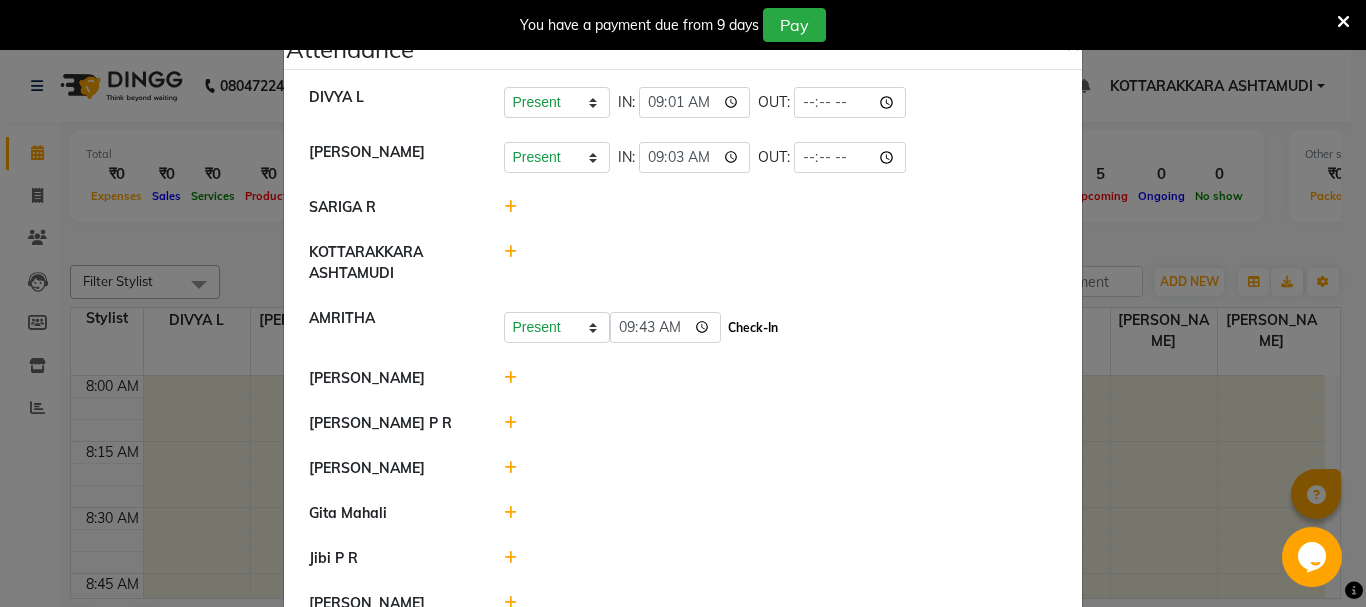 click on "Check-In" 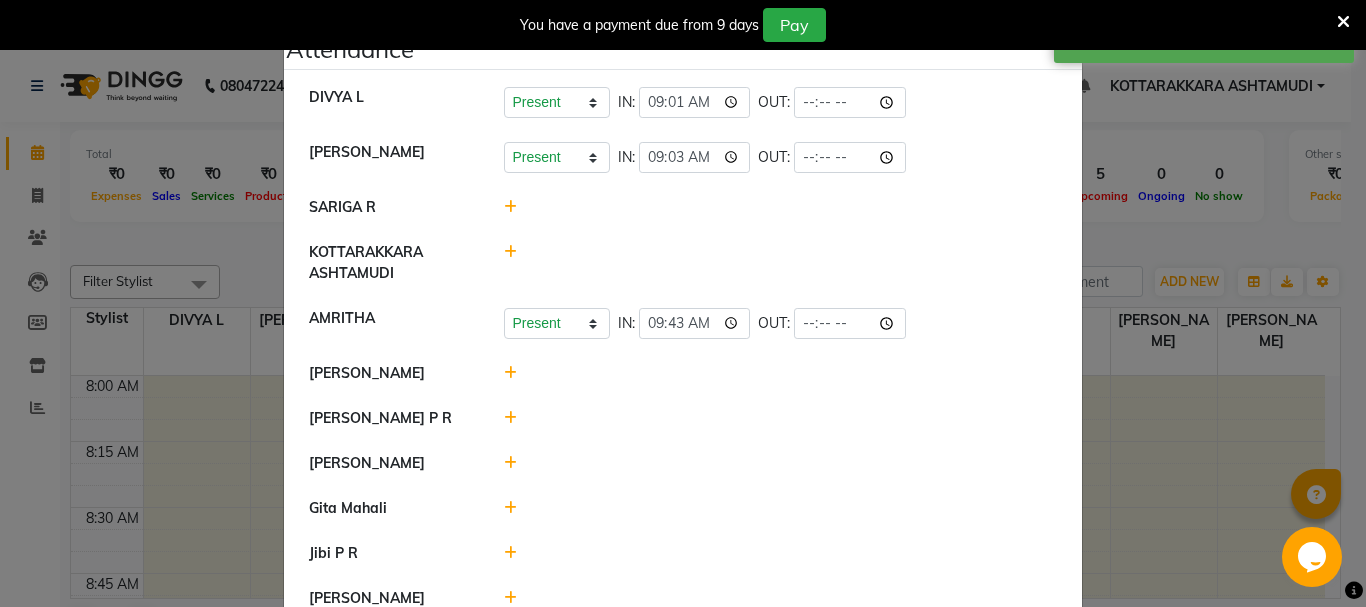 click 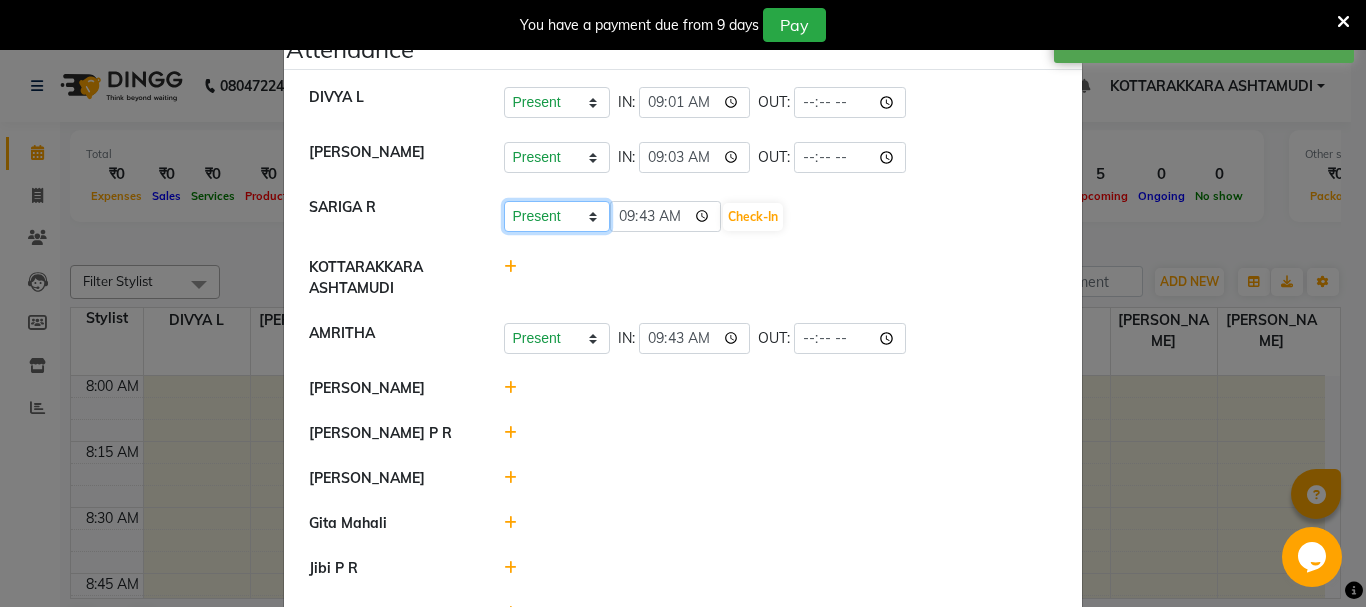 click on "Present Absent Late Half Day Weekly Off" 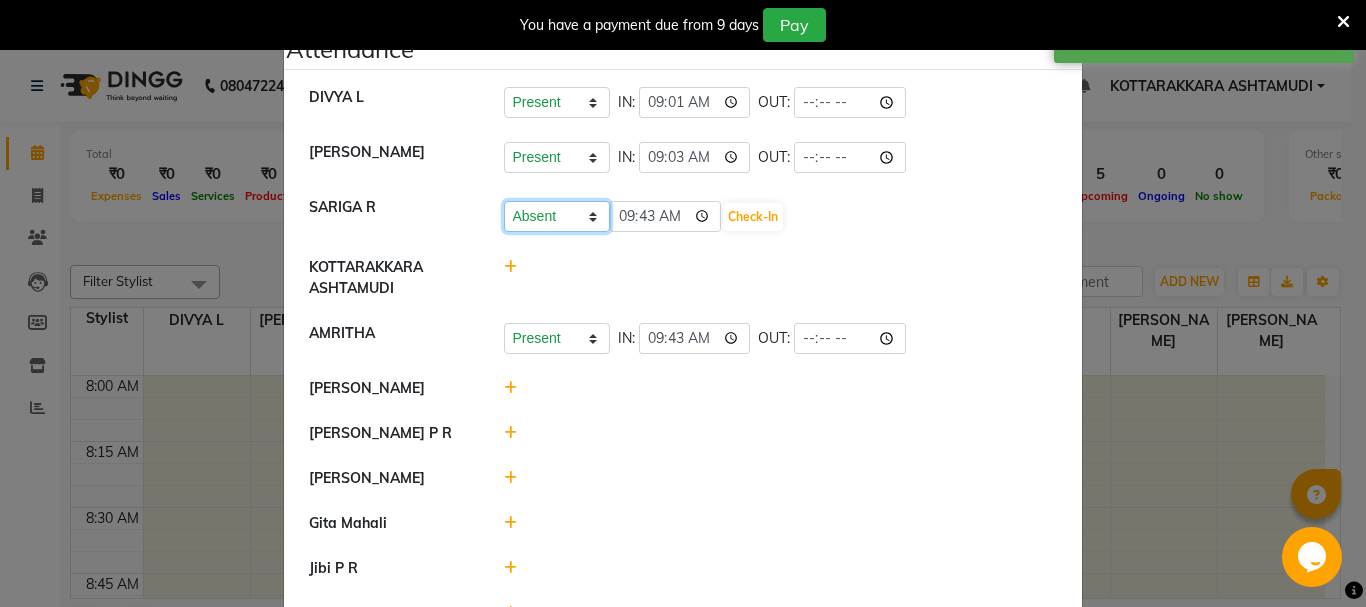 click on "Present Absent Late Half Day Weekly Off" 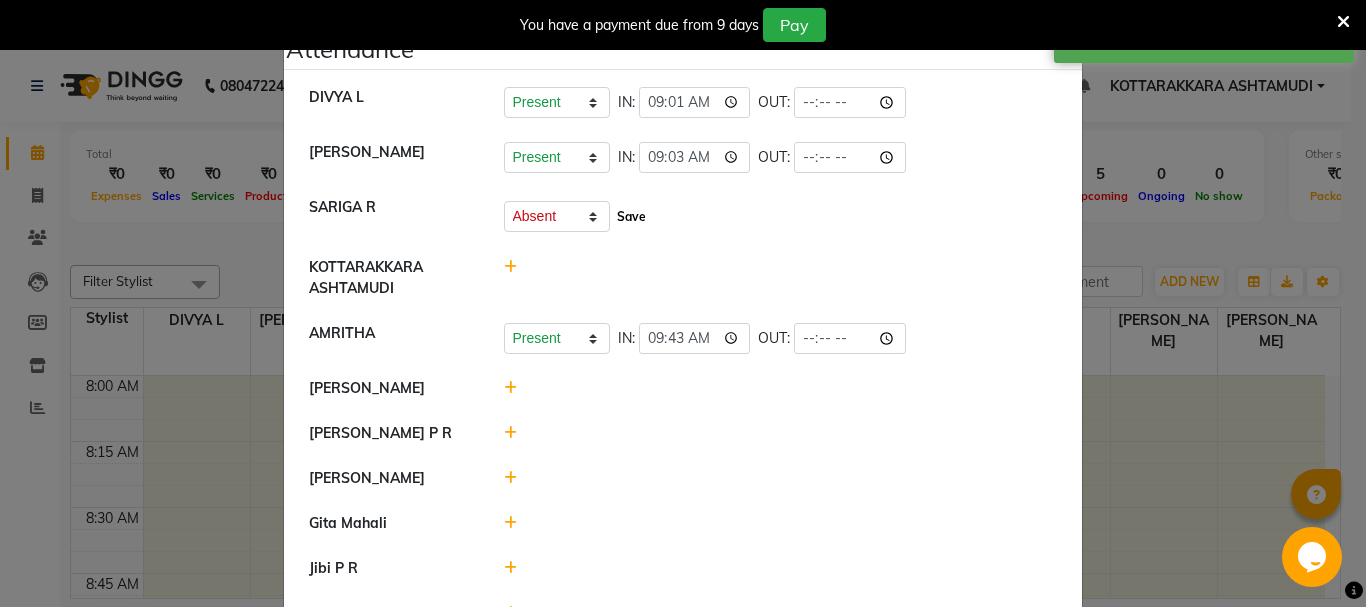 click on "Save" 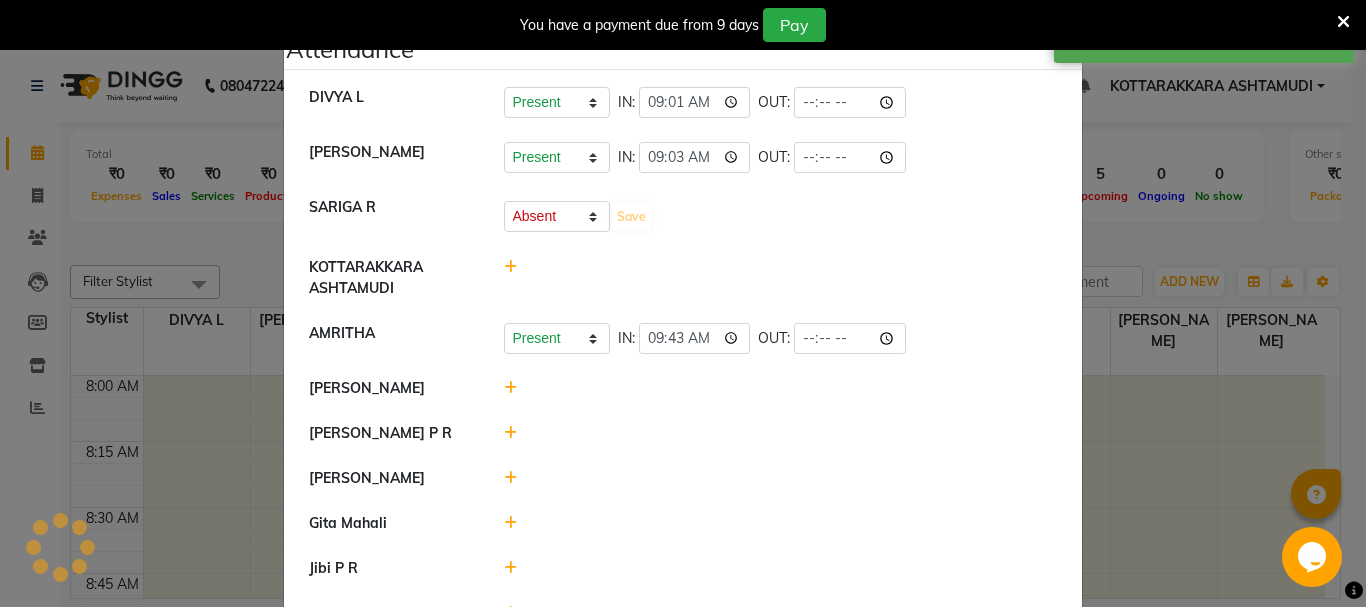 select on "A" 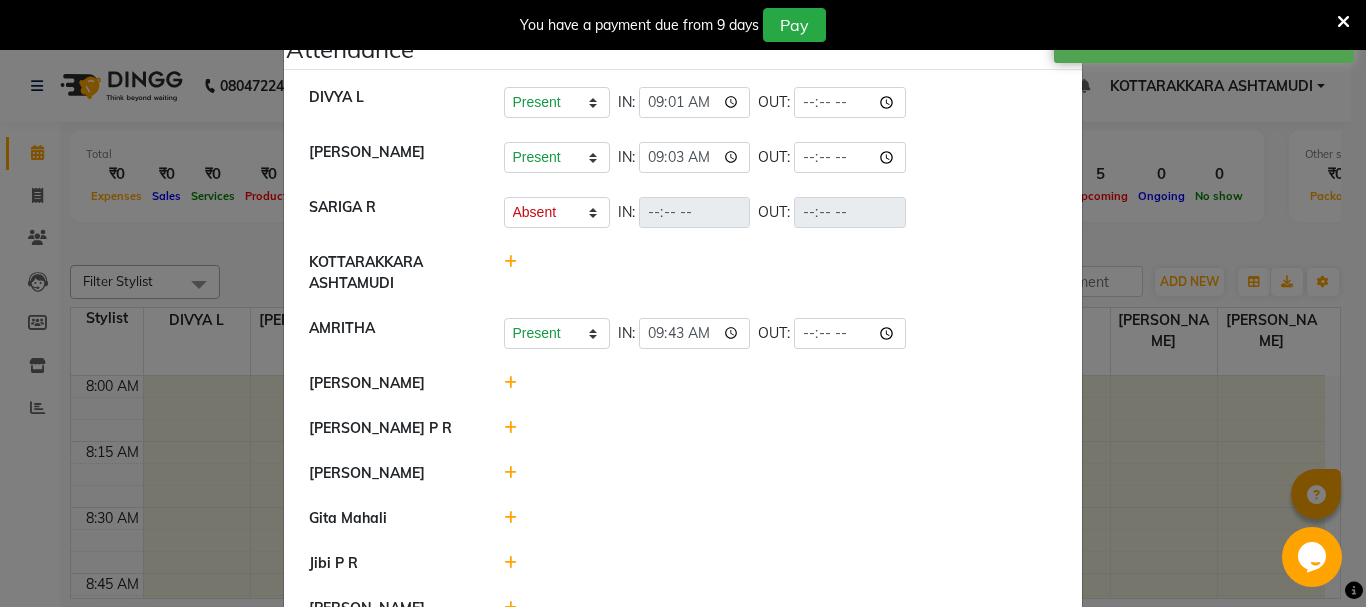 click 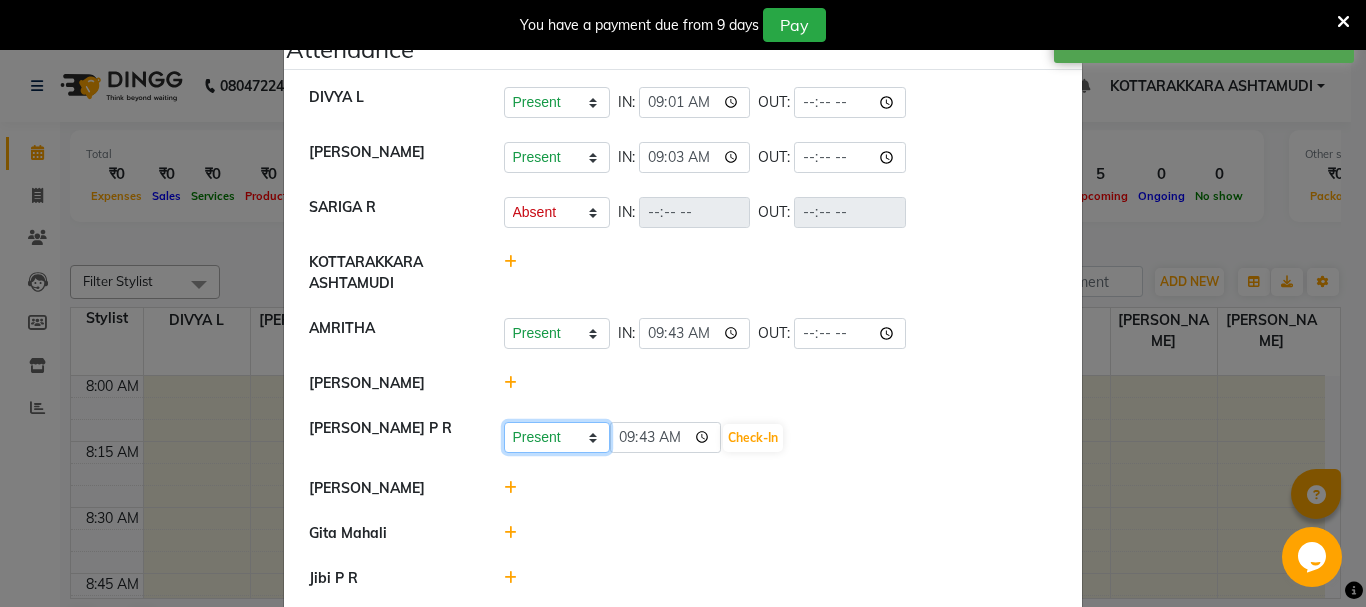 click on "Present Absent Late Half Day Weekly Off" 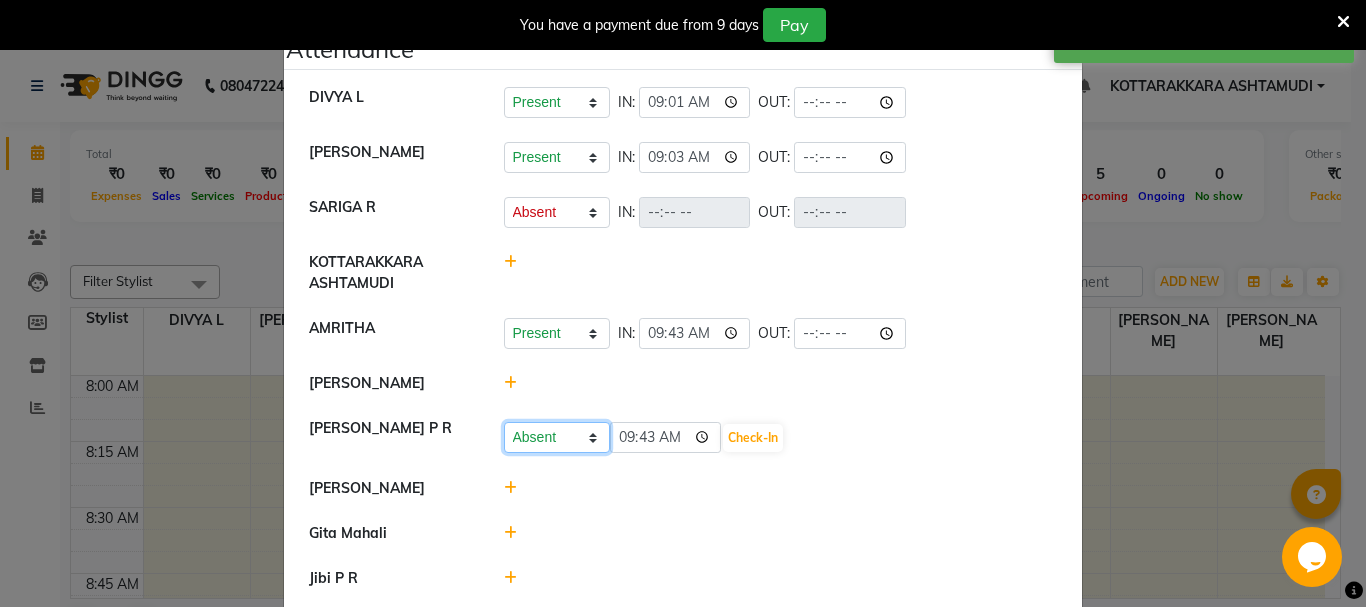 click on "Present Absent Late Half Day Weekly Off" 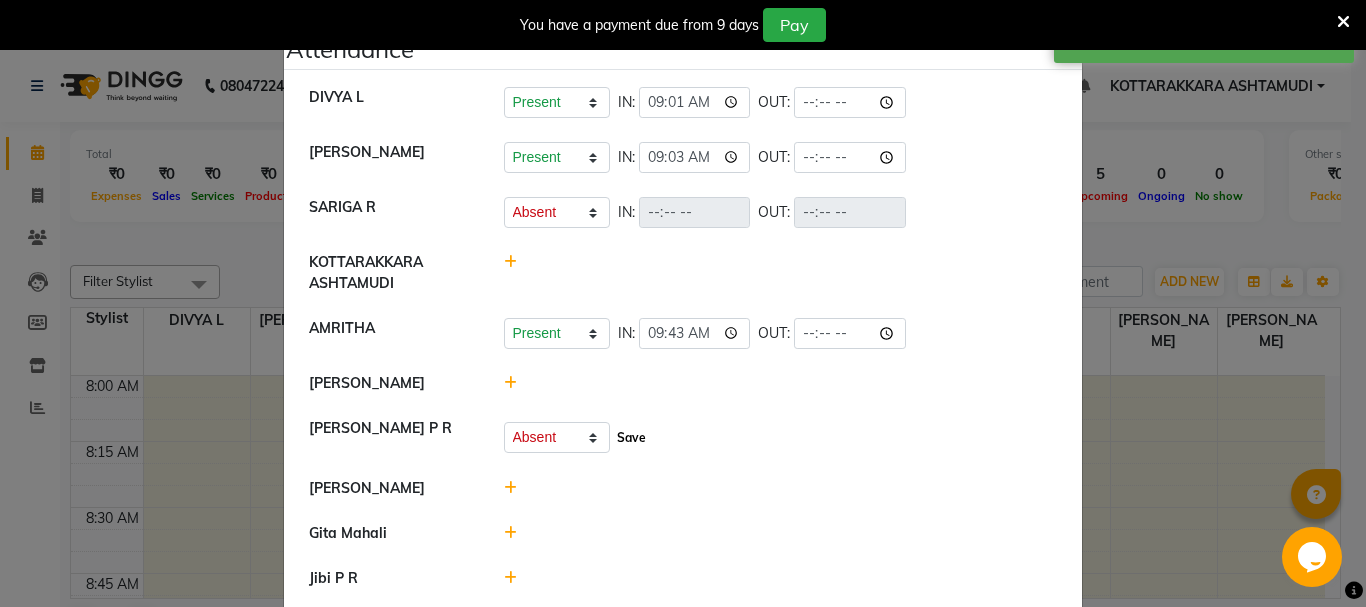 click on "Save" 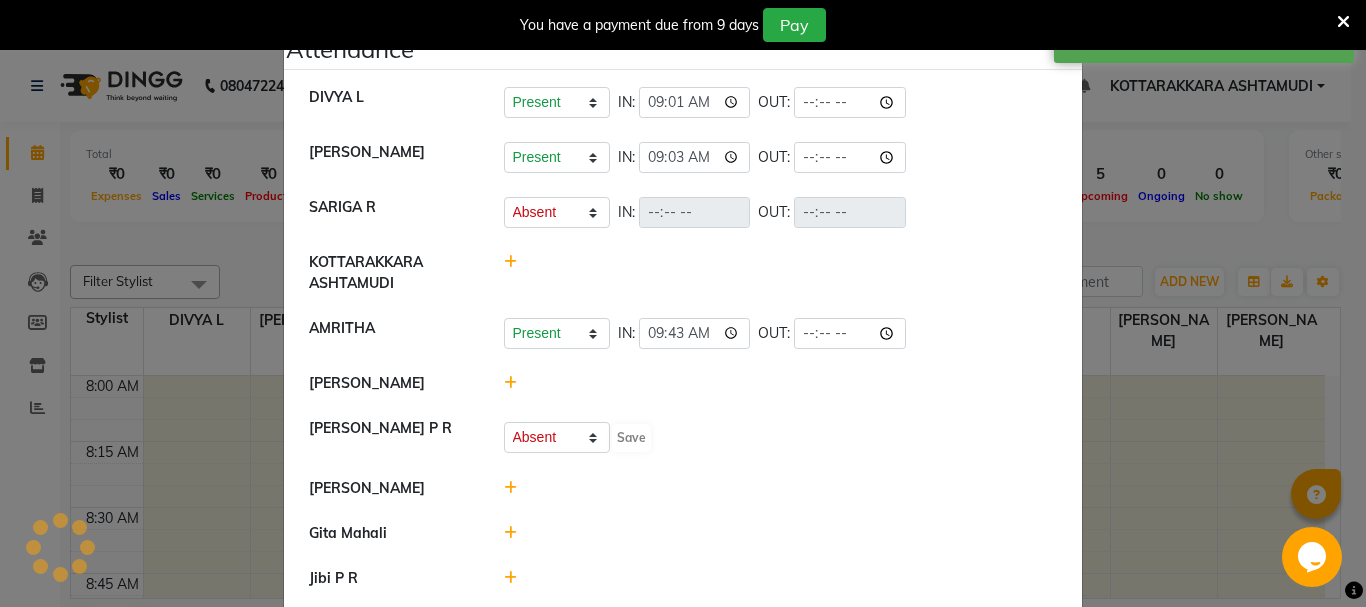 select on "A" 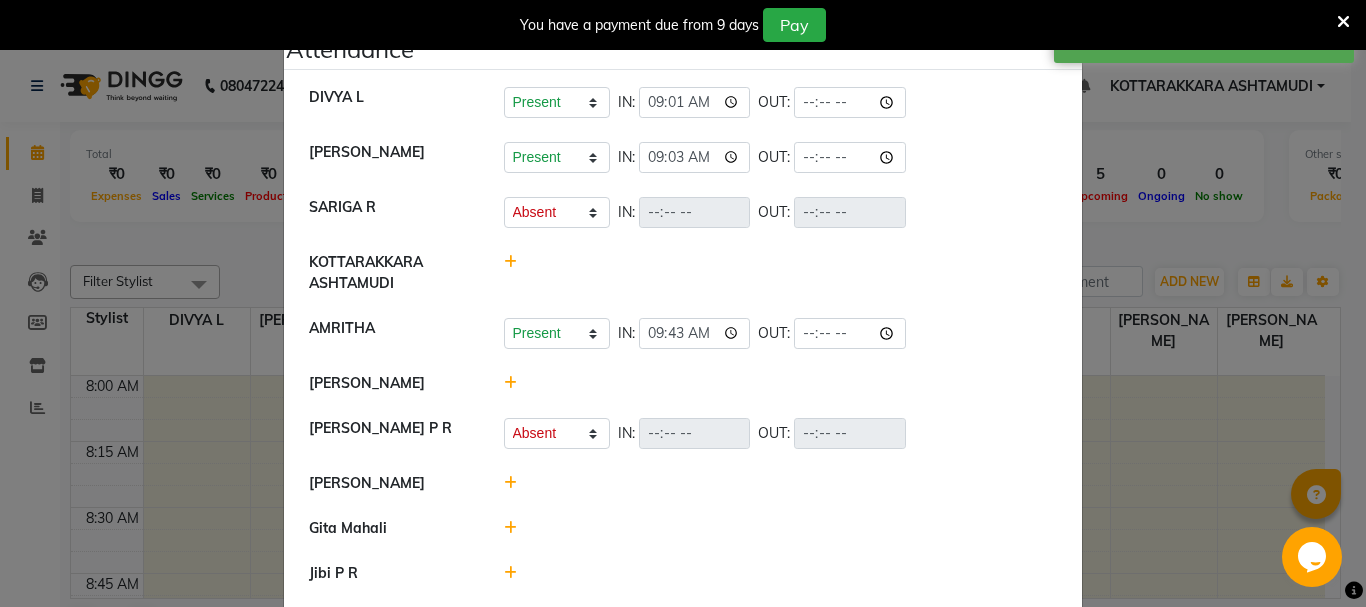 click 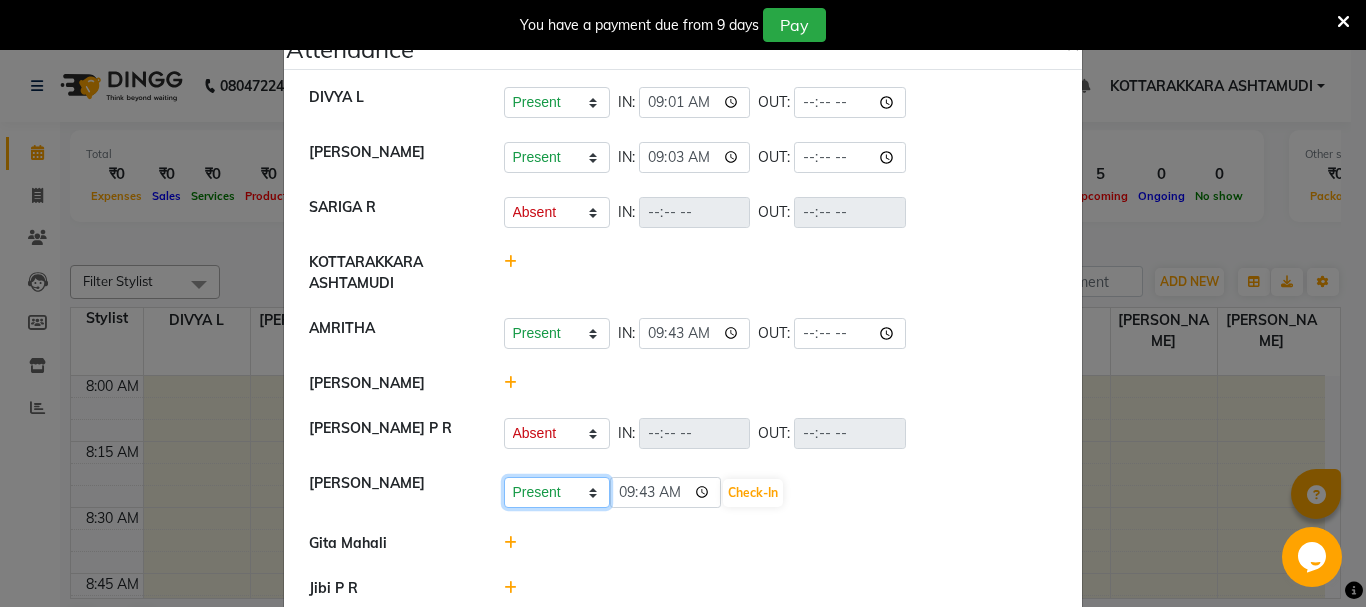 click on "Present Absent Late Half Day Weekly Off" 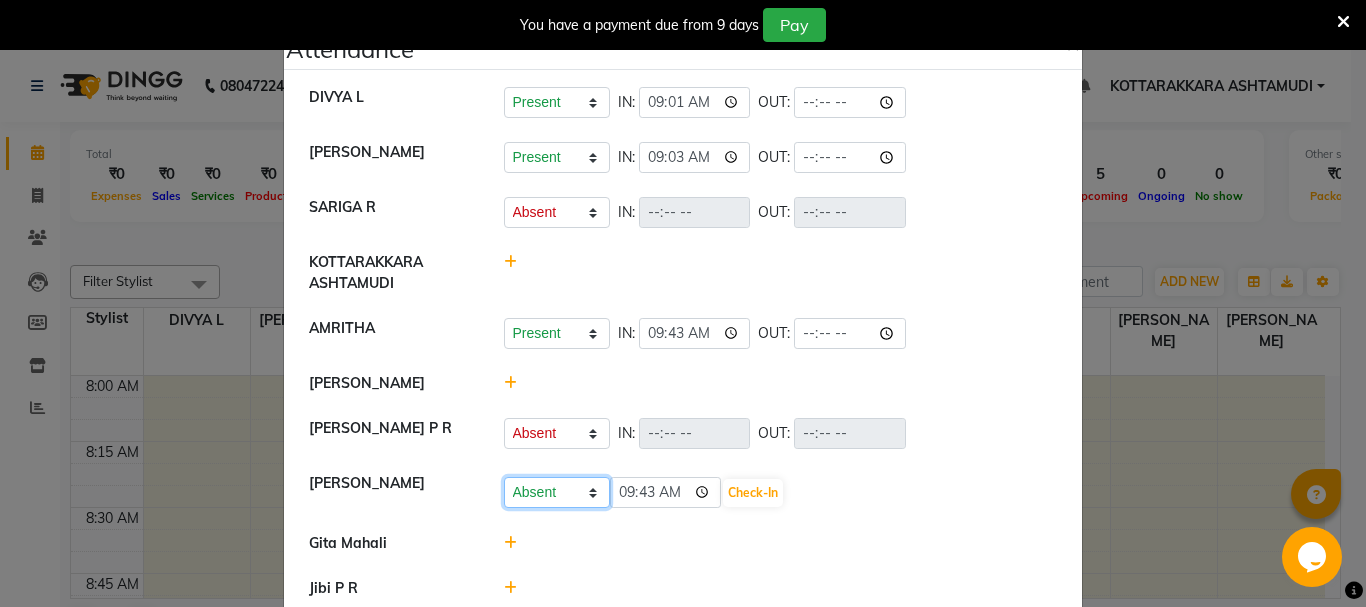 click on "Present Absent Late Half Day Weekly Off" 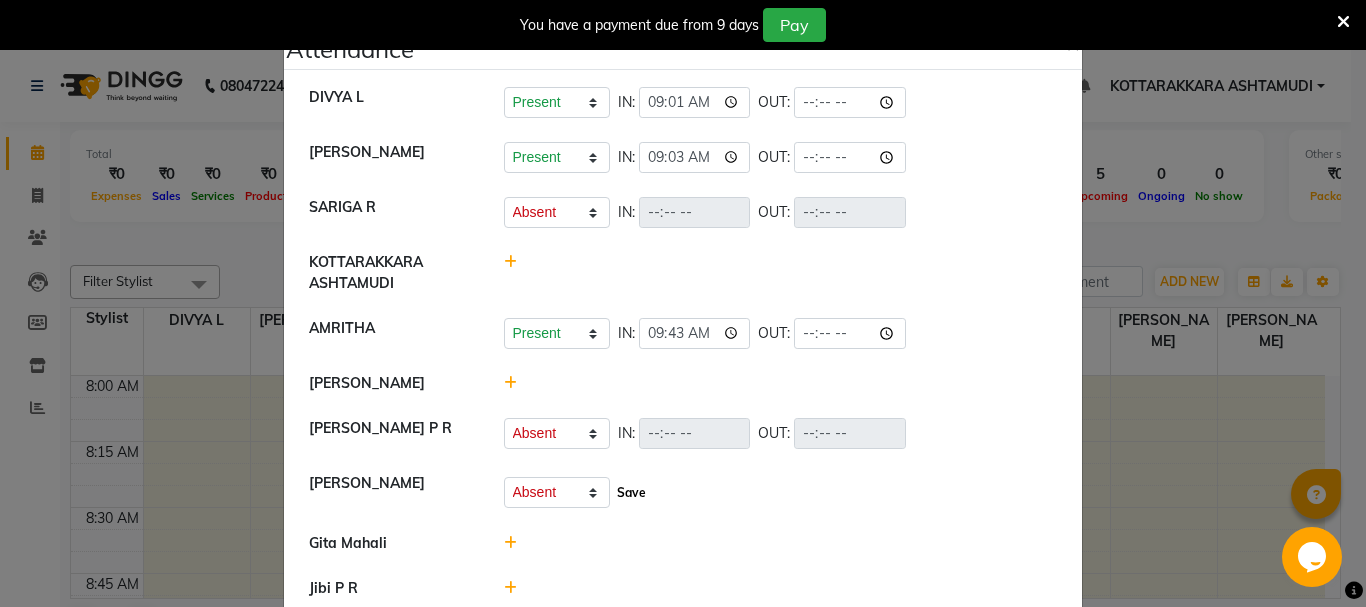 click on "Save" 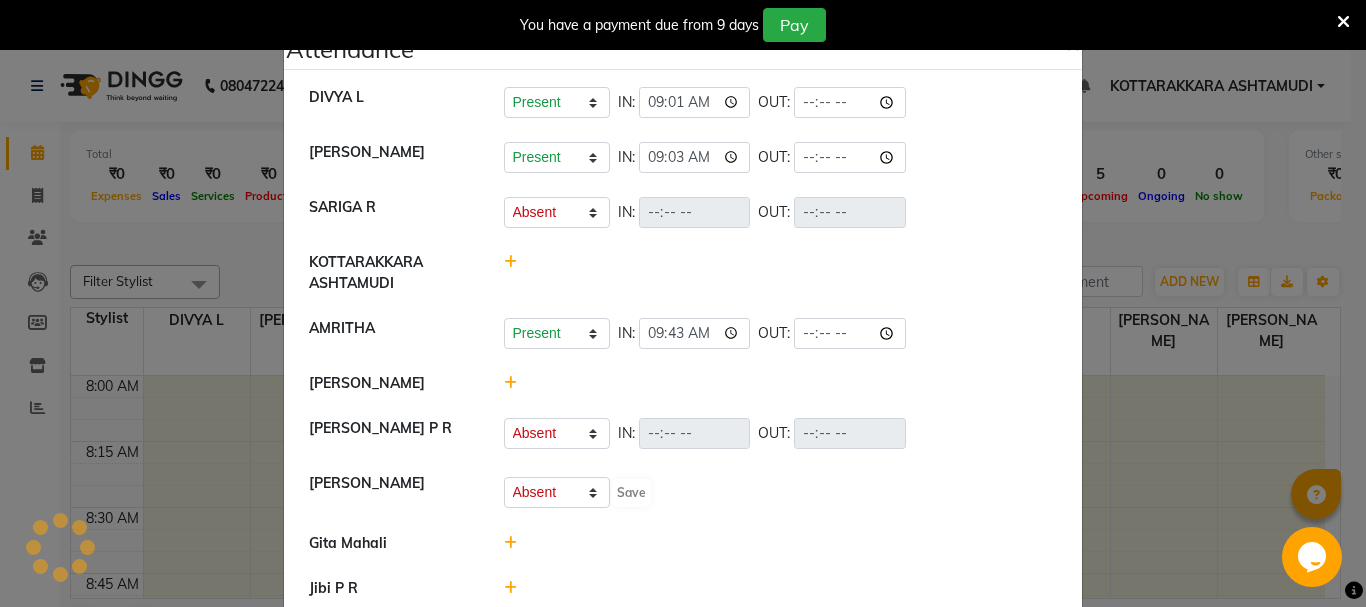 select on "A" 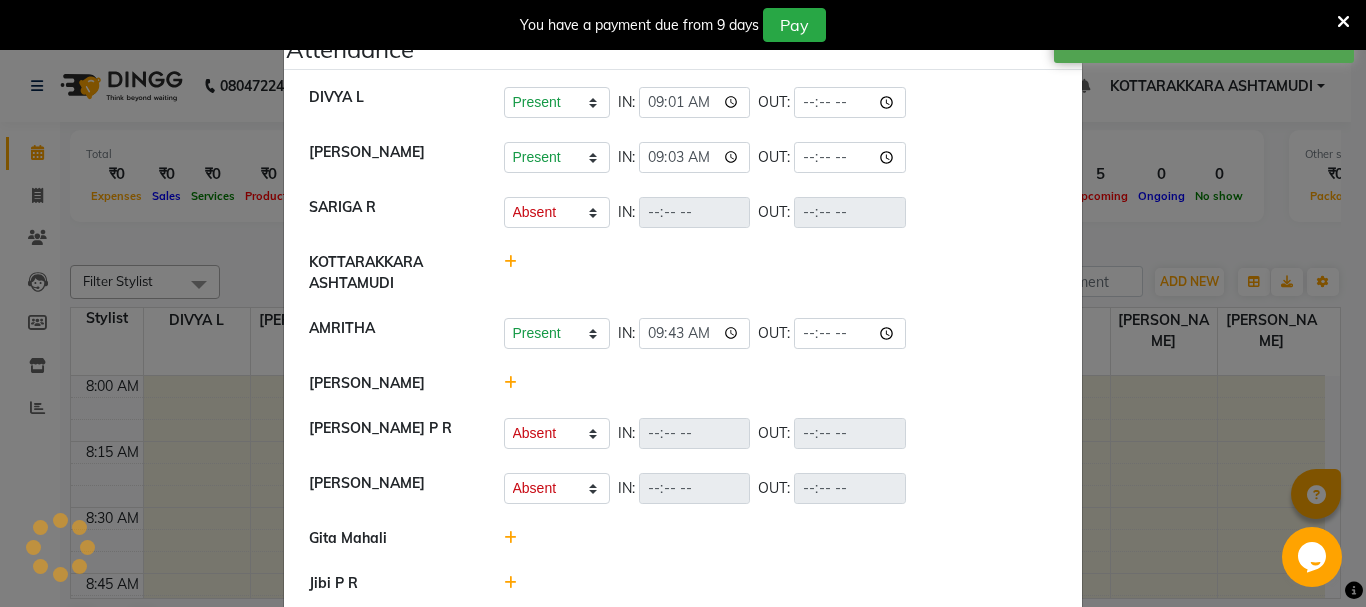 scroll, scrollTop: 134, scrollLeft: 0, axis: vertical 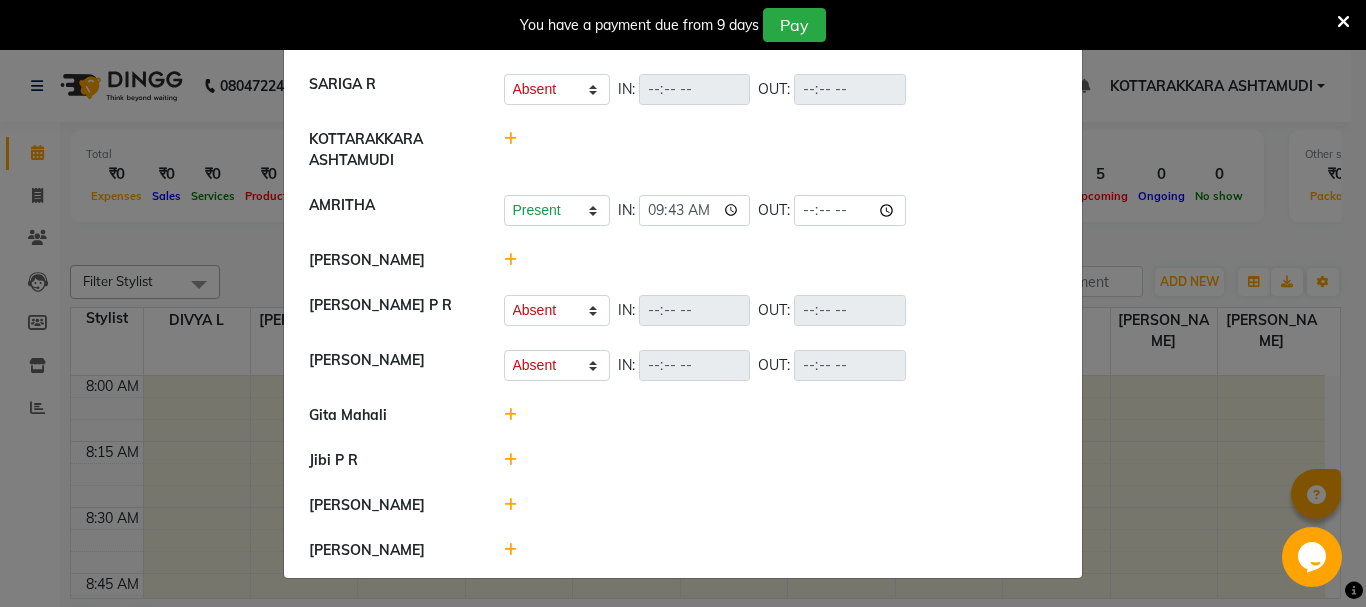 click 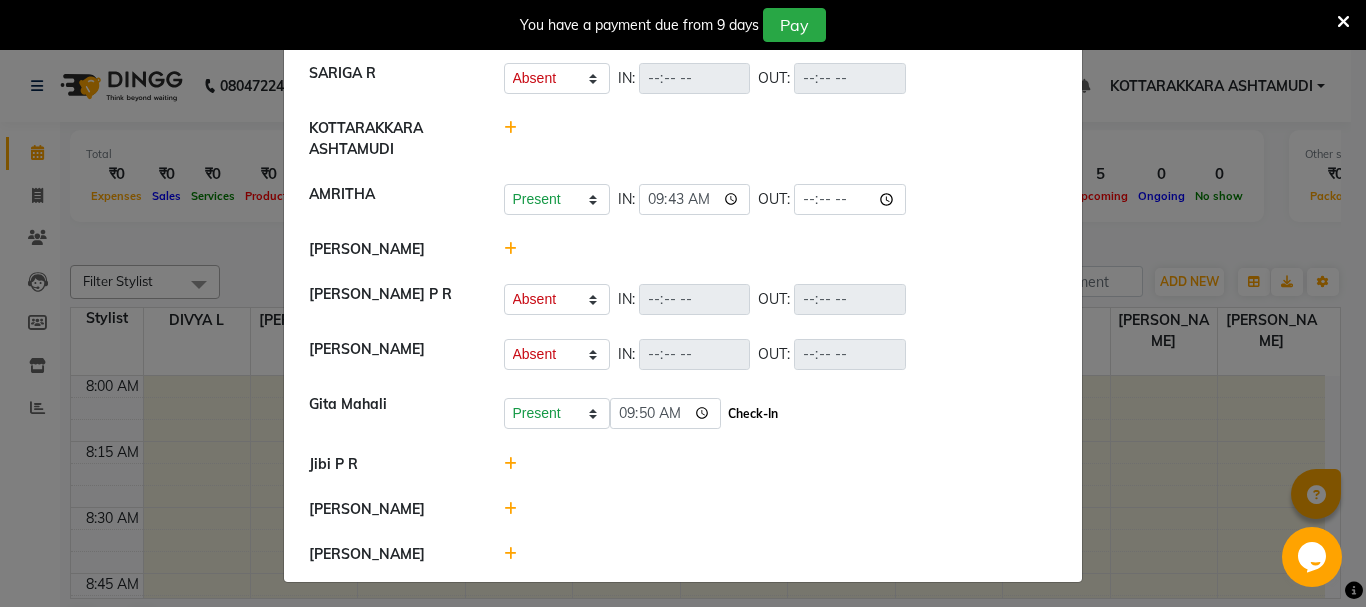click on "Check-In" 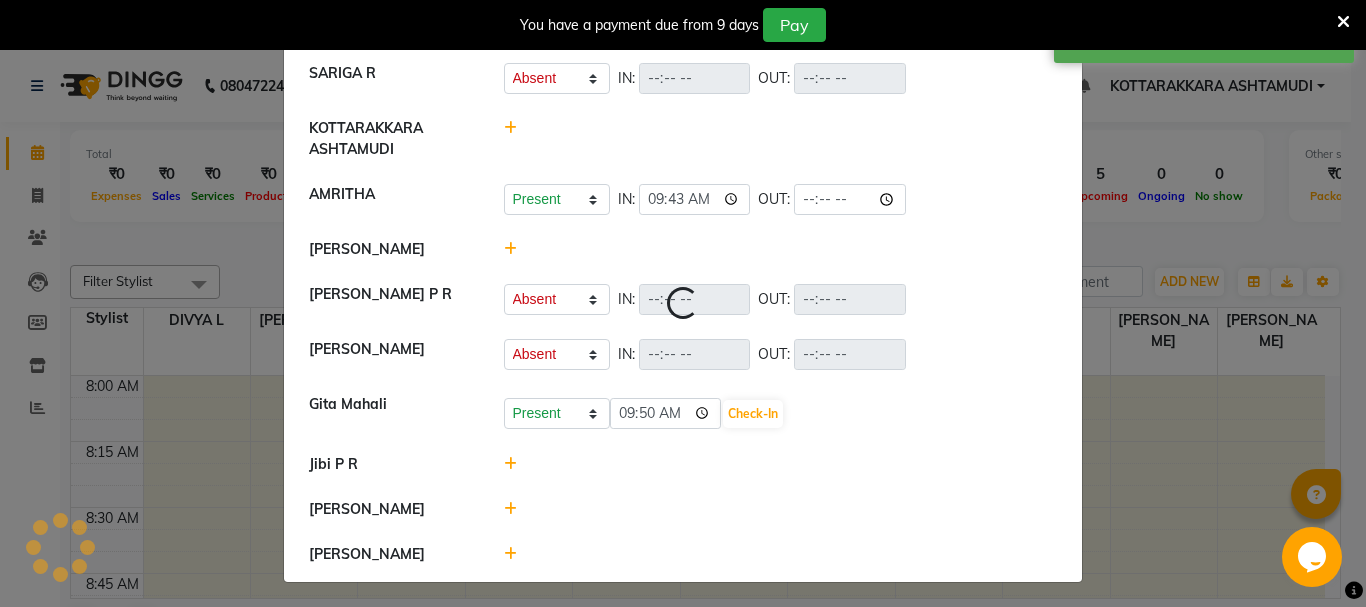 select on "A" 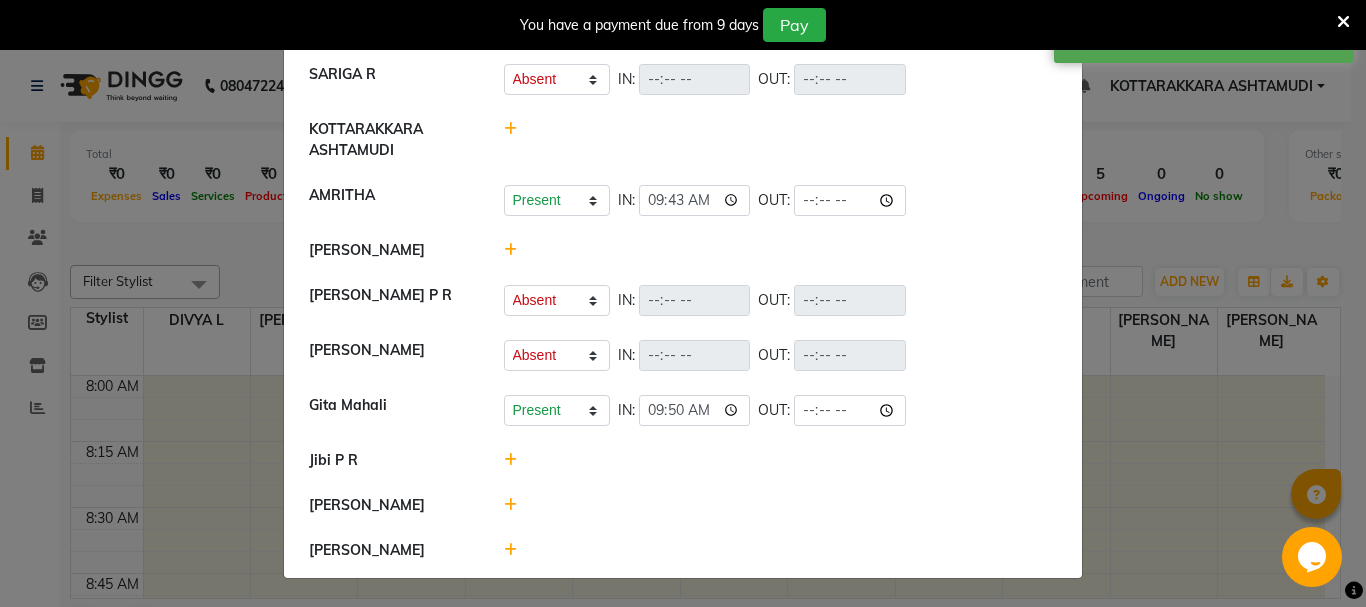 click 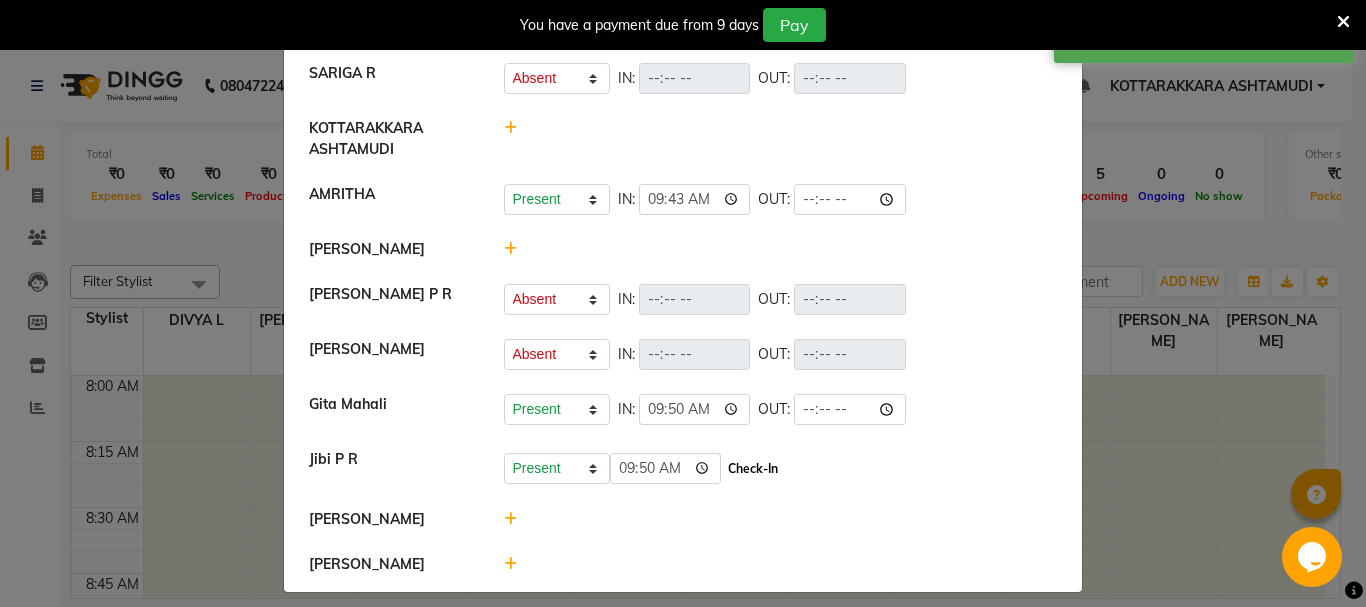 click on "Check-In" 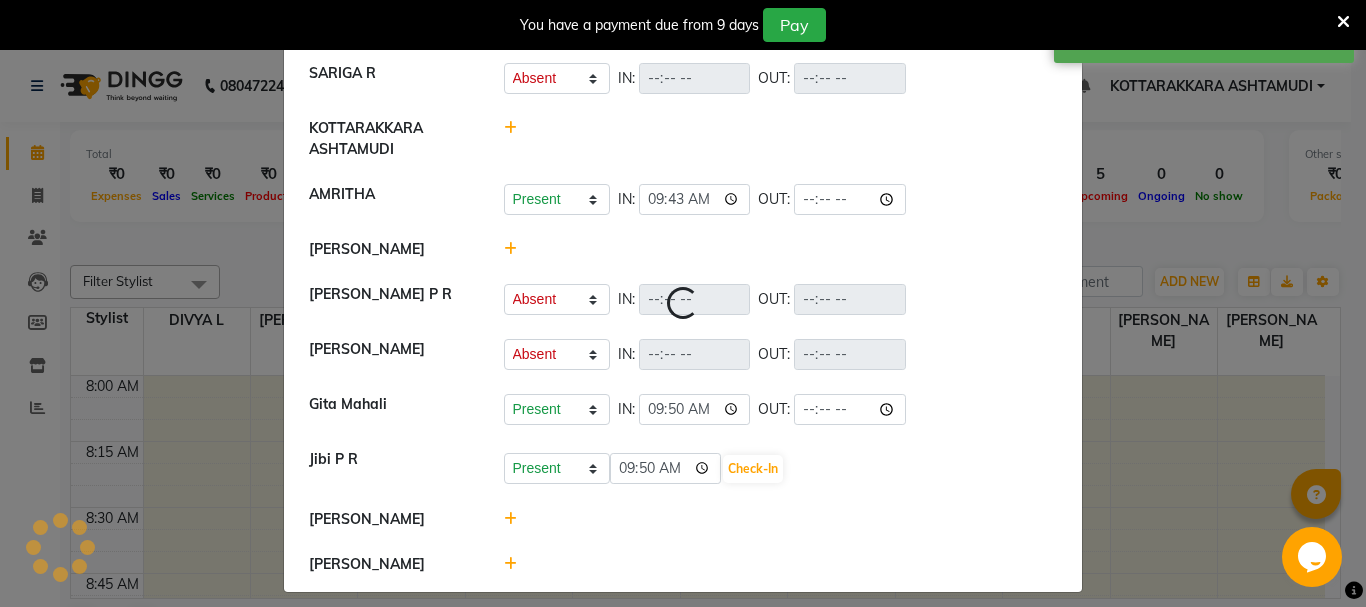 select on "A" 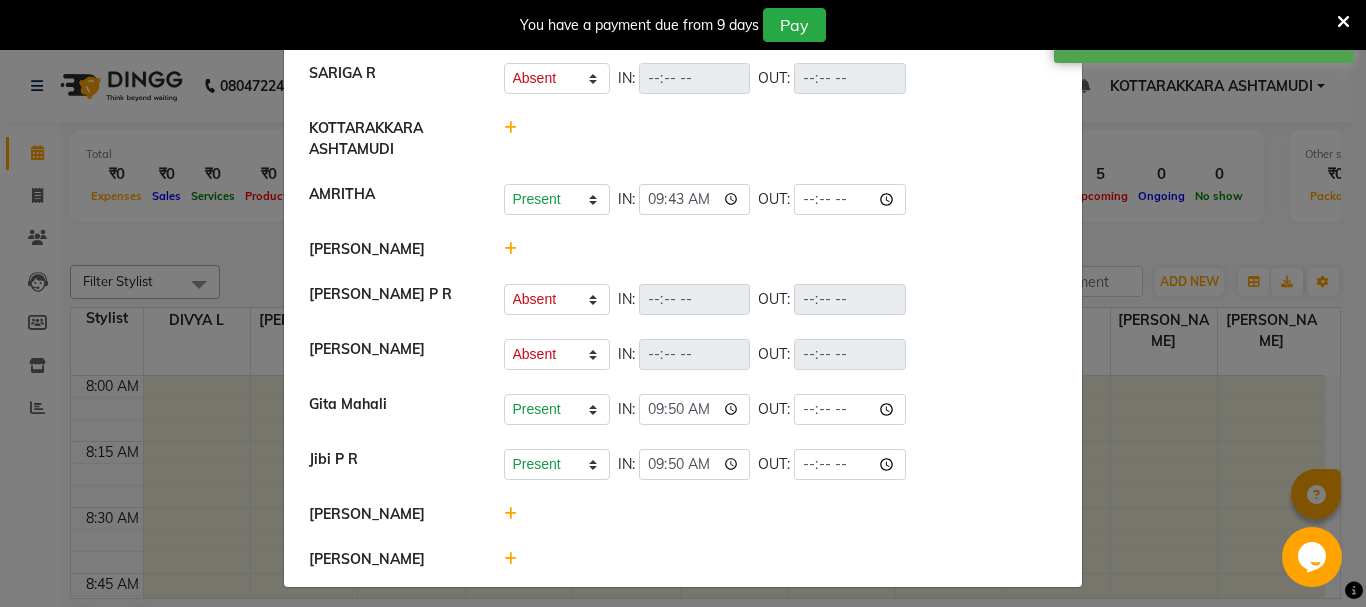 click 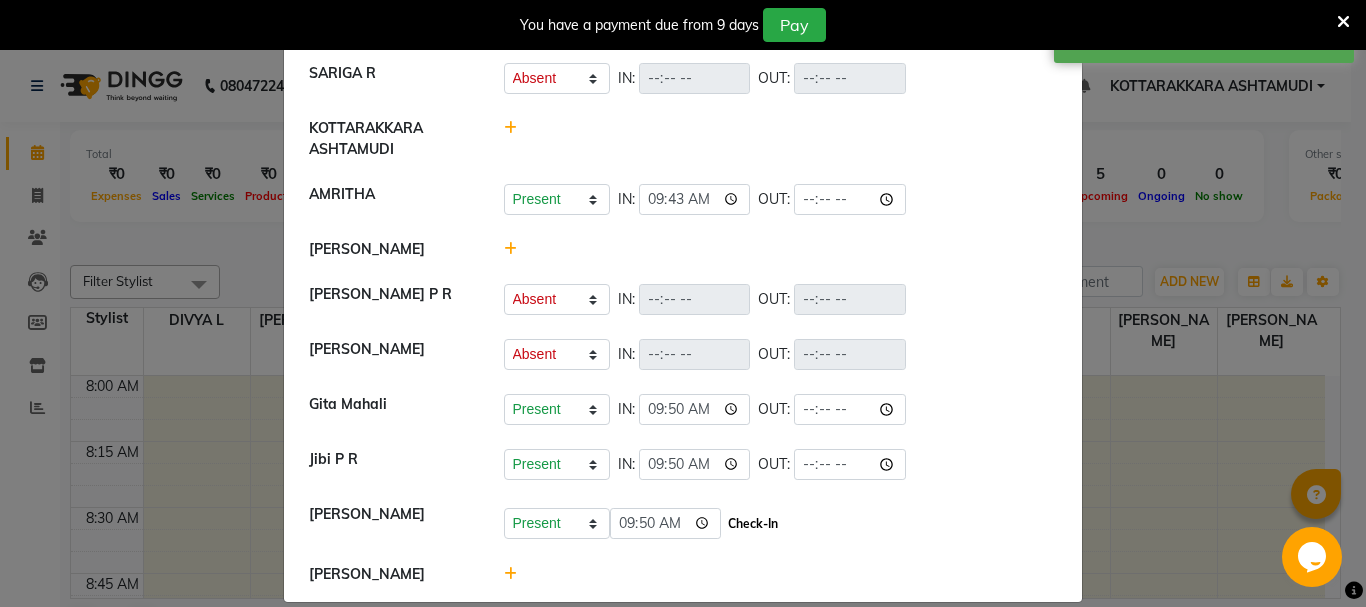 drag, startPoint x: 724, startPoint y: 532, endPoint x: 710, endPoint y: 536, distance: 14.56022 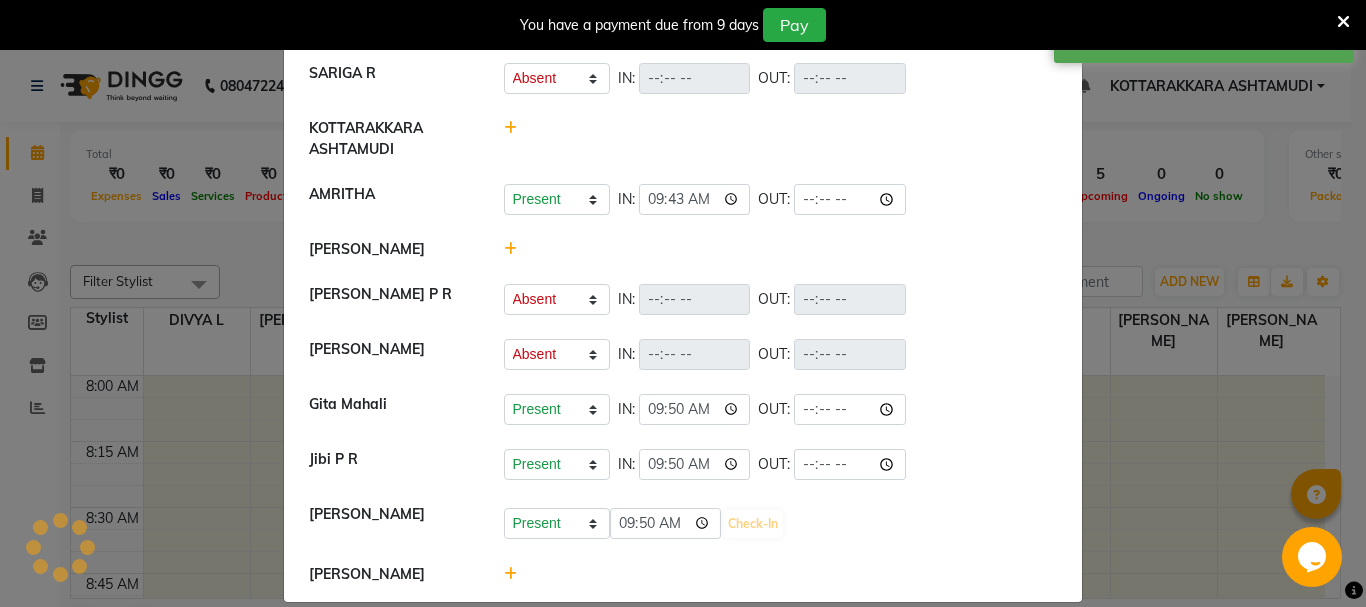 select on "A" 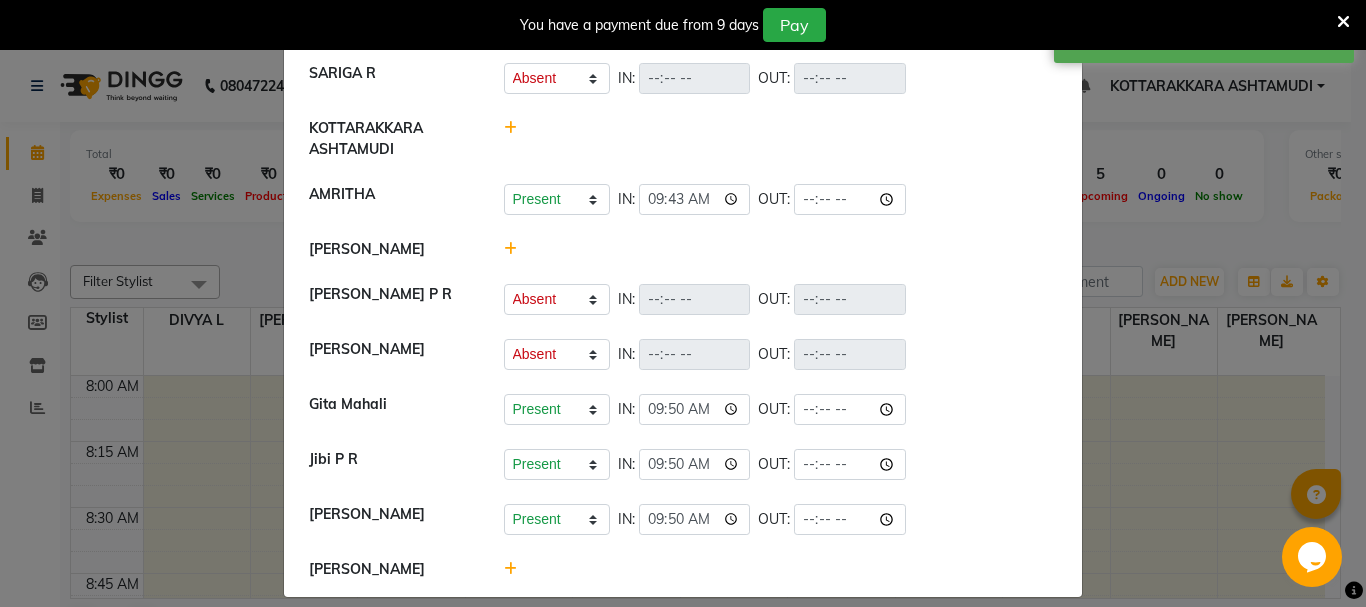 click 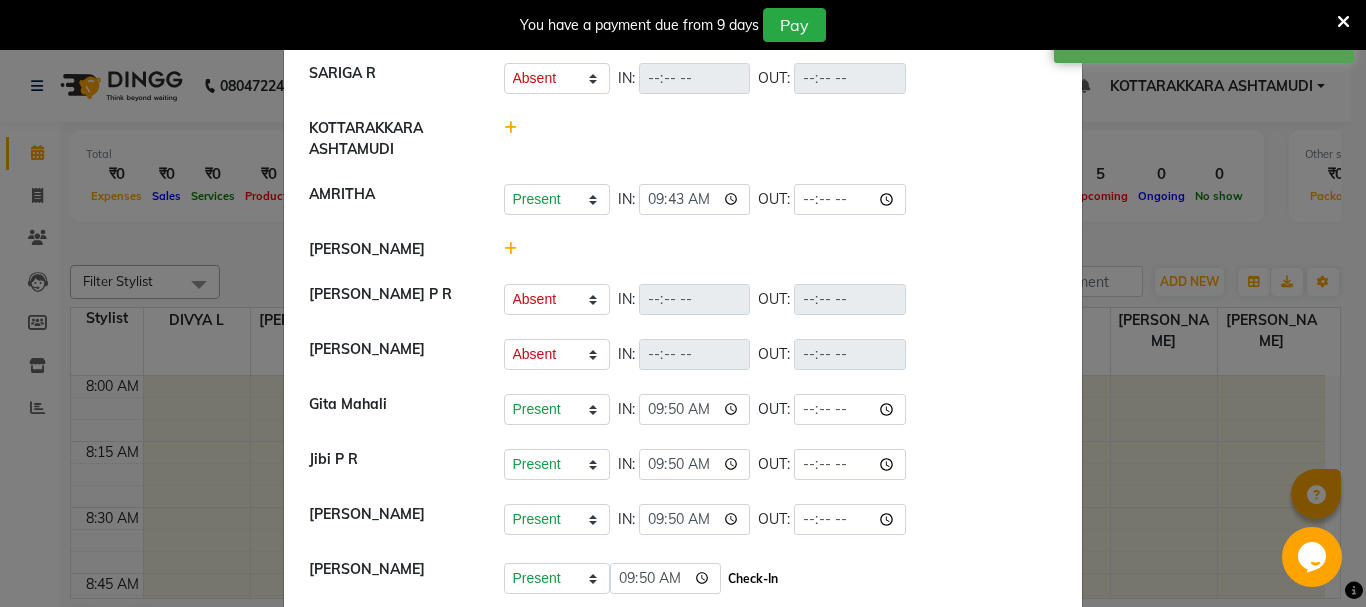 click on "Check-In" 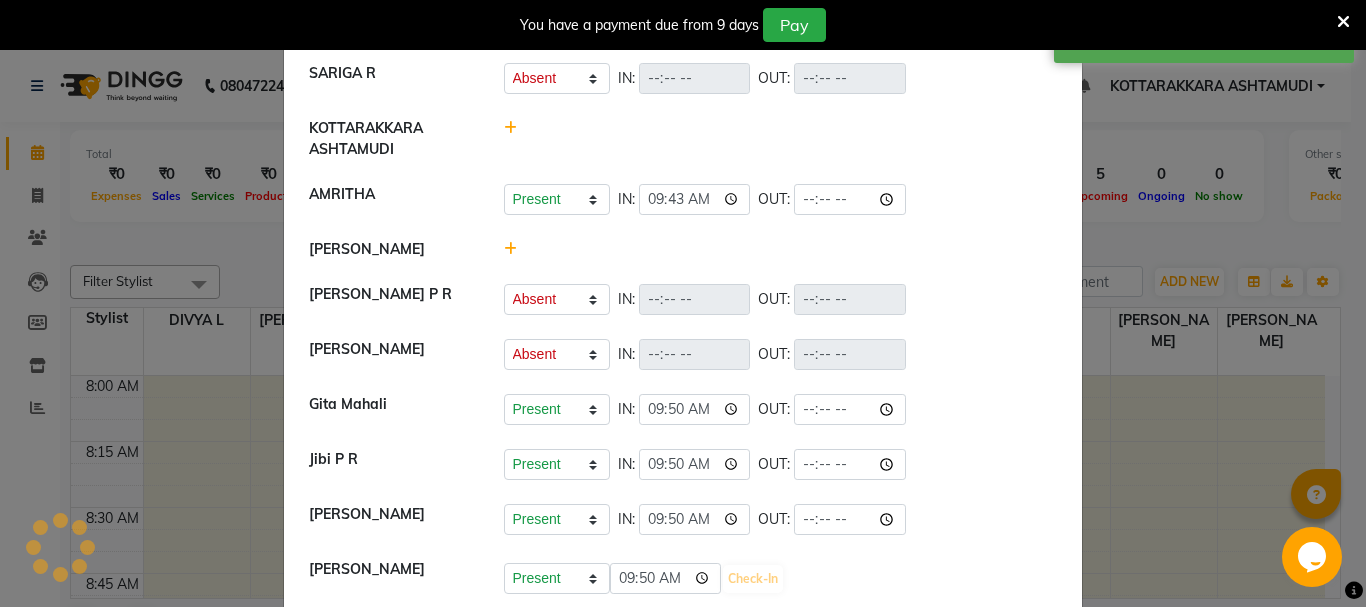 select on "A" 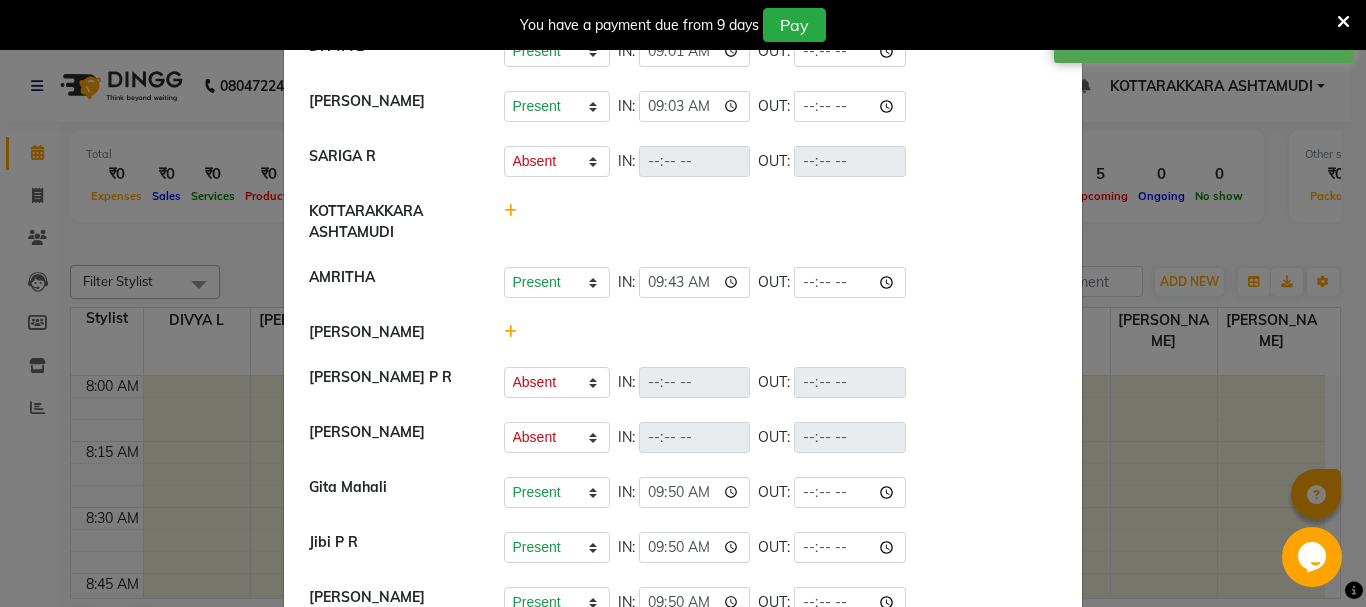 scroll, scrollTop: 100, scrollLeft: 0, axis: vertical 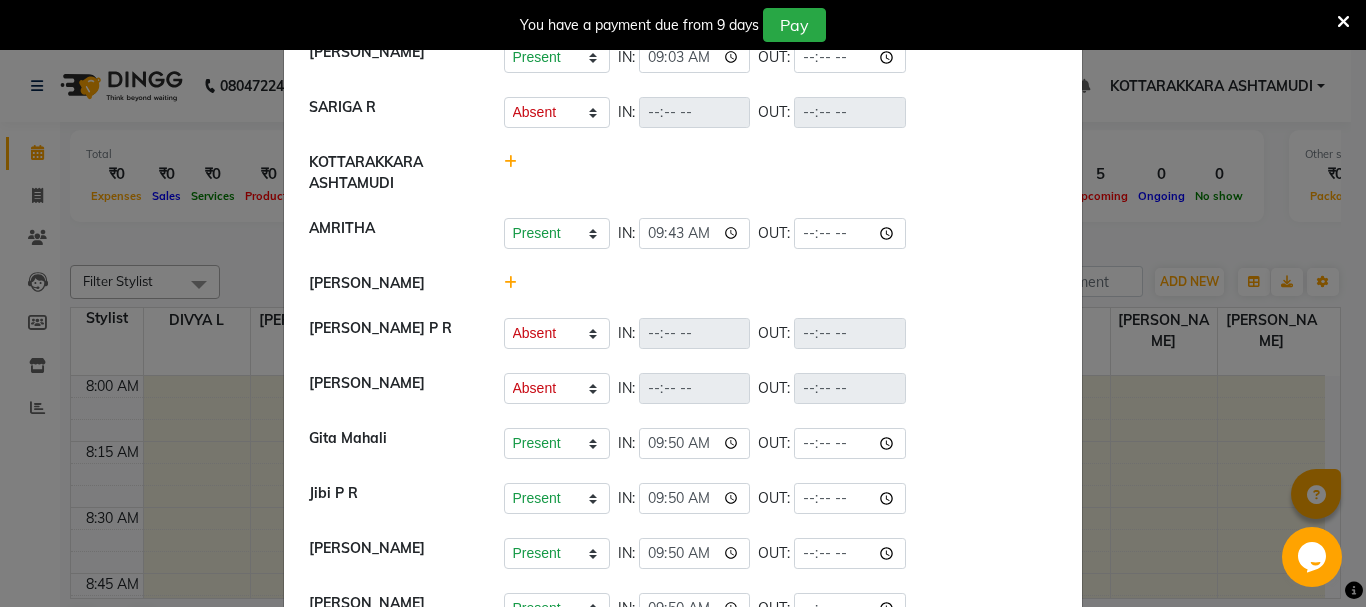 click at bounding box center (1343, 22) 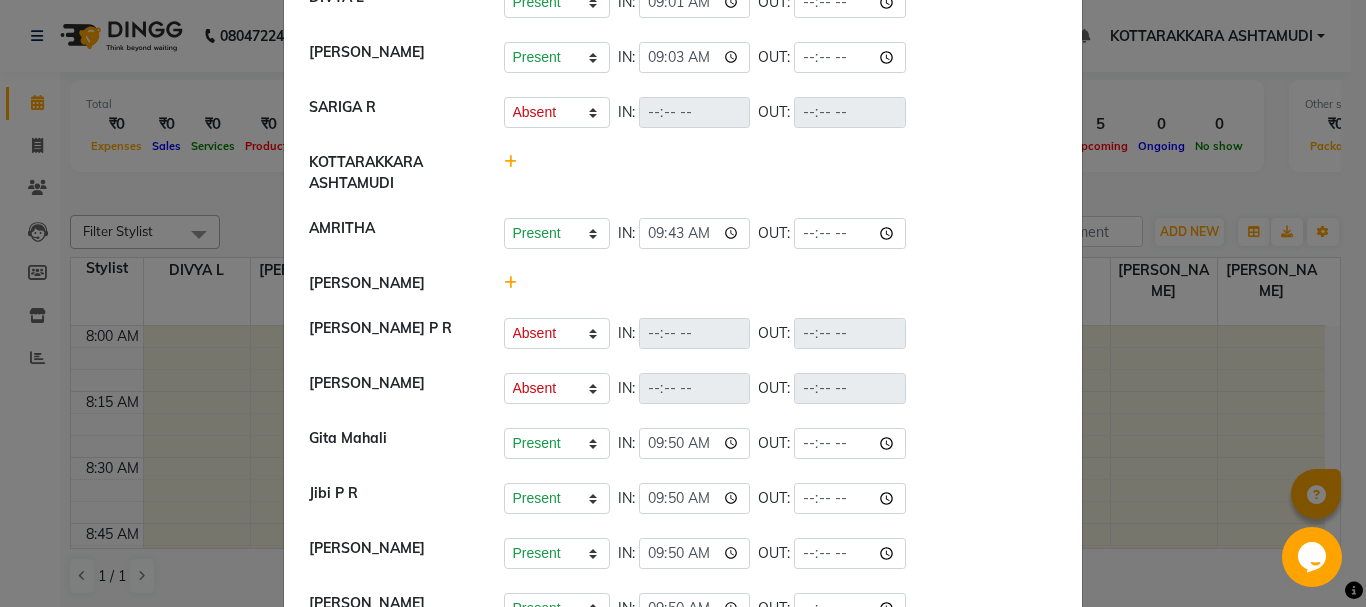 click 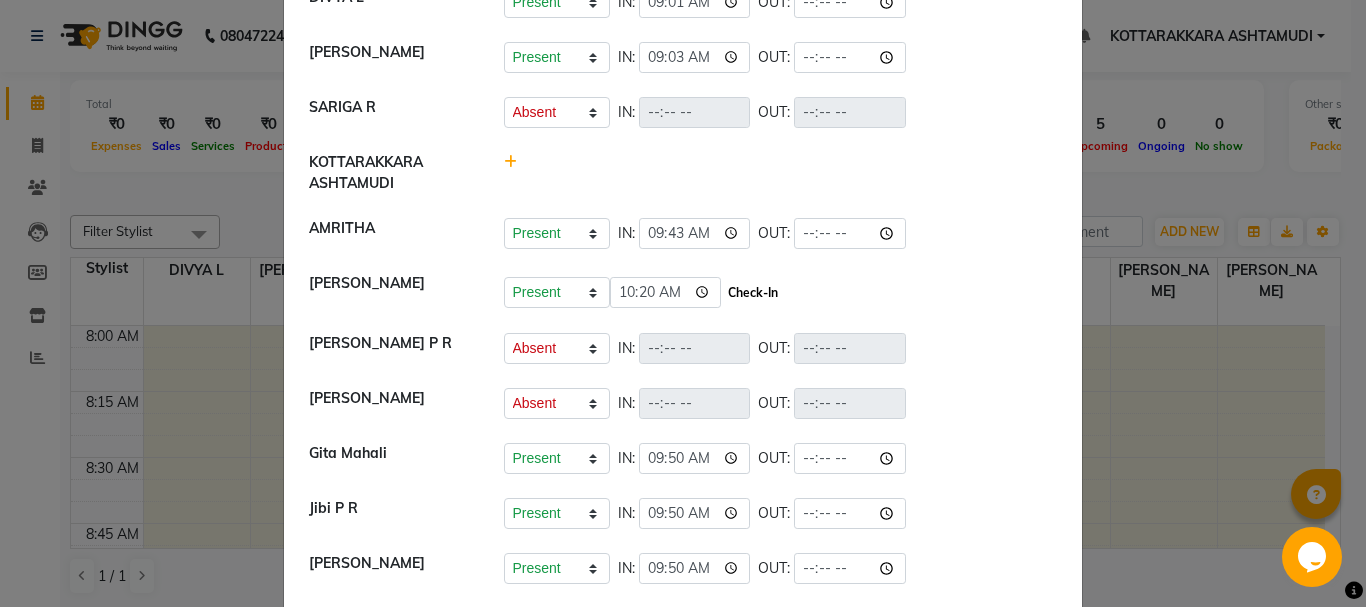 click on "Check-In" 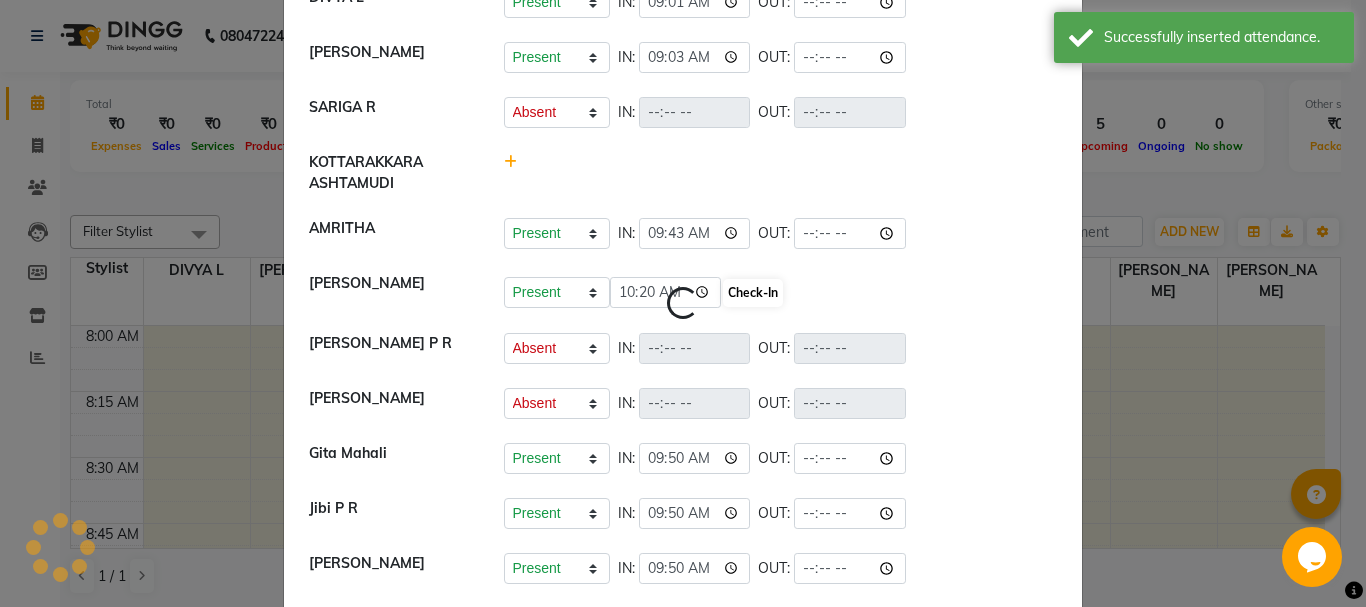 select on "A" 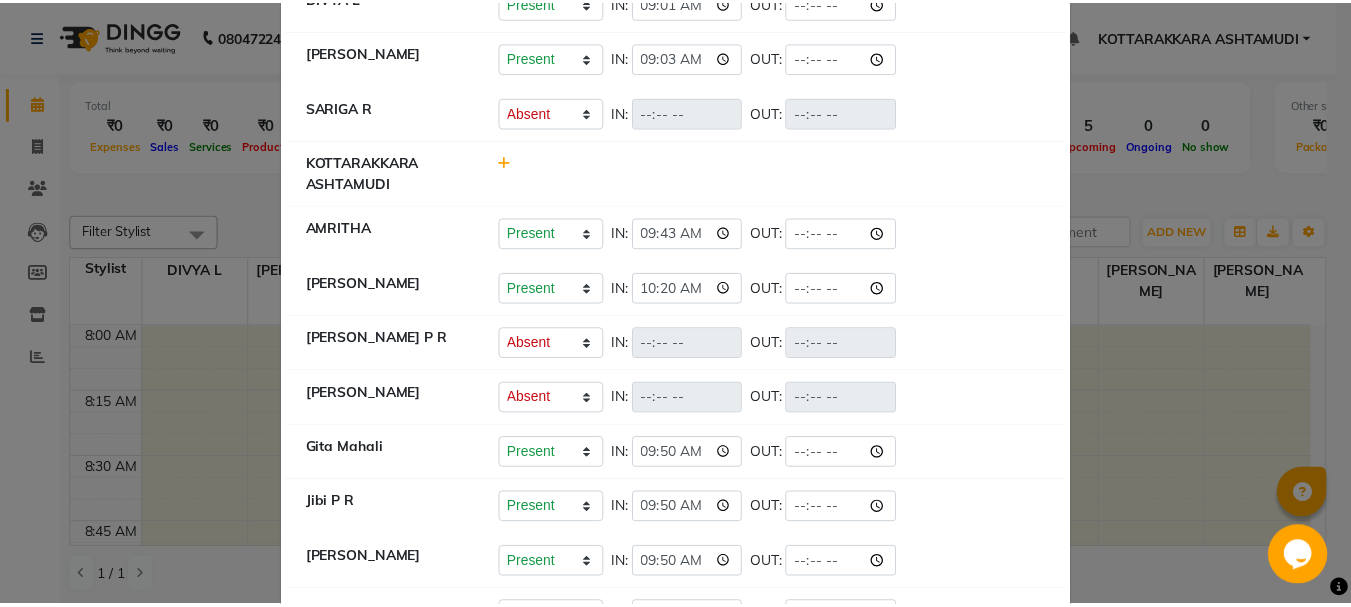 scroll, scrollTop: 0, scrollLeft: 0, axis: both 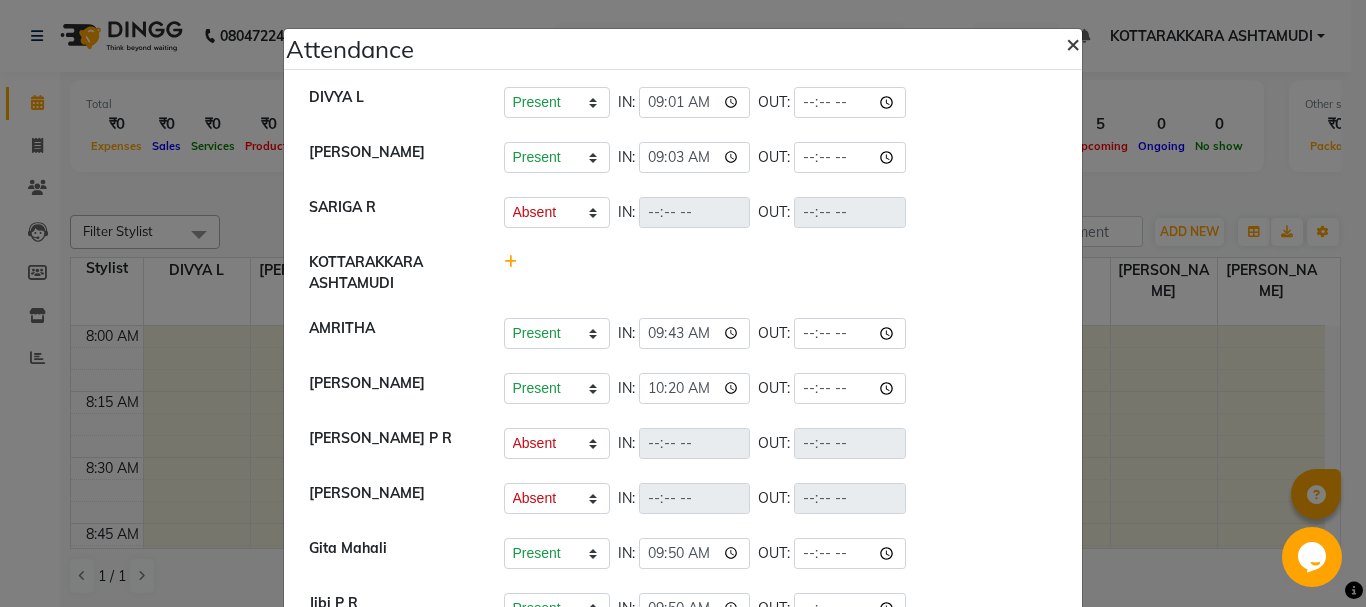 click on "×" 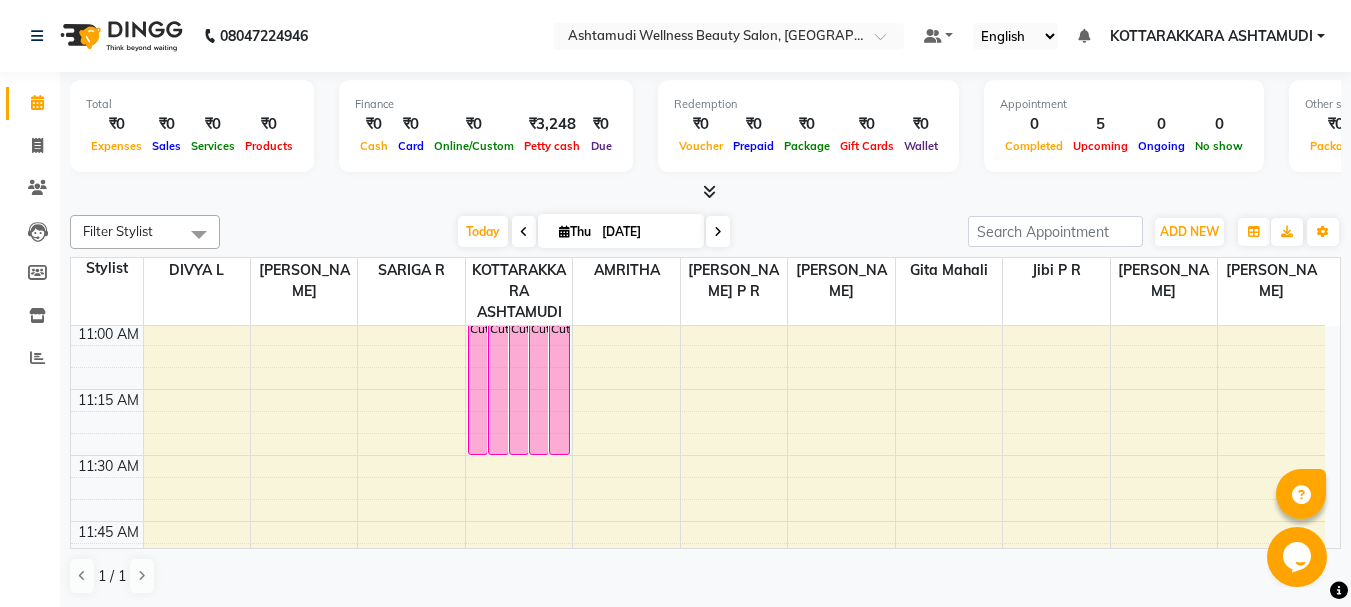 scroll, scrollTop: 800, scrollLeft: 0, axis: vertical 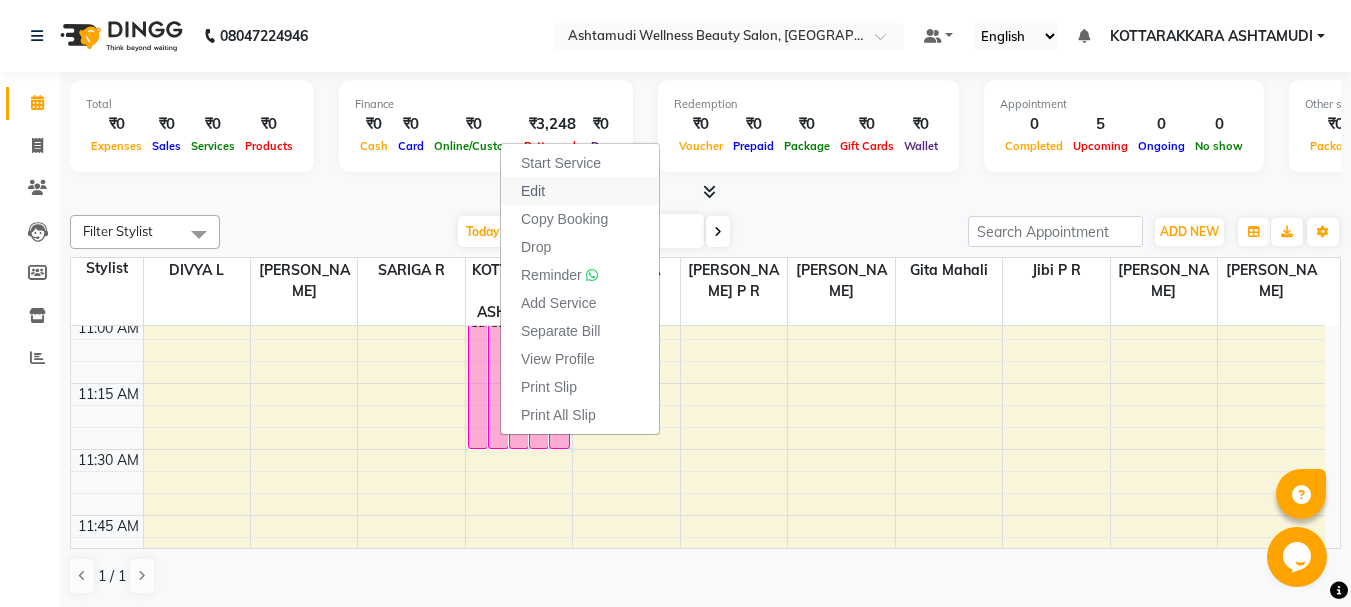 click on "Edit" at bounding box center (533, 191) 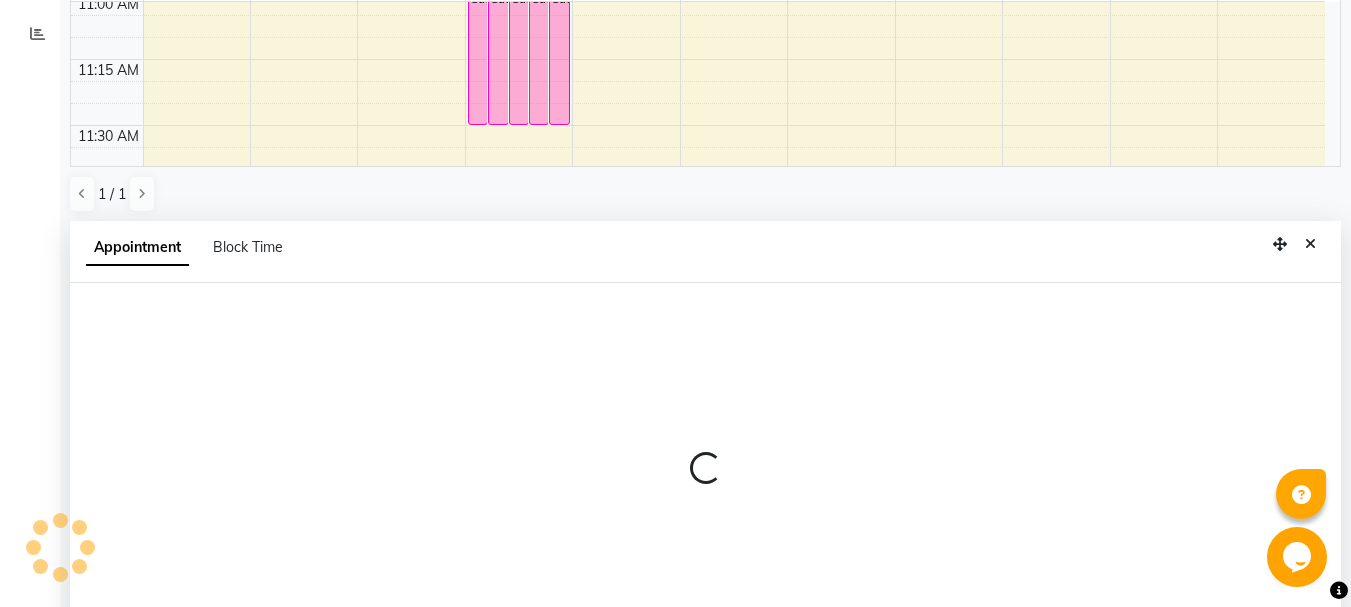 scroll, scrollTop: 393, scrollLeft: 0, axis: vertical 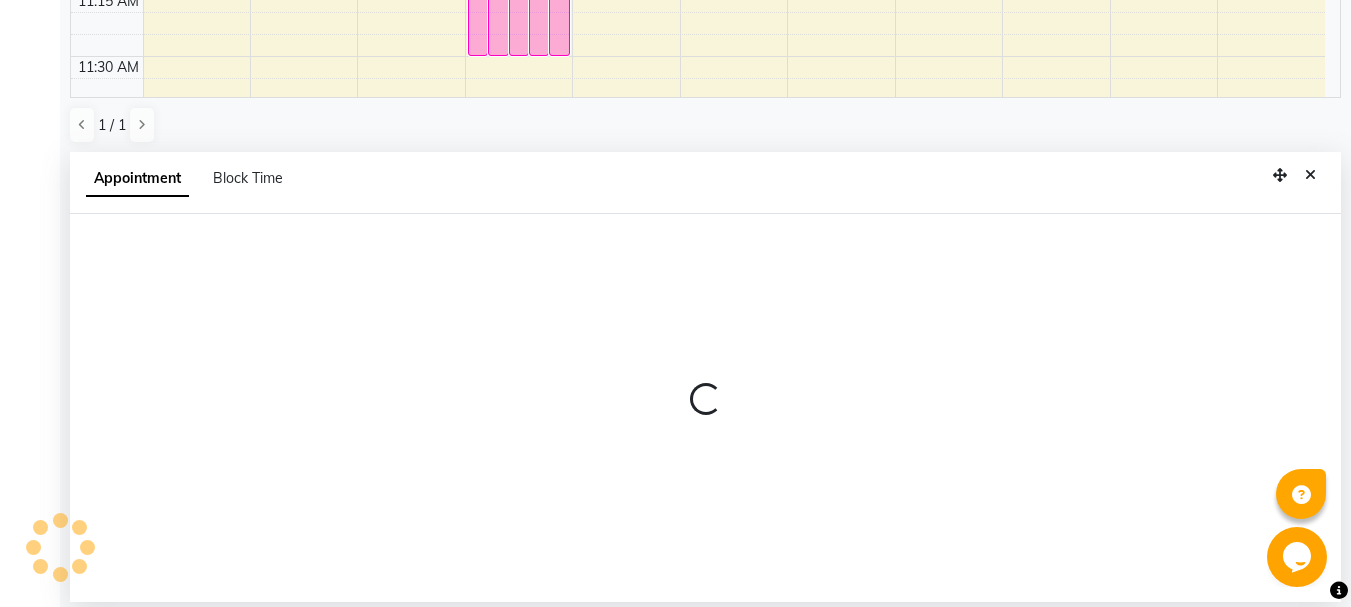 select on "tentative" 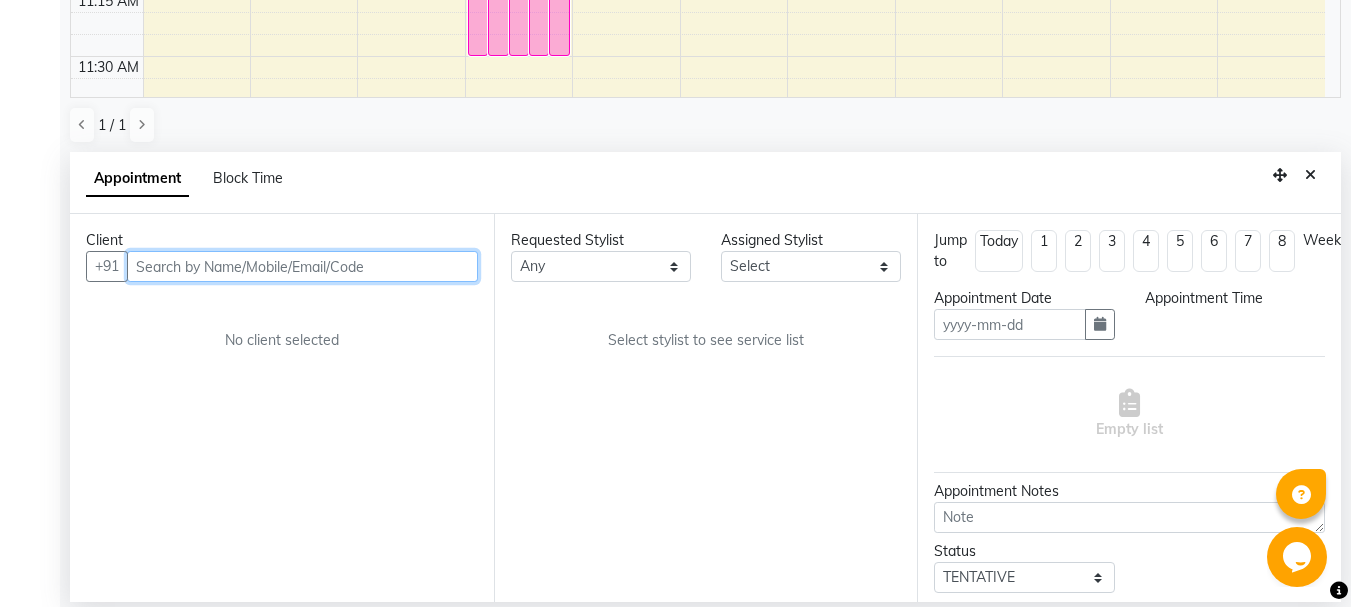 type on "[DATE]" 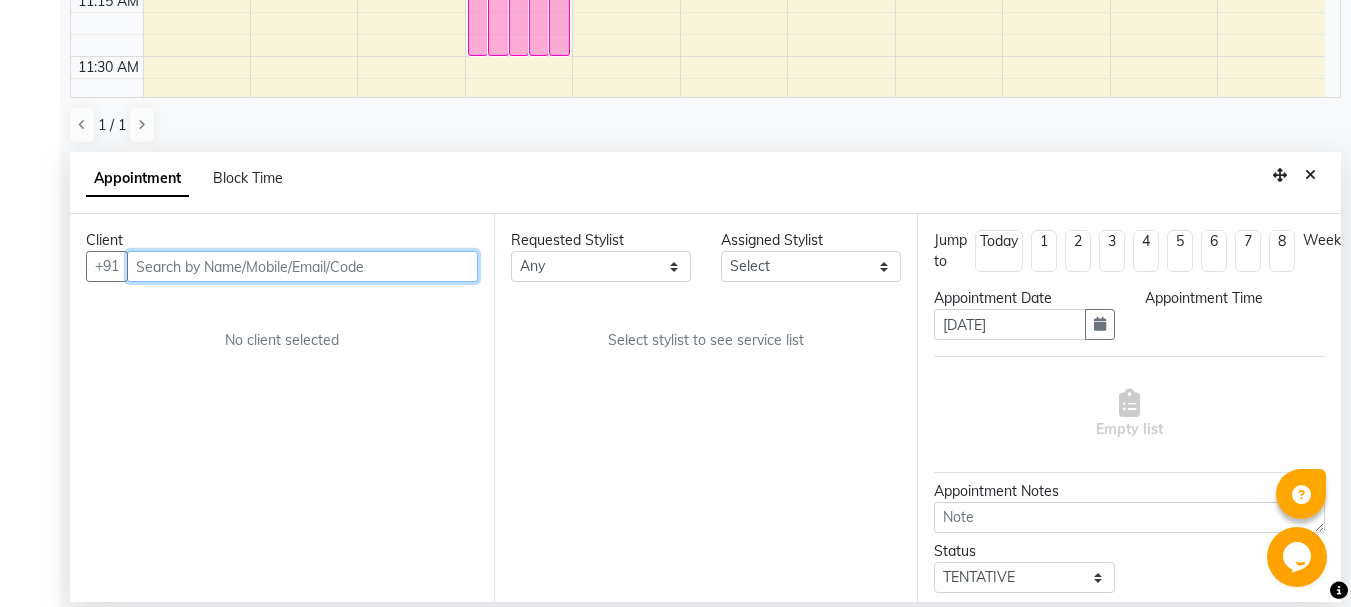 select on "confirm booking" 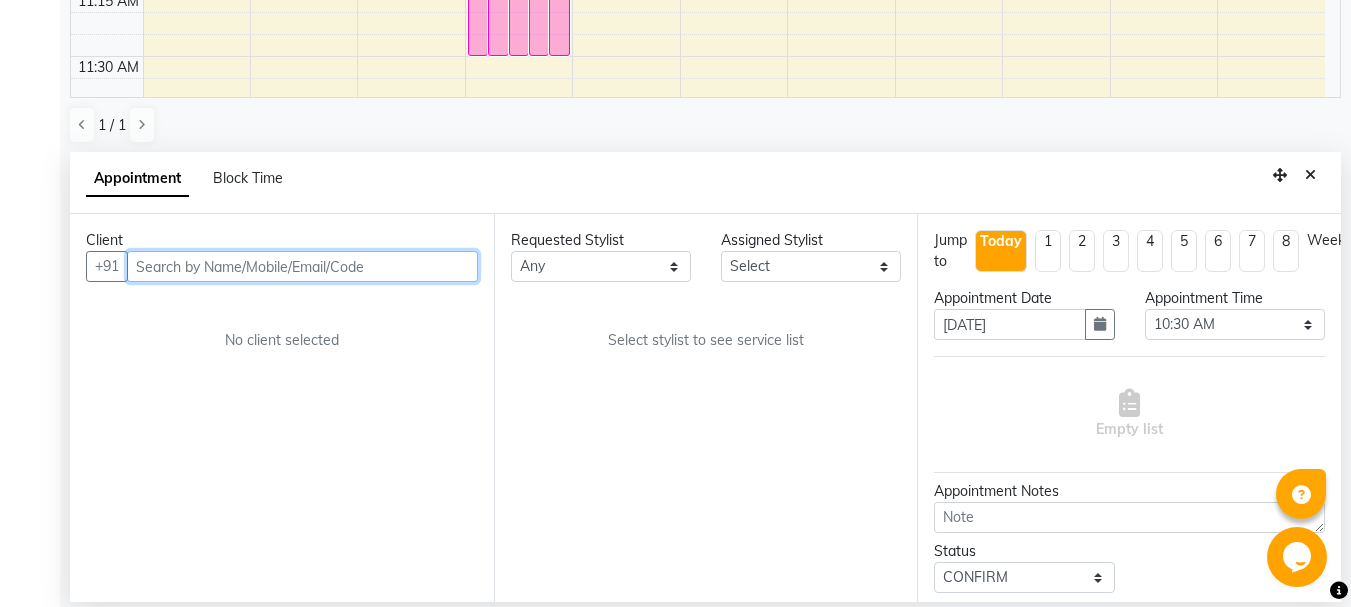 scroll, scrollTop: 0, scrollLeft: 0, axis: both 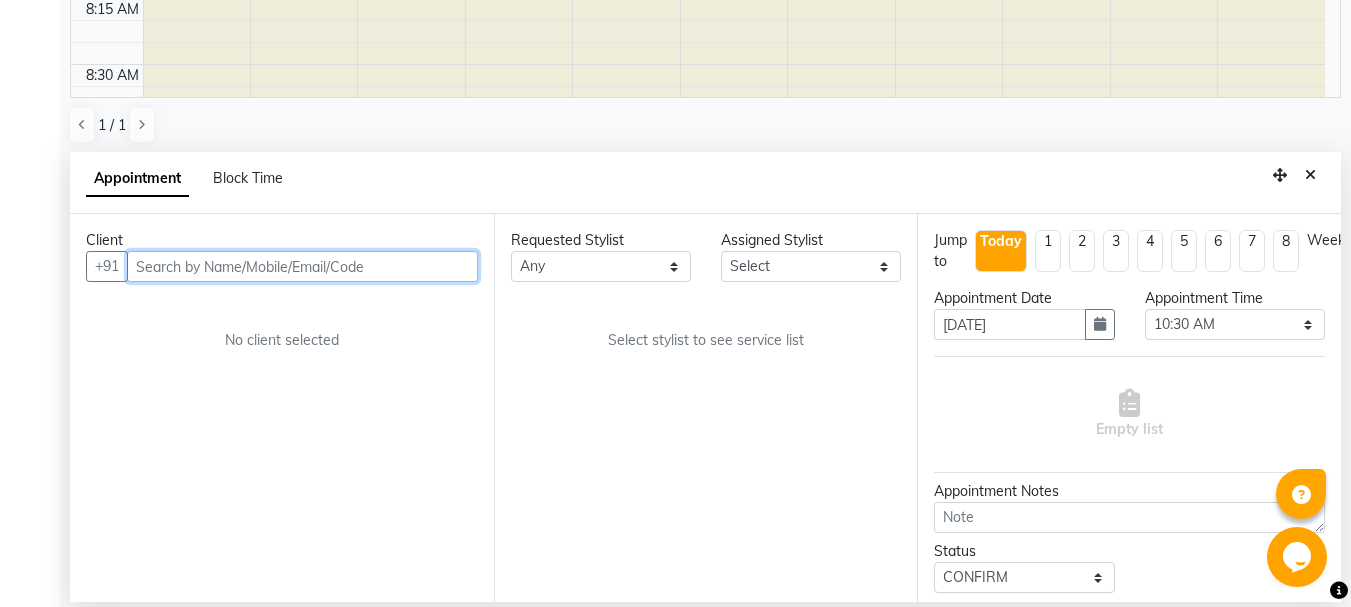 select on "27462" 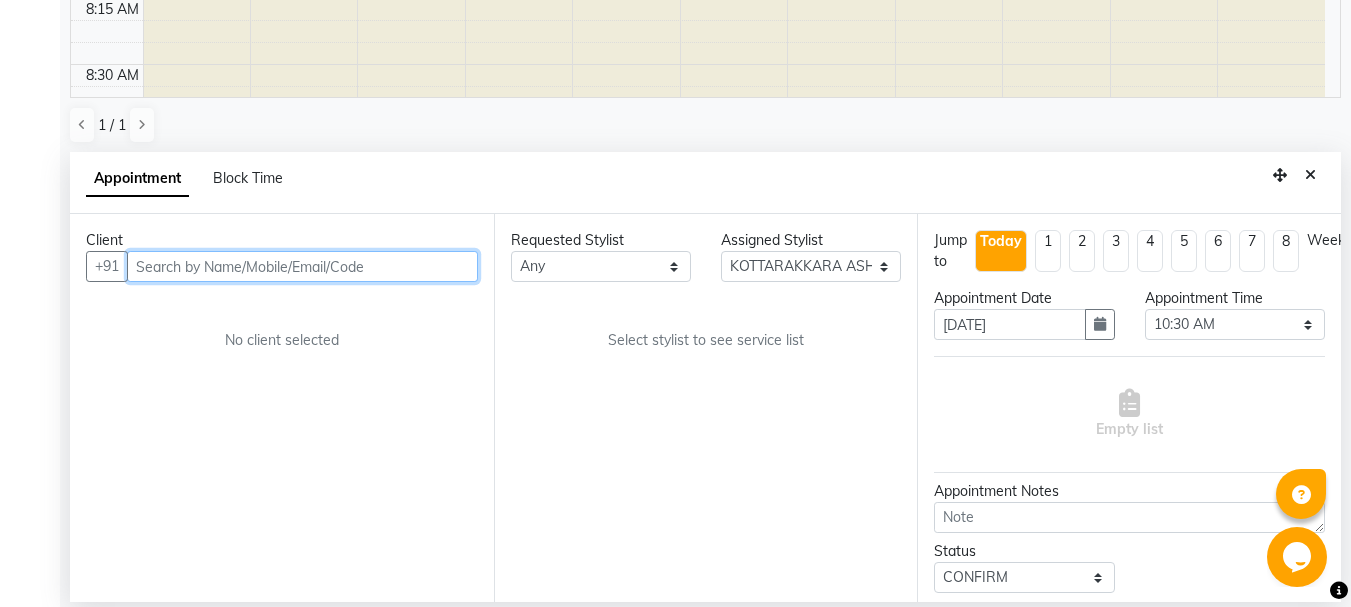 select on "2028" 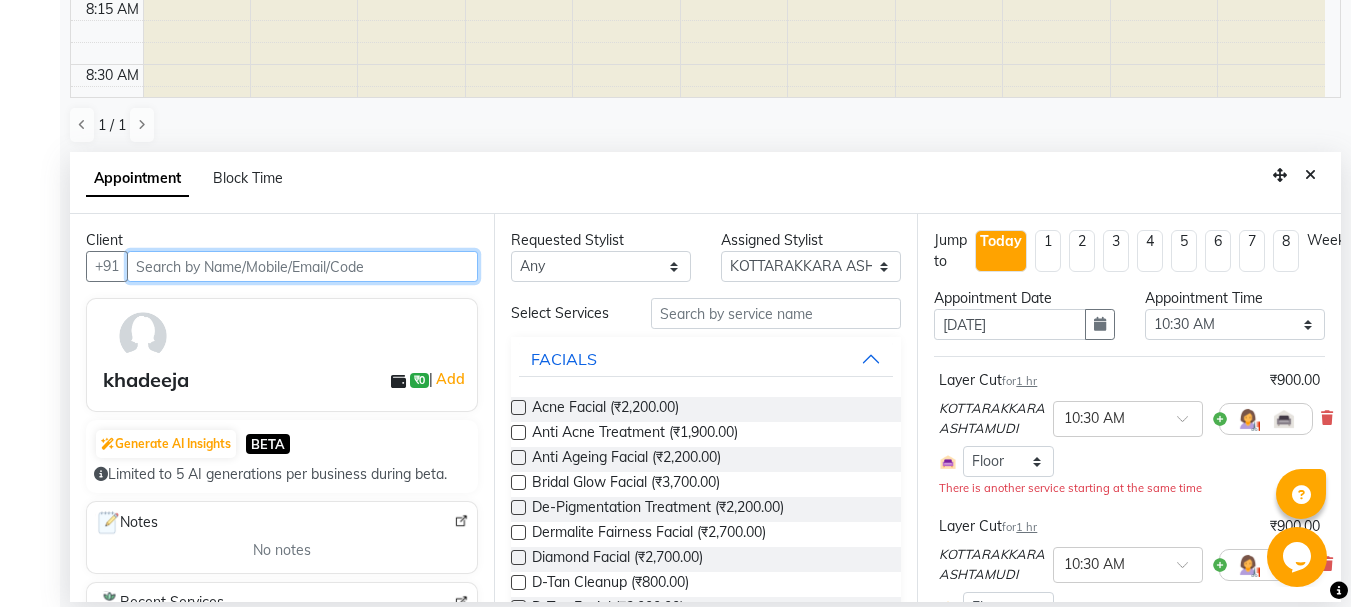 scroll, scrollTop: 529, scrollLeft: 0, axis: vertical 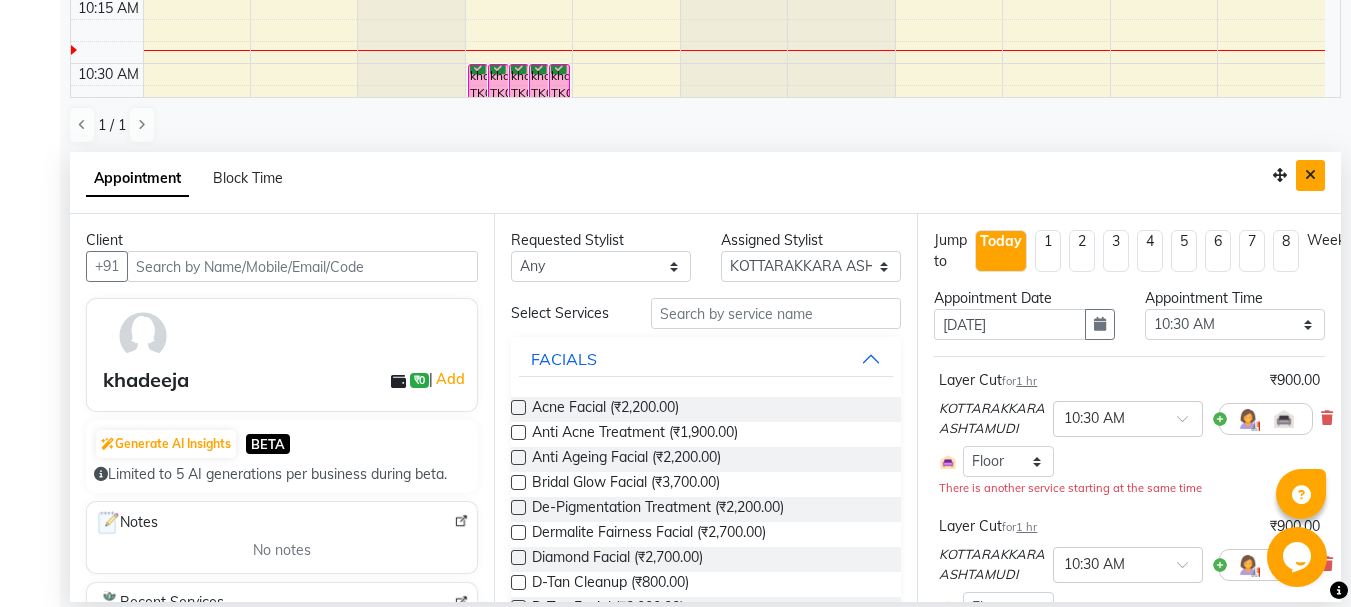 click at bounding box center [1310, 175] 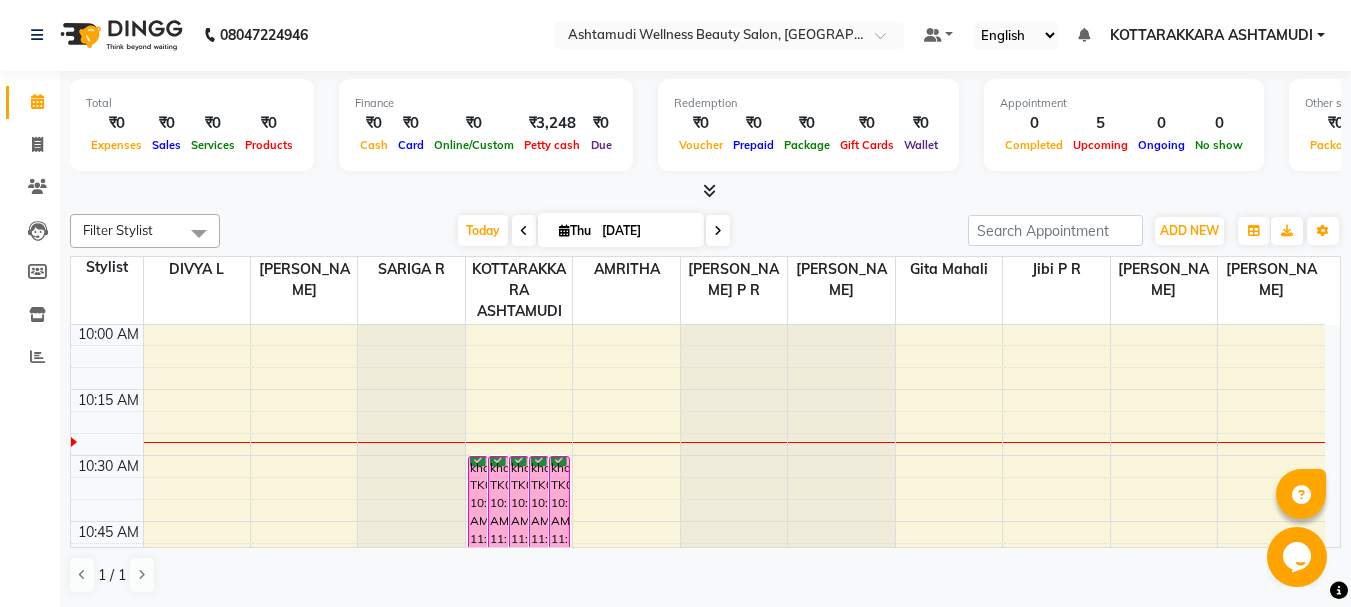 scroll, scrollTop: 1, scrollLeft: 0, axis: vertical 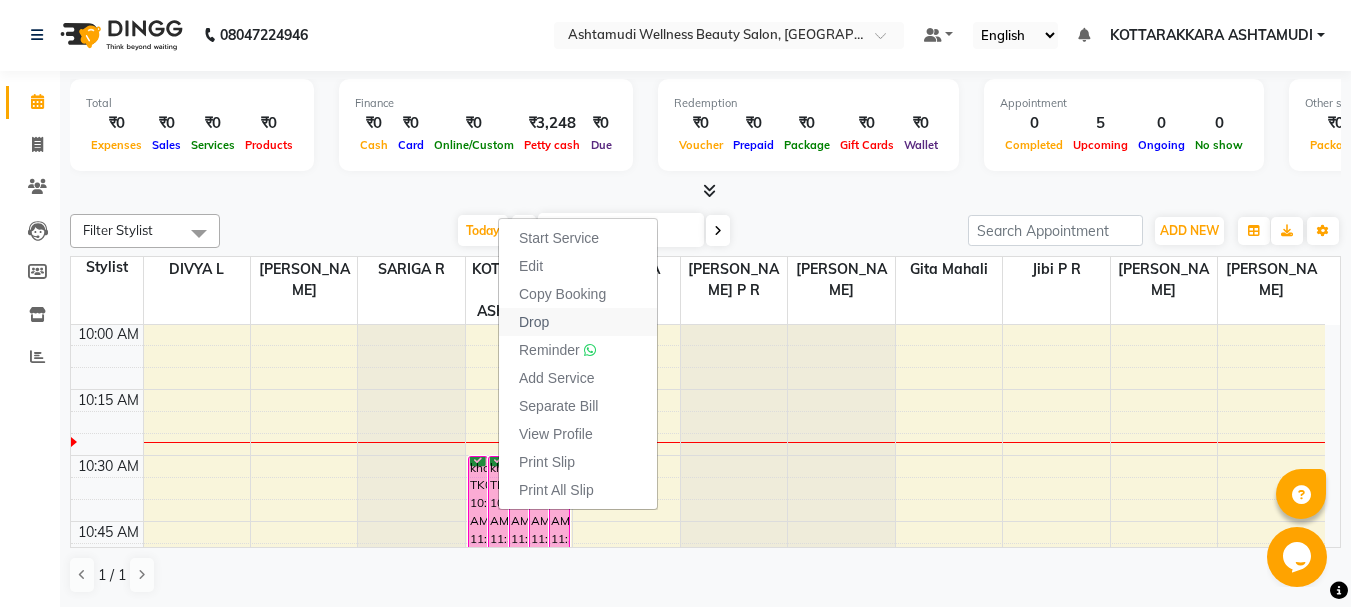 click on "Drop" at bounding box center (534, 322) 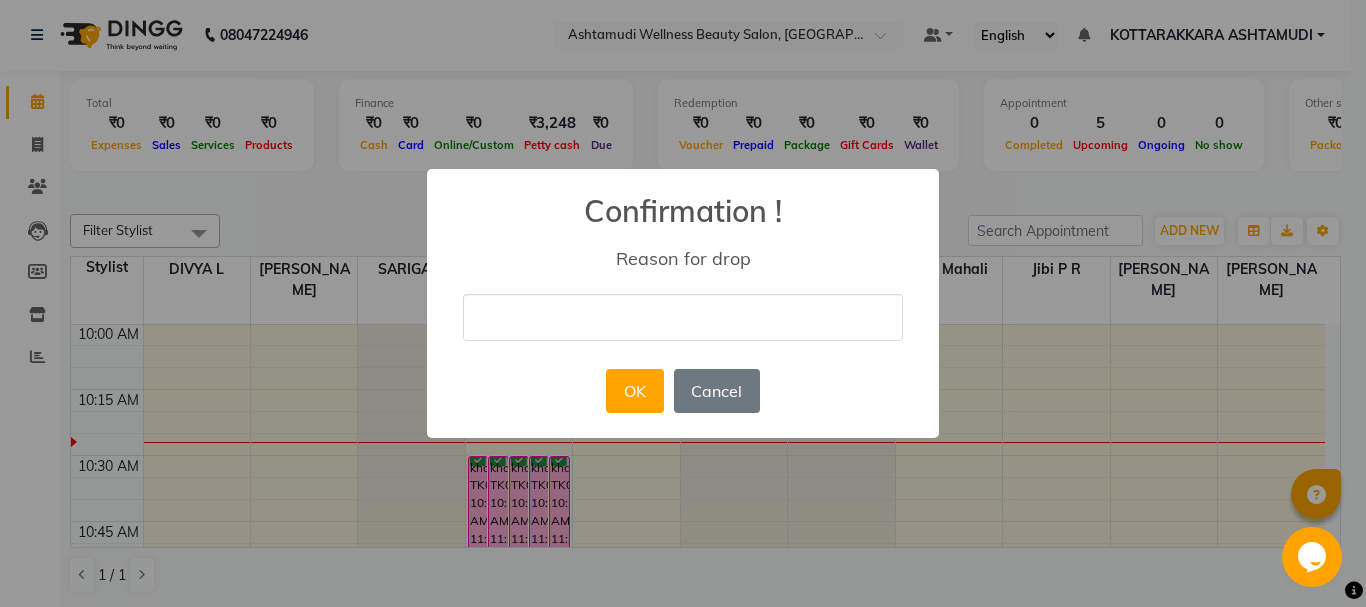 click at bounding box center (683, 317) 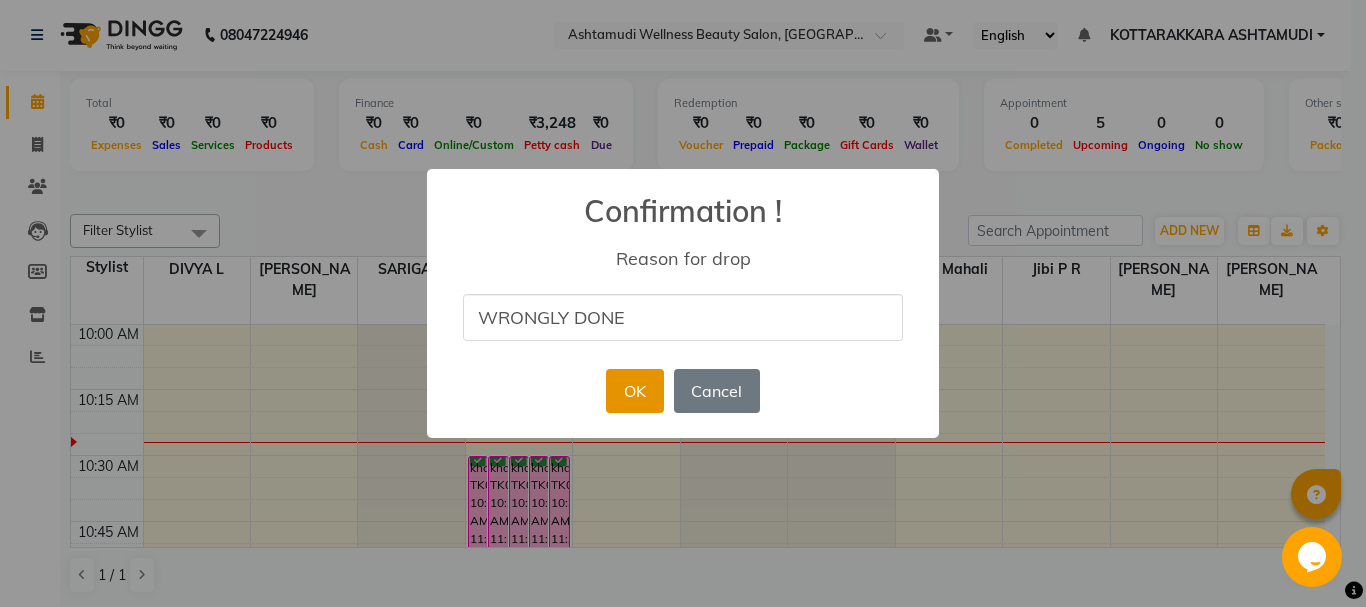 click on "OK" at bounding box center [634, 391] 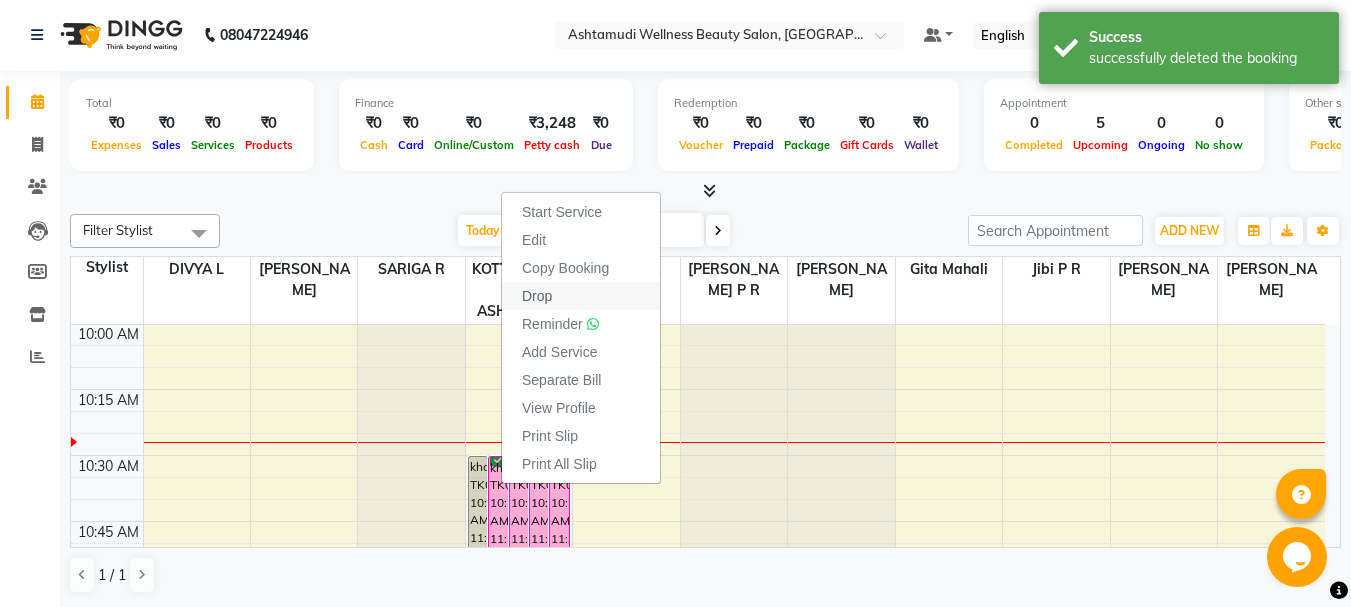 click on "Drop" at bounding box center [537, 296] 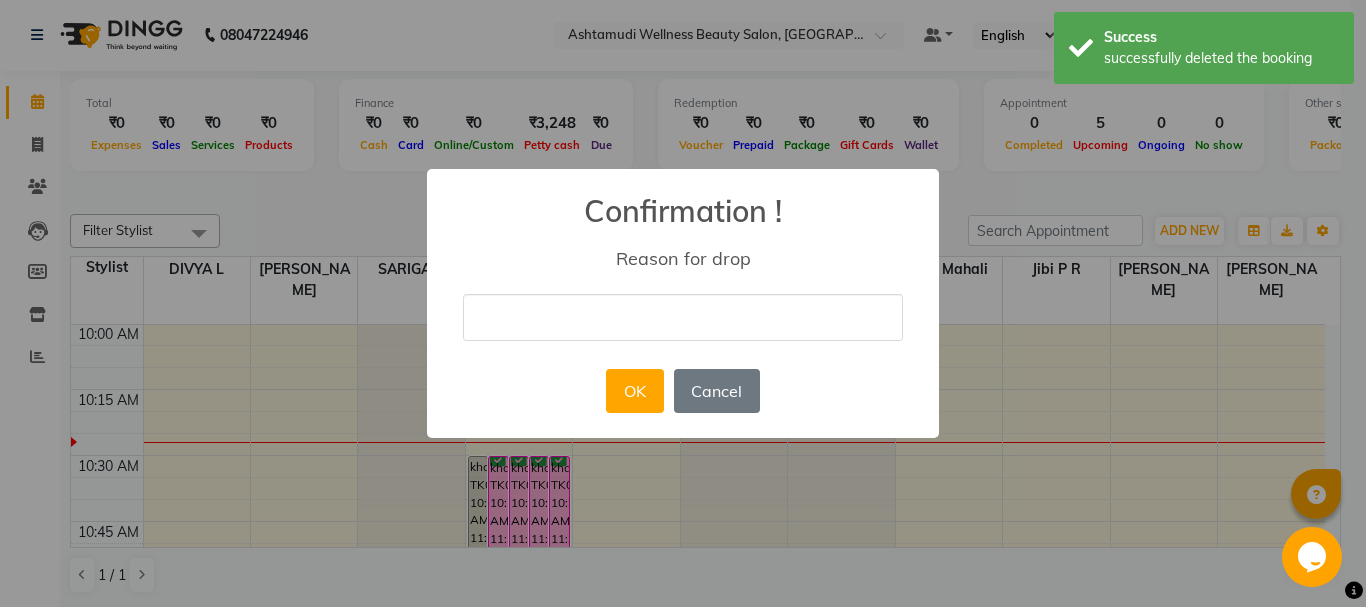 click at bounding box center [683, 317] 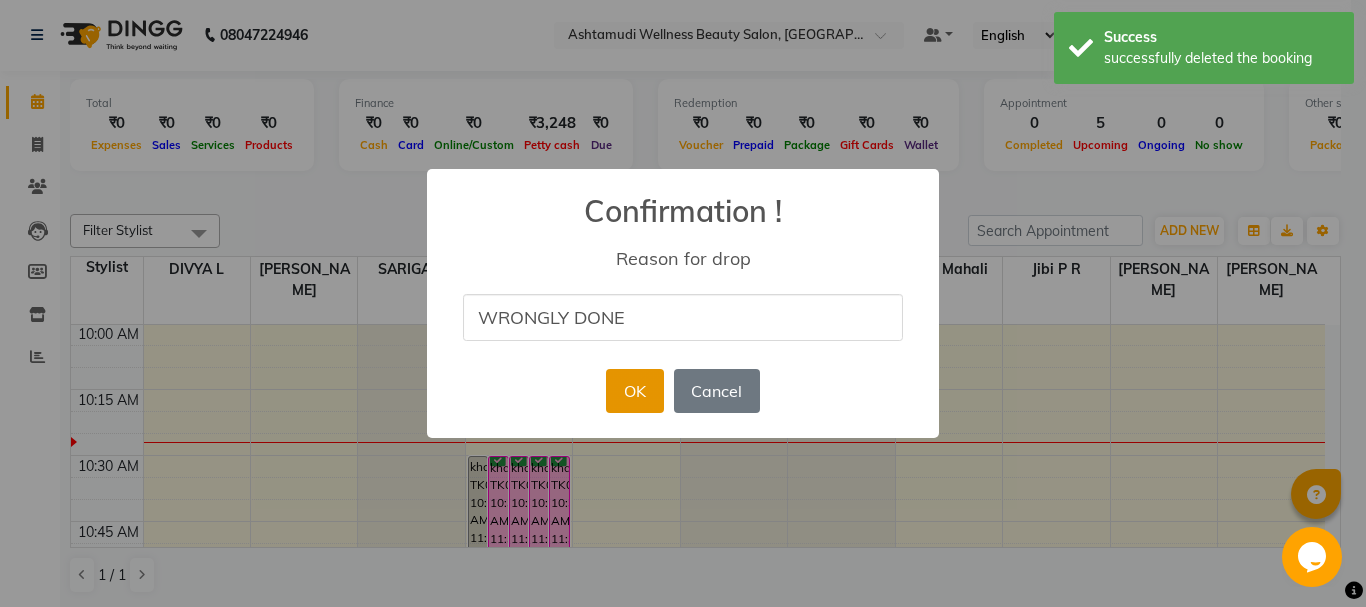 click on "OK" at bounding box center (634, 391) 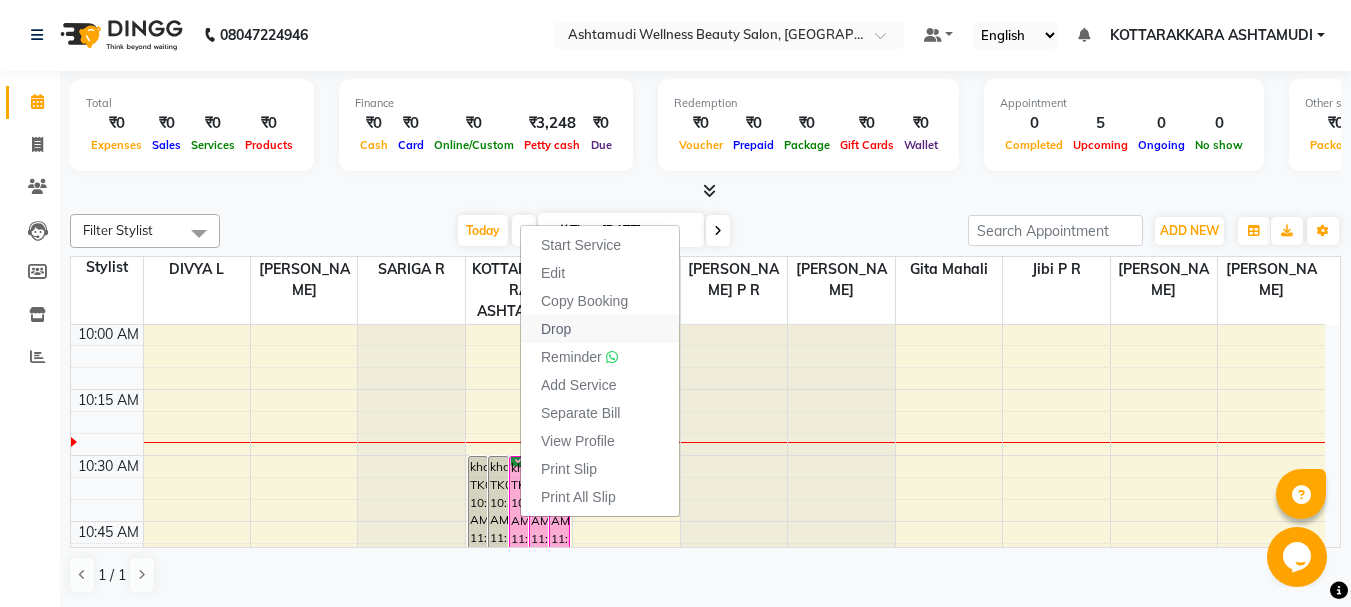 click on "Drop" at bounding box center [556, 329] 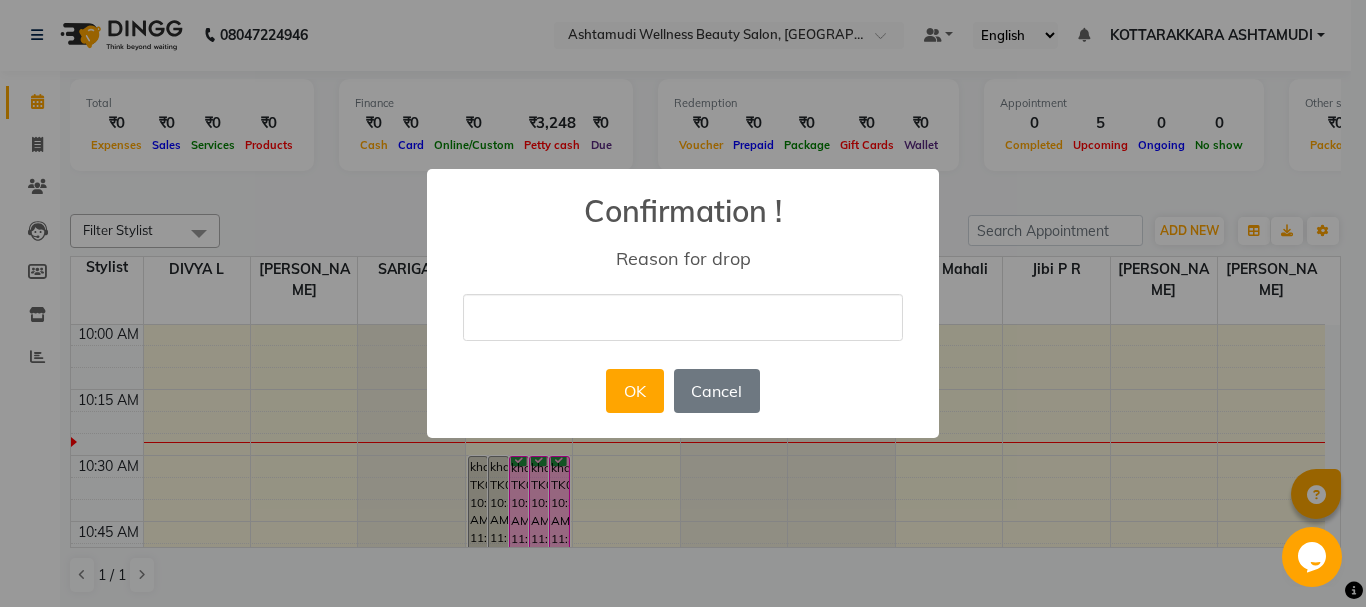 click at bounding box center [683, 317] 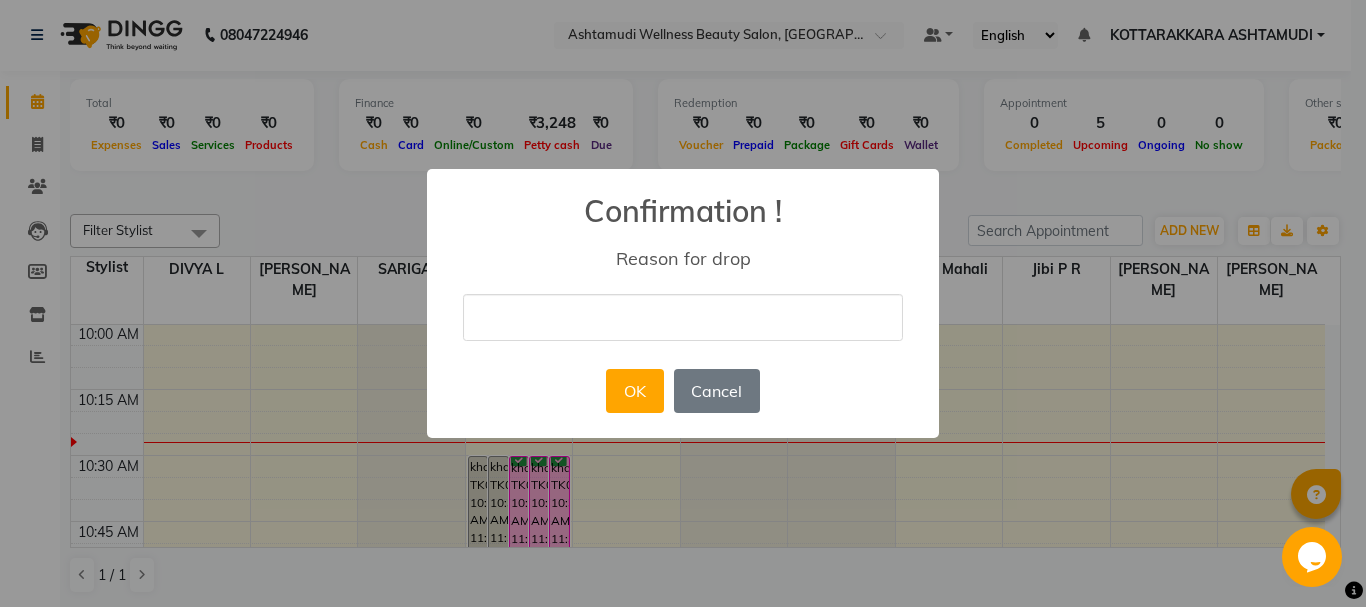 click at bounding box center (683, 317) 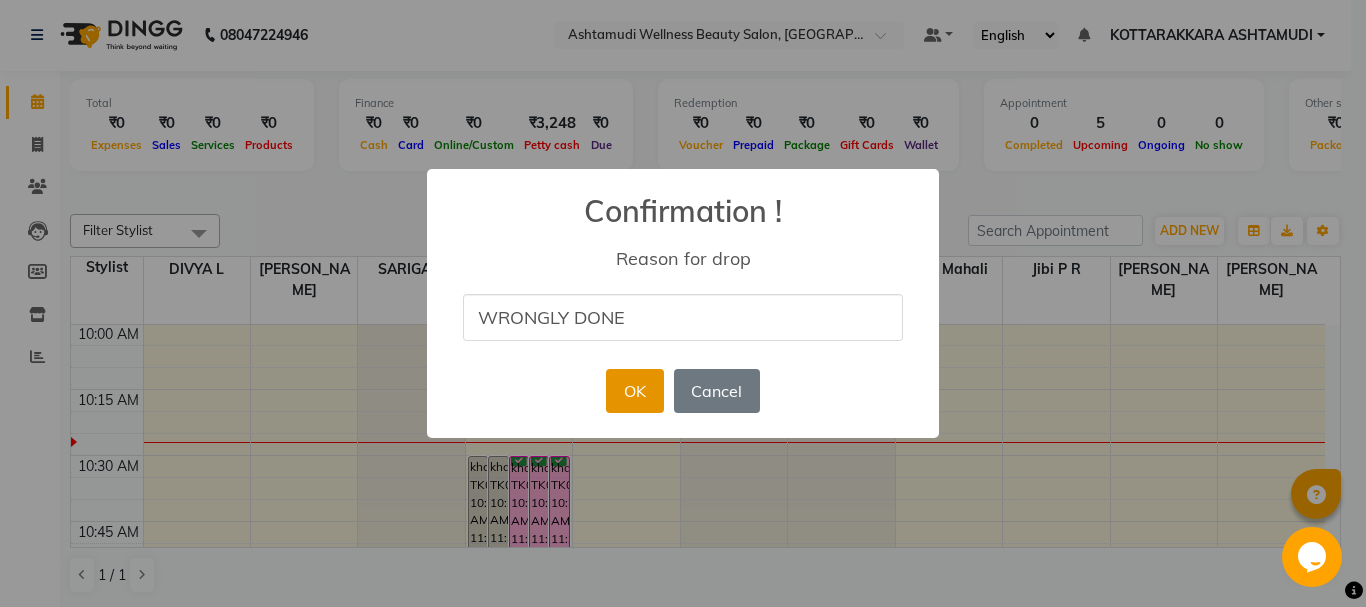 click on "OK" at bounding box center (634, 391) 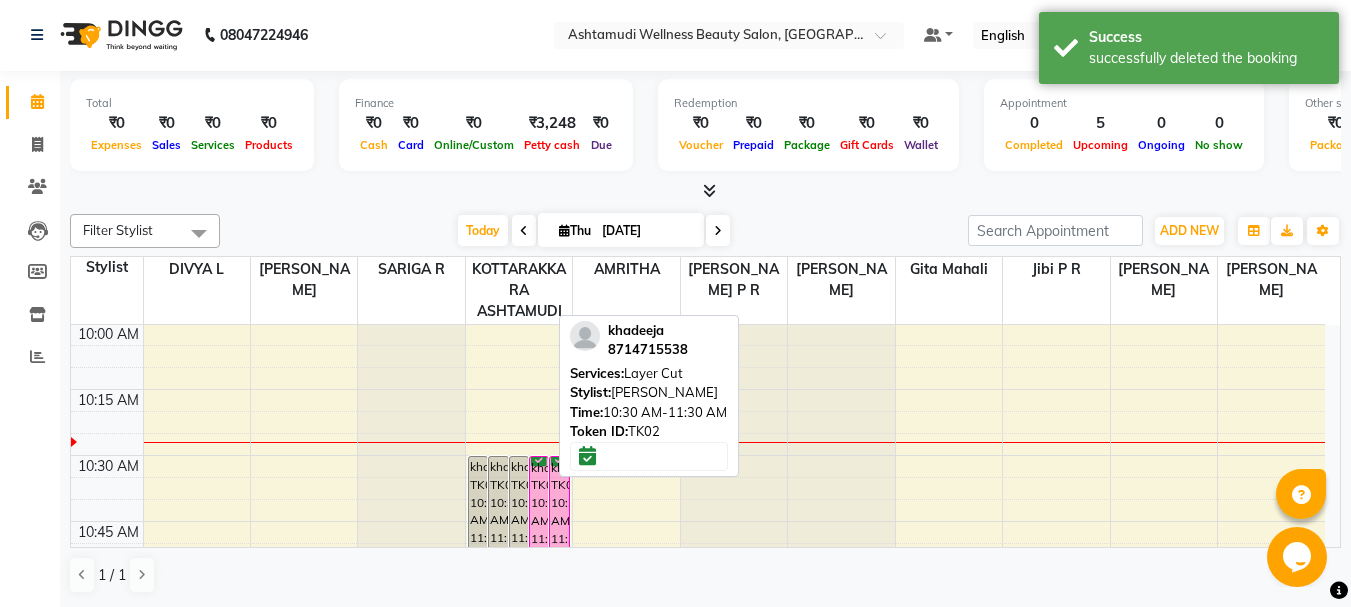 click on "khadeeja, TK02, 10:30 AM-11:30 AM, Layer Cut" at bounding box center (539, 587) 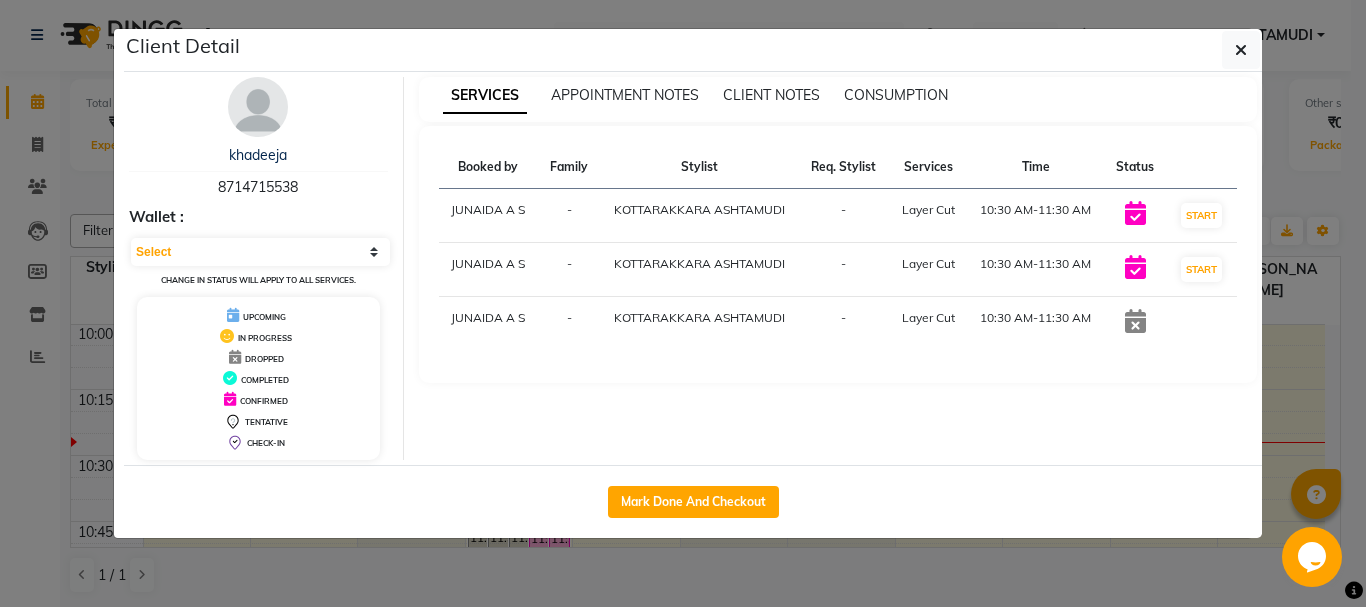 click at bounding box center [1135, 321] 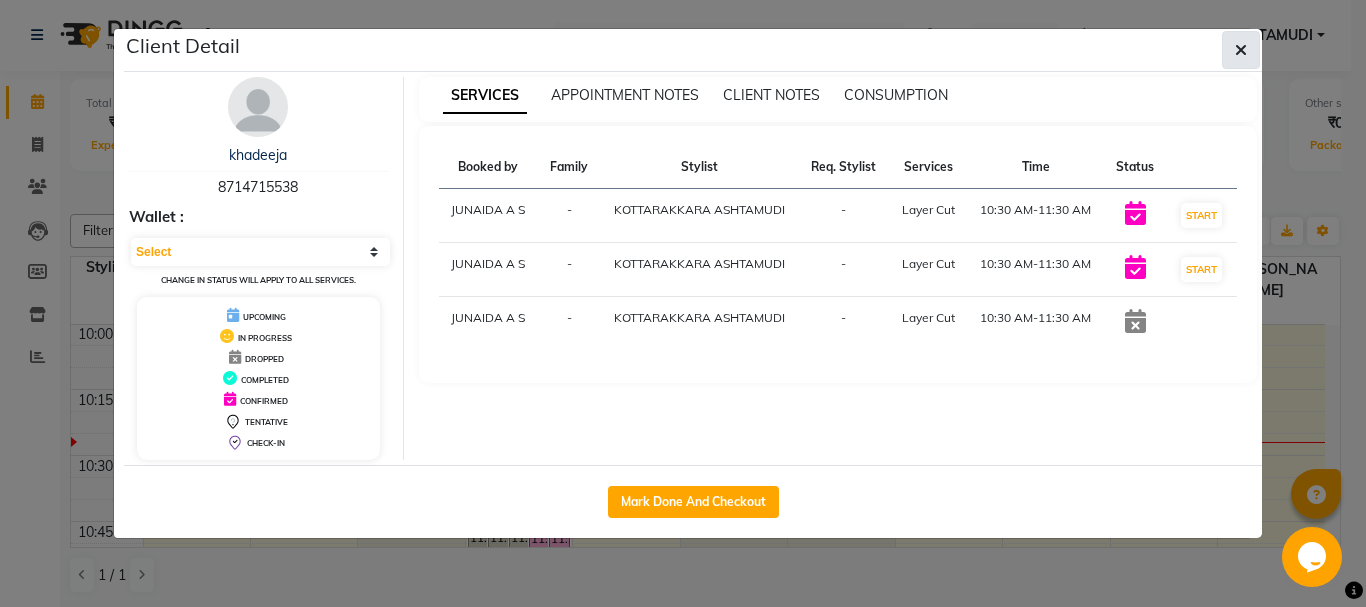 click 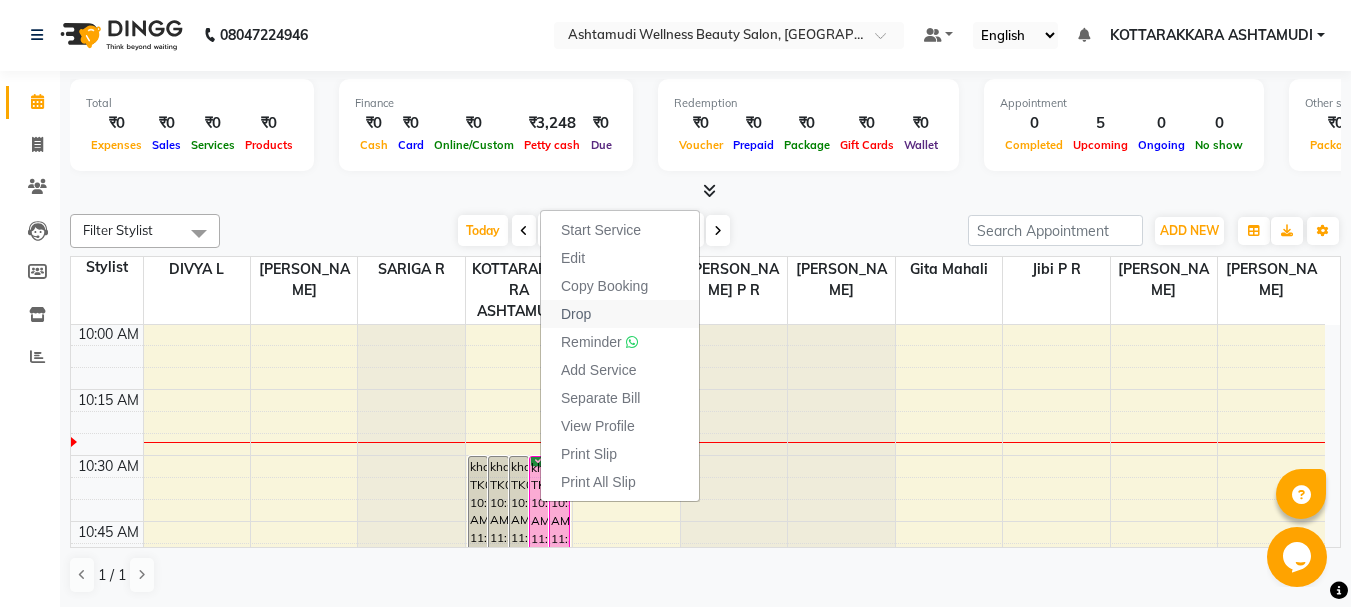 click on "Drop" at bounding box center [576, 314] 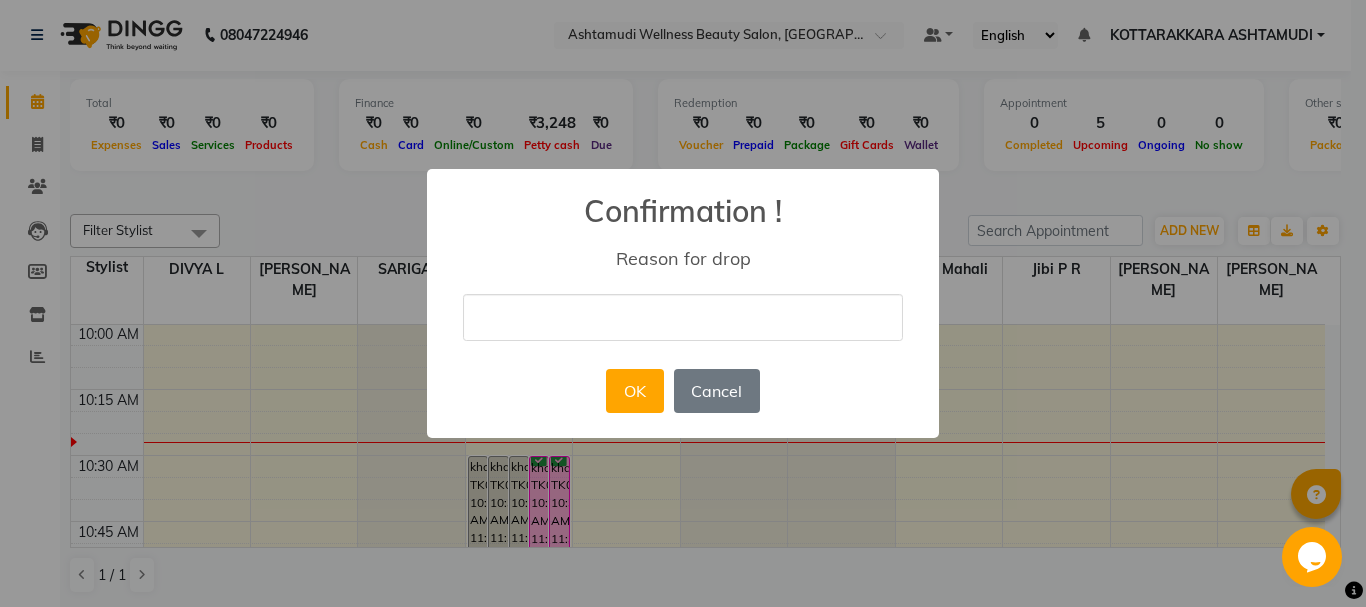 click at bounding box center (683, 317) 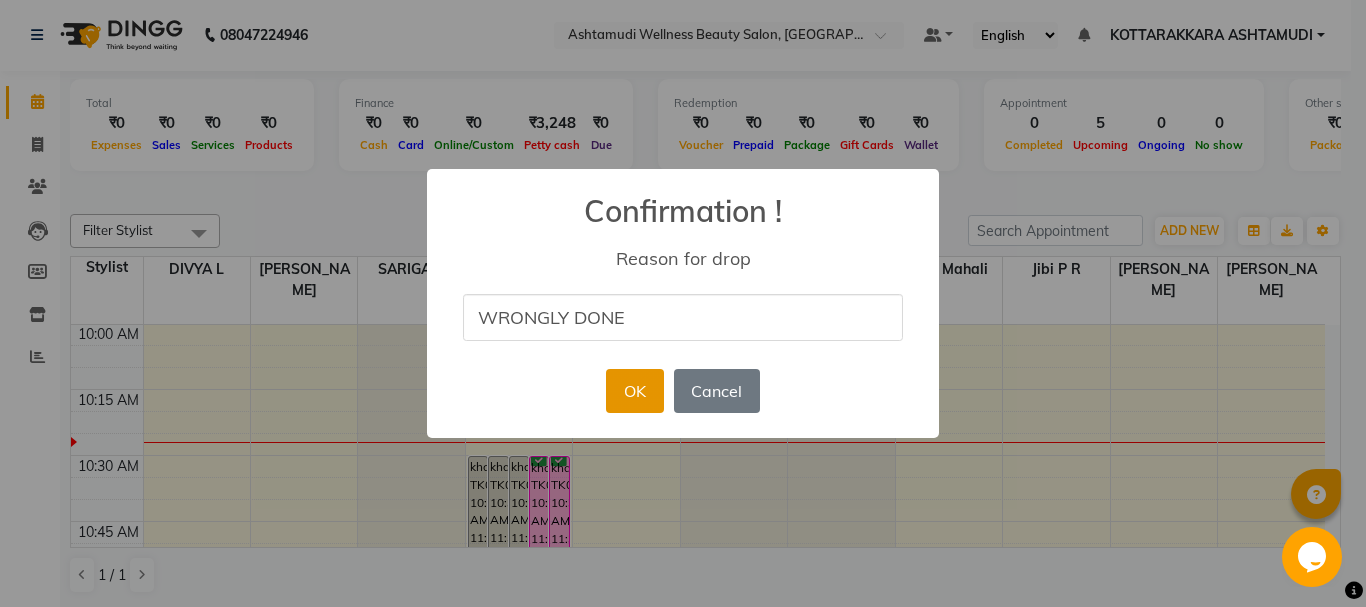 click on "OK" at bounding box center [634, 391] 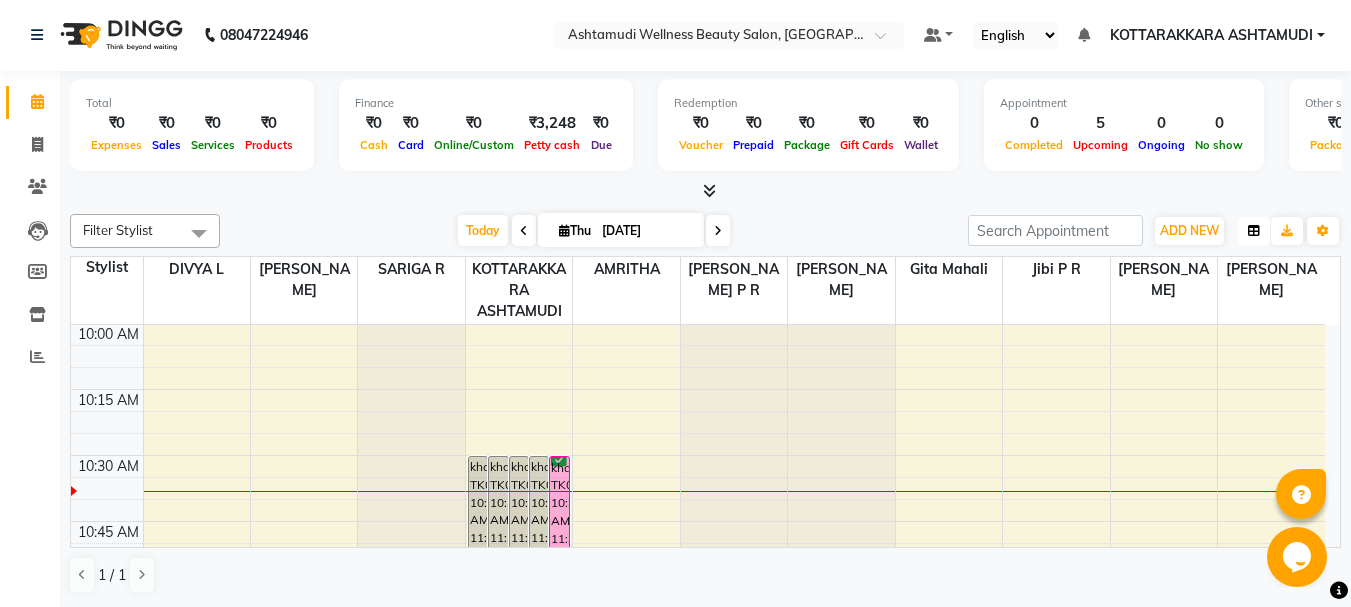 click at bounding box center (1254, 231) 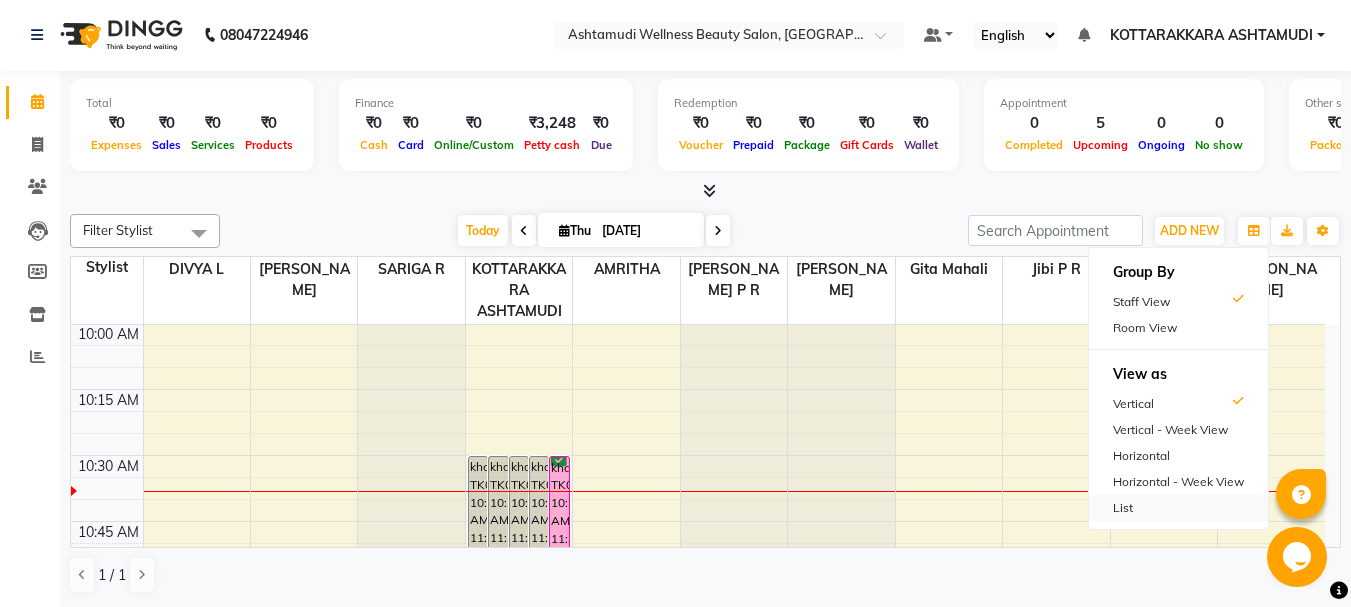 click on "List" at bounding box center [1178, 508] 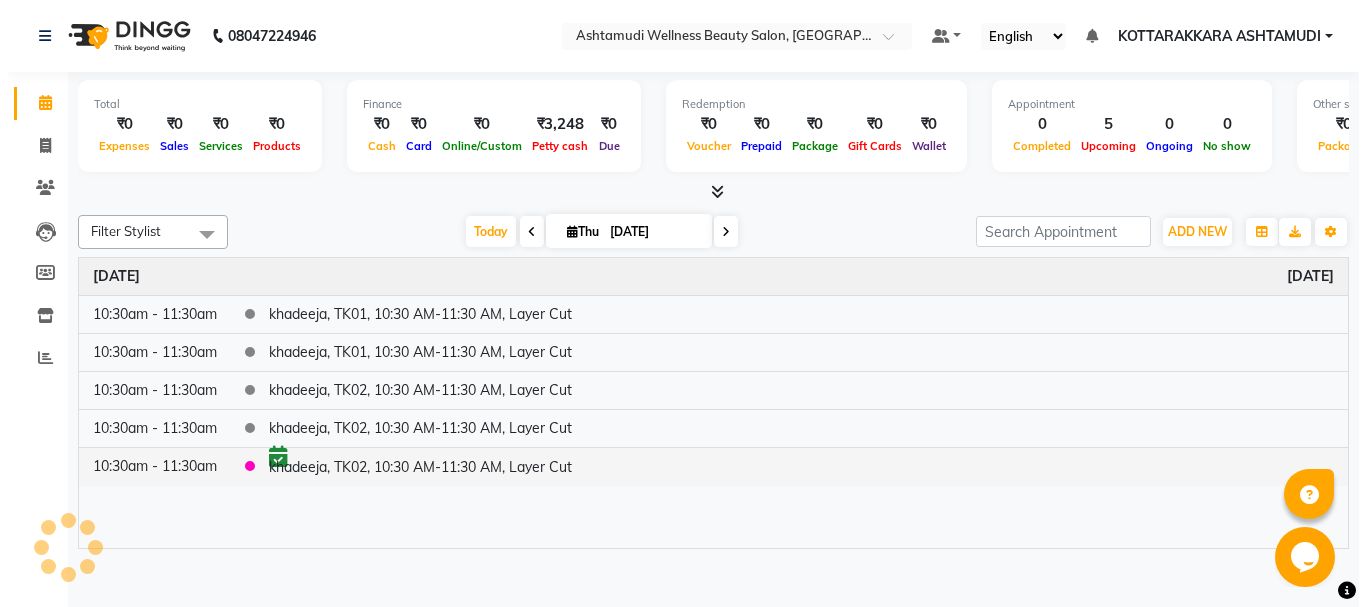 scroll, scrollTop: 0, scrollLeft: 0, axis: both 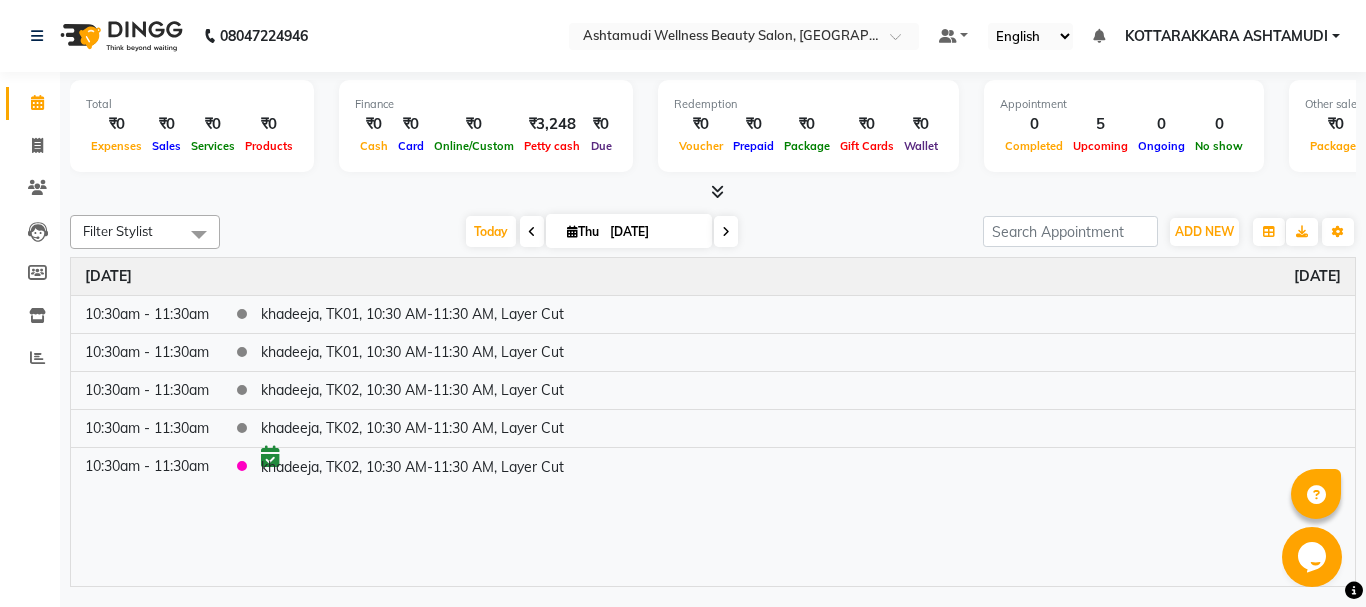 click at bounding box center (572, 231) 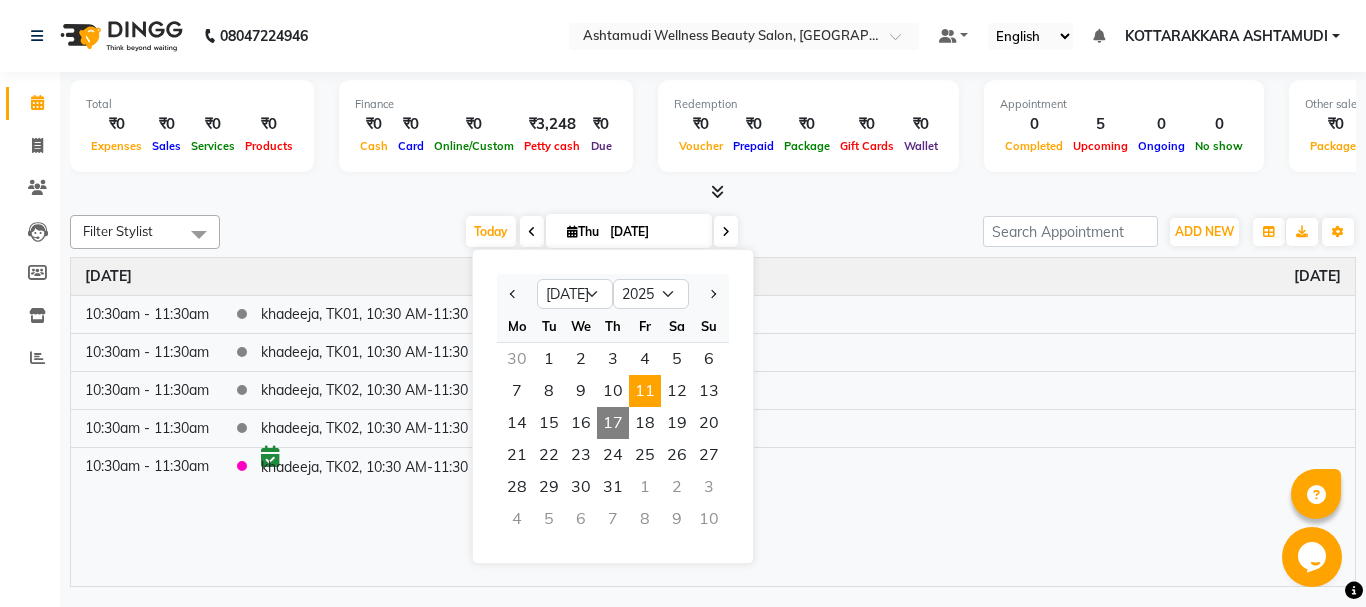 click on "11" at bounding box center (645, 391) 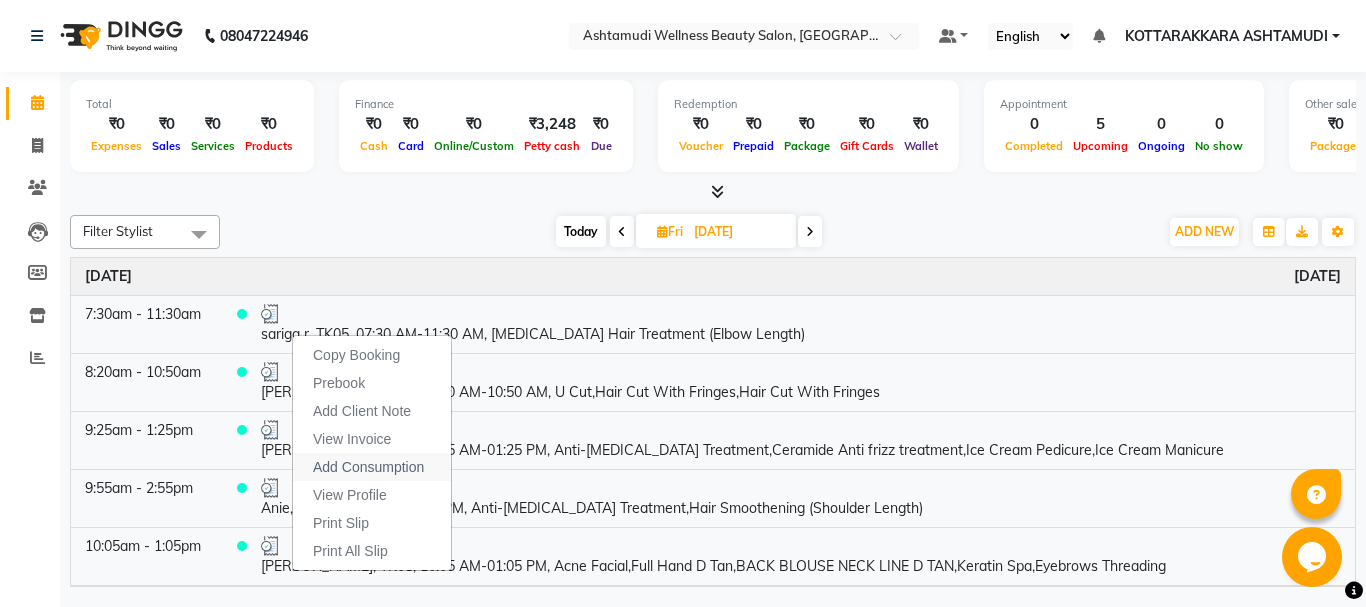 click on "Add Consumption" at bounding box center [368, 467] 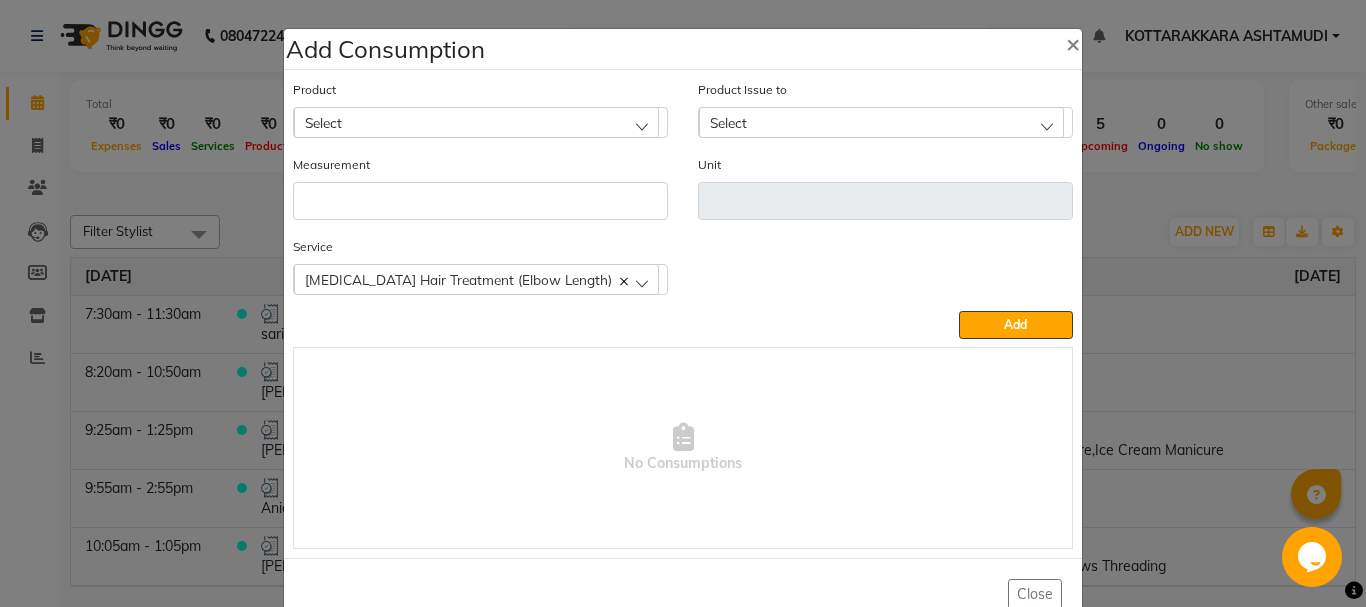click on "Select" 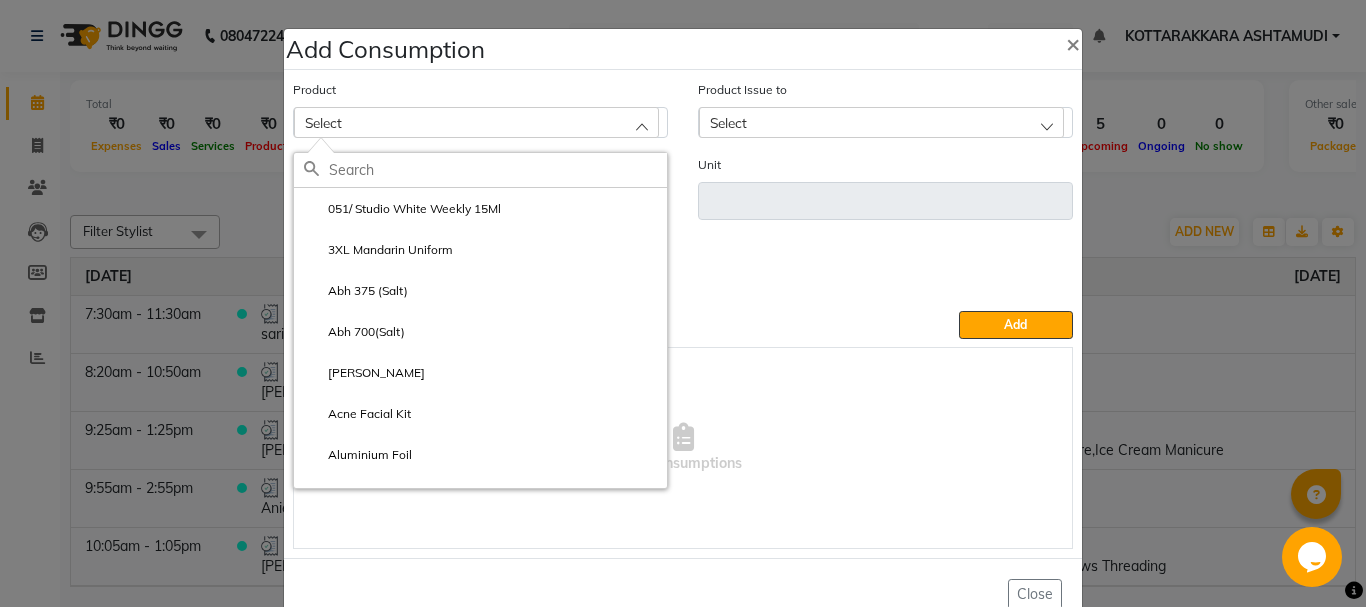 click 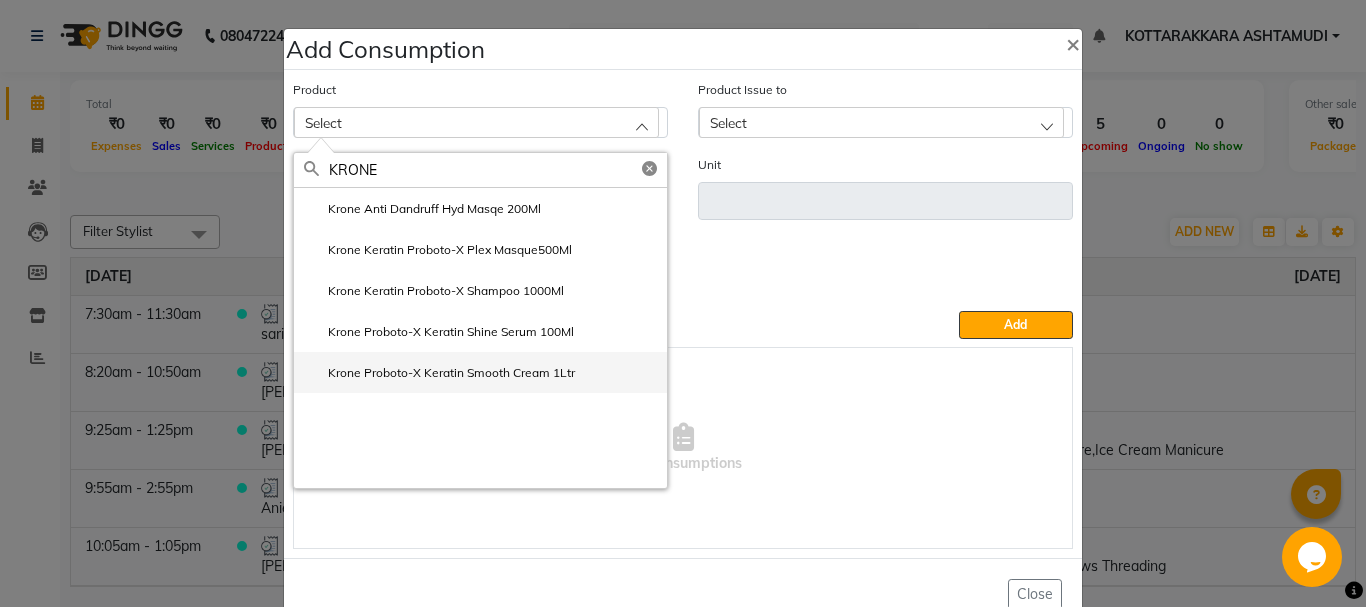 type on "KRONE" 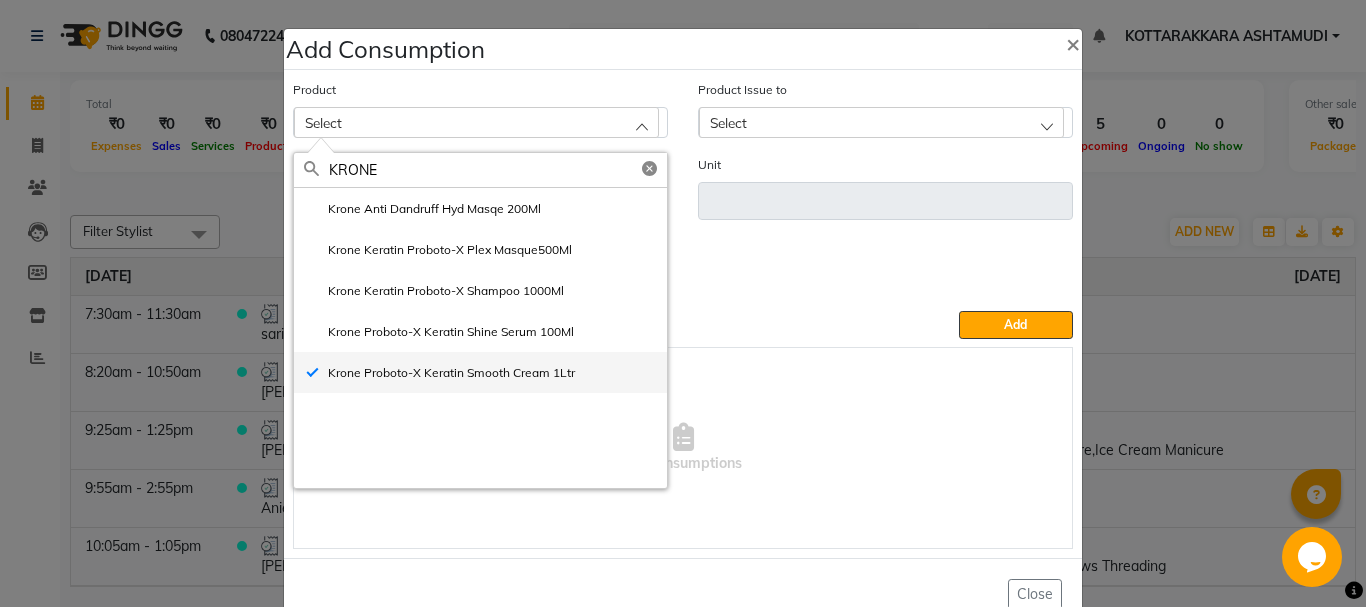 type on "ml" 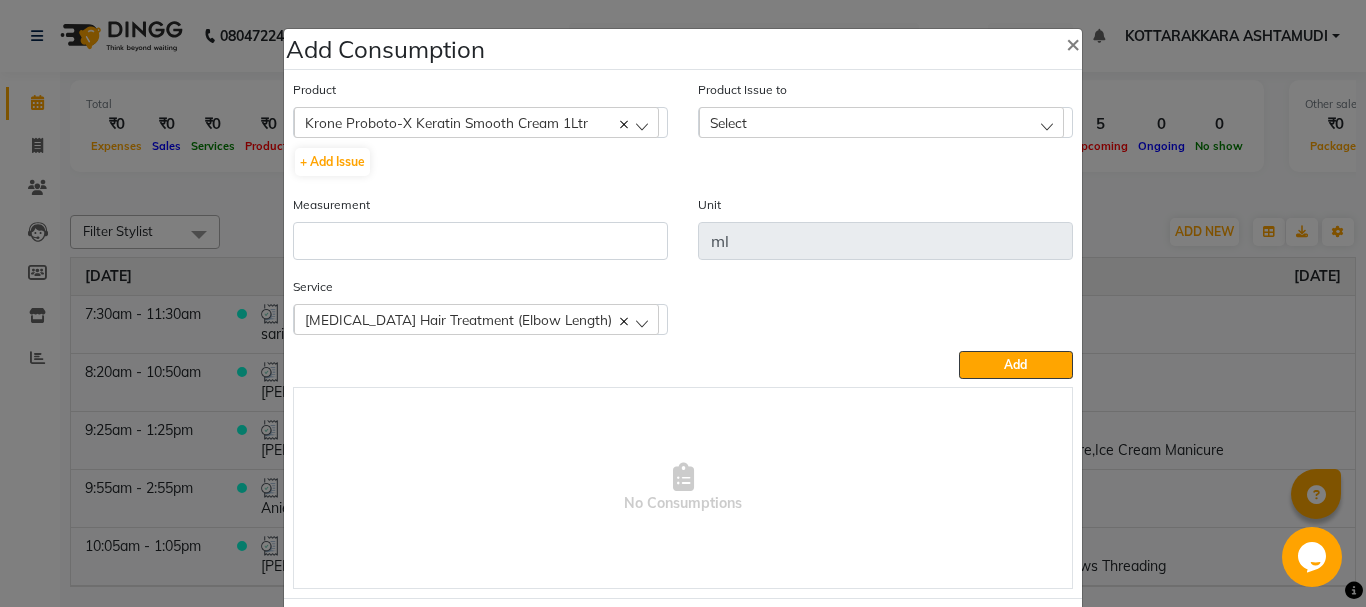 click on "Select" 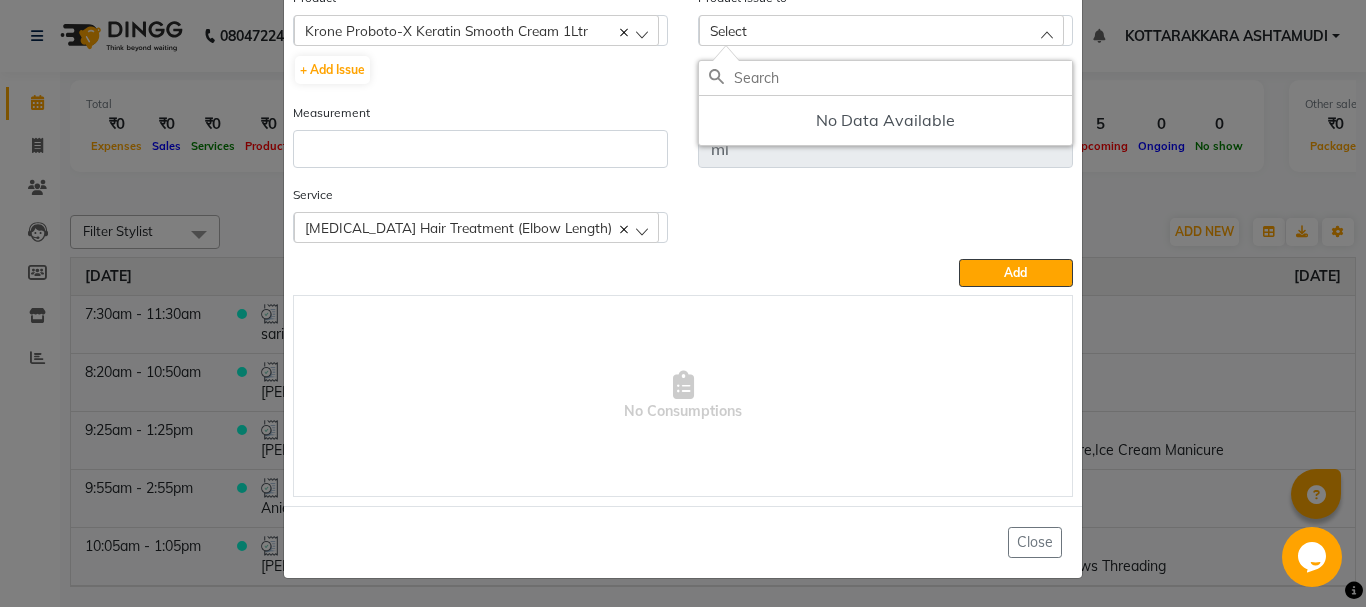 click on "Close" 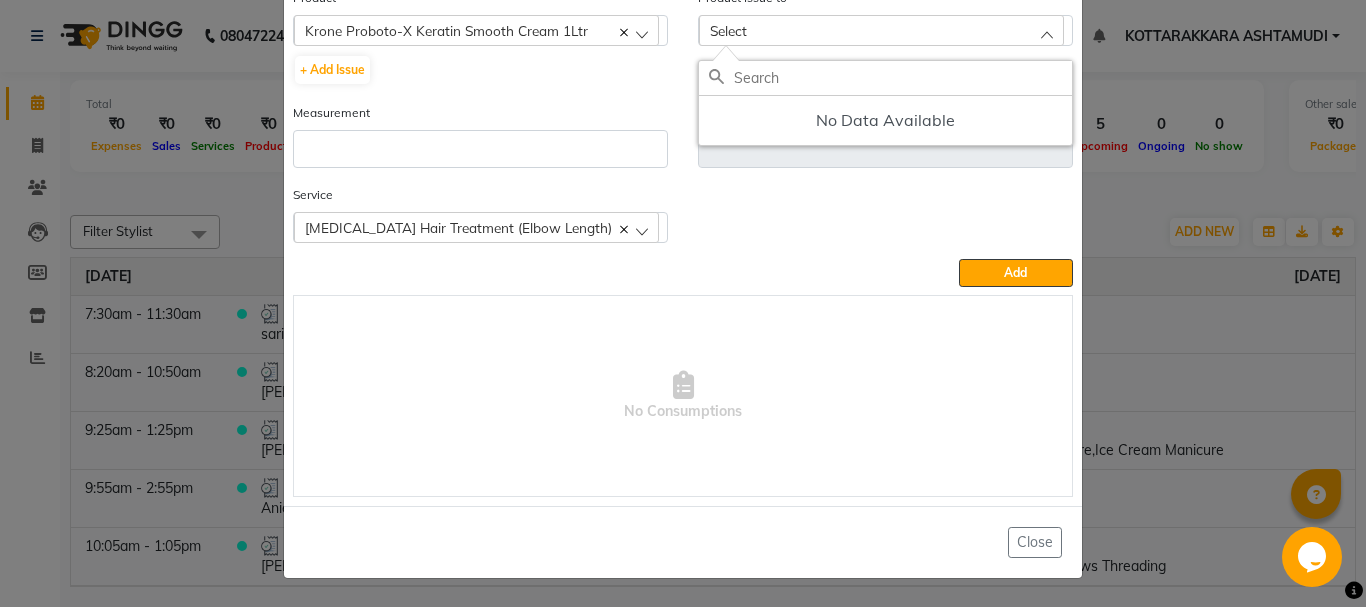 scroll, scrollTop: 52, scrollLeft: 0, axis: vertical 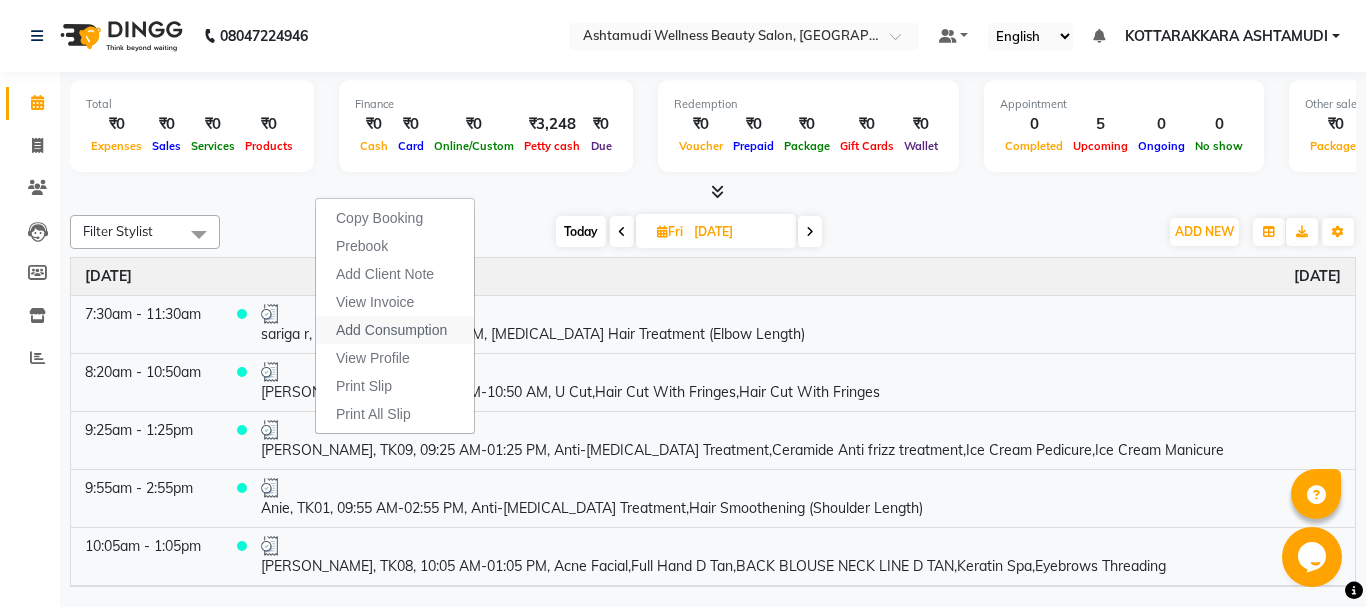 click on "Add Consumption" at bounding box center (391, 330) 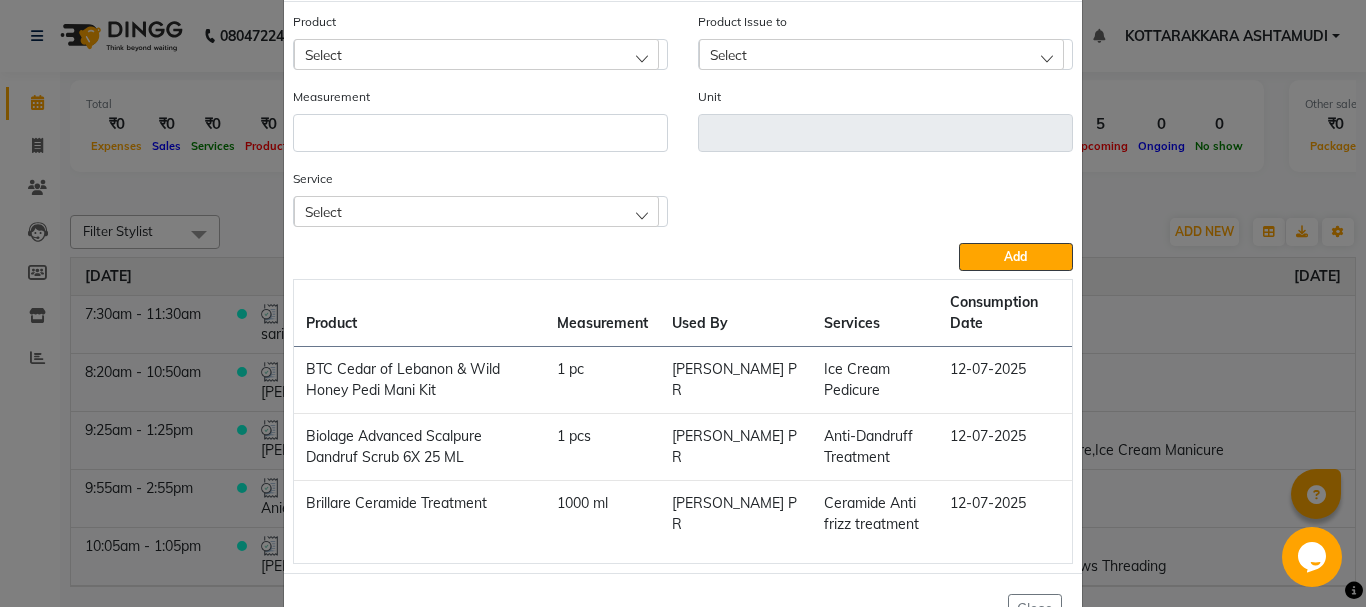 scroll, scrollTop: 135, scrollLeft: 0, axis: vertical 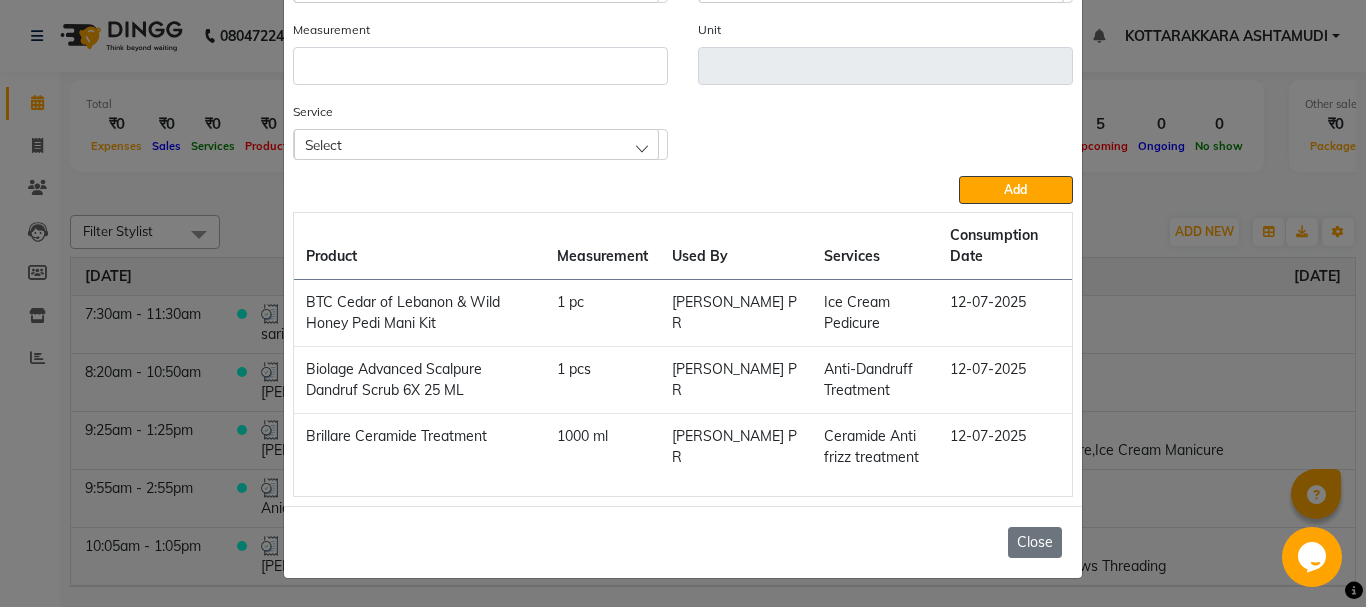 click on "Close" 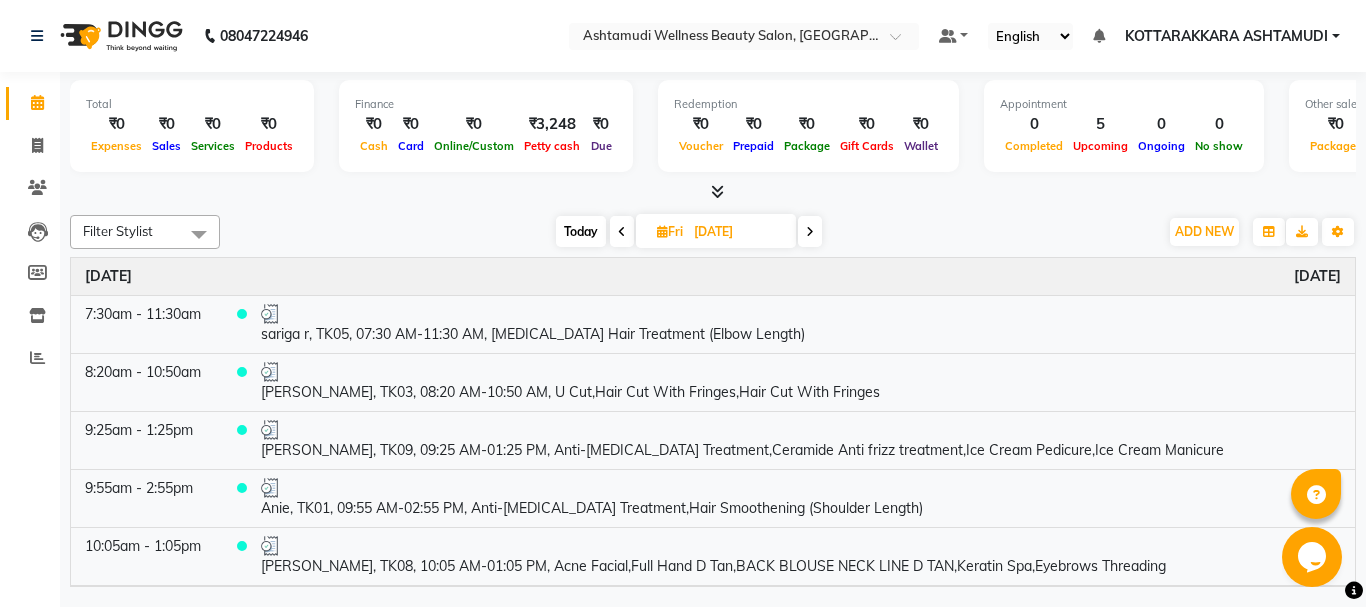 click at bounding box center (662, 231) 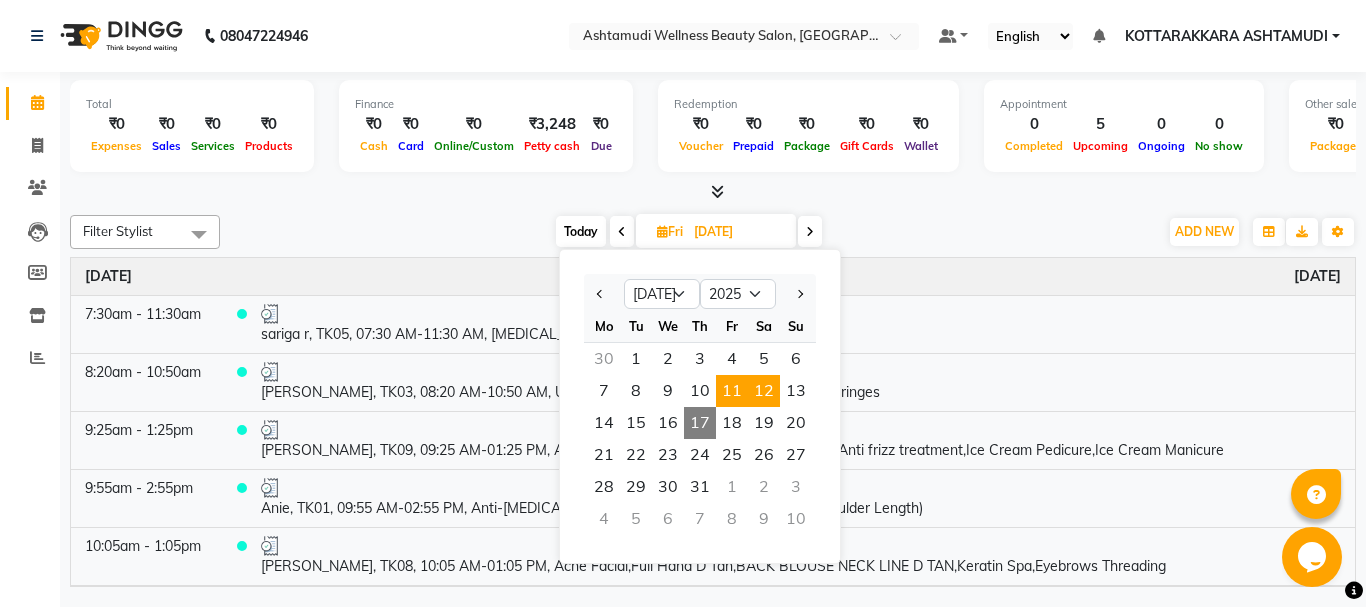 click on "12" at bounding box center (764, 391) 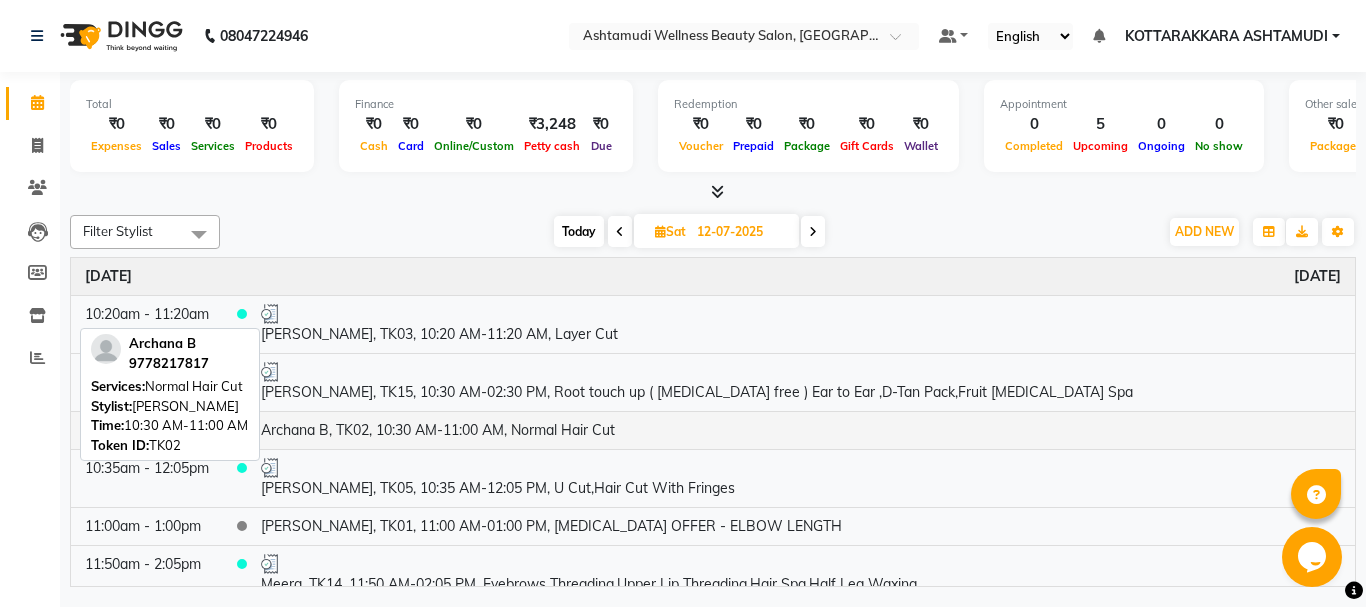 scroll, scrollTop: 600, scrollLeft: 0, axis: vertical 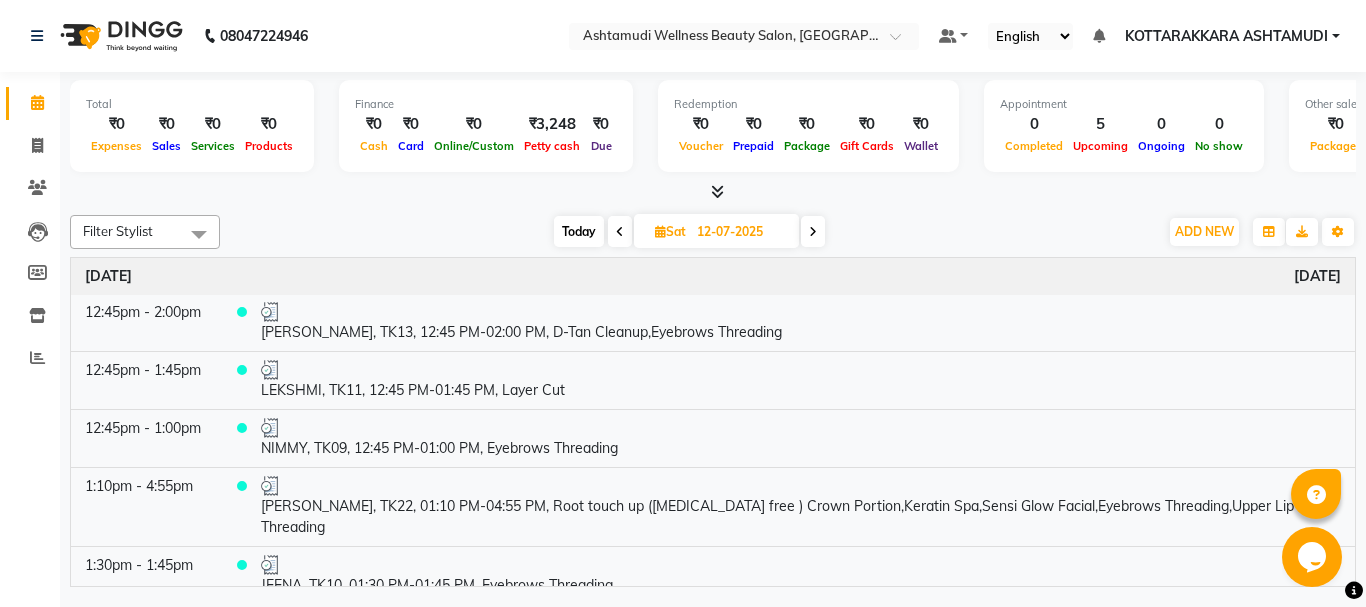 click at bounding box center [660, 231] 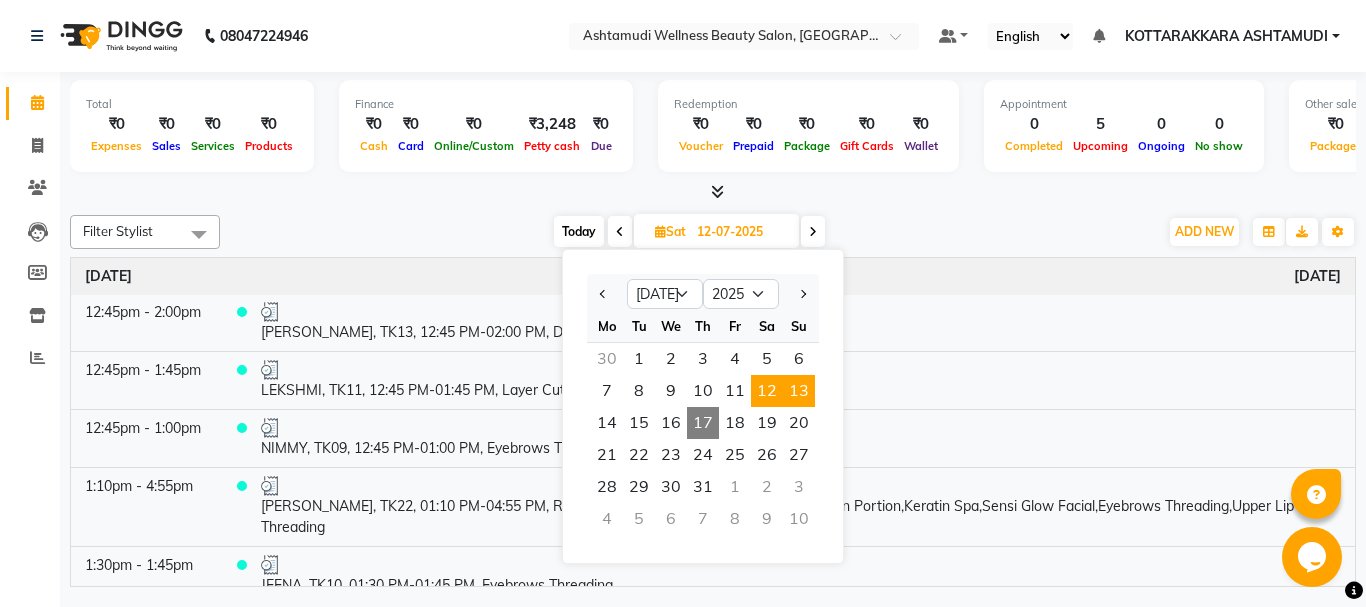 click on "13" at bounding box center (799, 391) 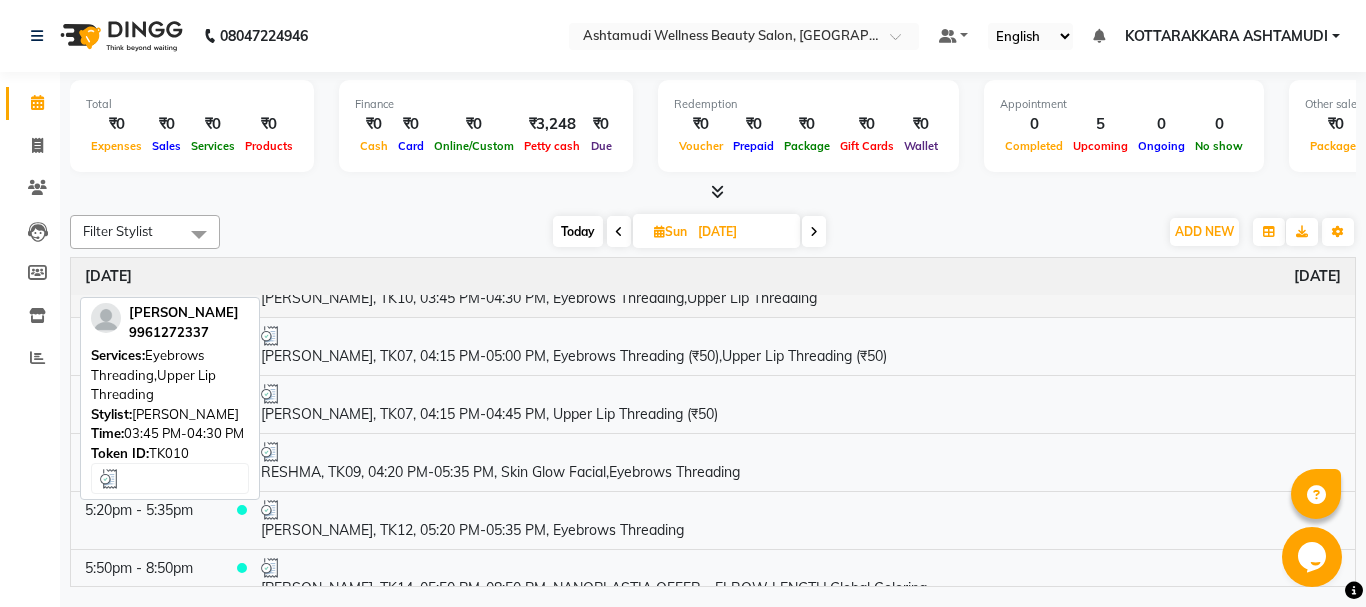 scroll, scrollTop: 800, scrollLeft: 0, axis: vertical 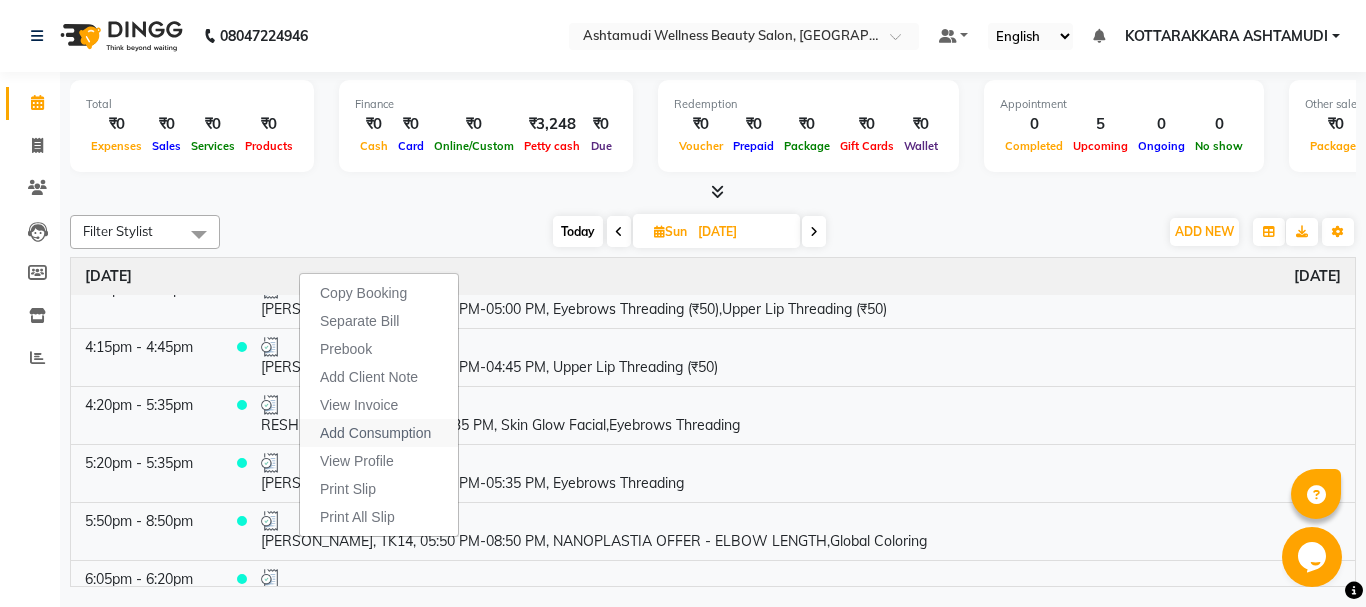 click on "Add Consumption" at bounding box center [375, 433] 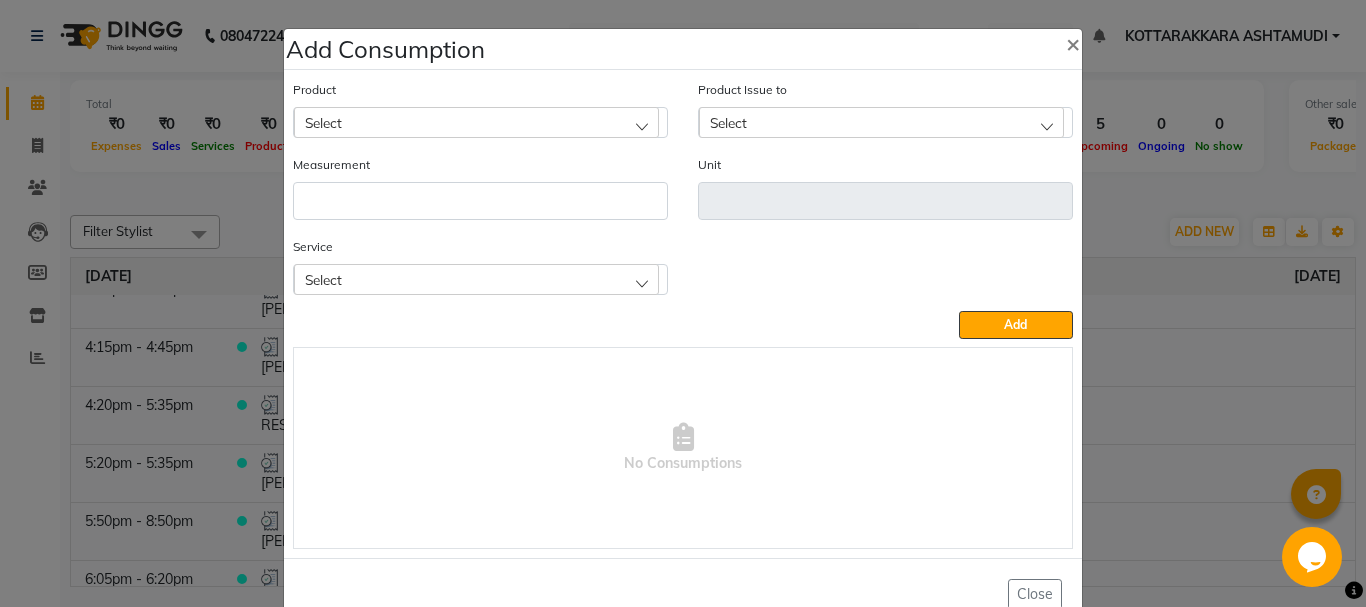 click on "Select" 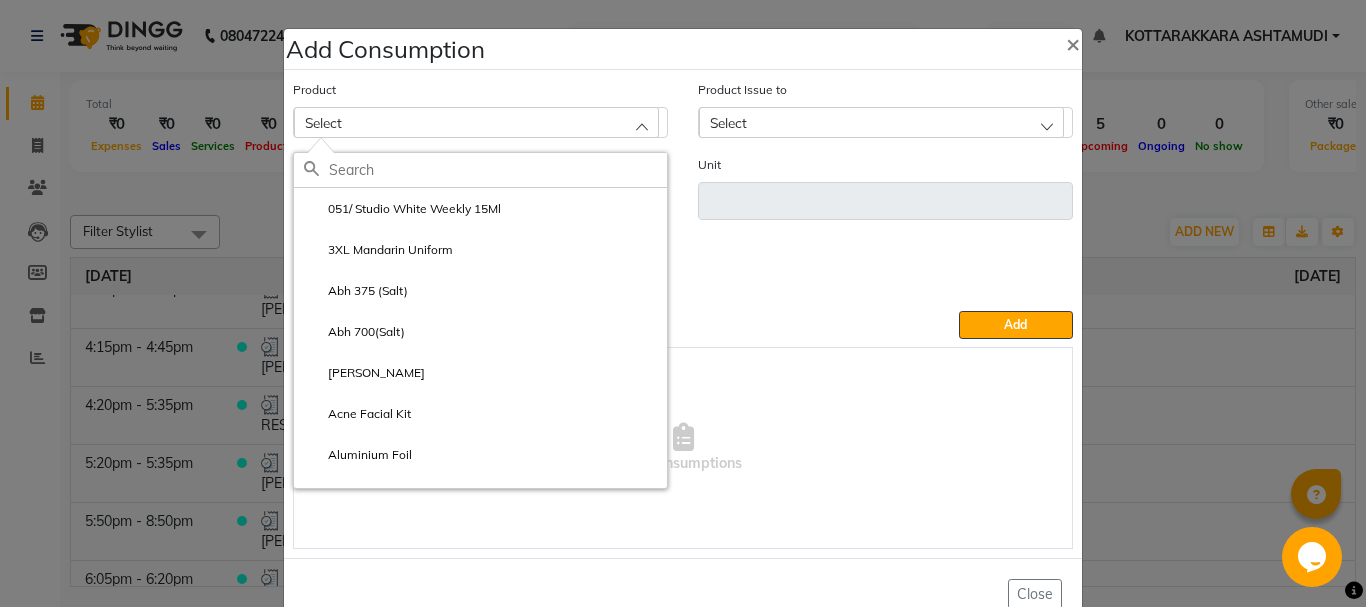 click 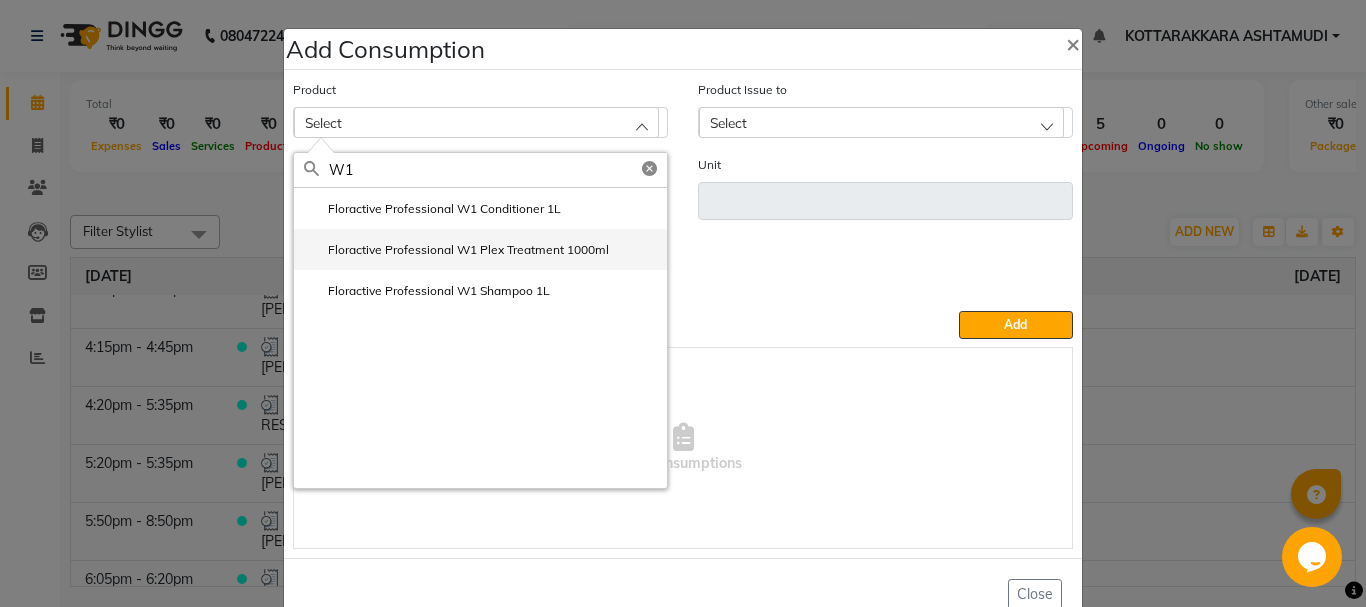type on "W1" 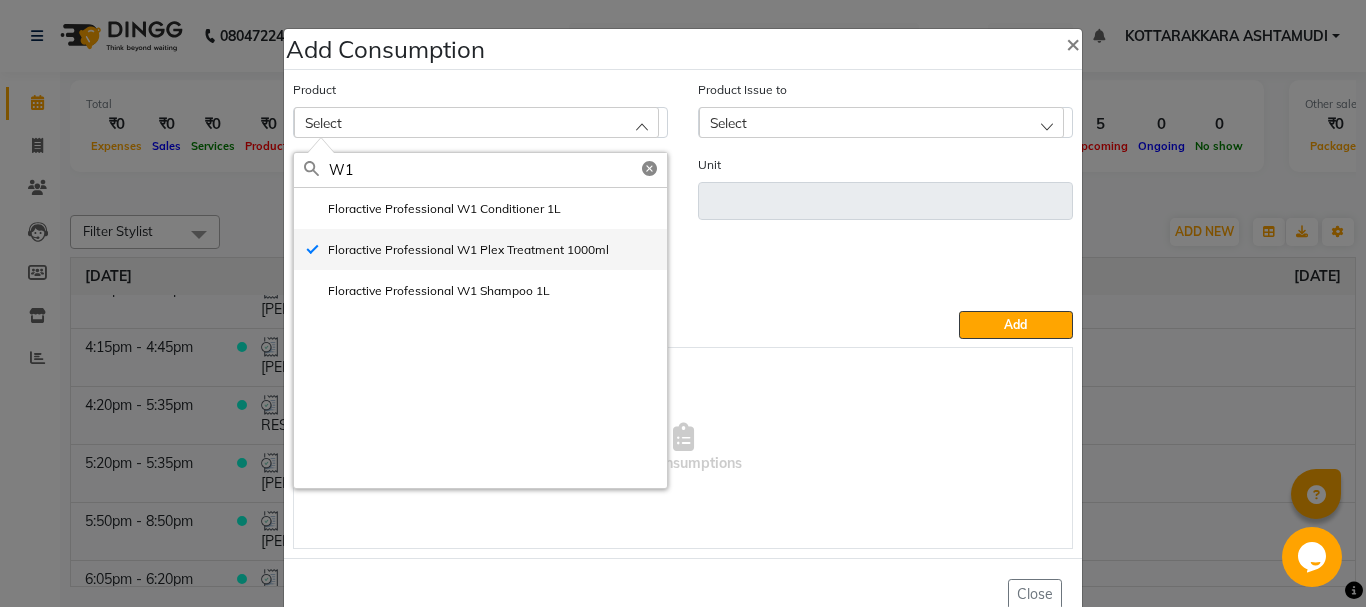 type on "ml" 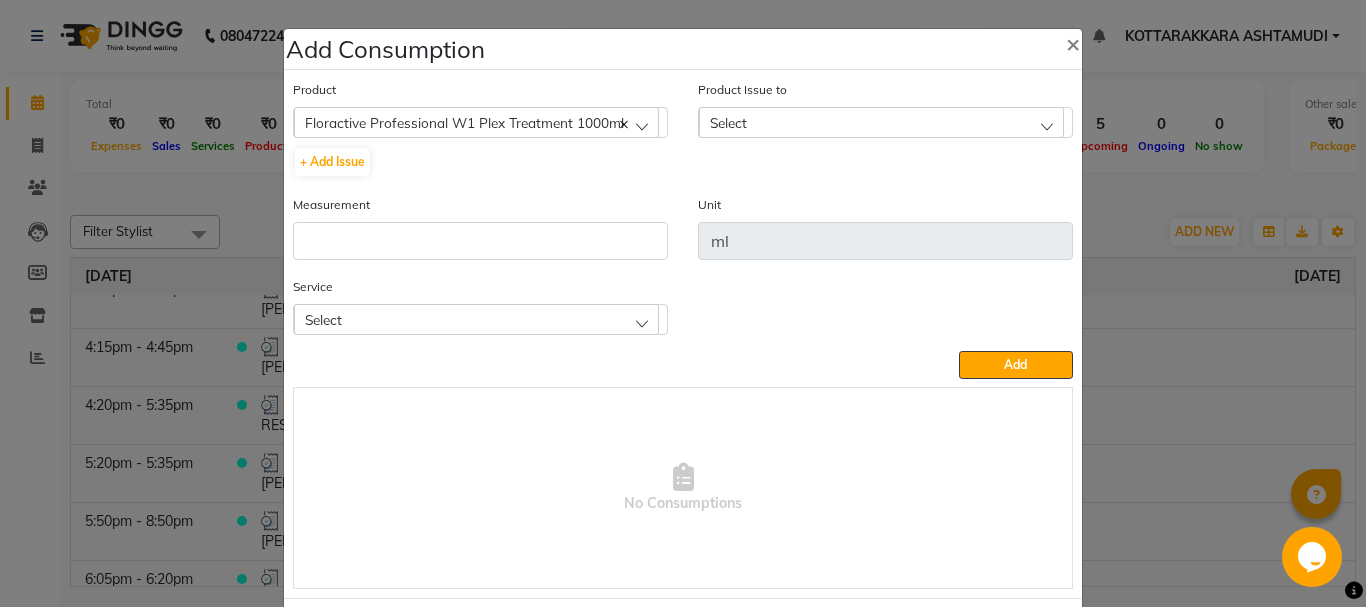 click on "Select" 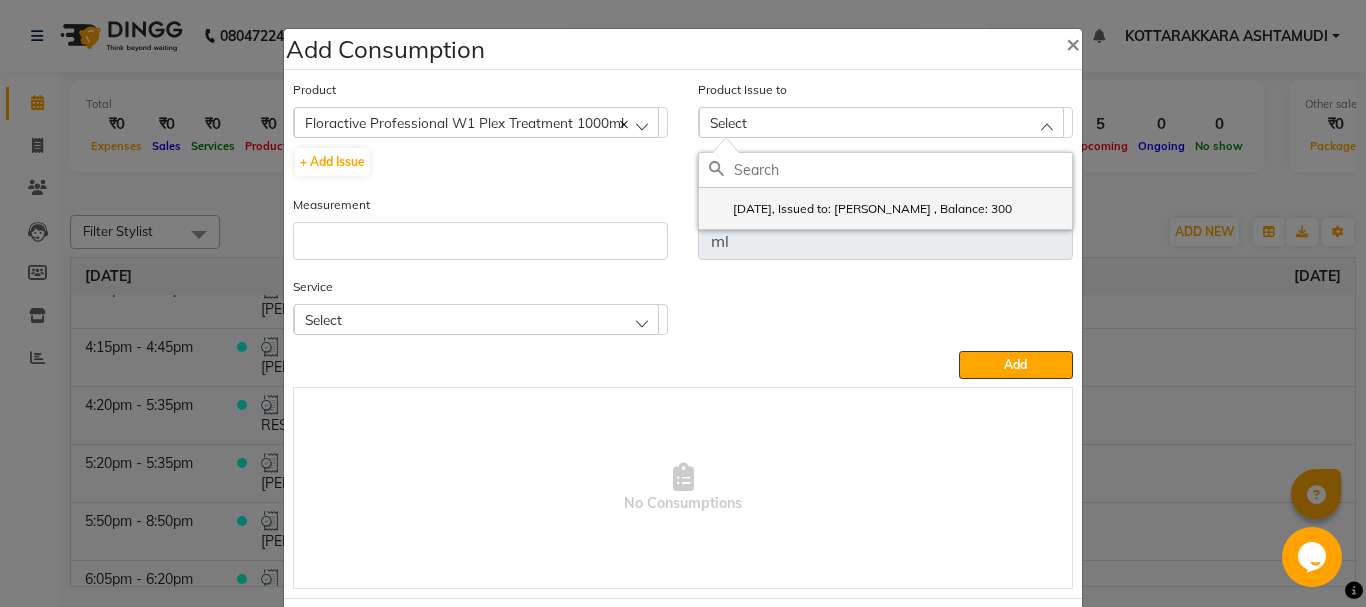click on "[DATE], Issued to: [PERSON_NAME] 	, Balance: 300" 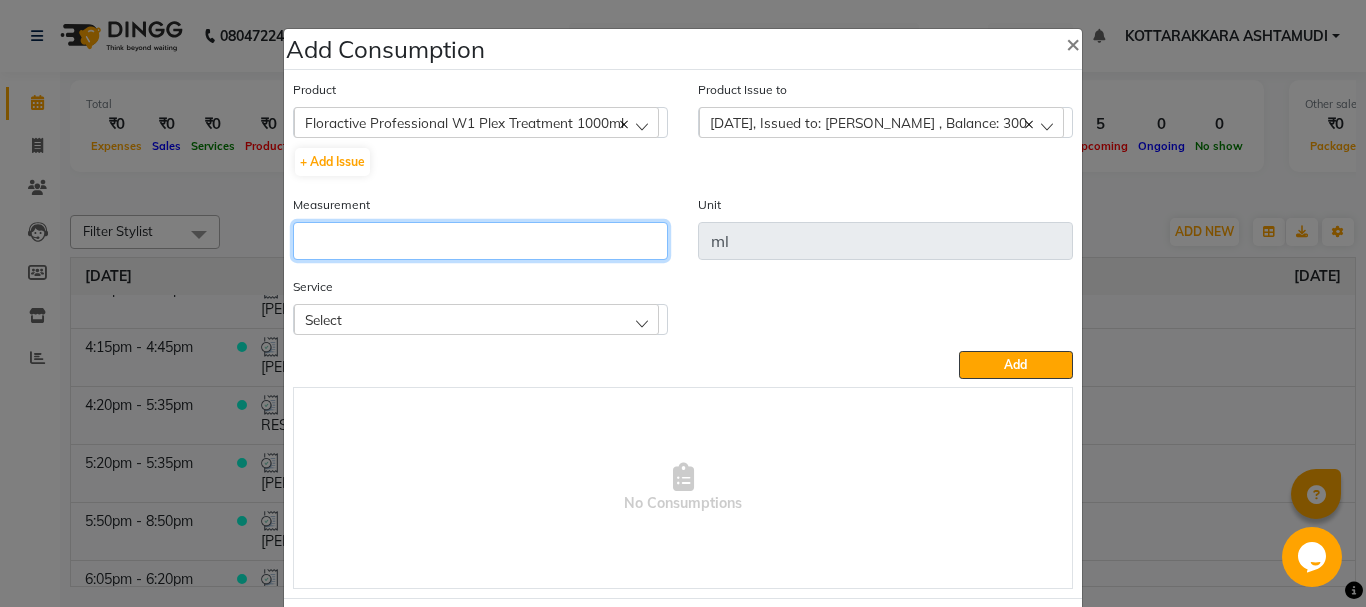click 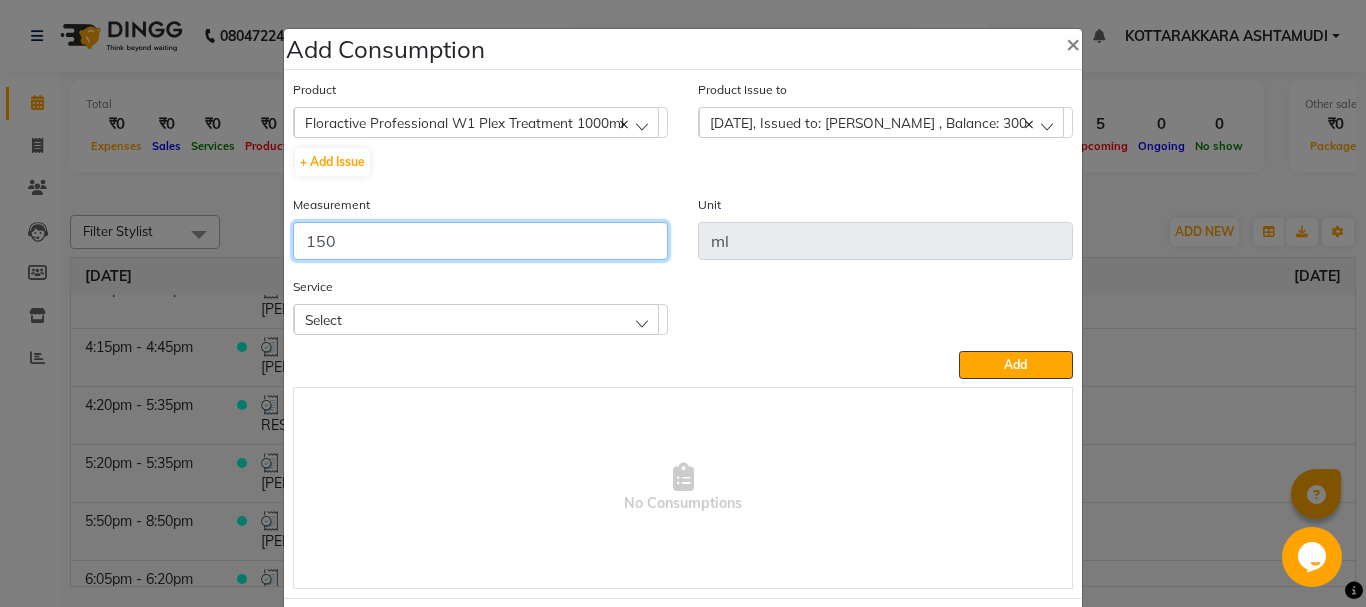 type on "150" 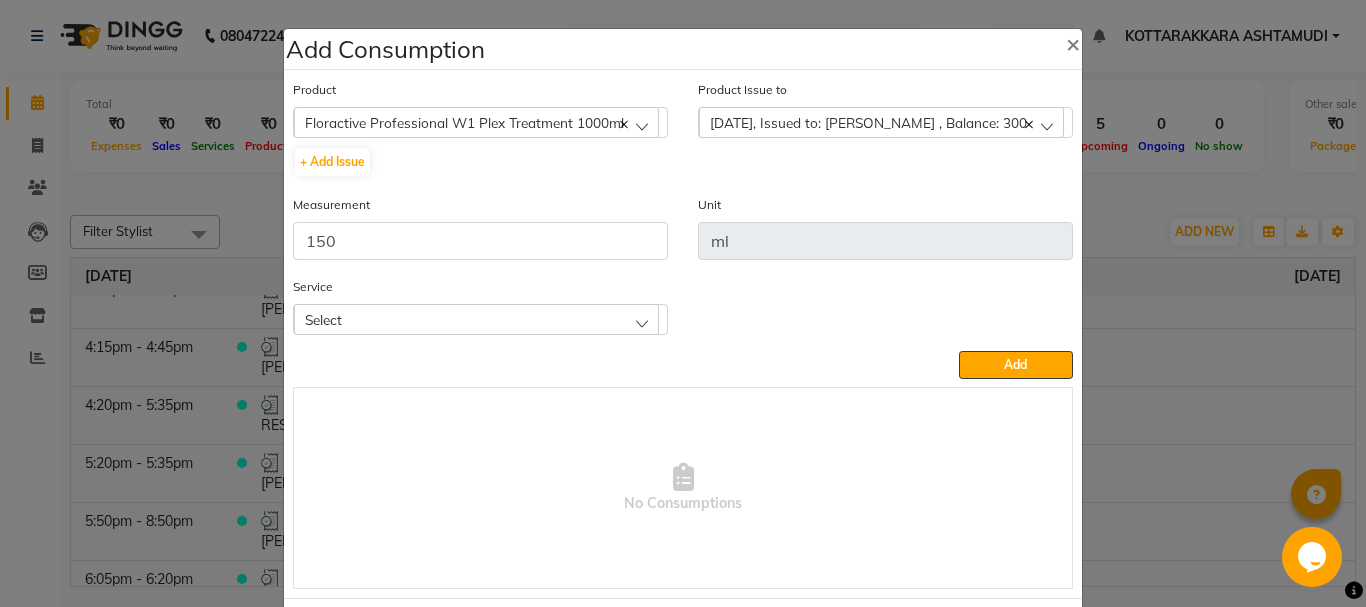 click on "Select" 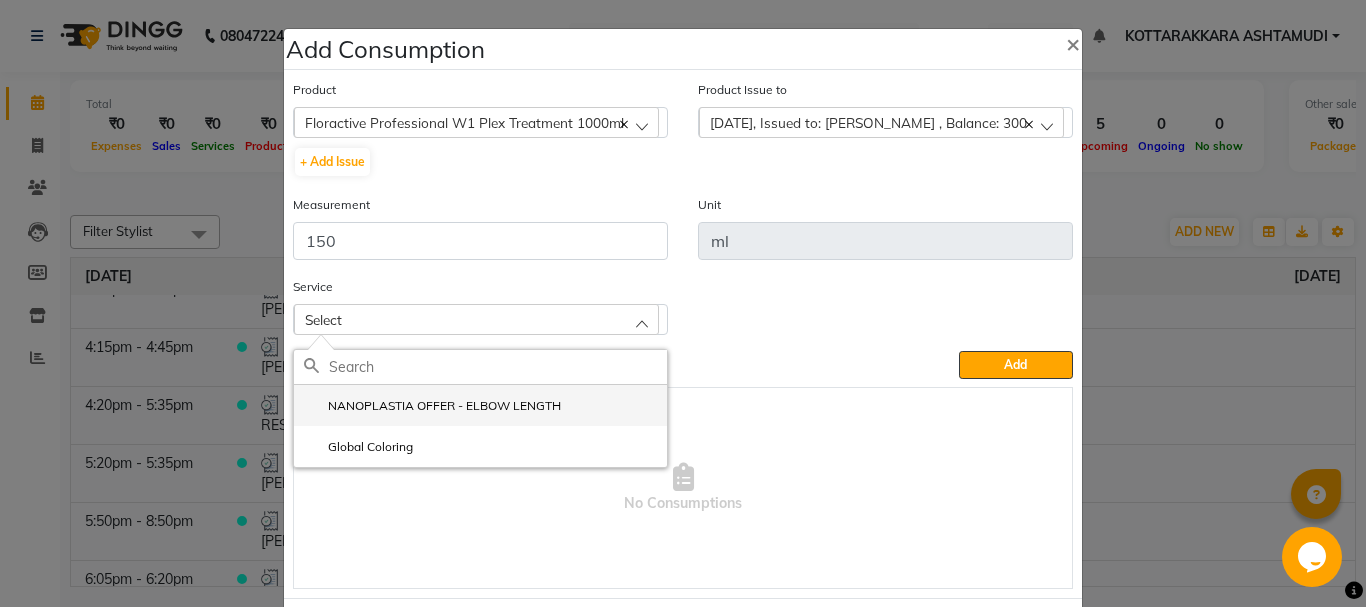 click on "NANOPLASTIA OFFER - ELBOW LENGTH" 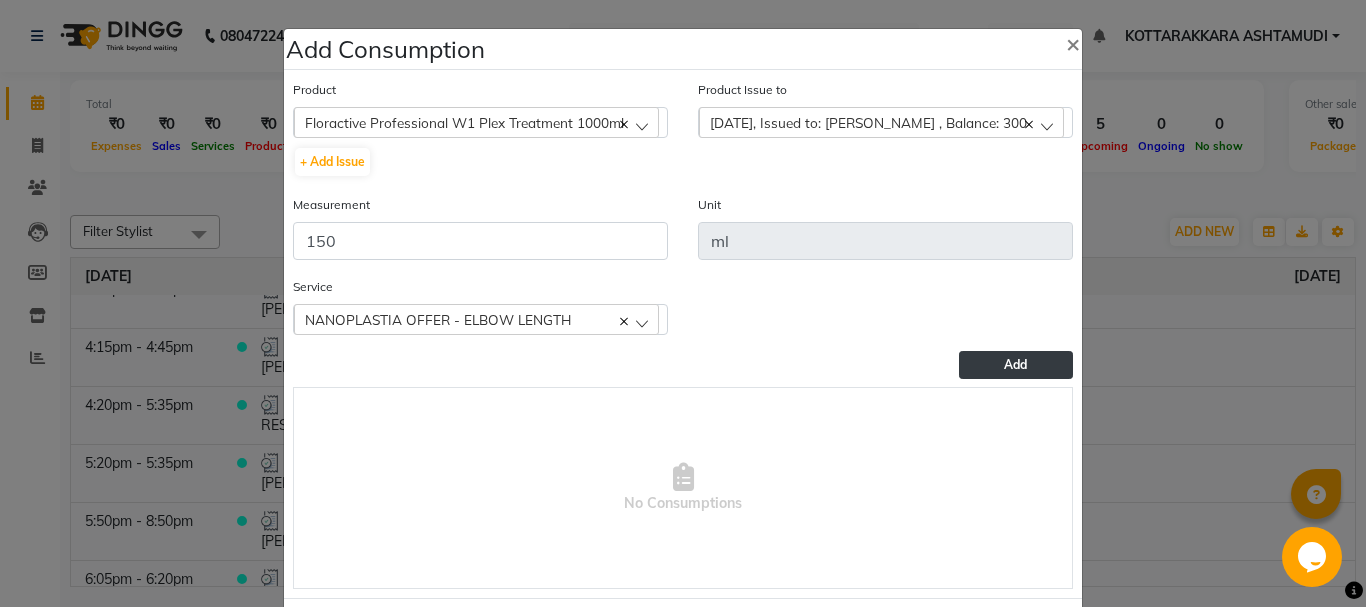 click on "Add" 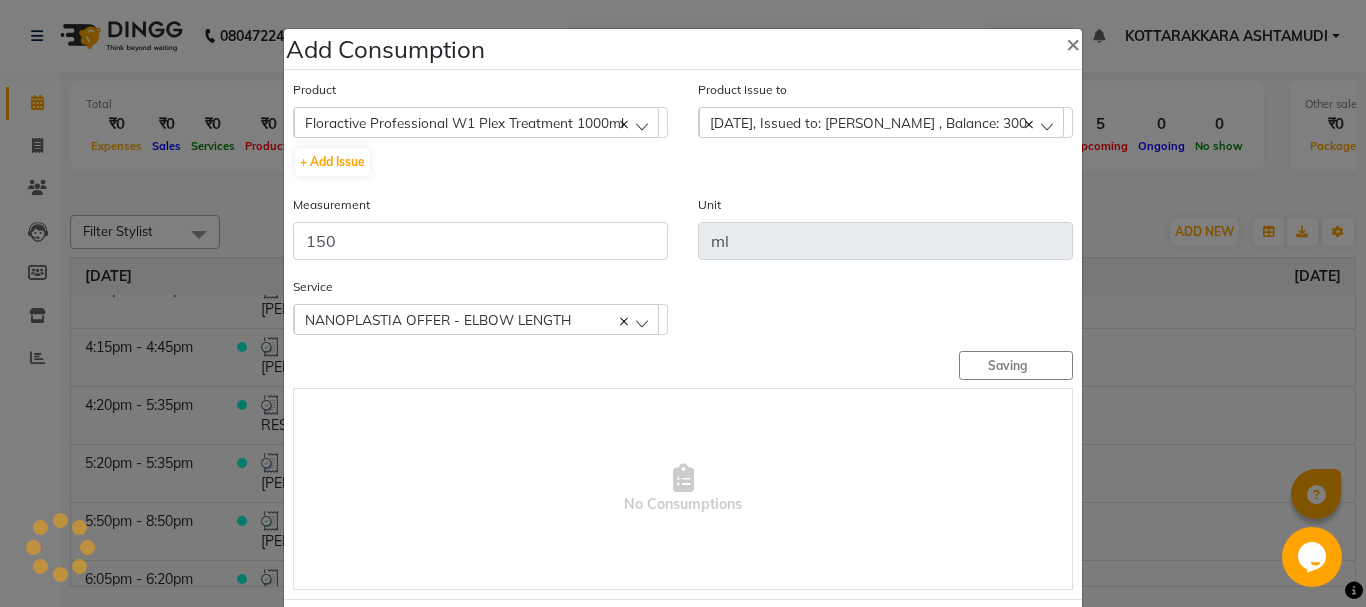 type 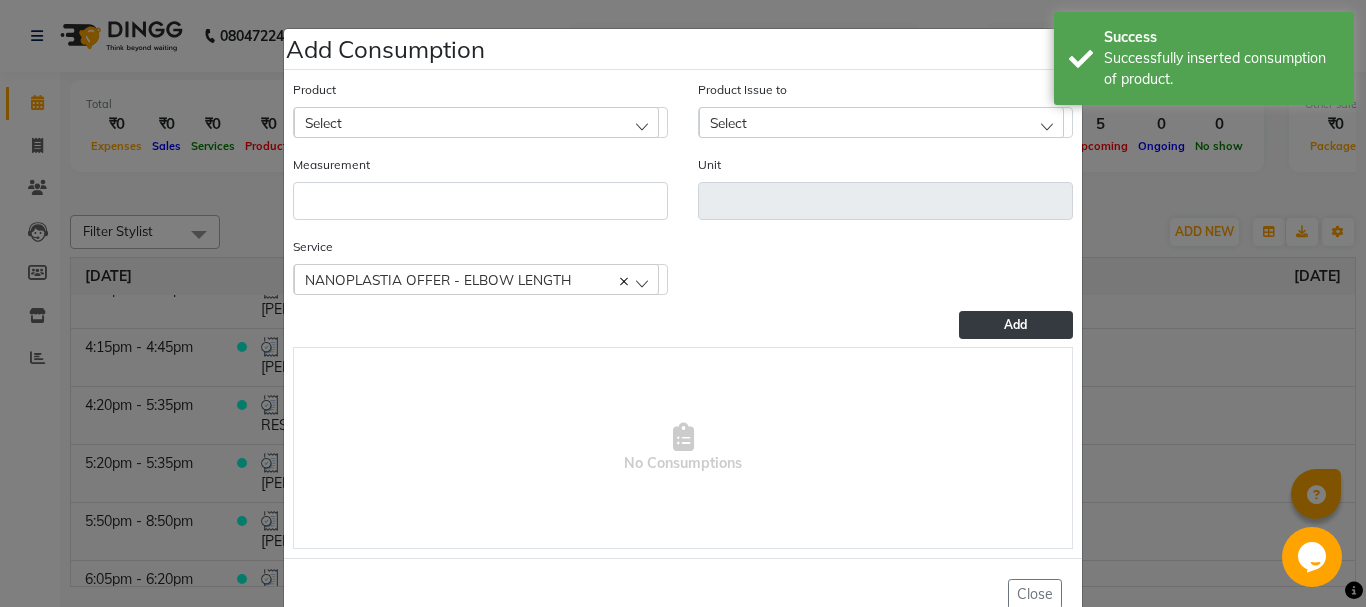 click on "Select" 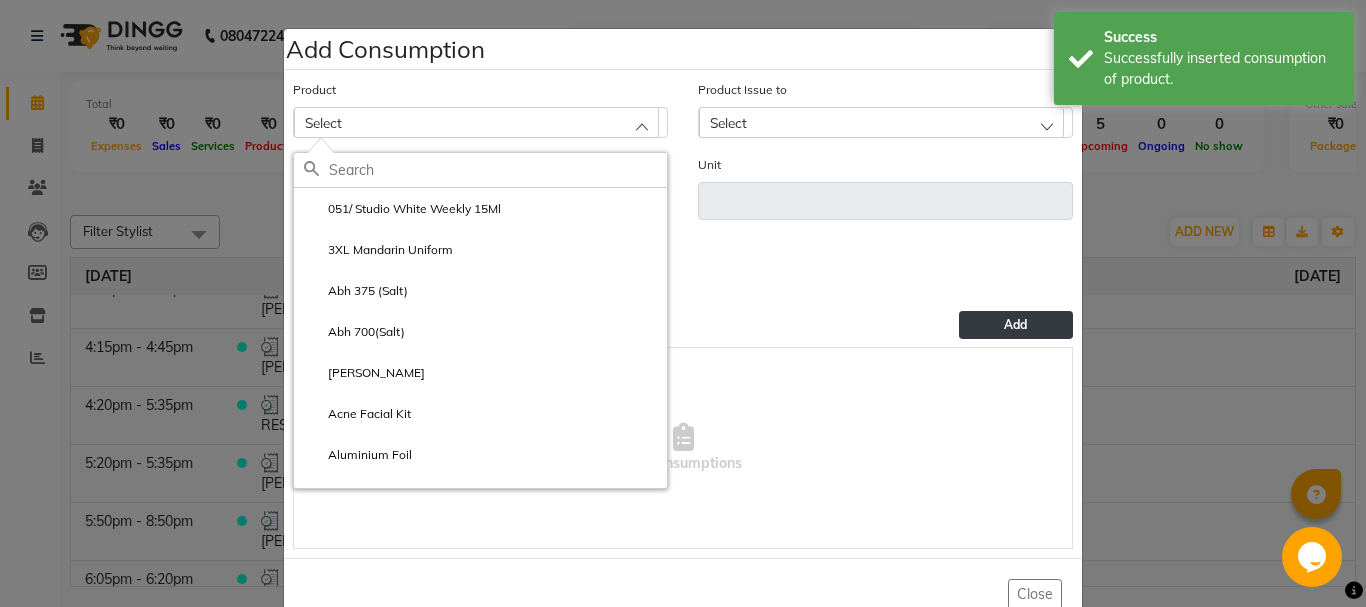 click 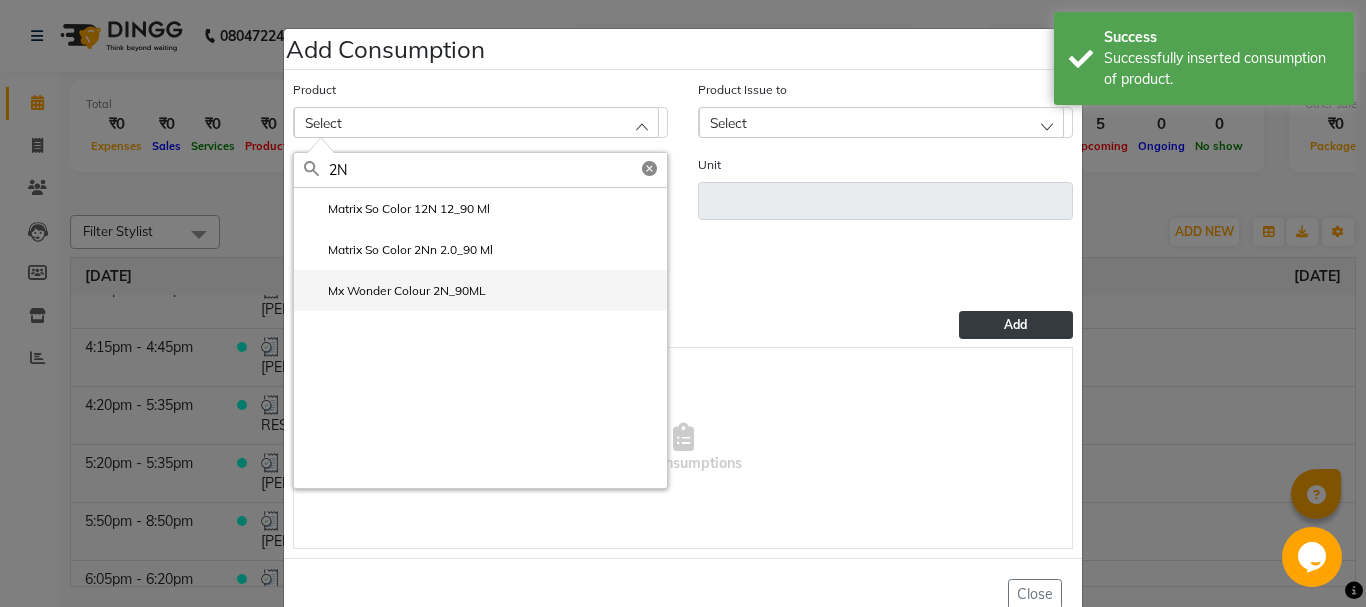 type on "2N" 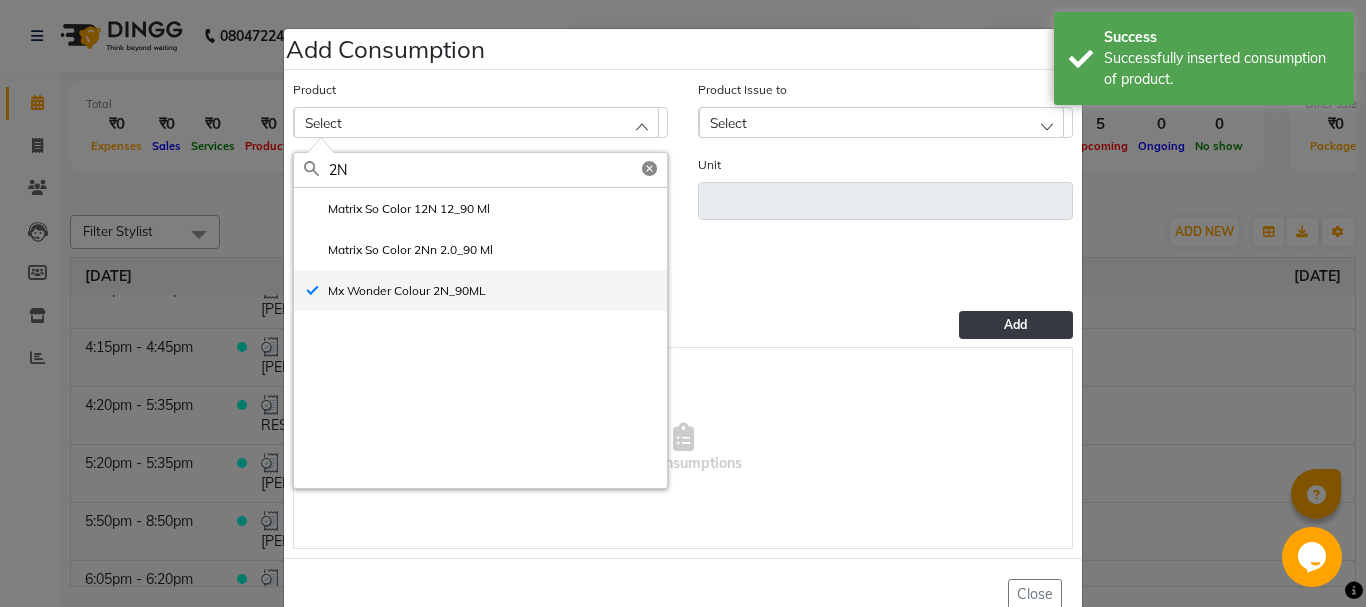 type on "ml" 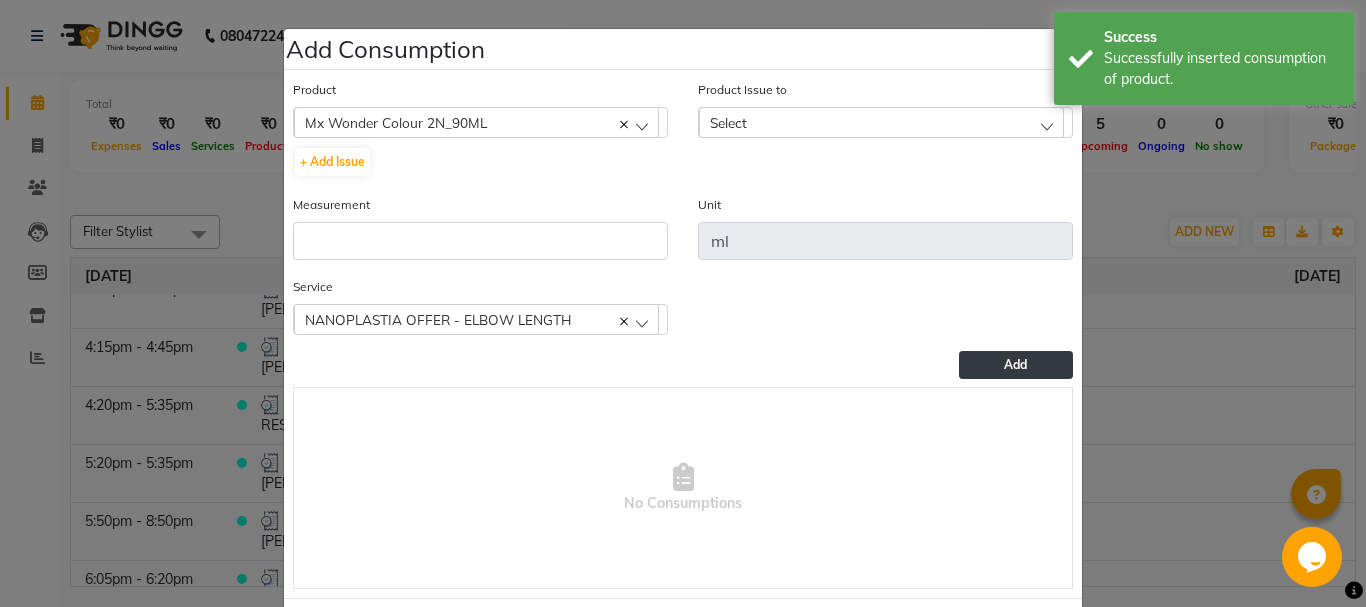 click on "Select" 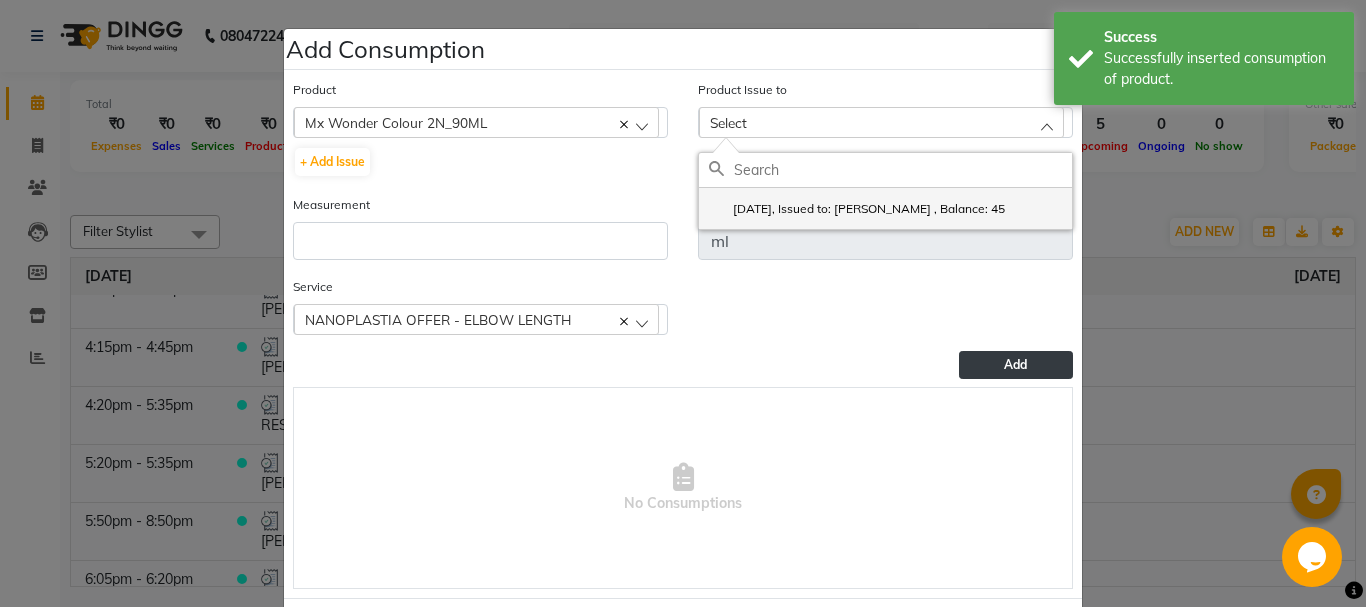 click on "[DATE], Issued to: [PERSON_NAME] , Balance: 45" 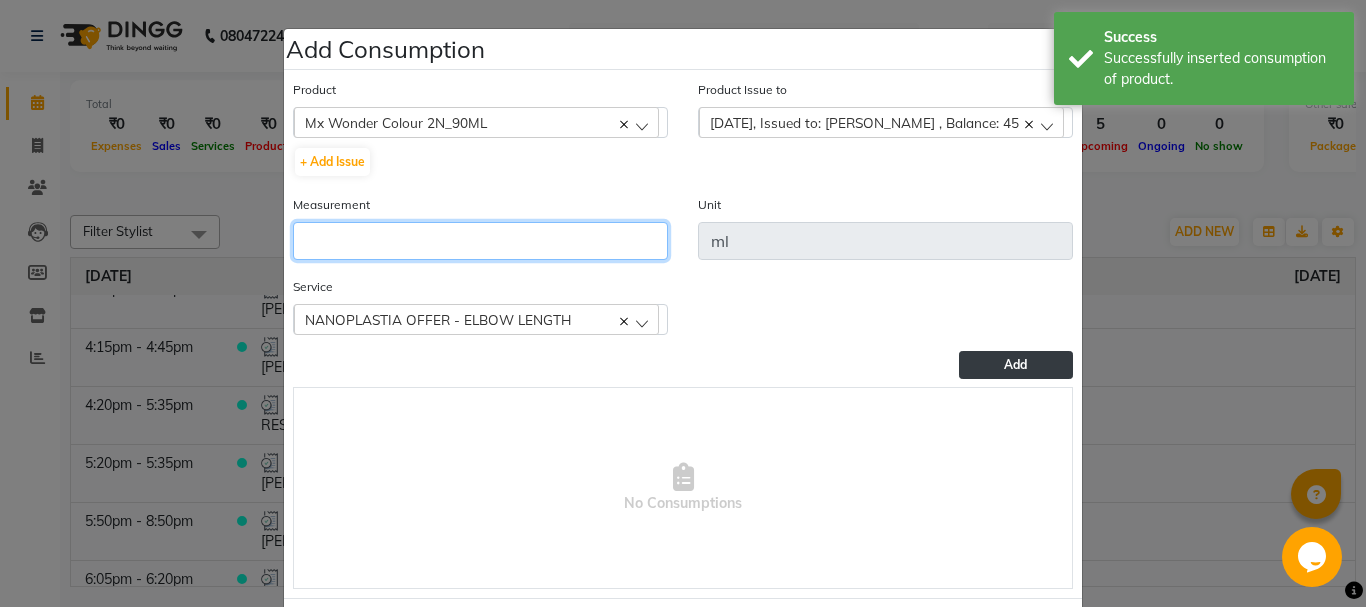 click 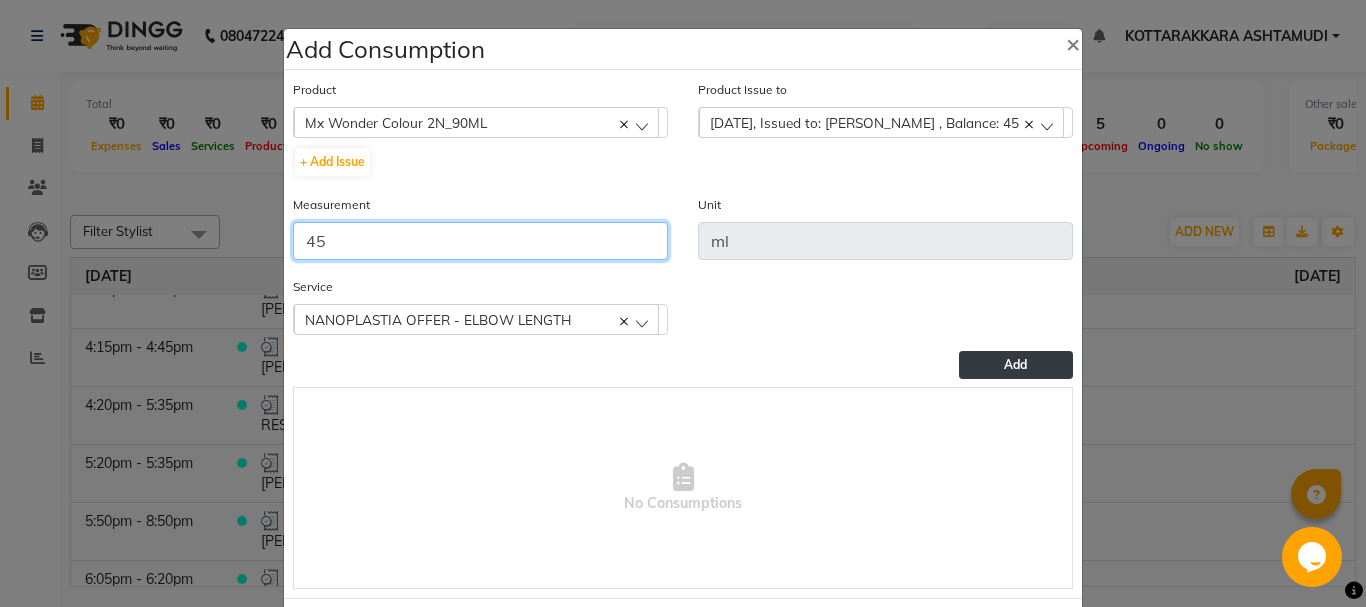 type on "45" 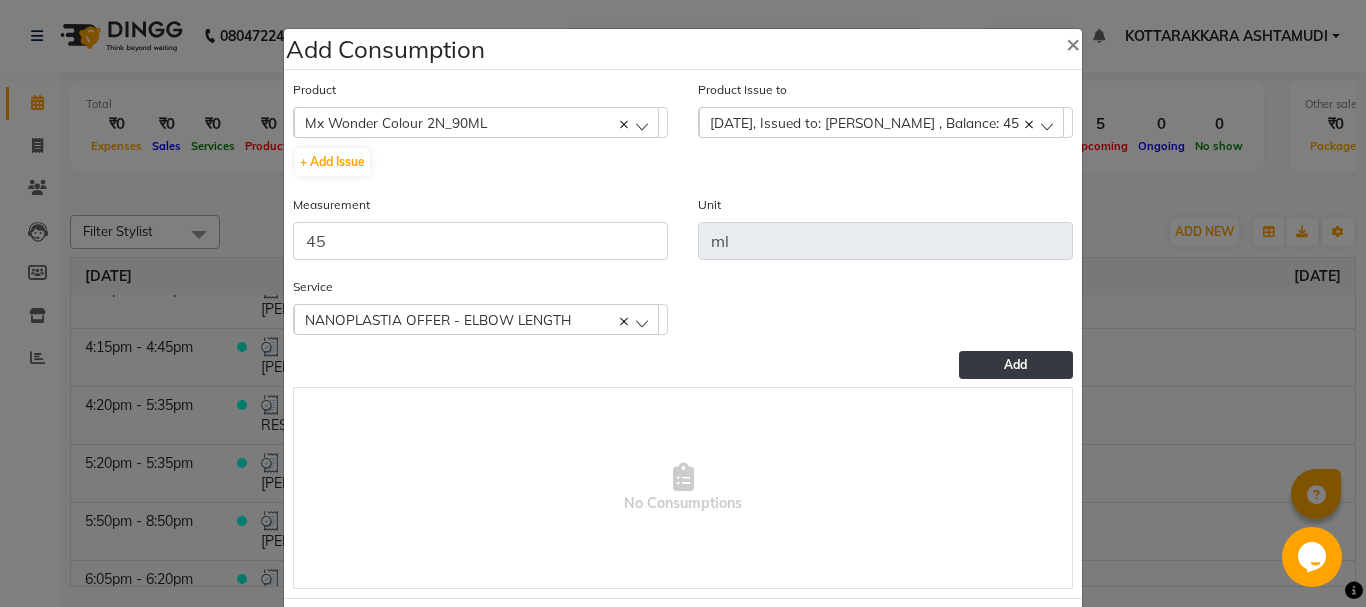 click 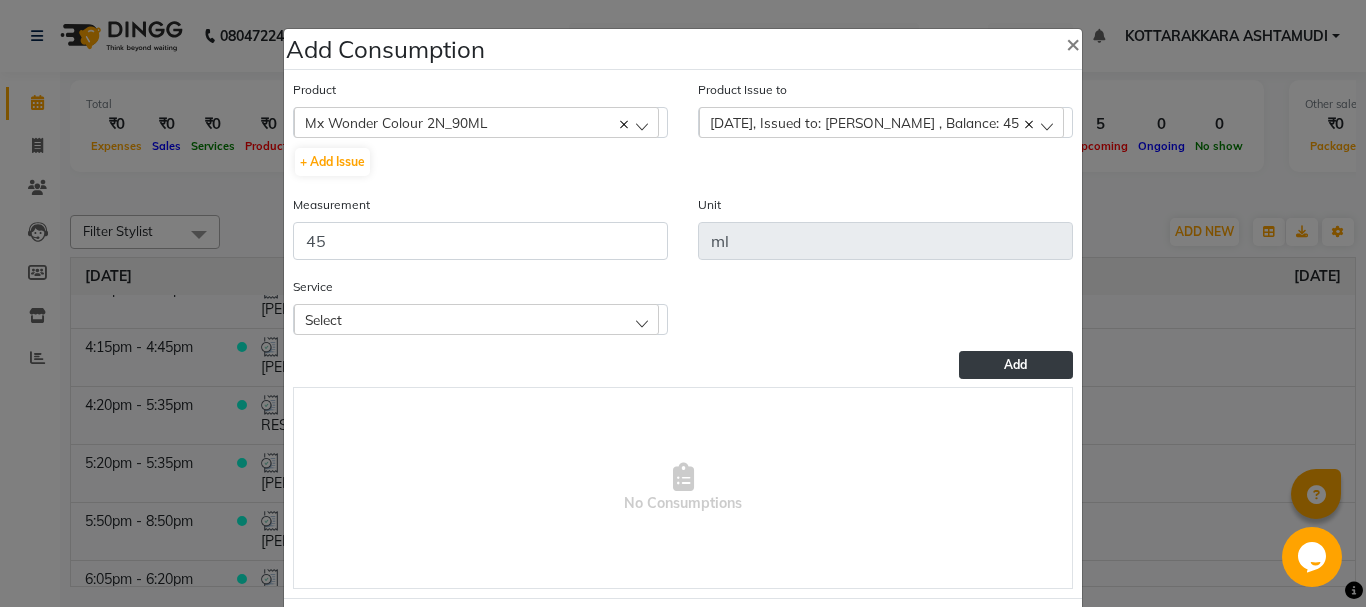 click on "Select" 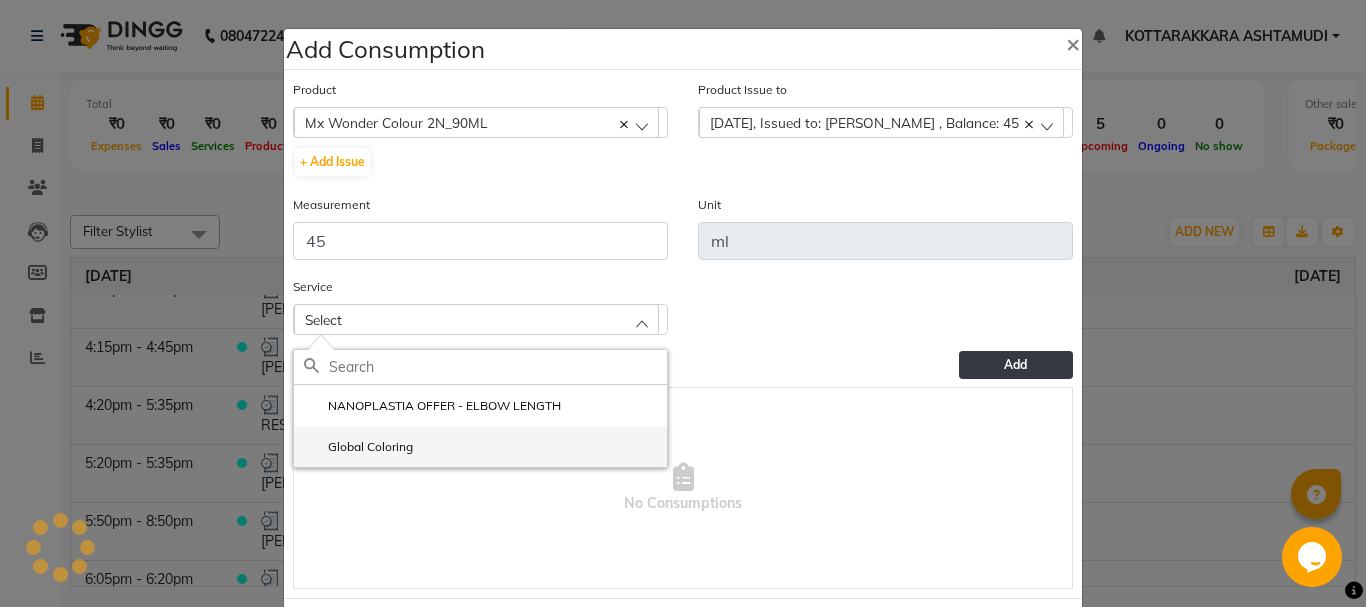 click on "Global Coloring" 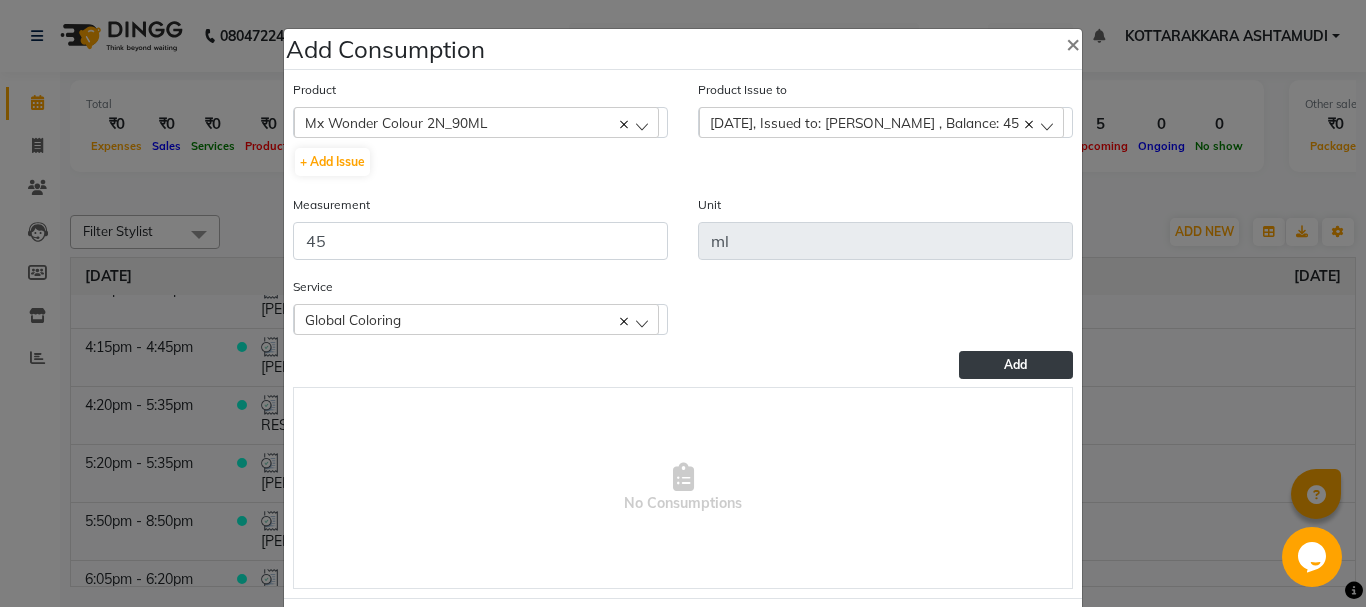 click on "Add" 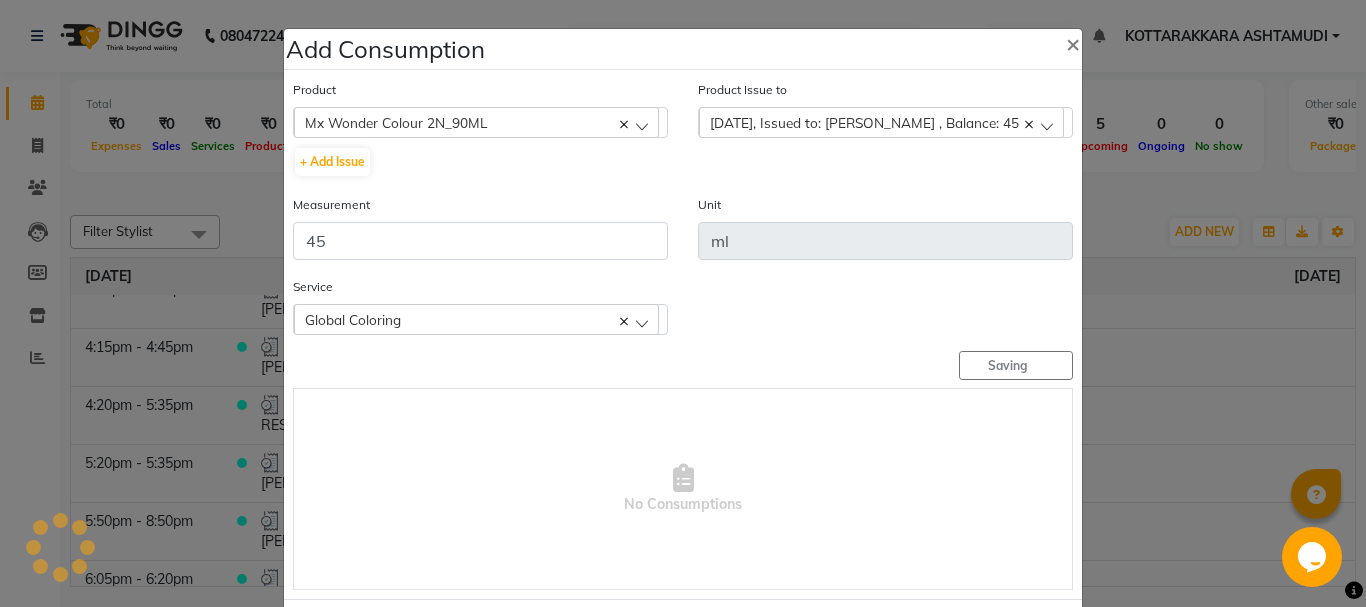 type 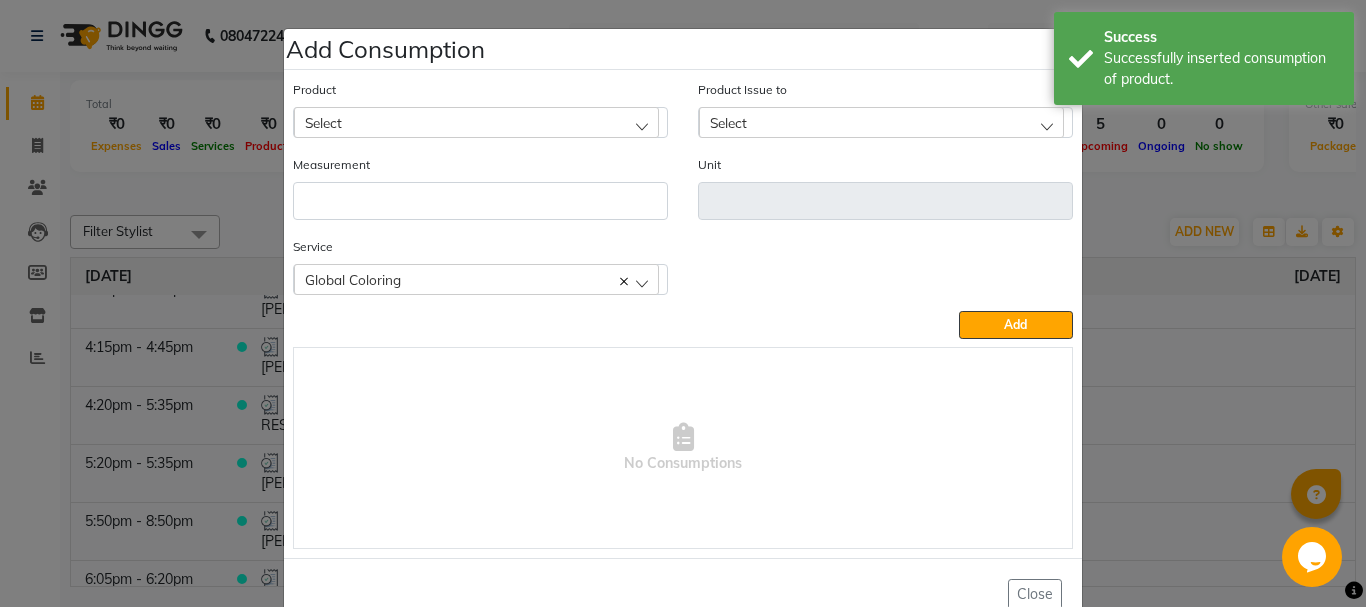 click on "Select" 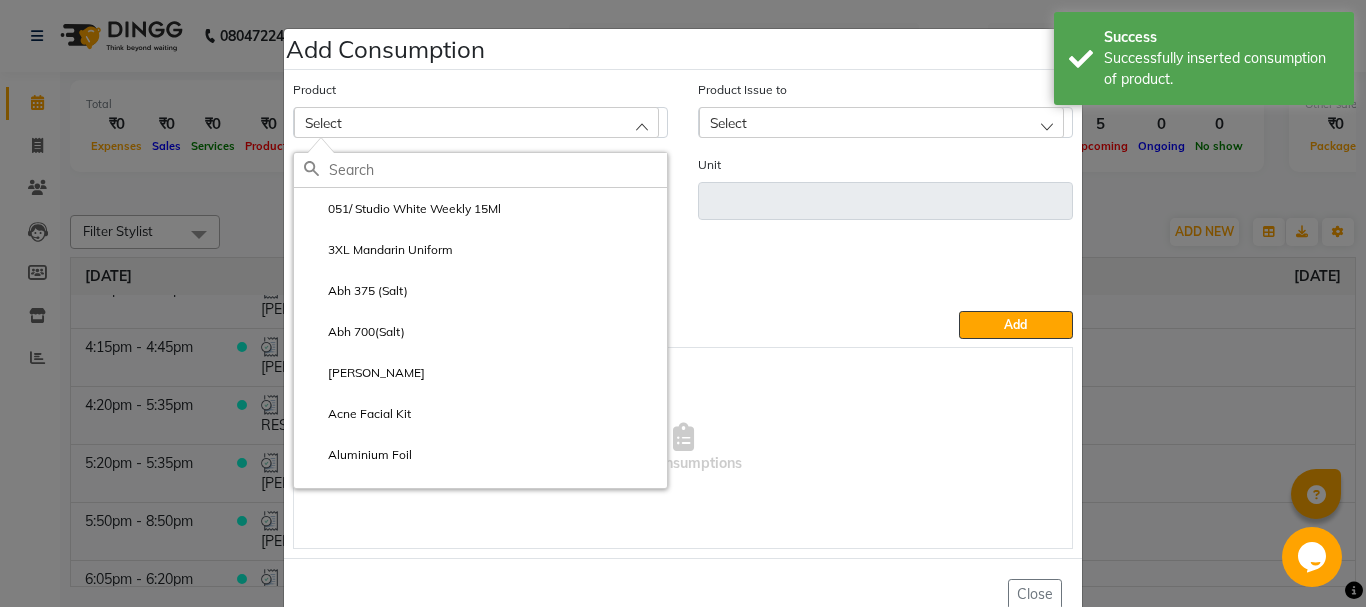 click 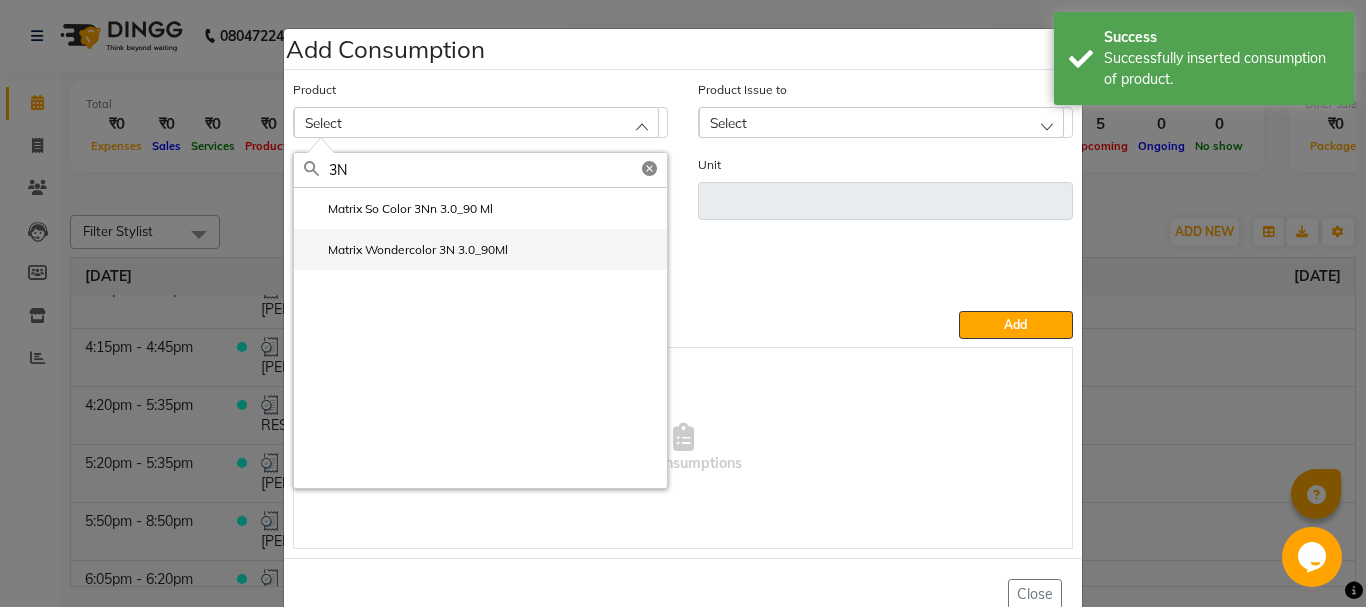 type on "3N" 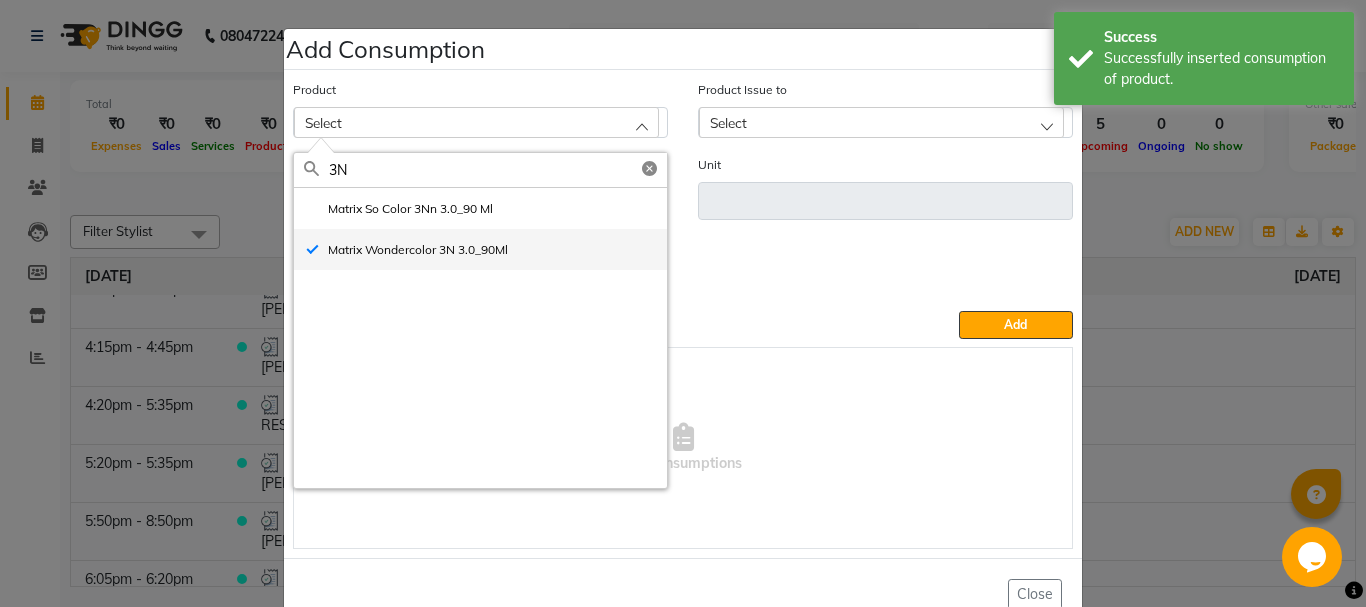 type on "ml" 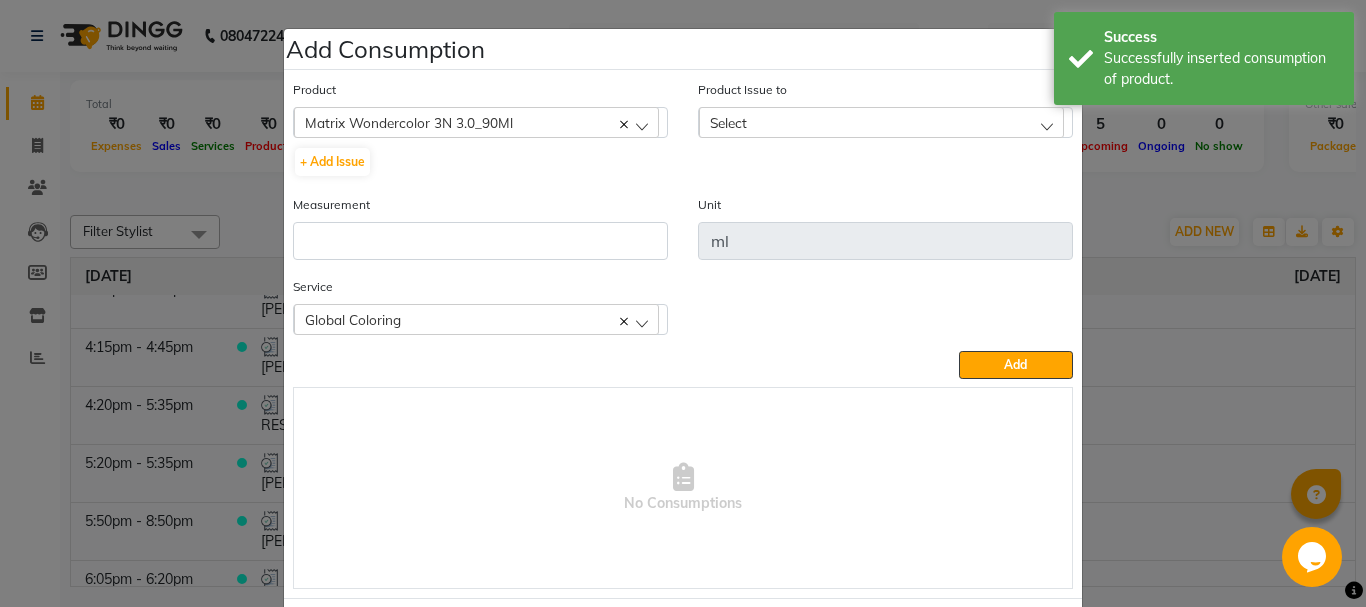 click on "Select" 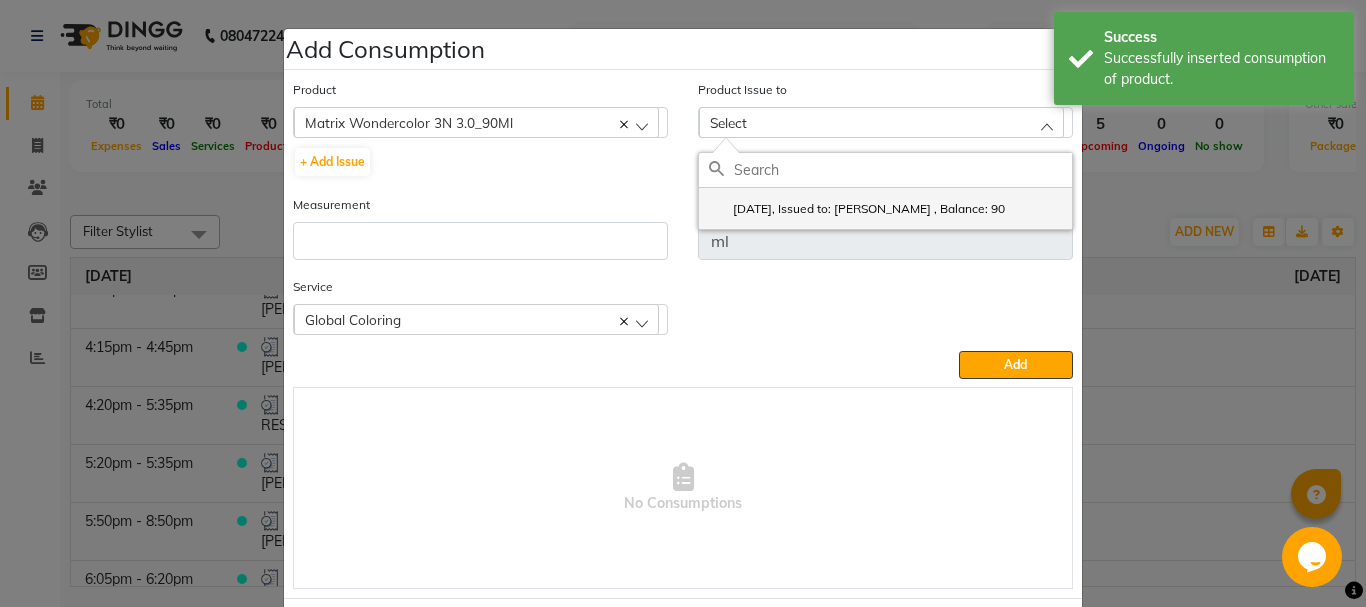 click on "[DATE], Issued to: [PERSON_NAME] , Balance: 90" 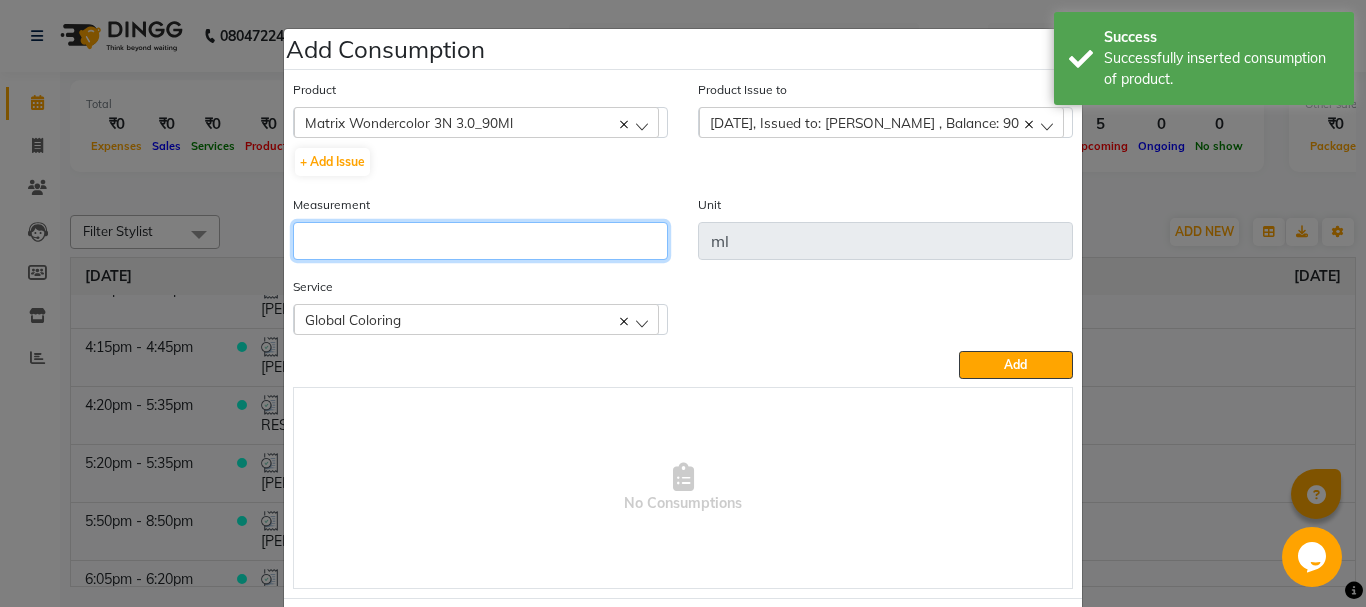 click 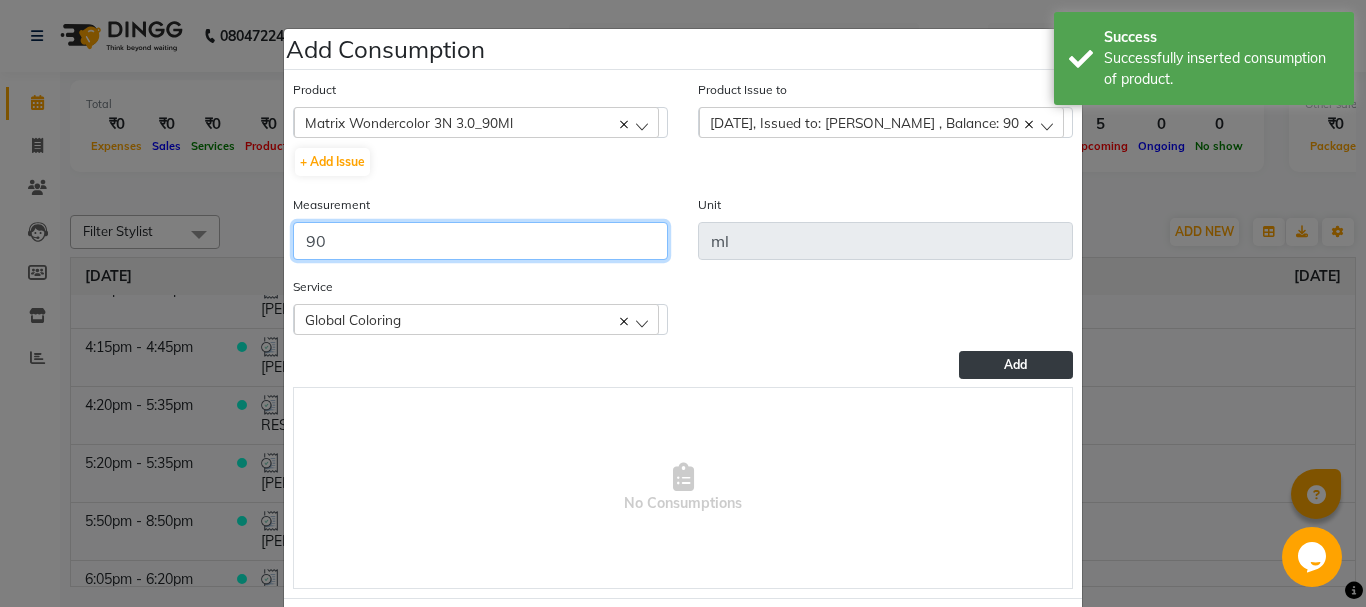 type on "90" 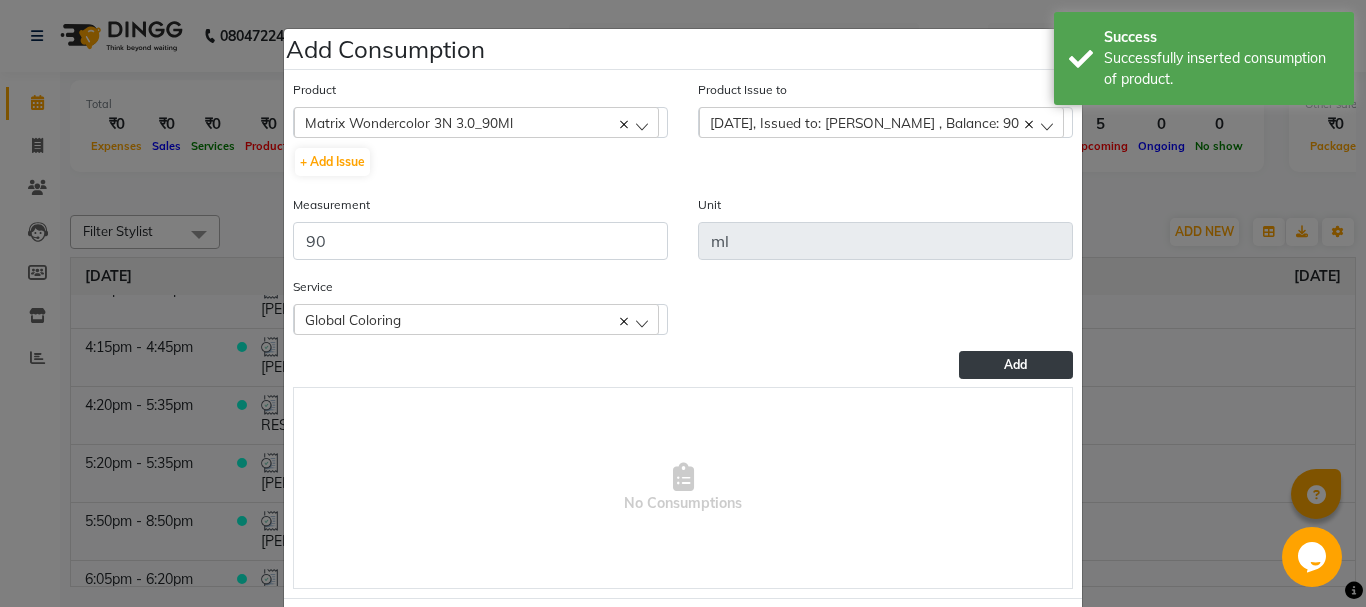 click on "Add" 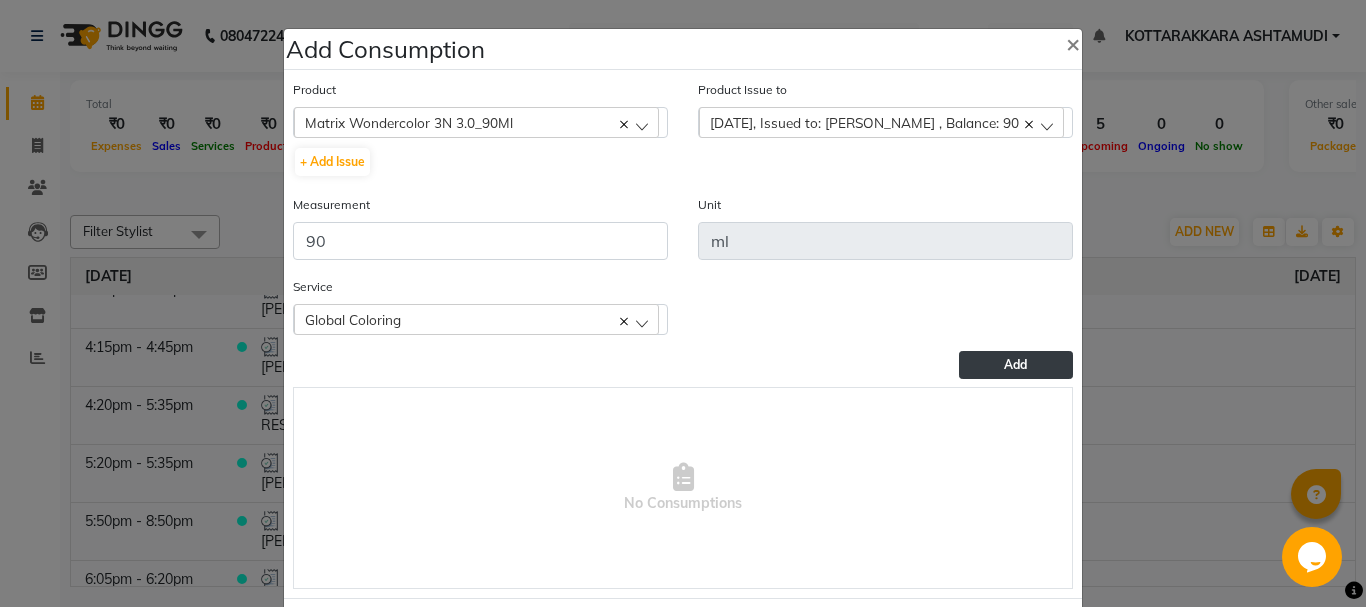 type 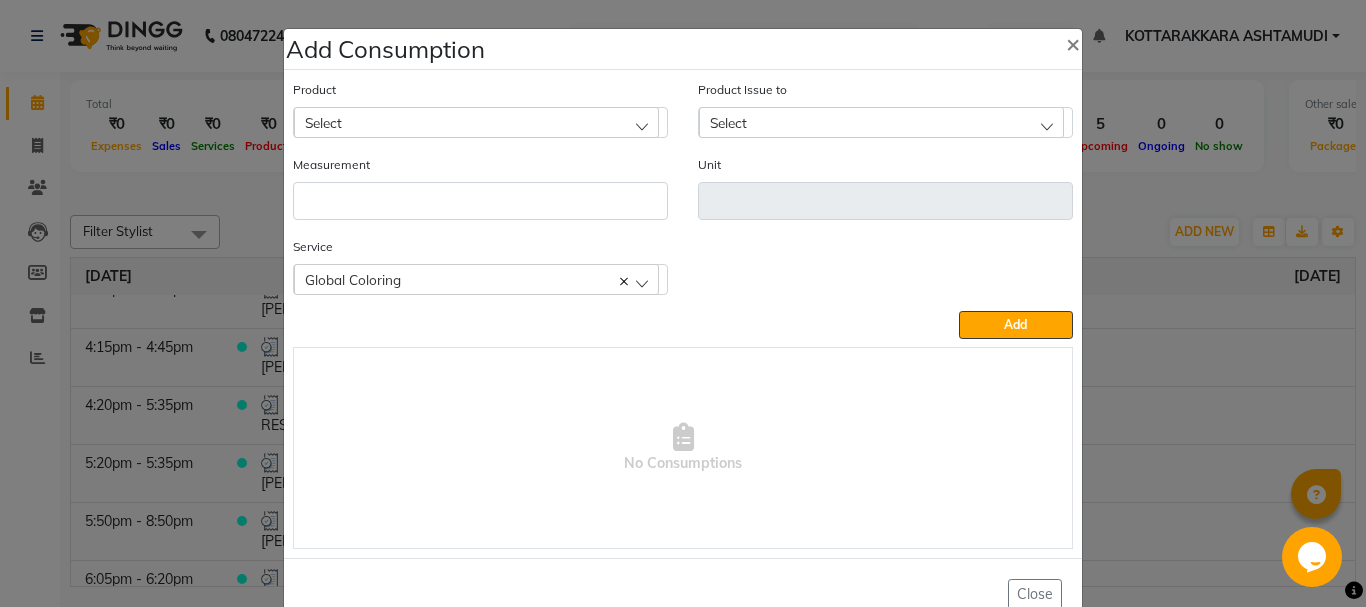 click on "Select" 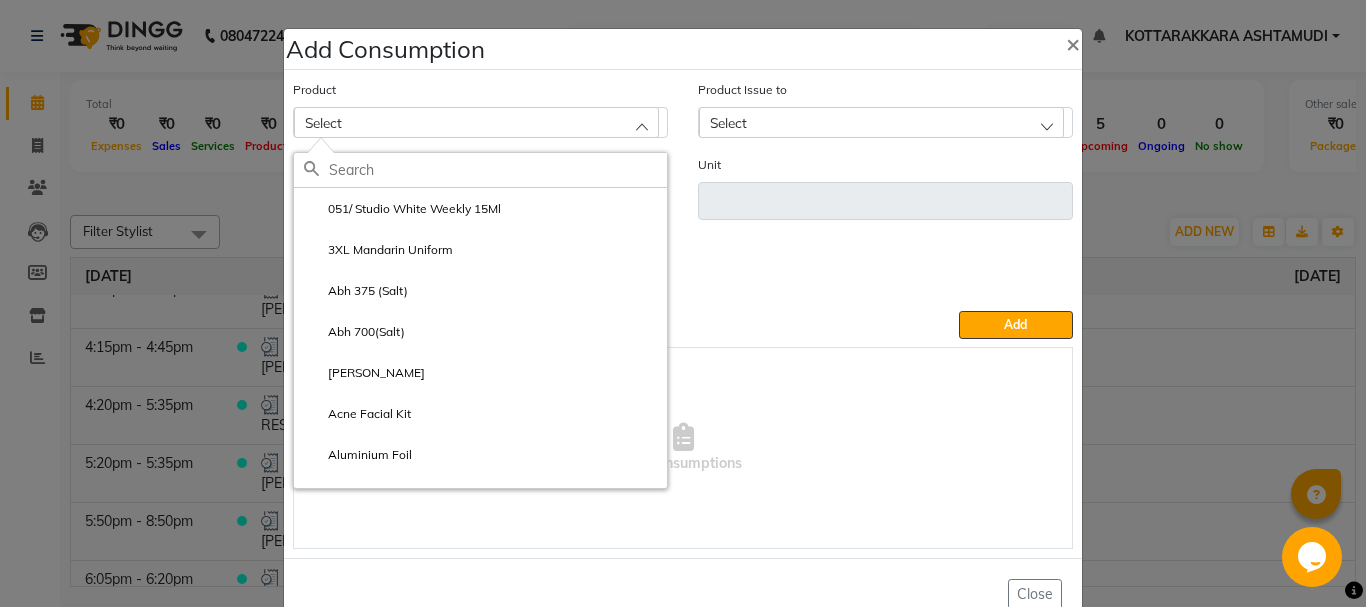 click 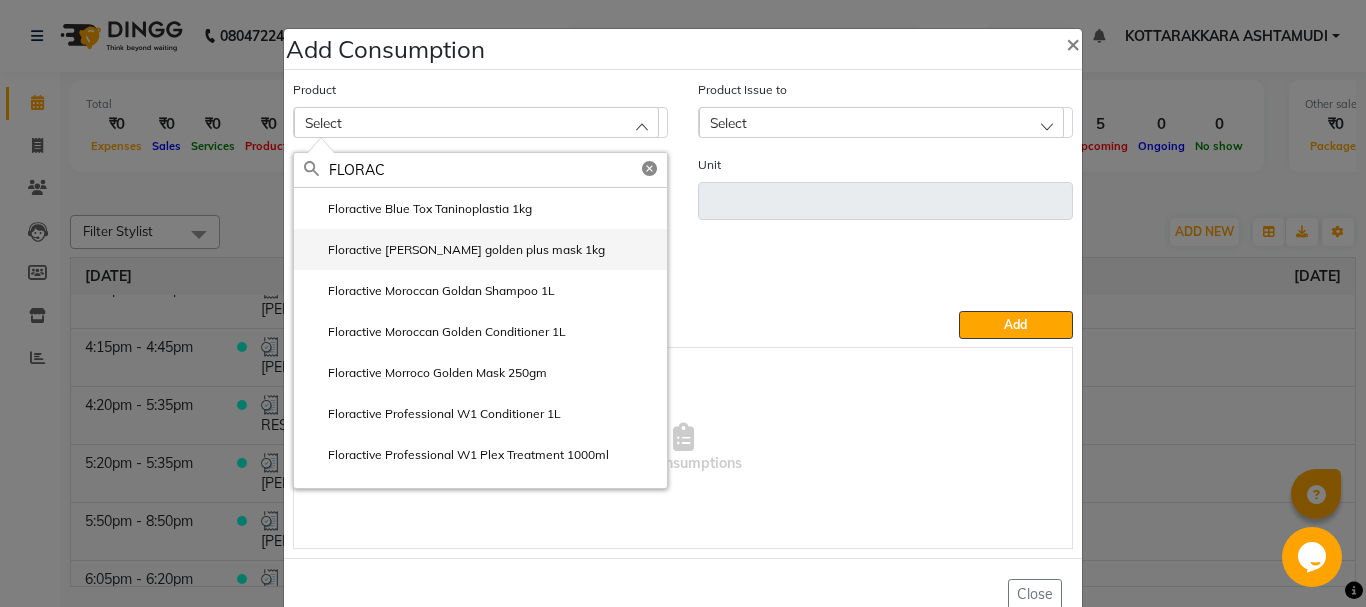 type on "FLORAC" 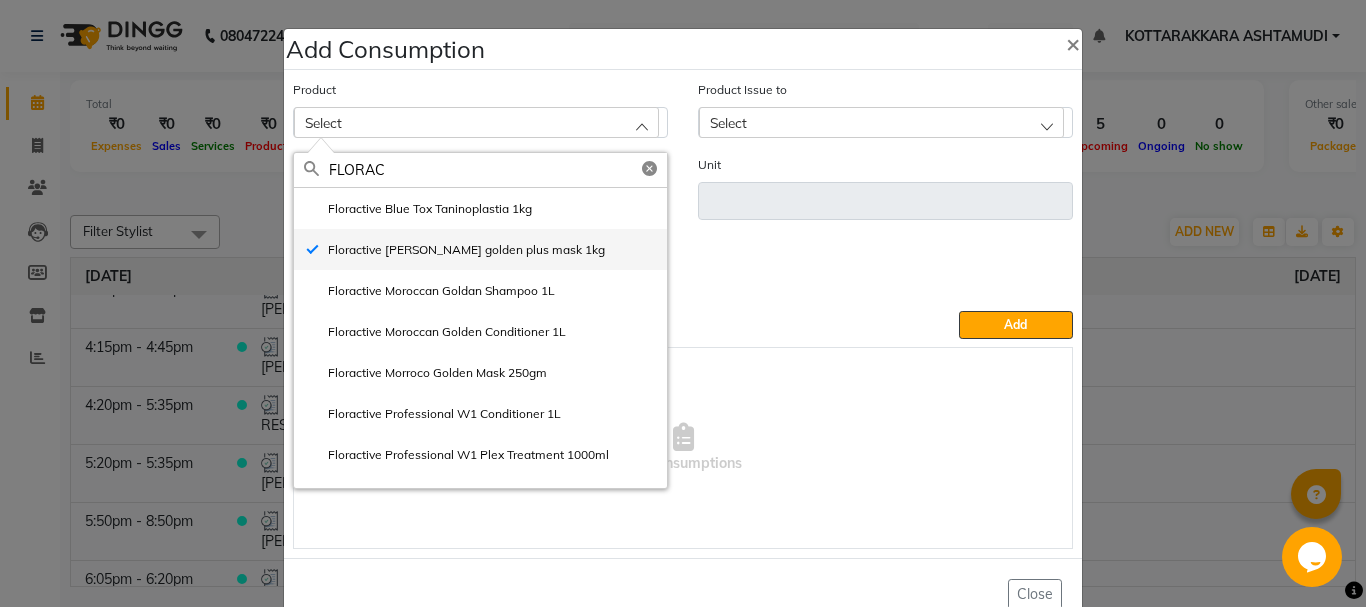 type on "mg" 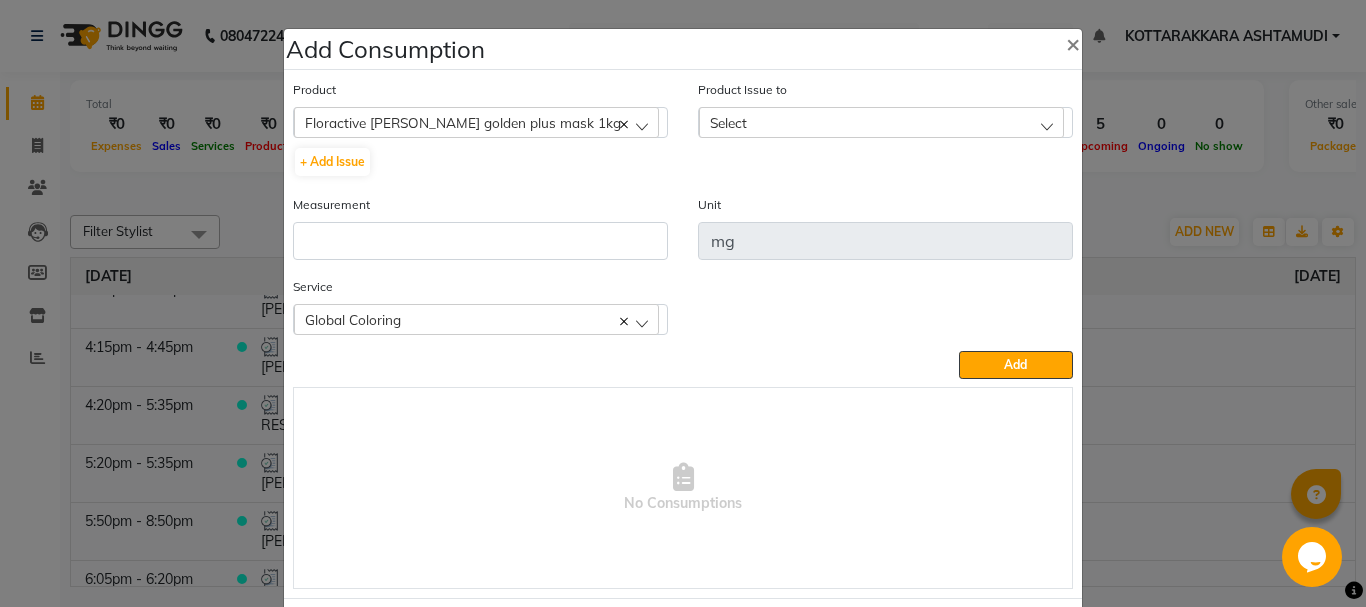 click on "Select" 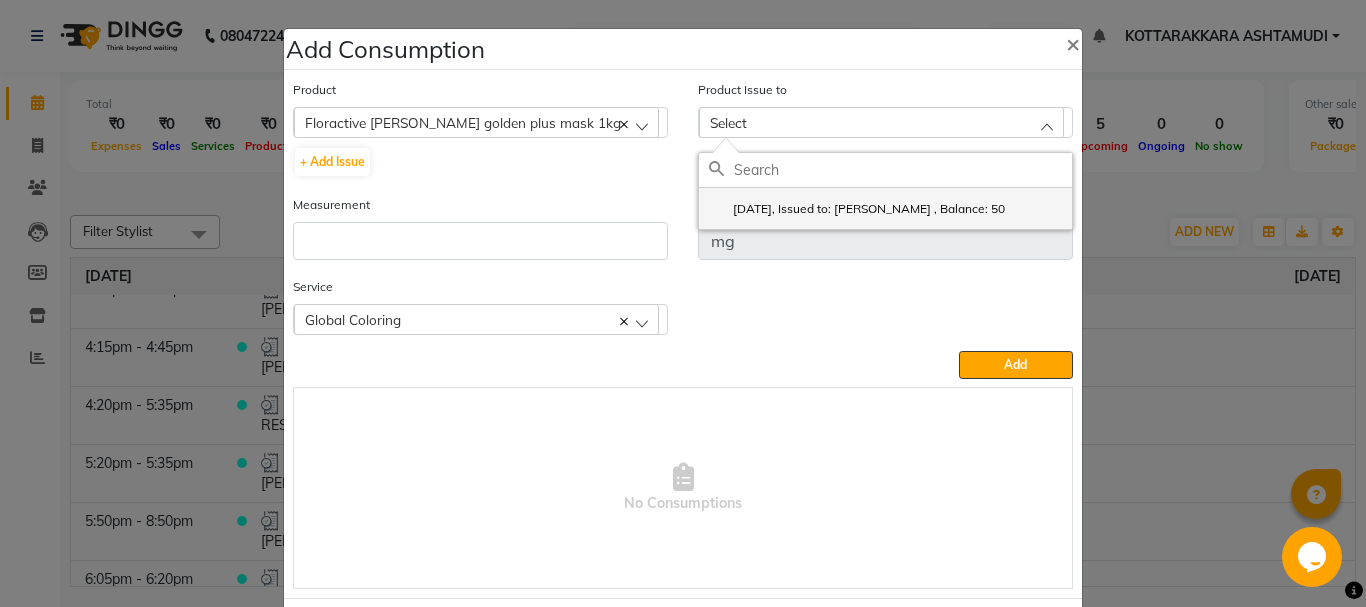 click on "[DATE], Issued to: [PERSON_NAME] 	, Balance: 50" 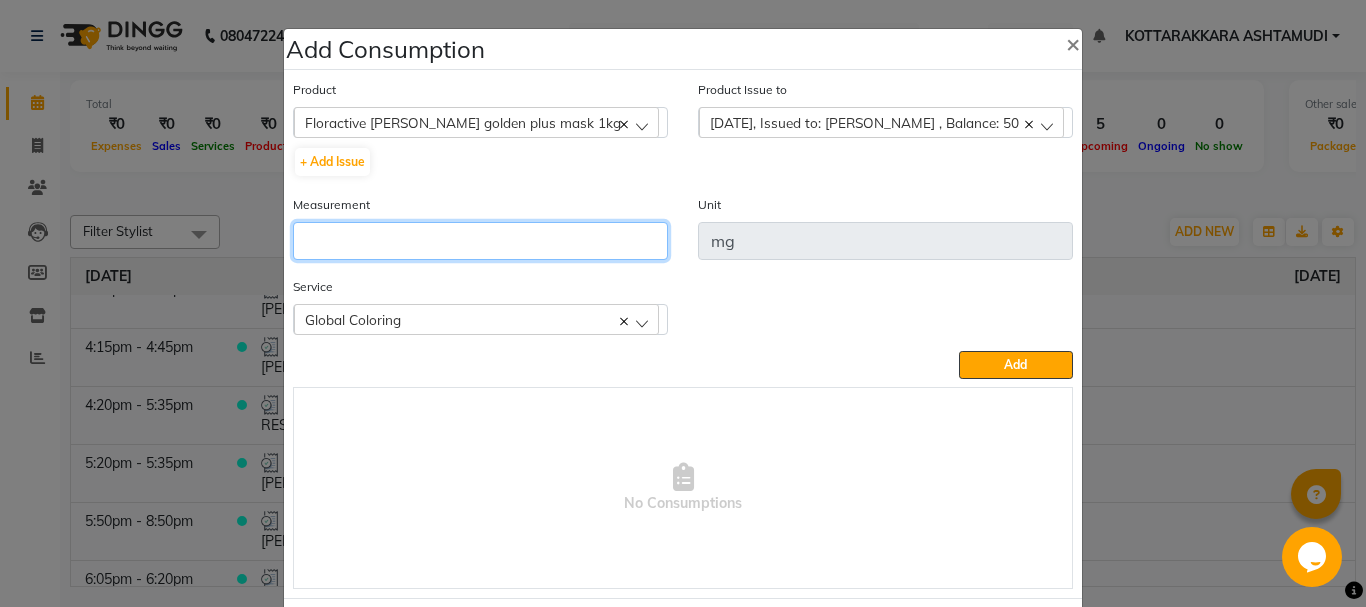 click 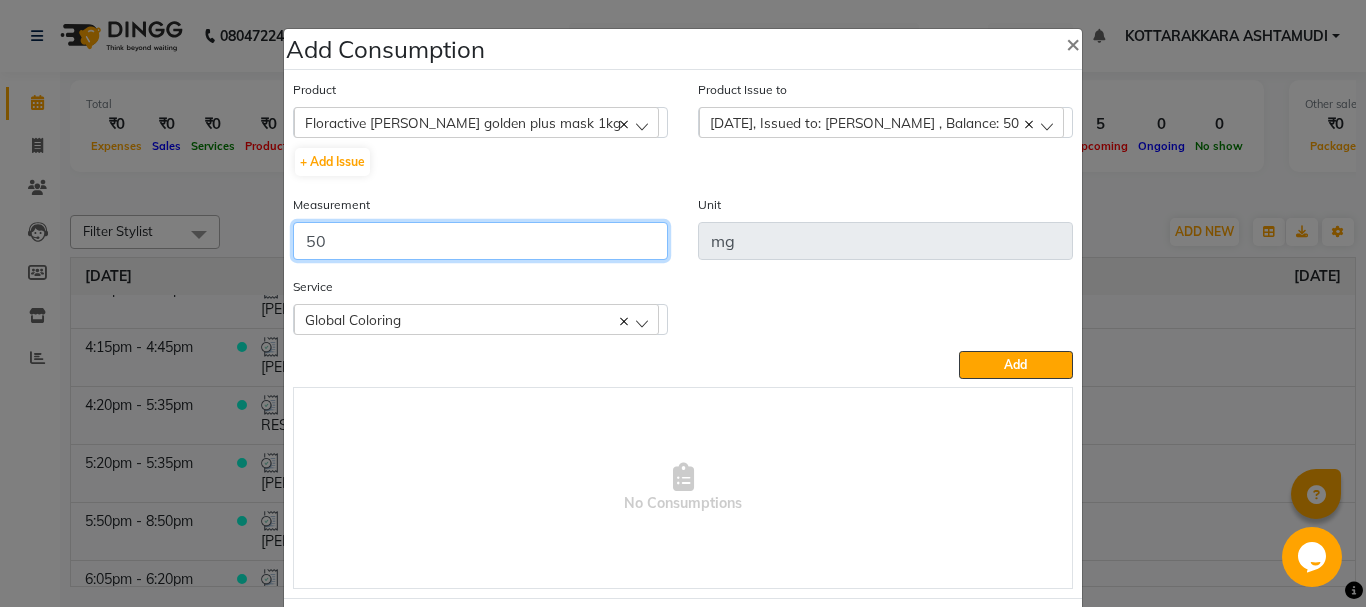 type on "50" 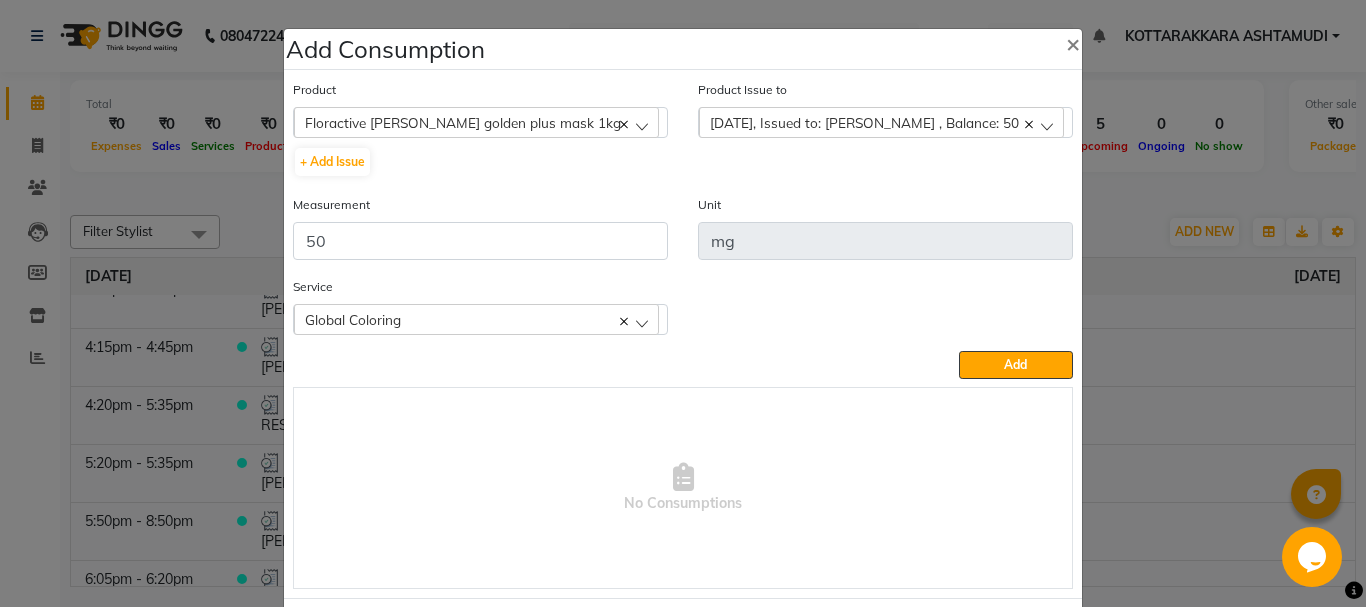 click on "Global Coloring" 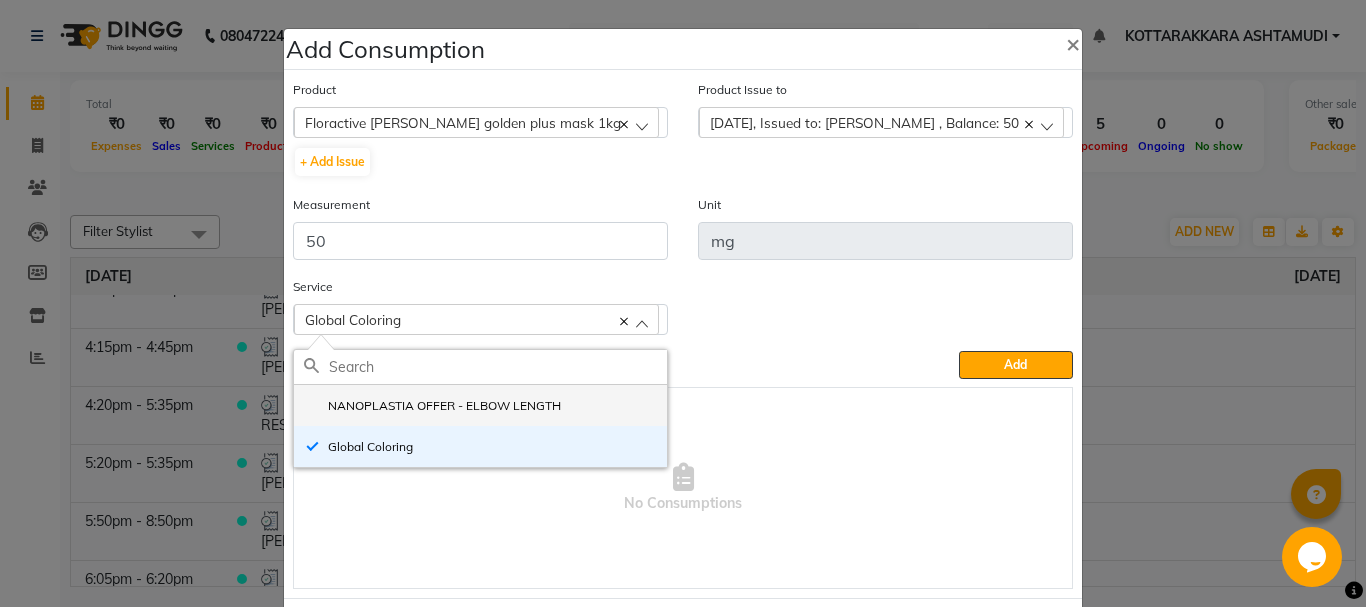 click on "NANOPLASTIA OFFER - ELBOW LENGTH" 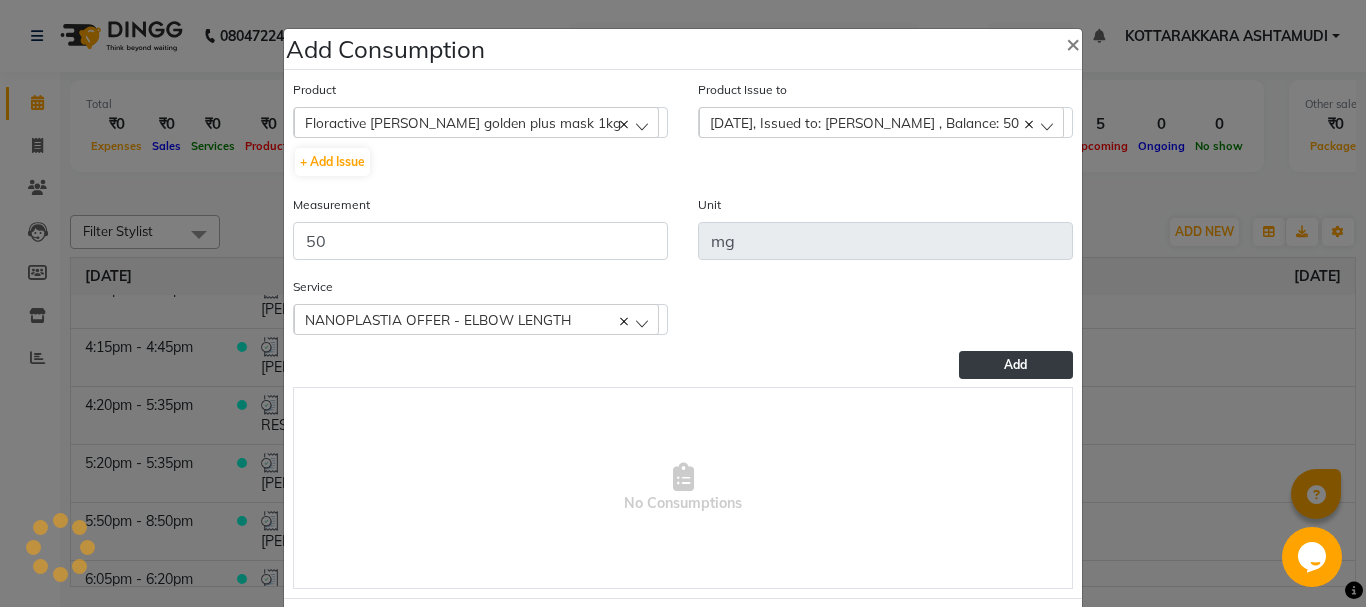 click on "Add" 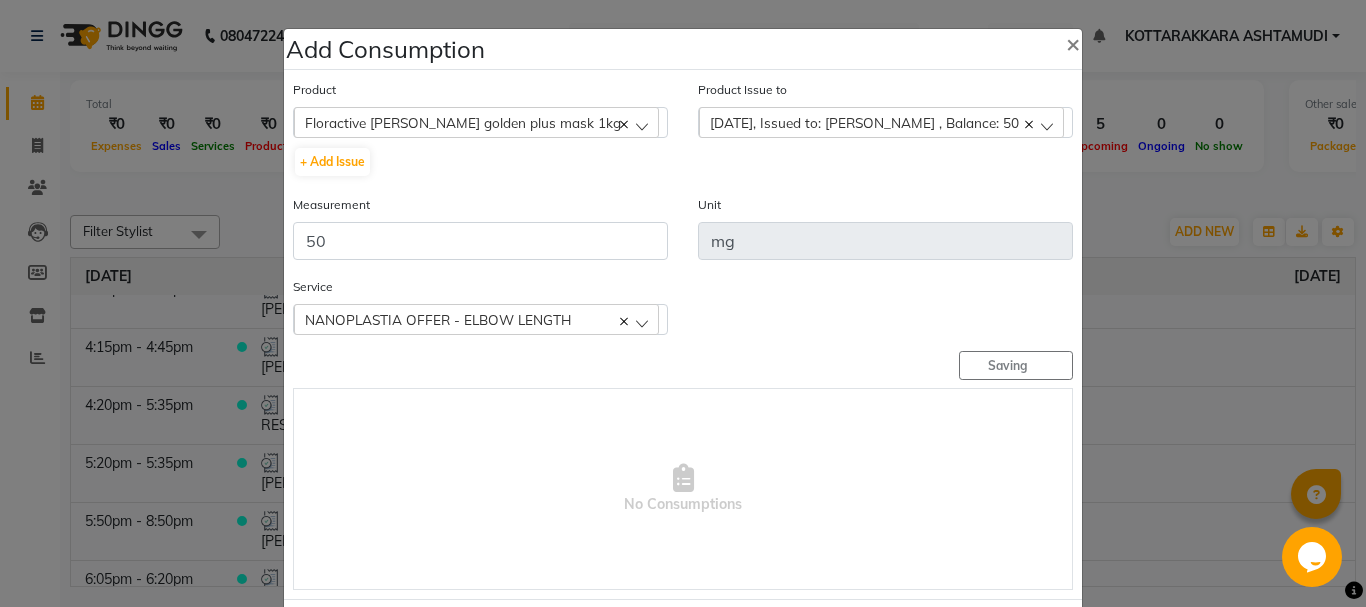 type 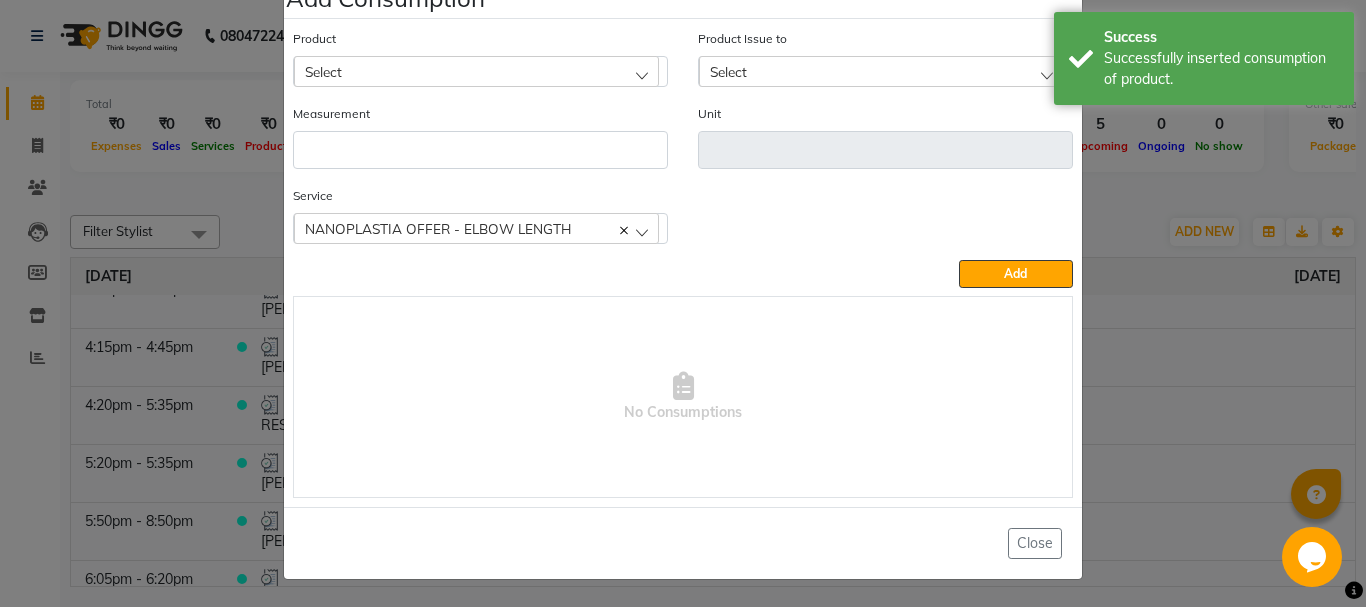 scroll, scrollTop: 52, scrollLeft: 0, axis: vertical 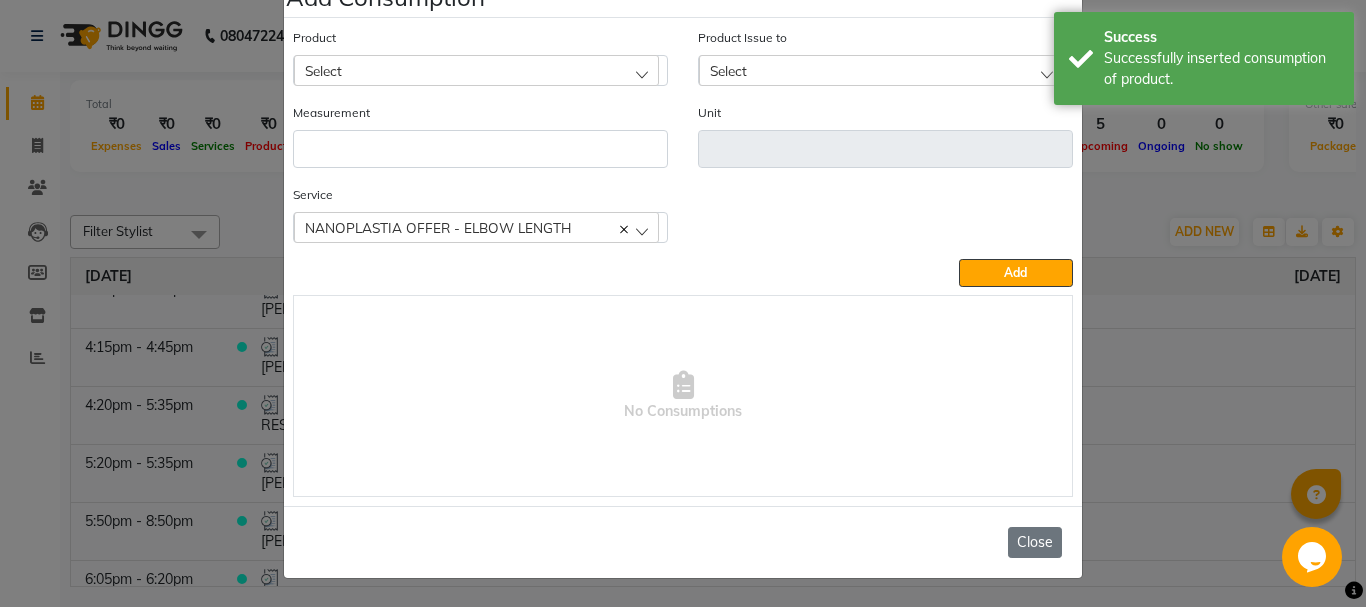 click on "Close" 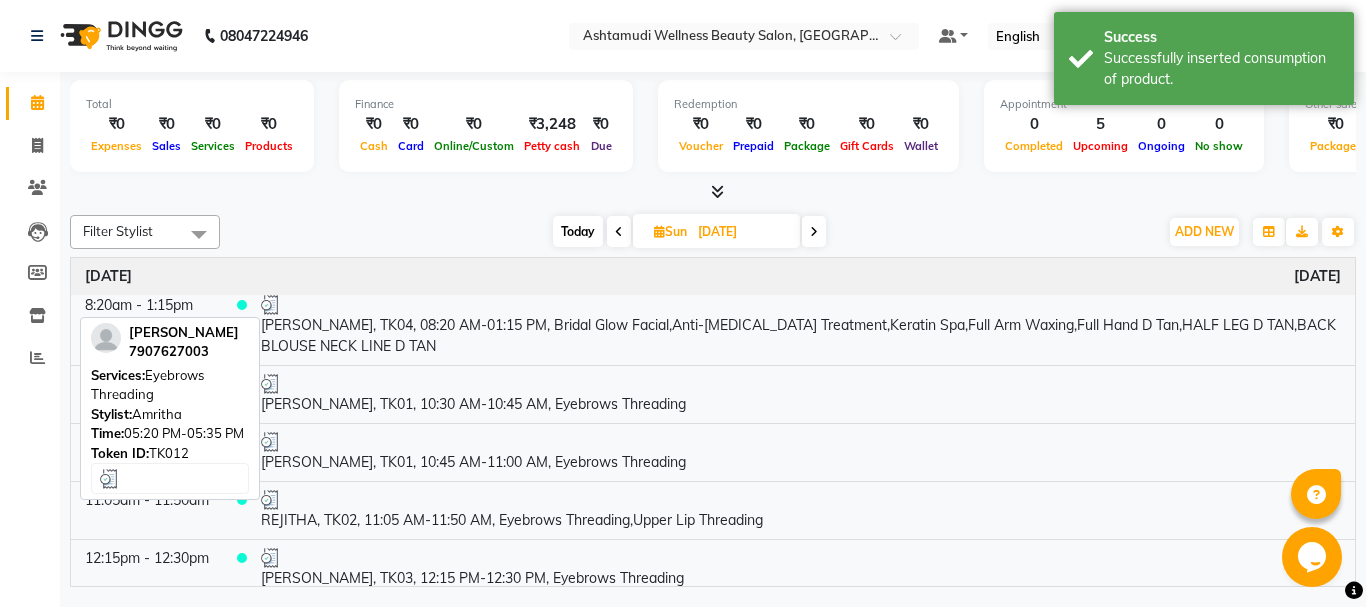scroll, scrollTop: 0, scrollLeft: 0, axis: both 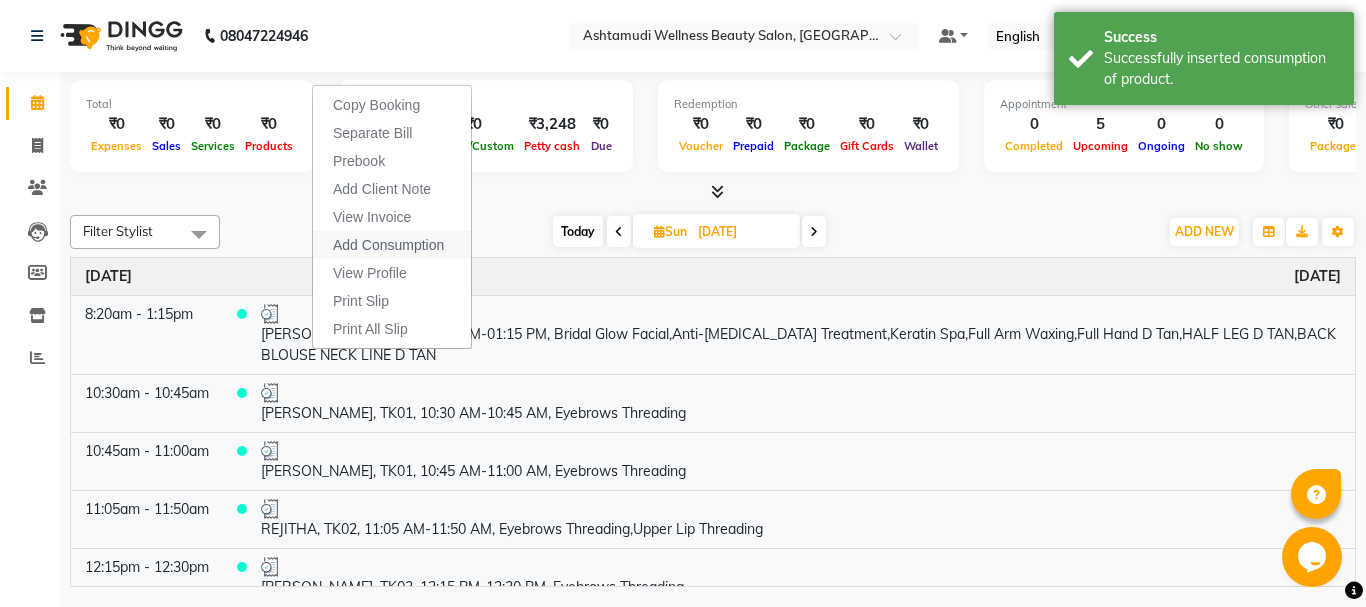 click on "Add Consumption" at bounding box center [388, 245] 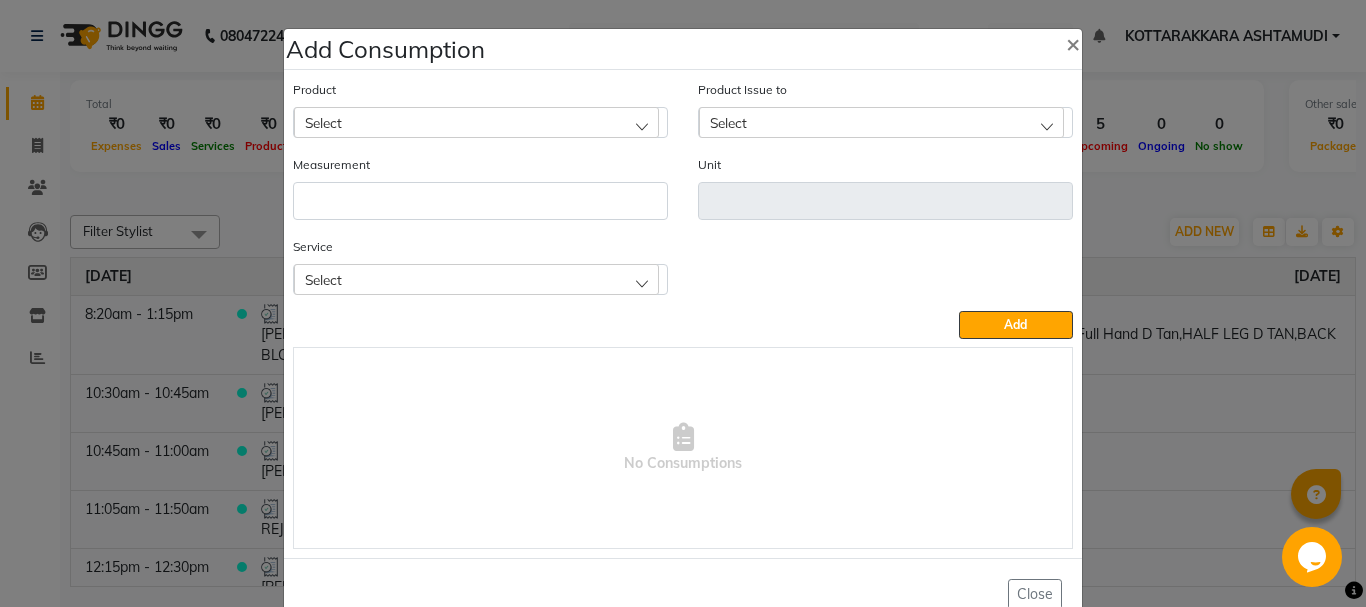 click on "Select" 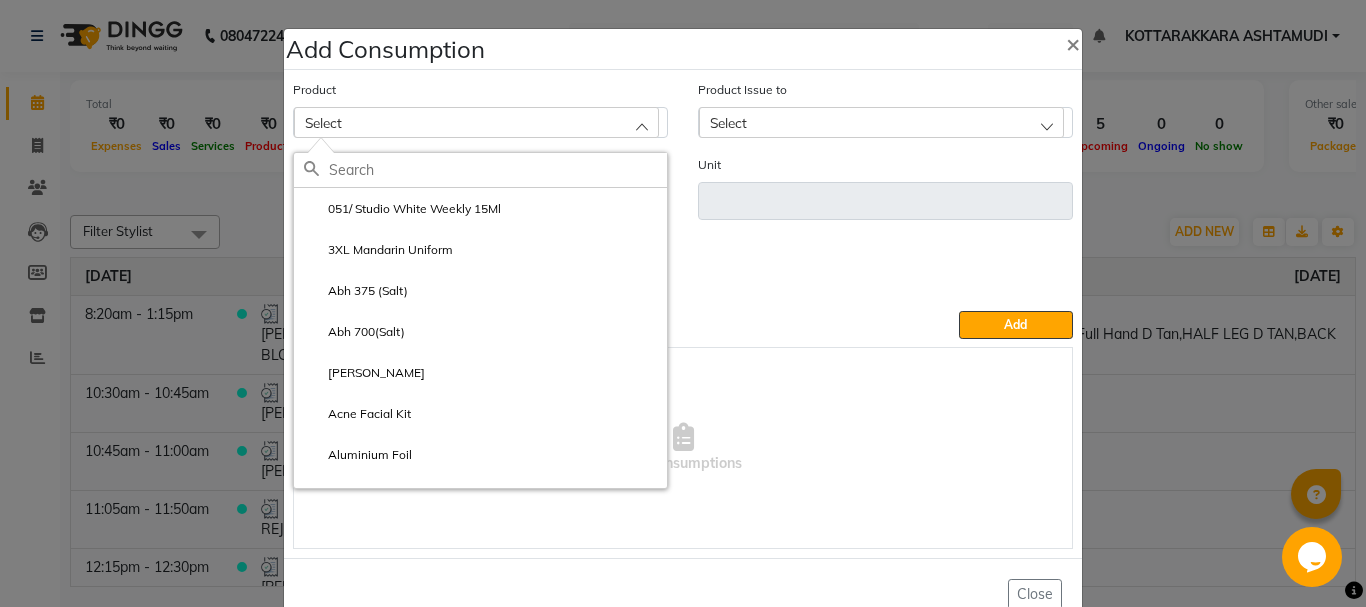 click 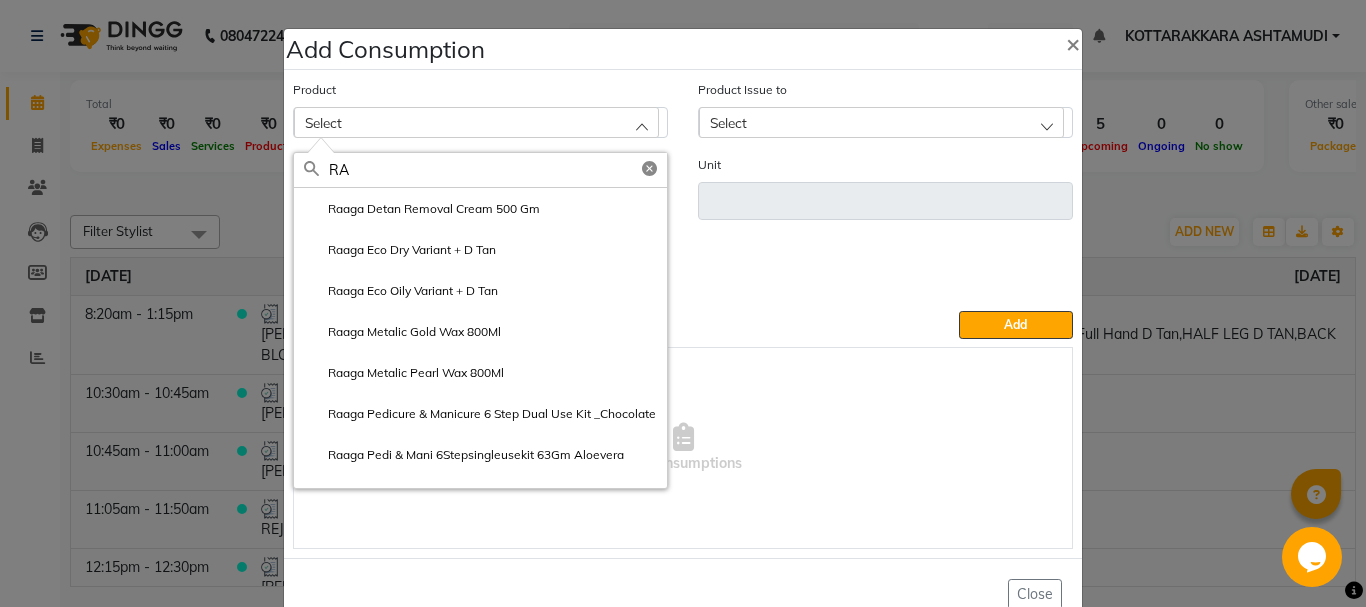 type on "R" 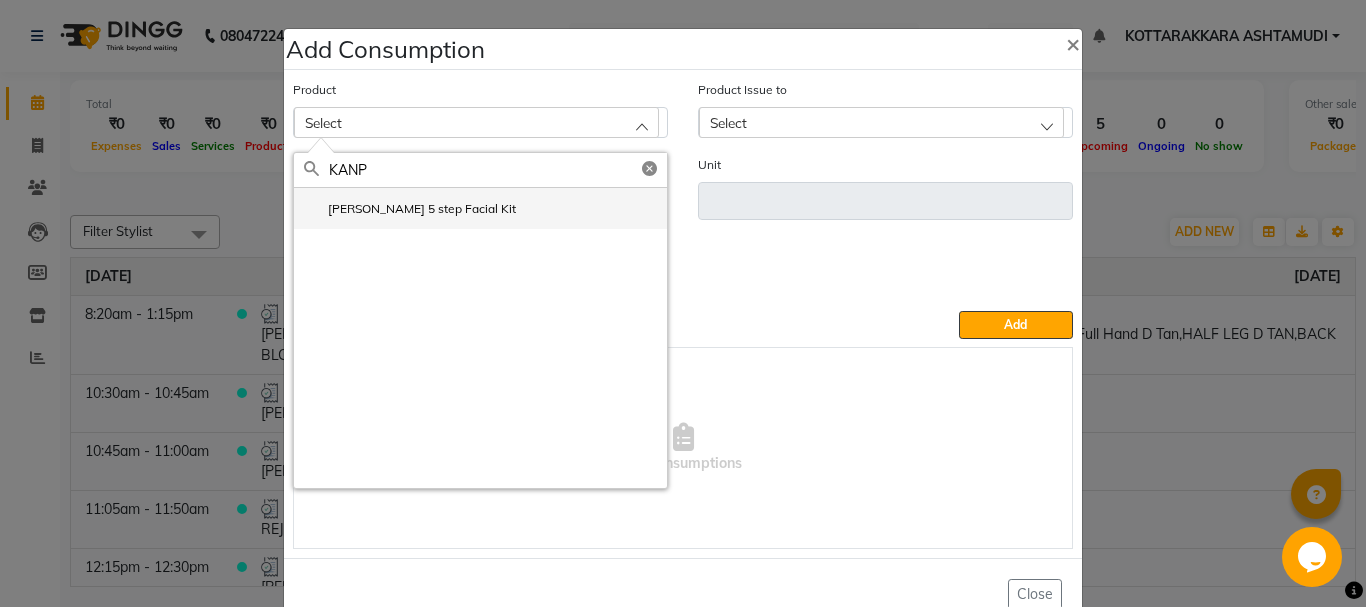 type on "KANP" 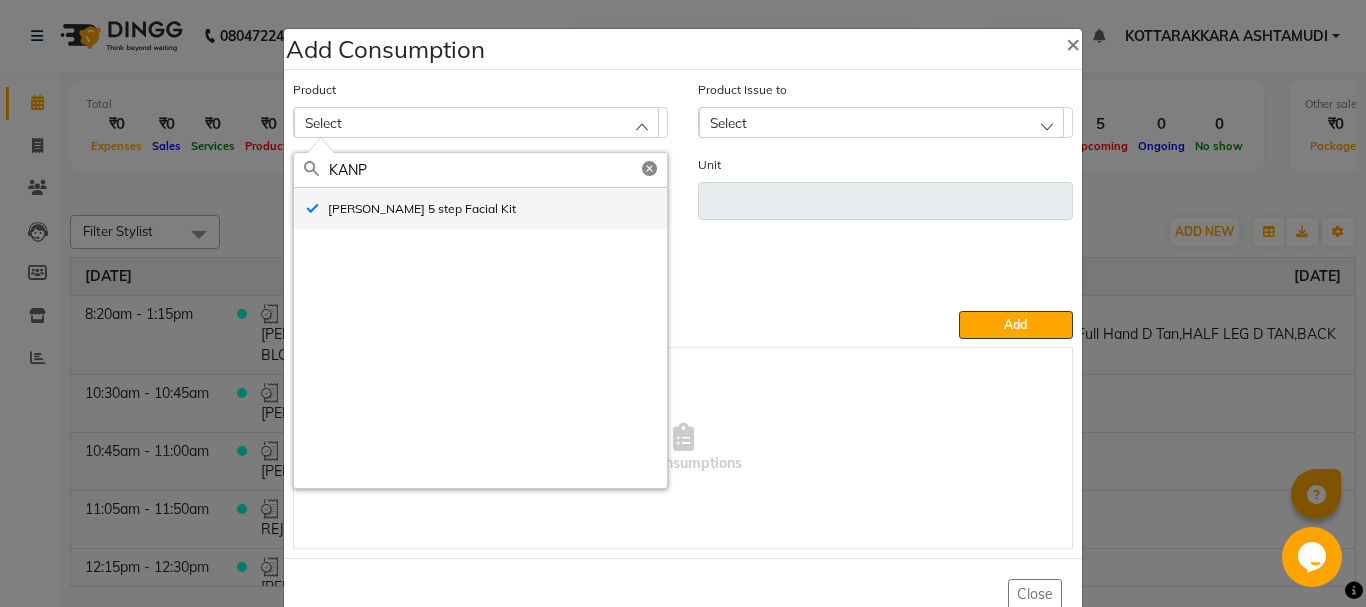 type on "pc" 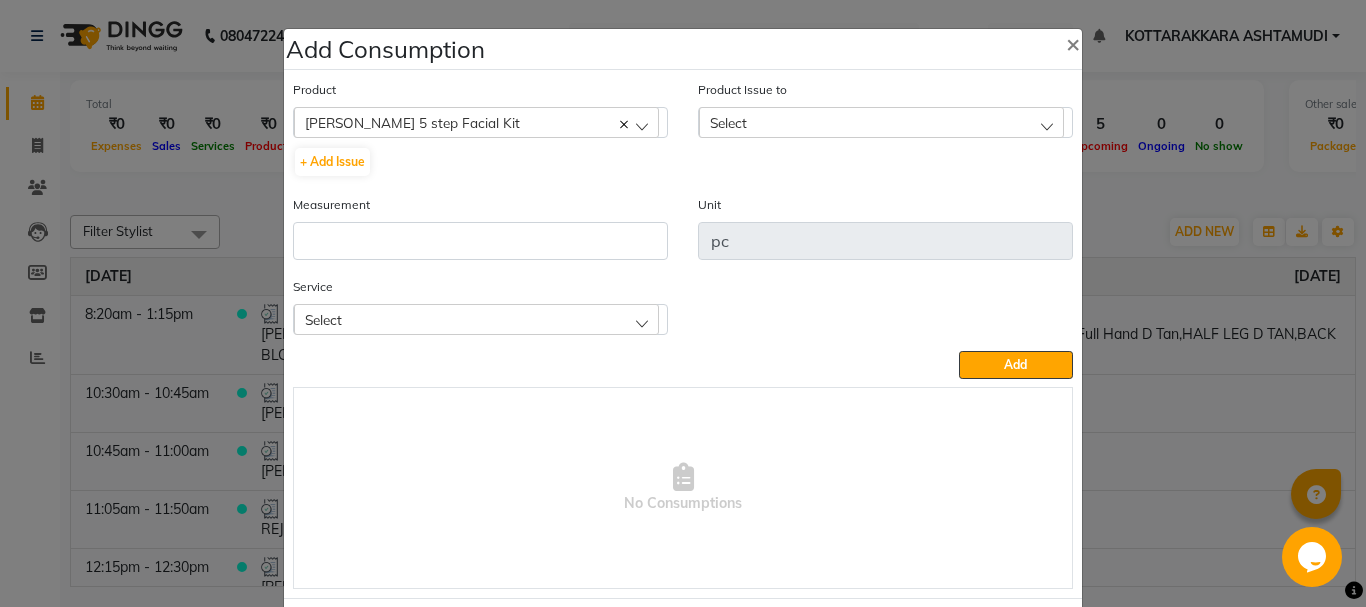 click on "Select" 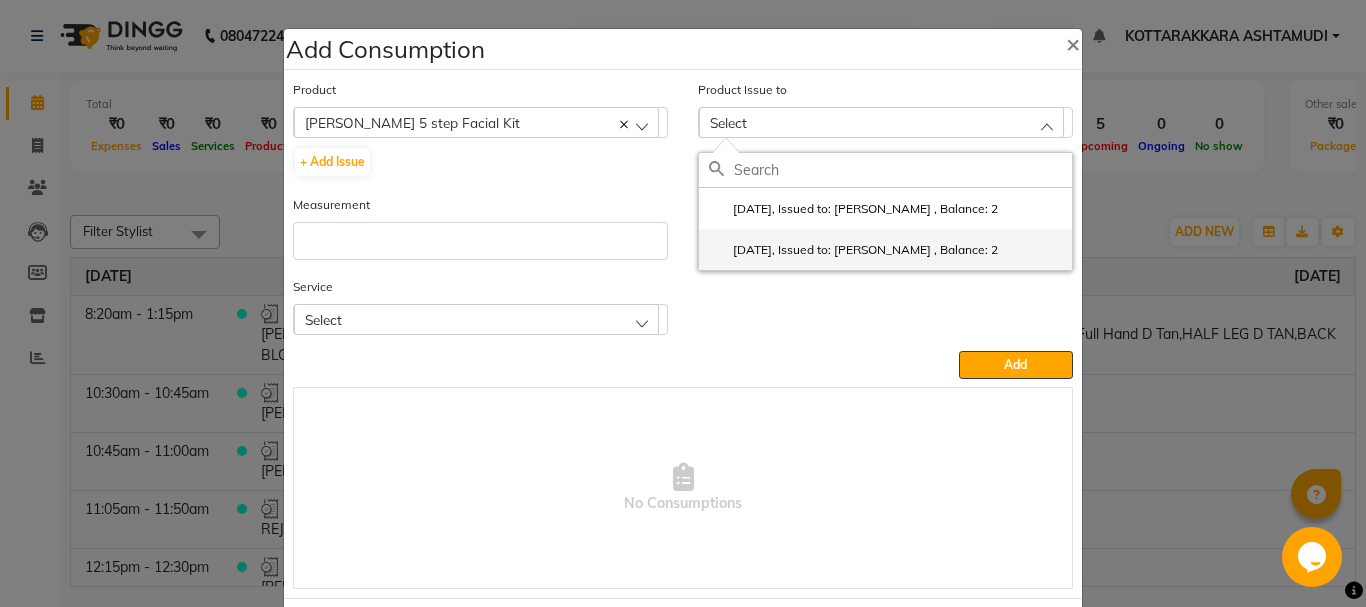 click on "[DATE], Issued to: [PERSON_NAME] 	, Balance: 2" 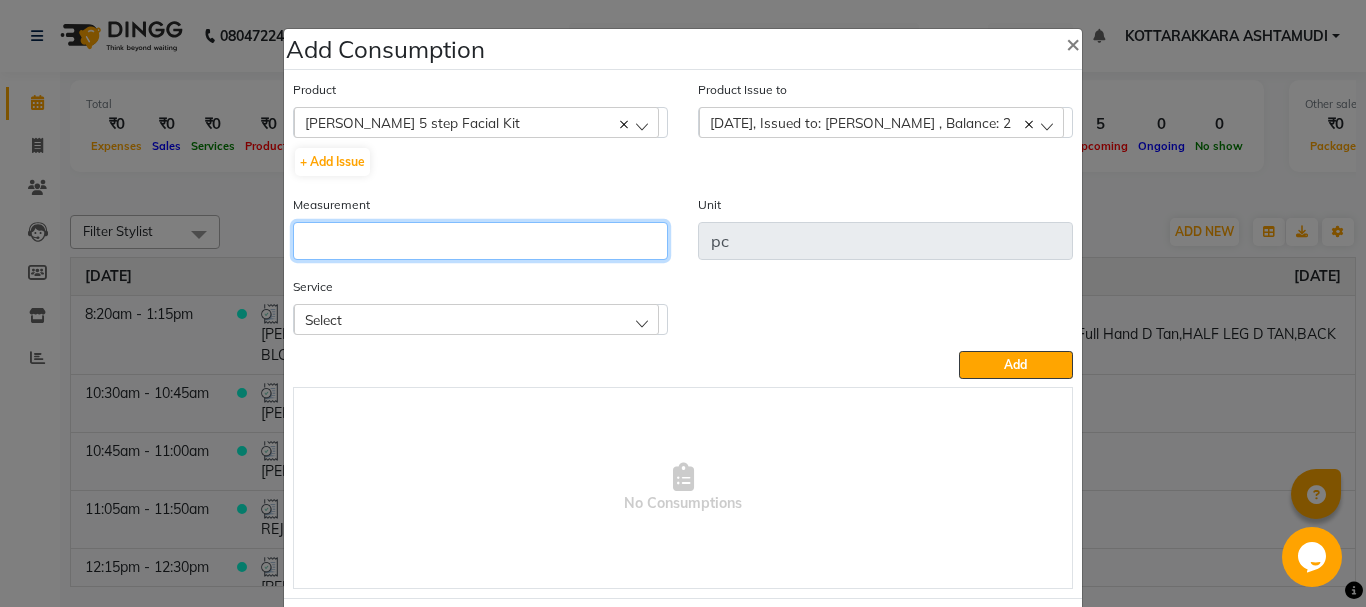 click 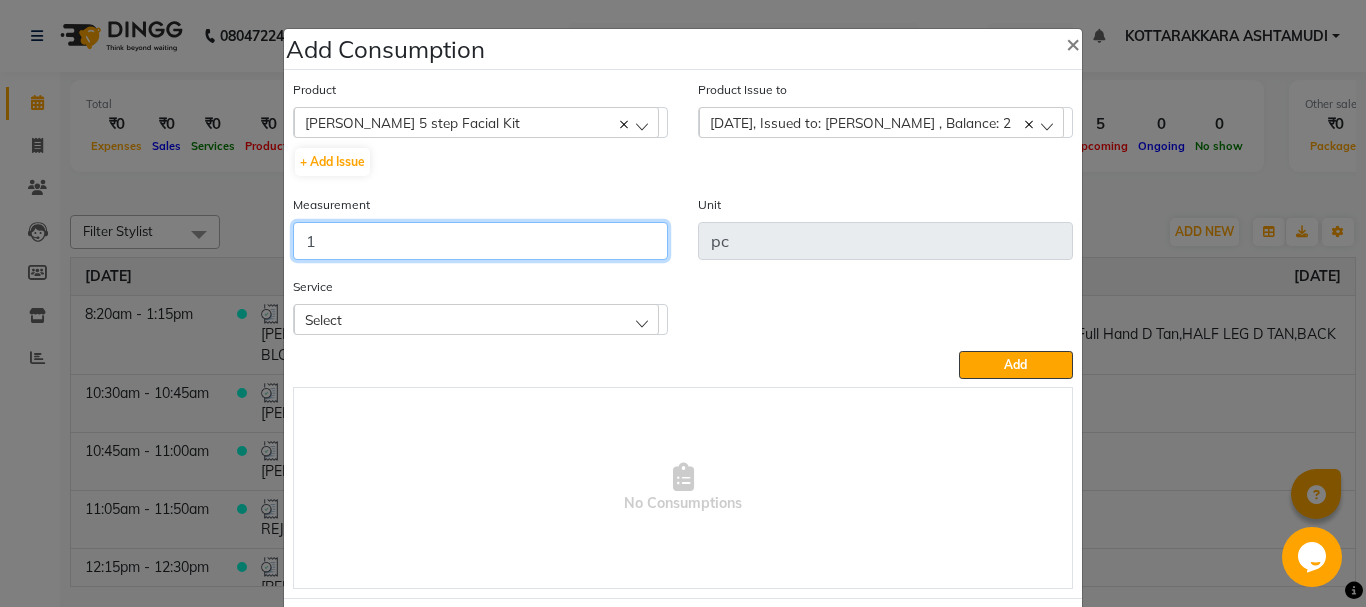 type on "1" 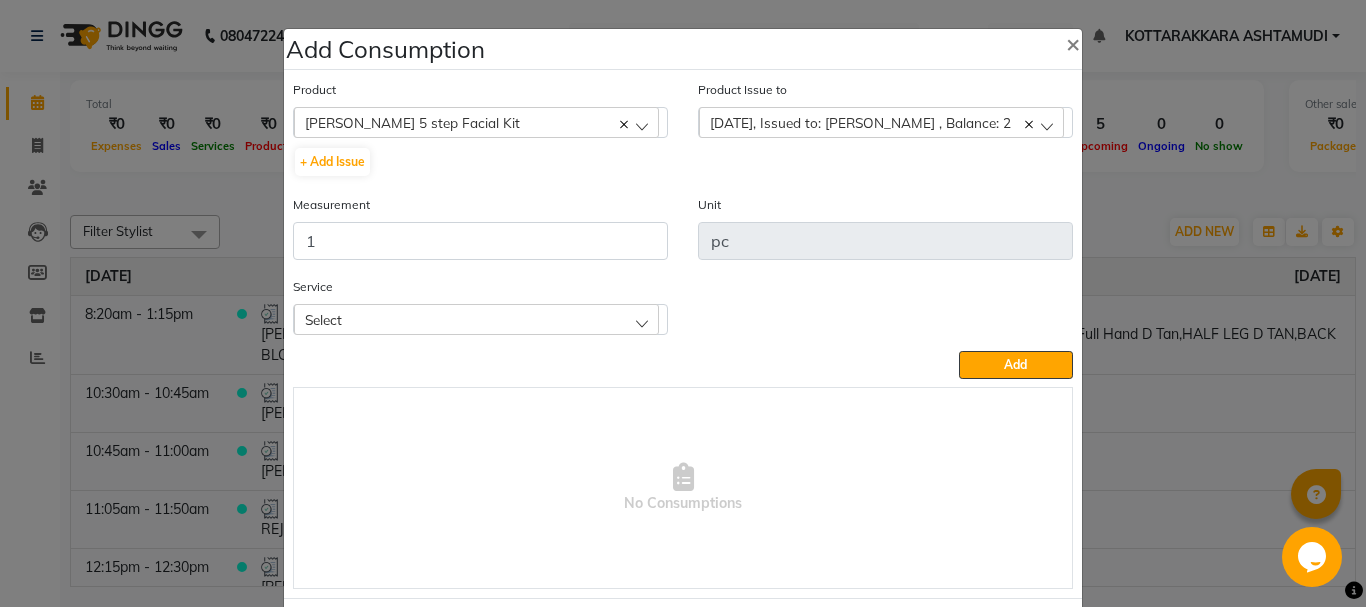 click on "Select" 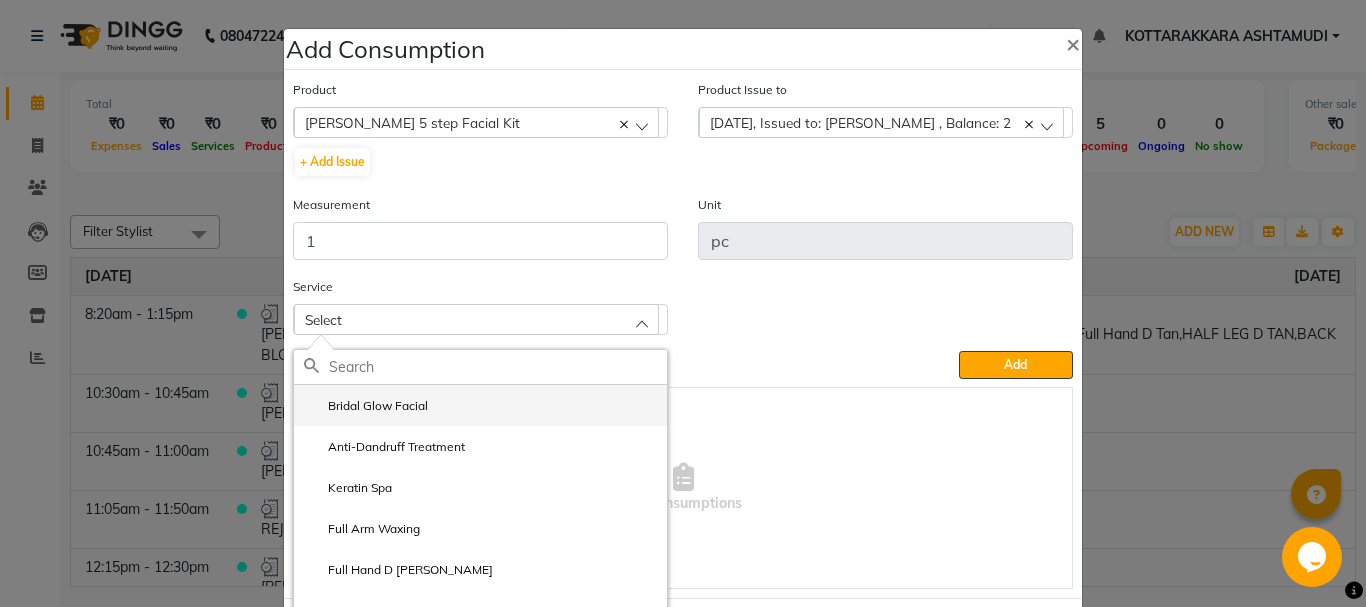 click on "Bridal Glow Facial" 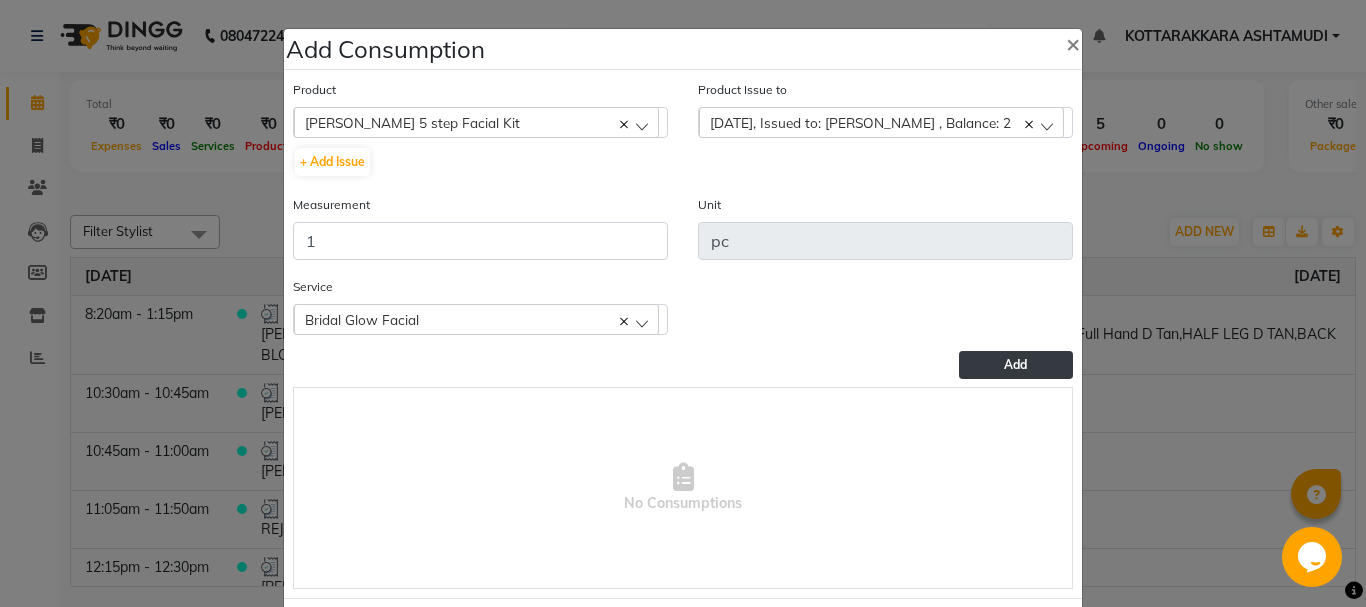click on "Add" 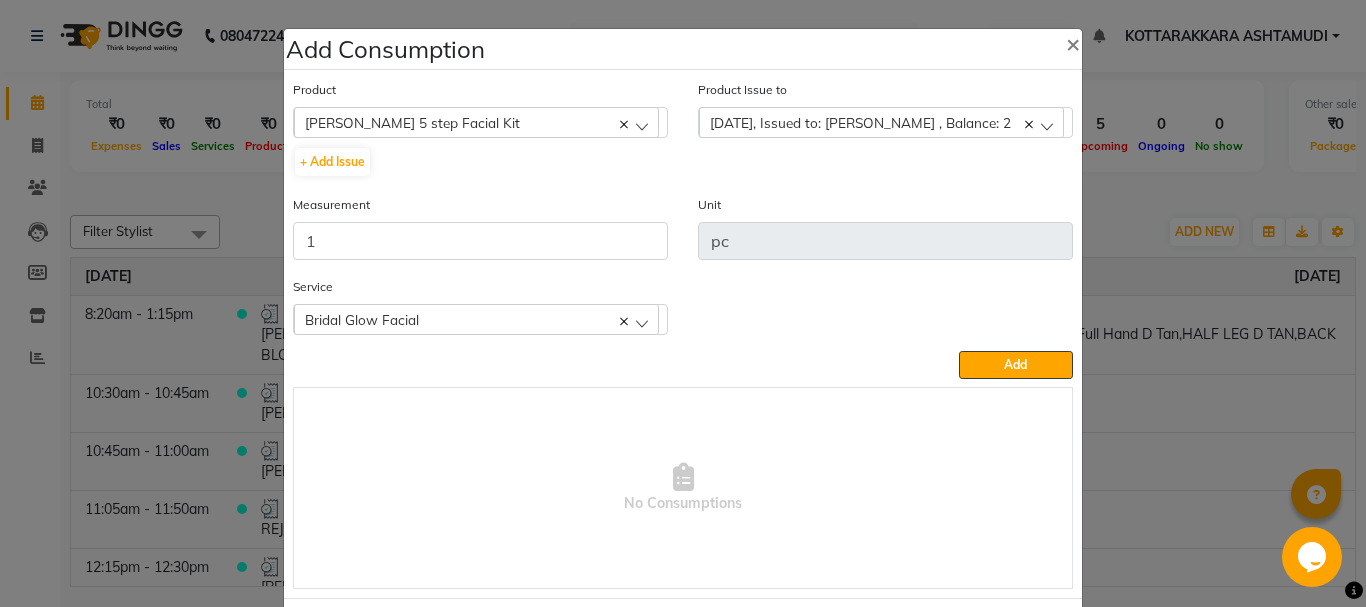 type 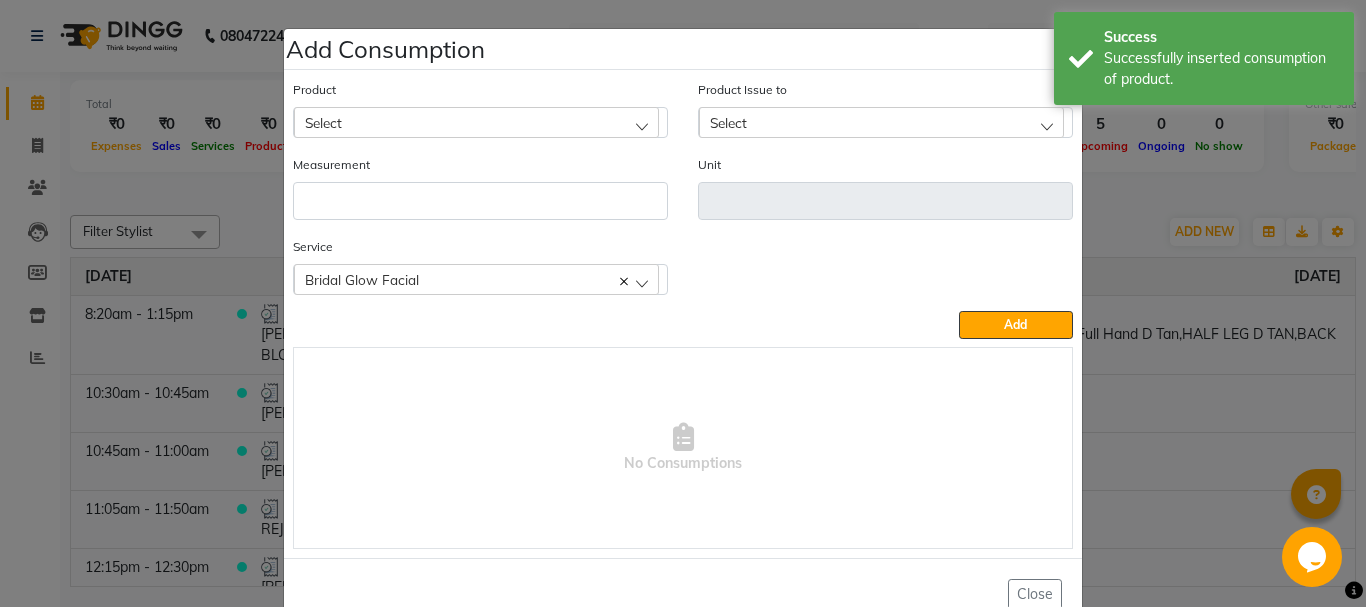 click on "Select" 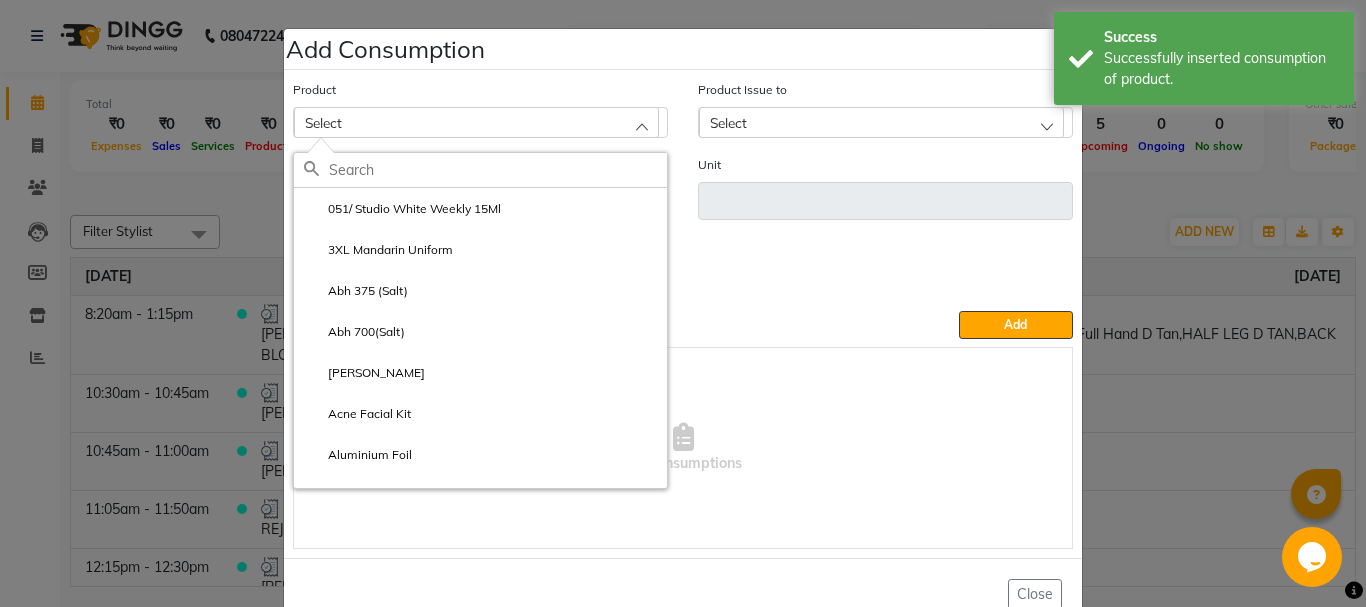 click 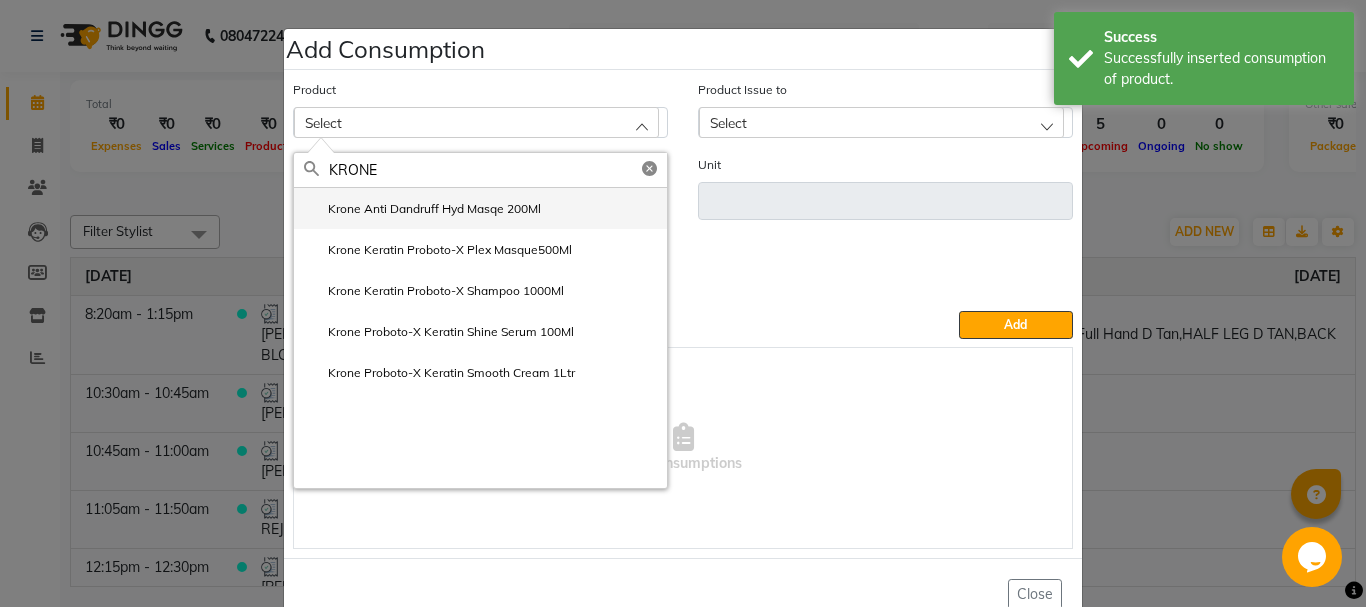 type on "KRONE" 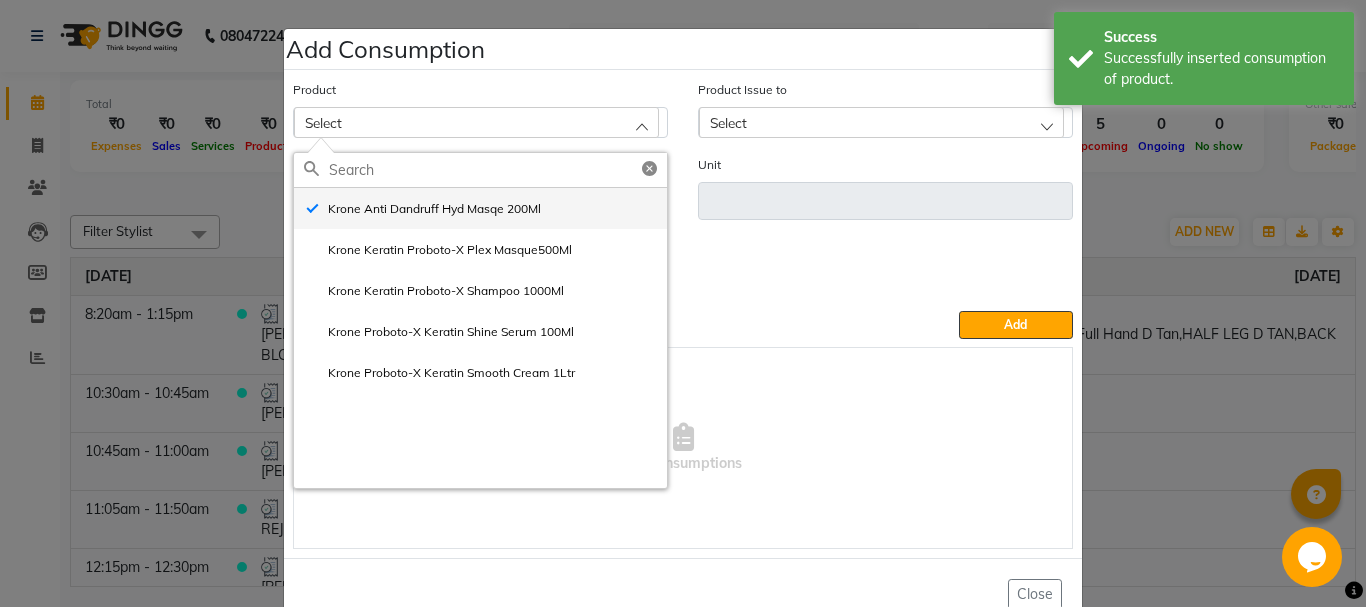type on "ml" 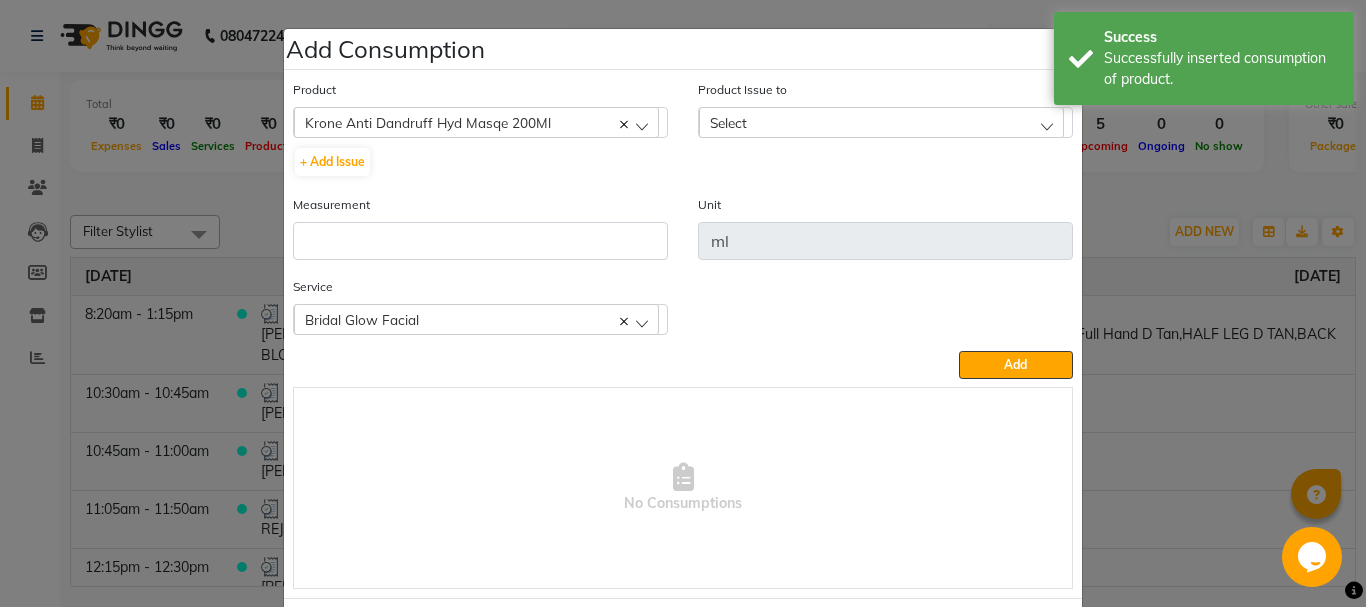 click on "Select" 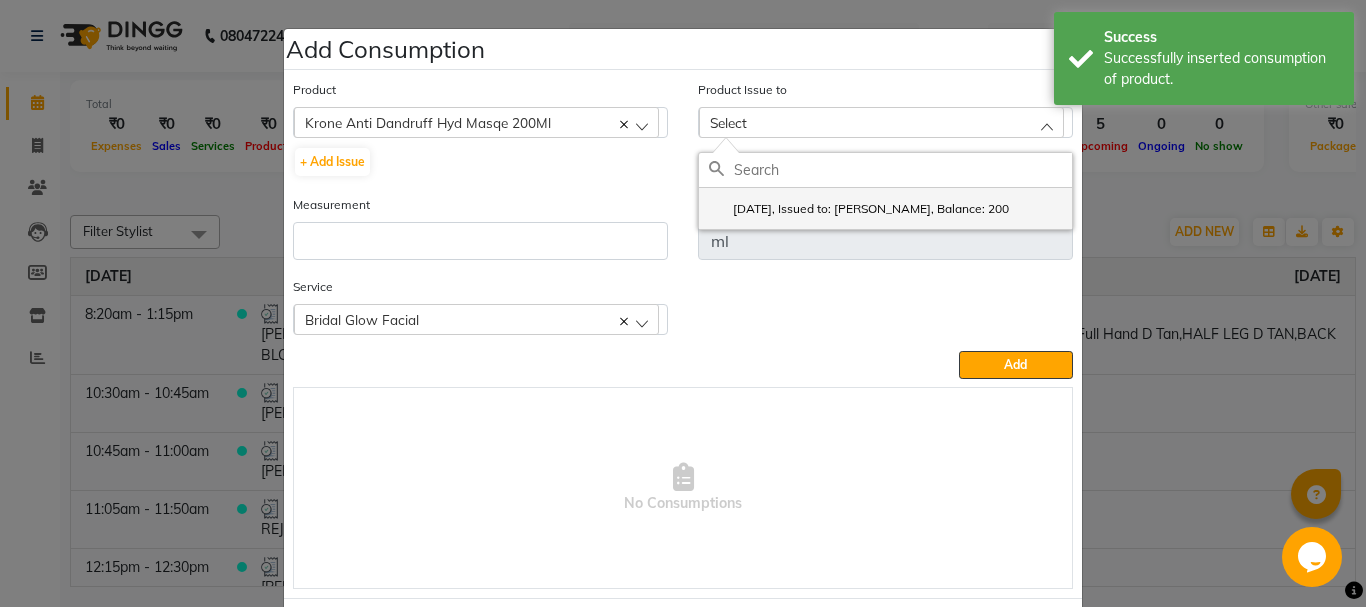 click on "[DATE], Issued to: [PERSON_NAME], Balance: 200" 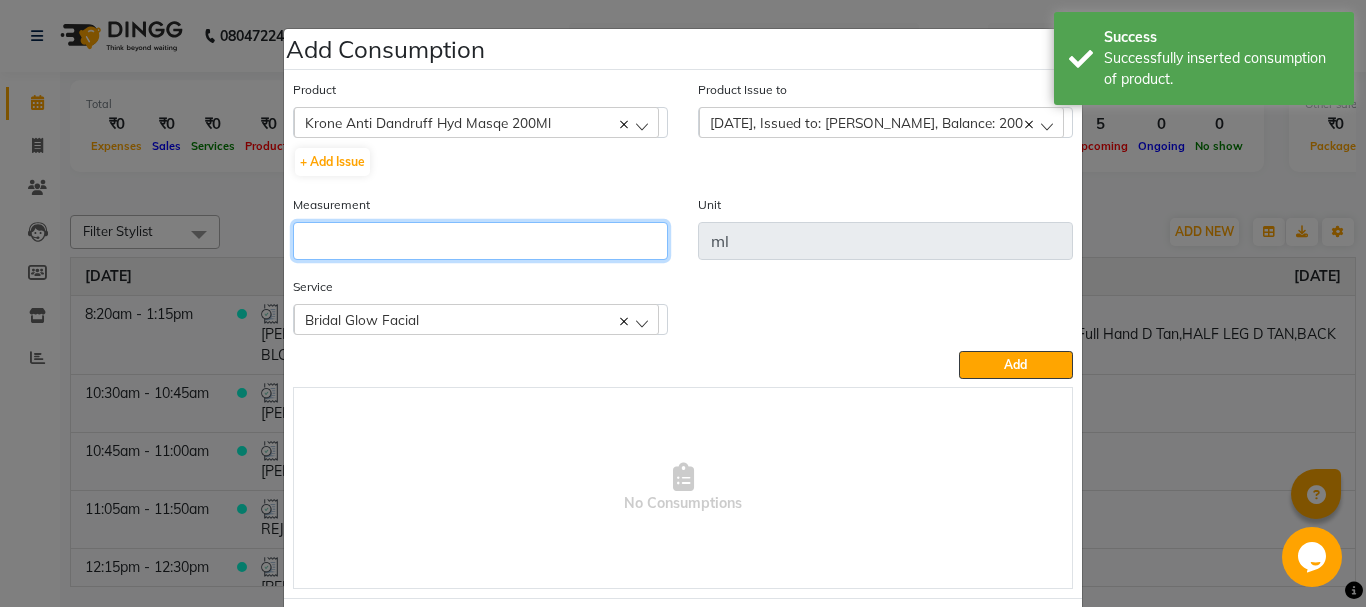 click 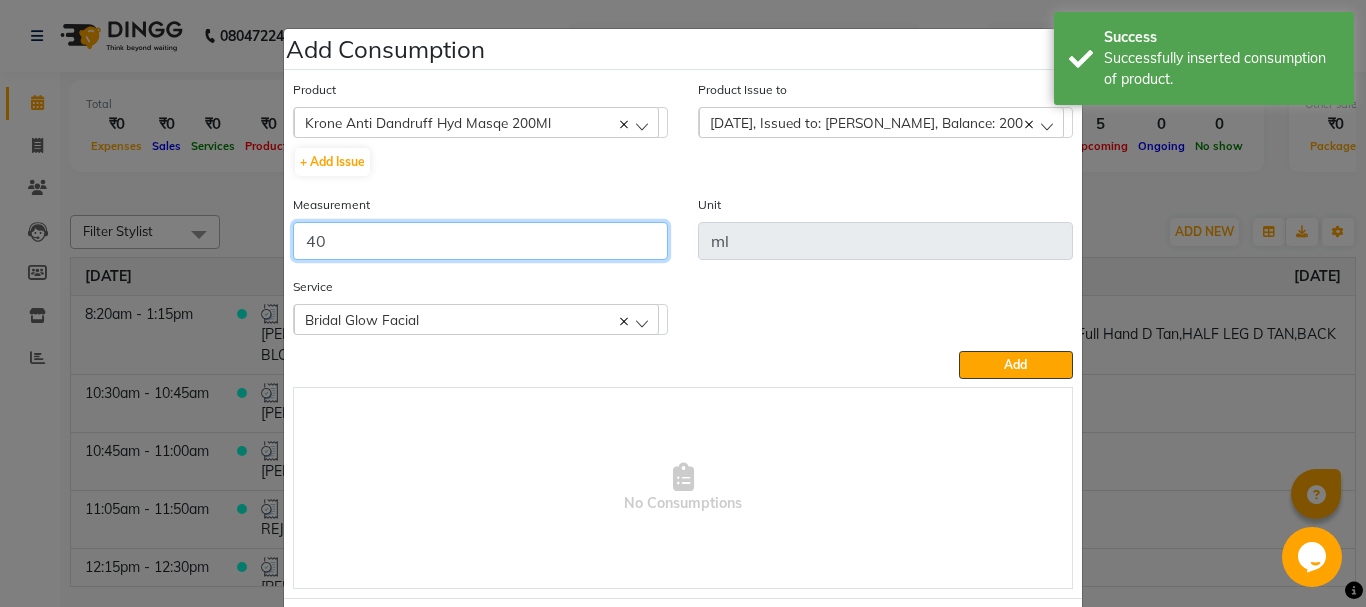 type on "40" 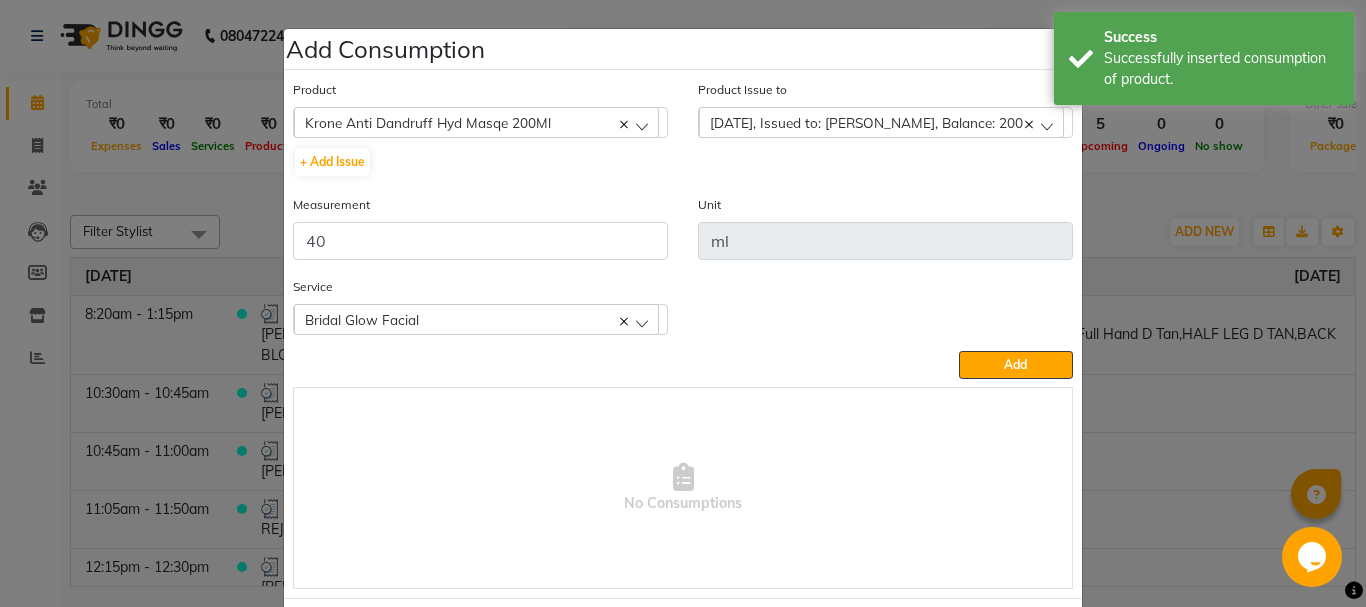 click on "Service  Bridal Glow Facial  Bridal Glow Facial Anti-[MEDICAL_DATA] Treatment Keratin Spa Full Arm Waxing Full Hand D Tan HALF LEG D TAN BACK BLOUSE NECK LINE D TAN" 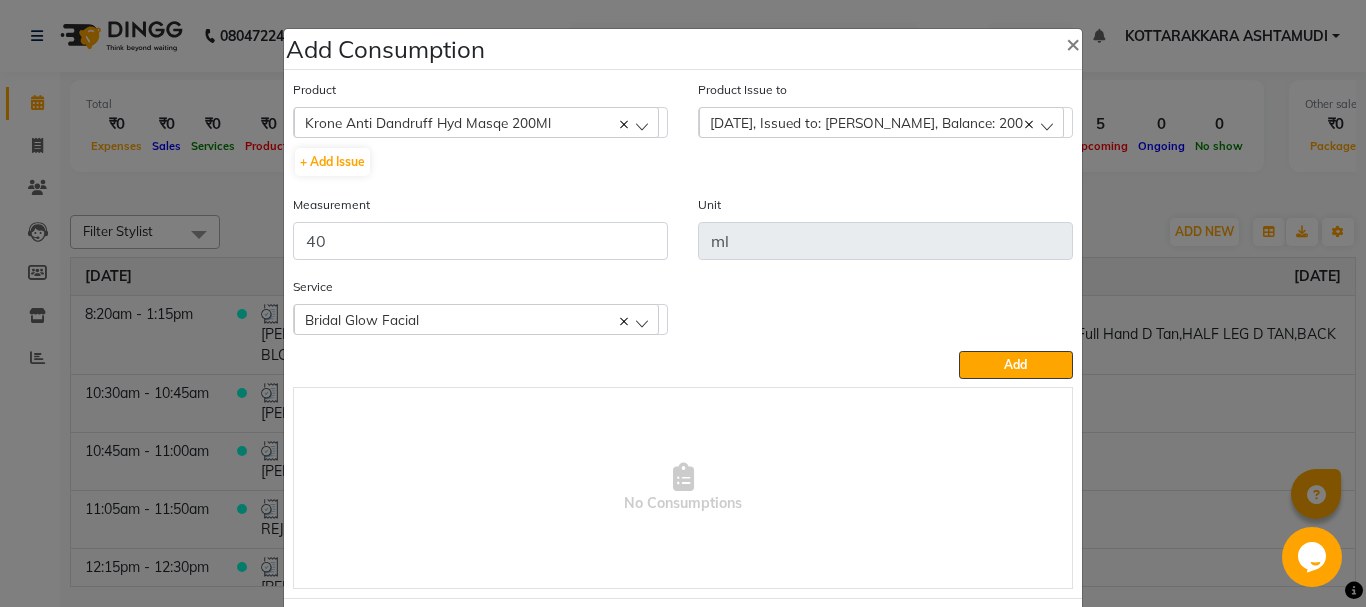 click on "Bridal Glow Facial" 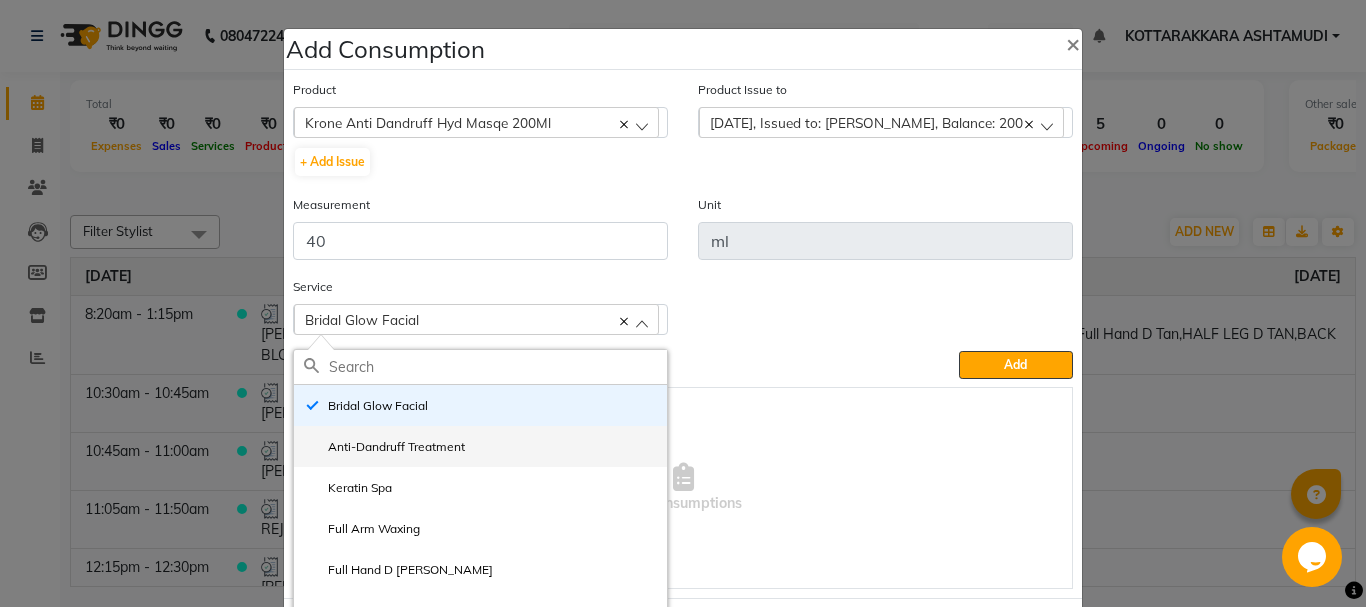 click on "Anti-Dandruff Treatment" 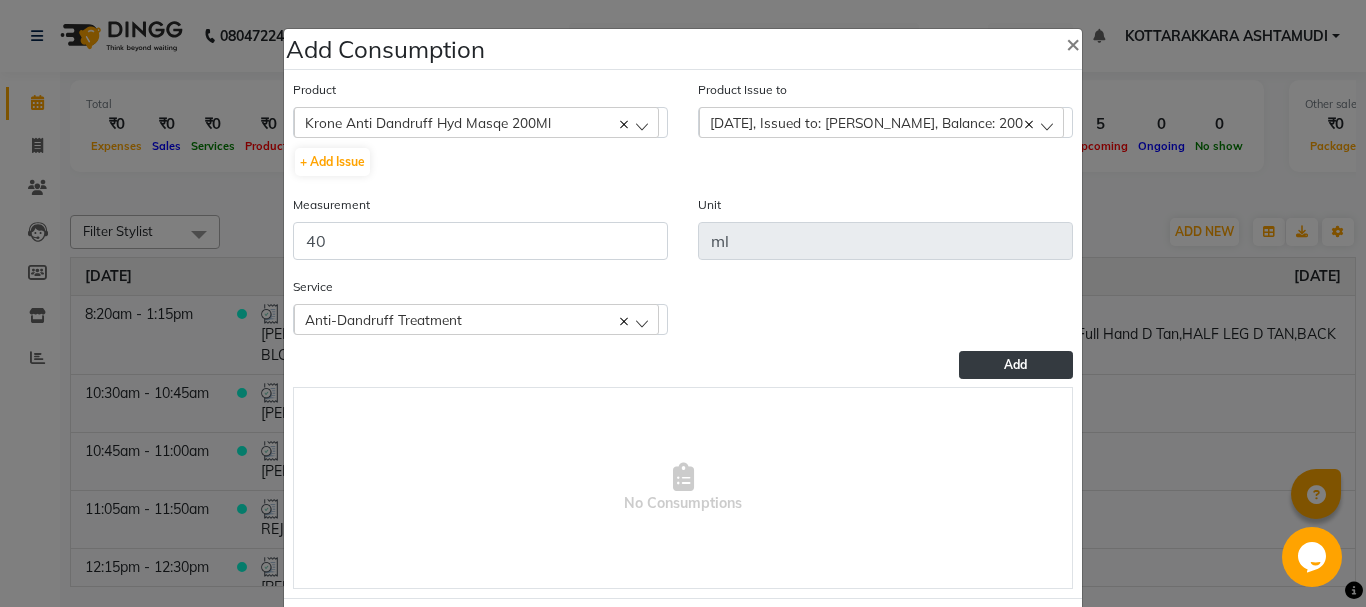 click on "Add" 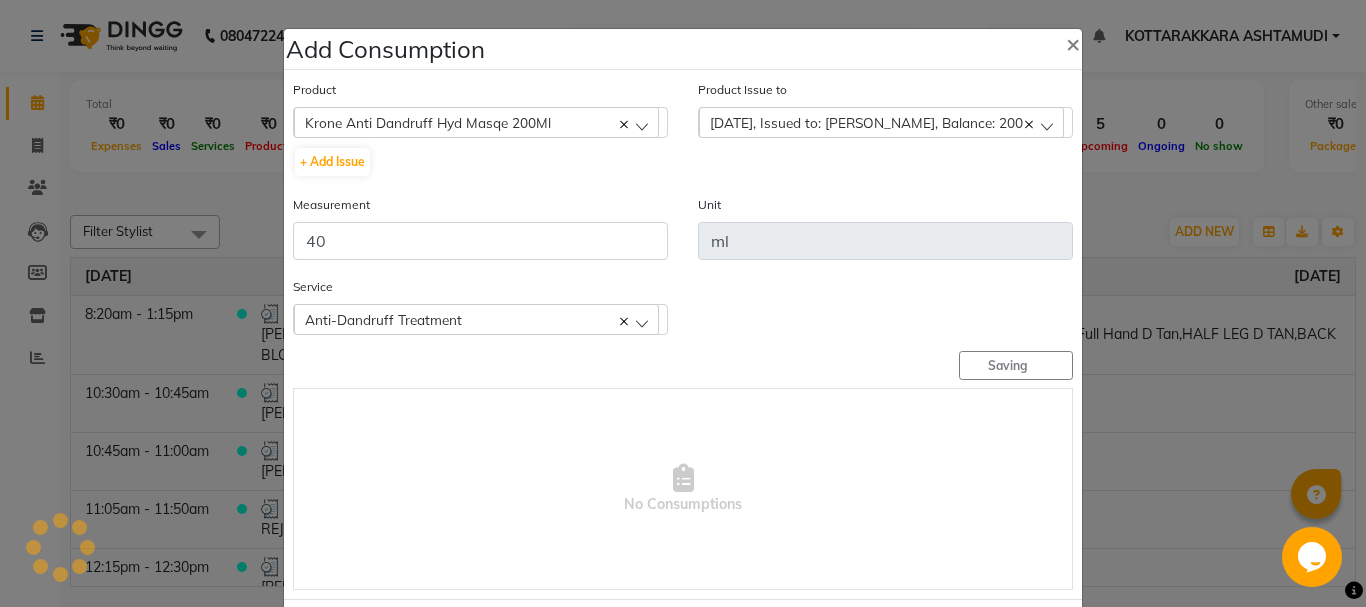 type 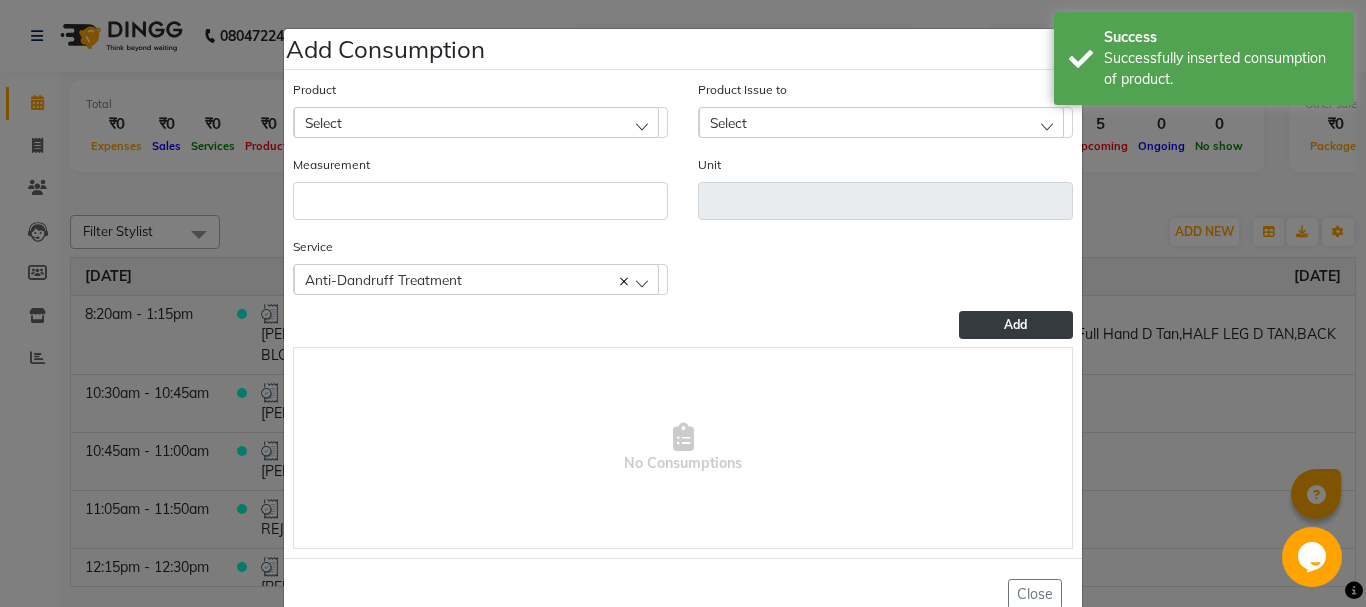 click on "Select" 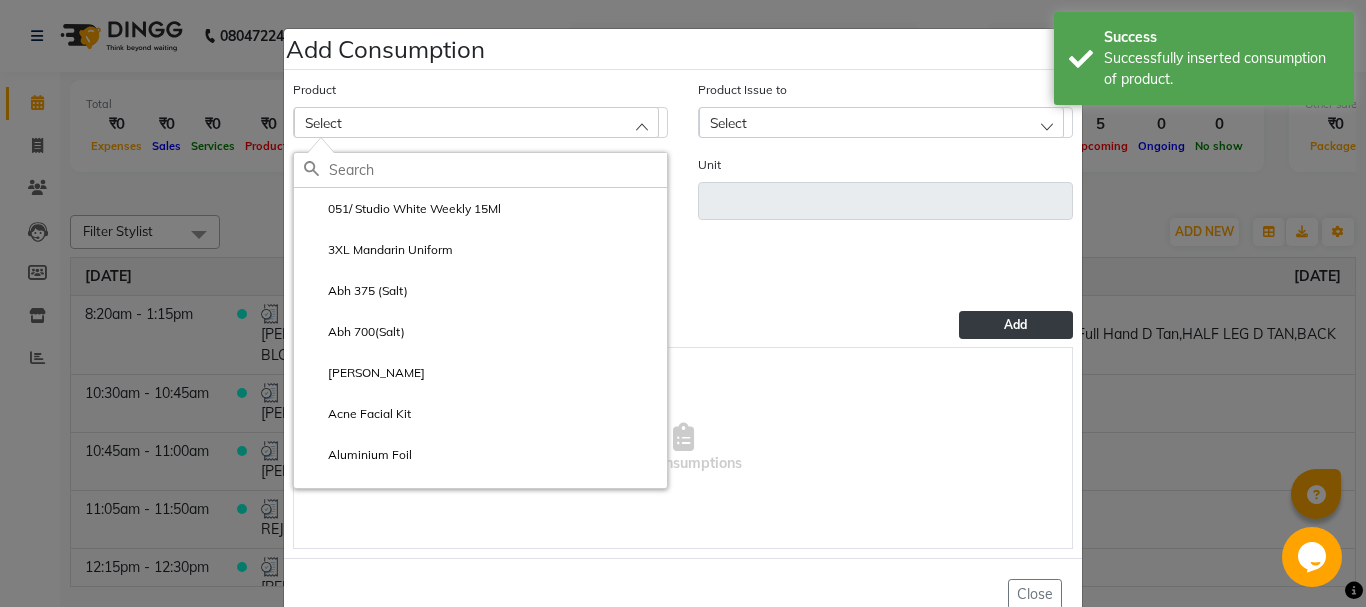 click 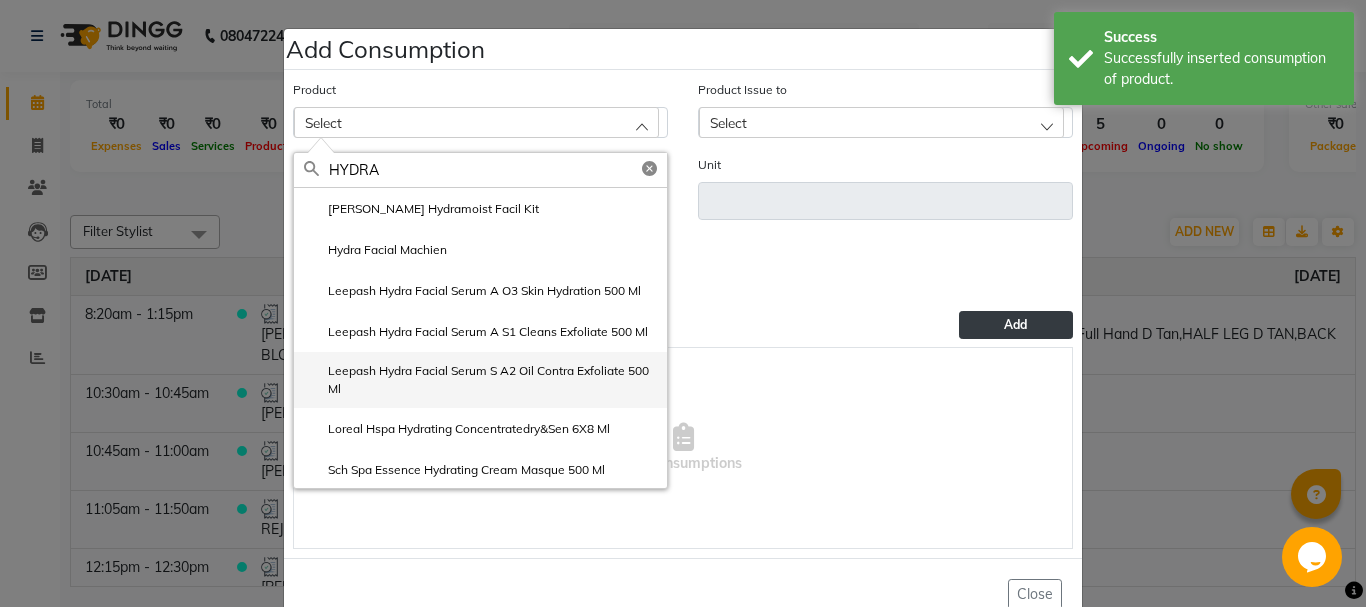 scroll, scrollTop: 100, scrollLeft: 0, axis: vertical 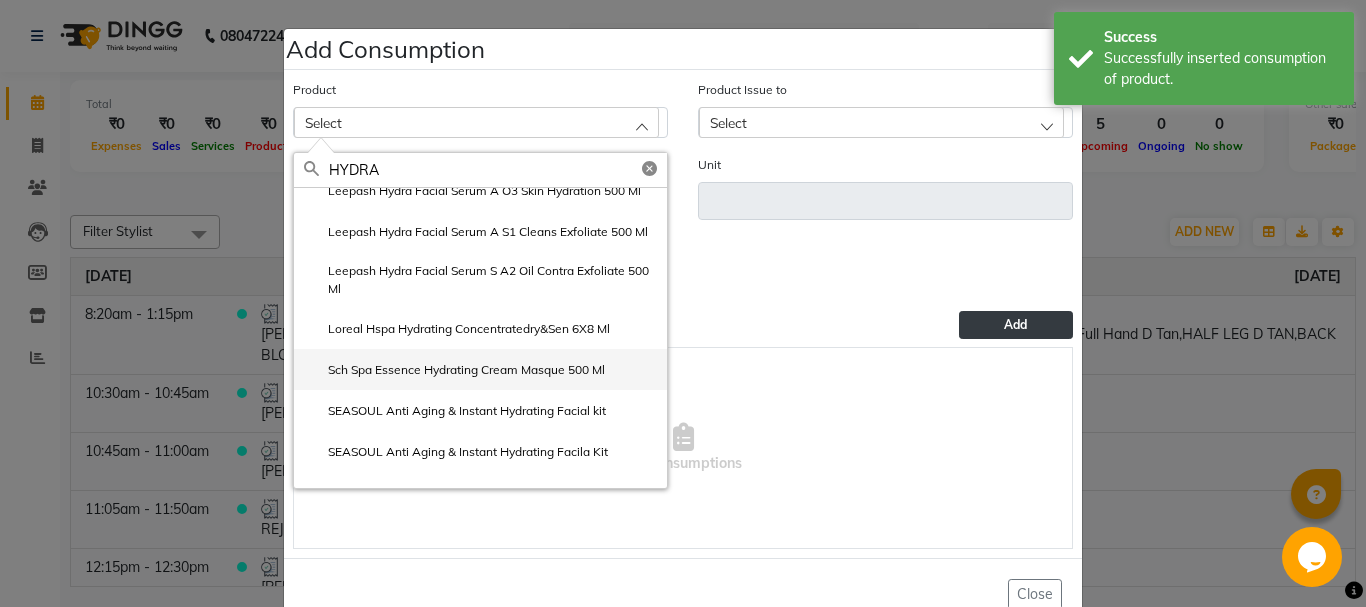 type on "HYDRA" 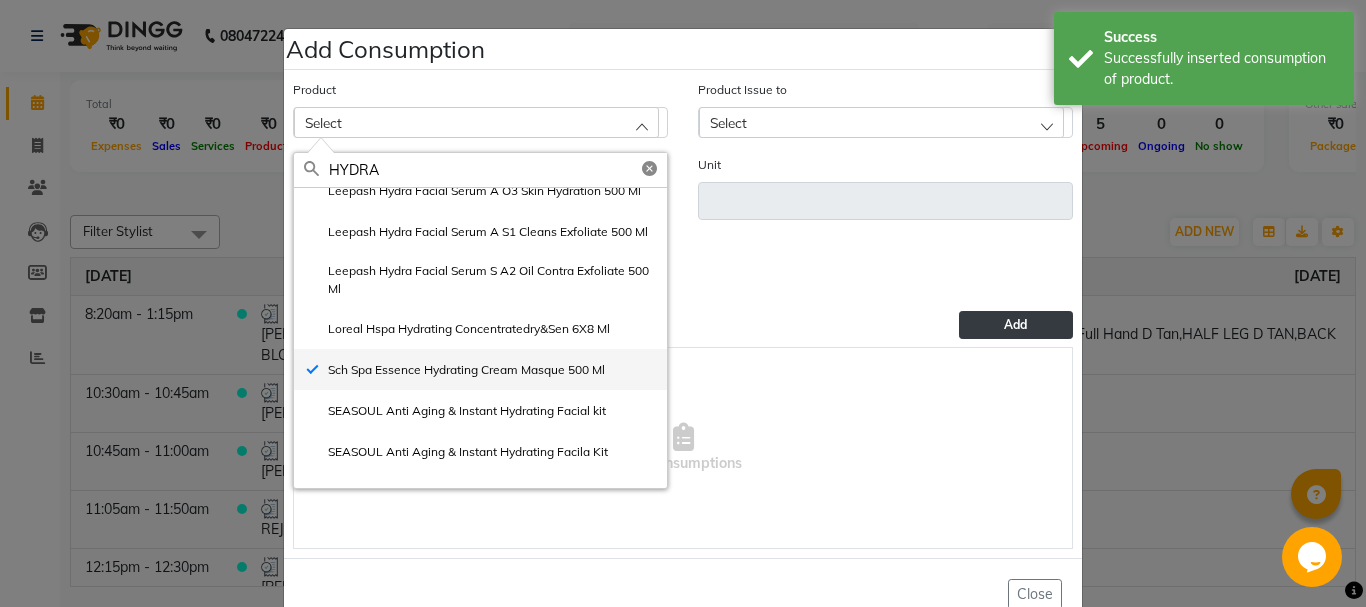 type on "ml" 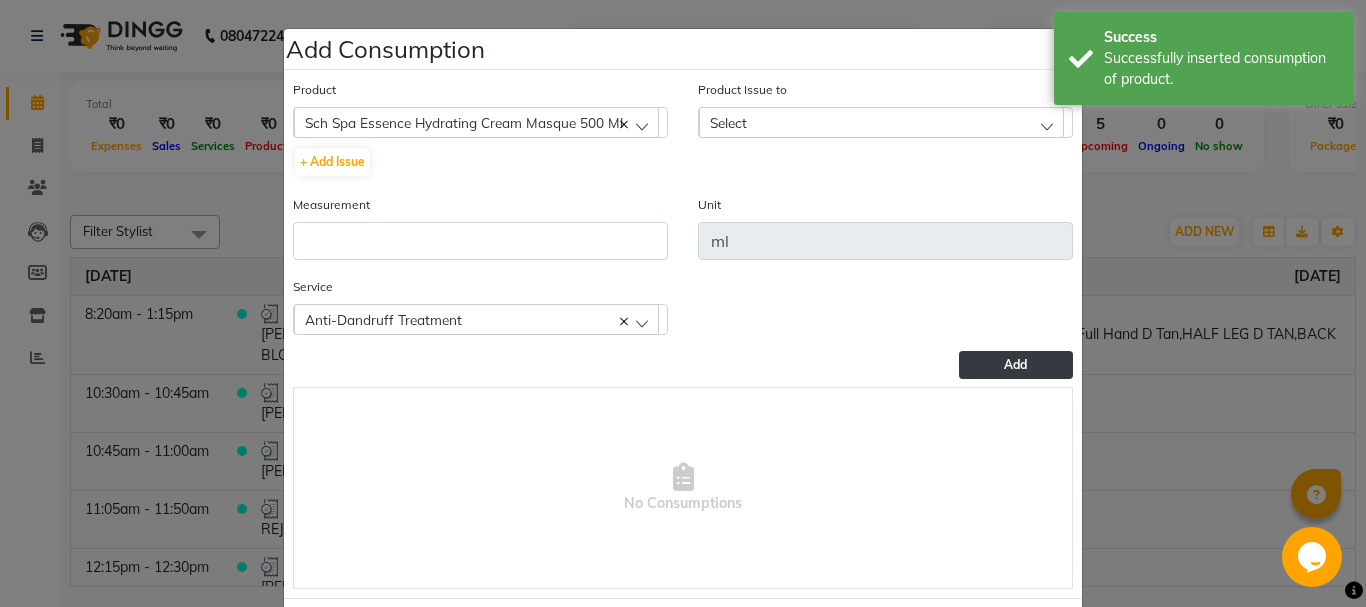 click on "Select" 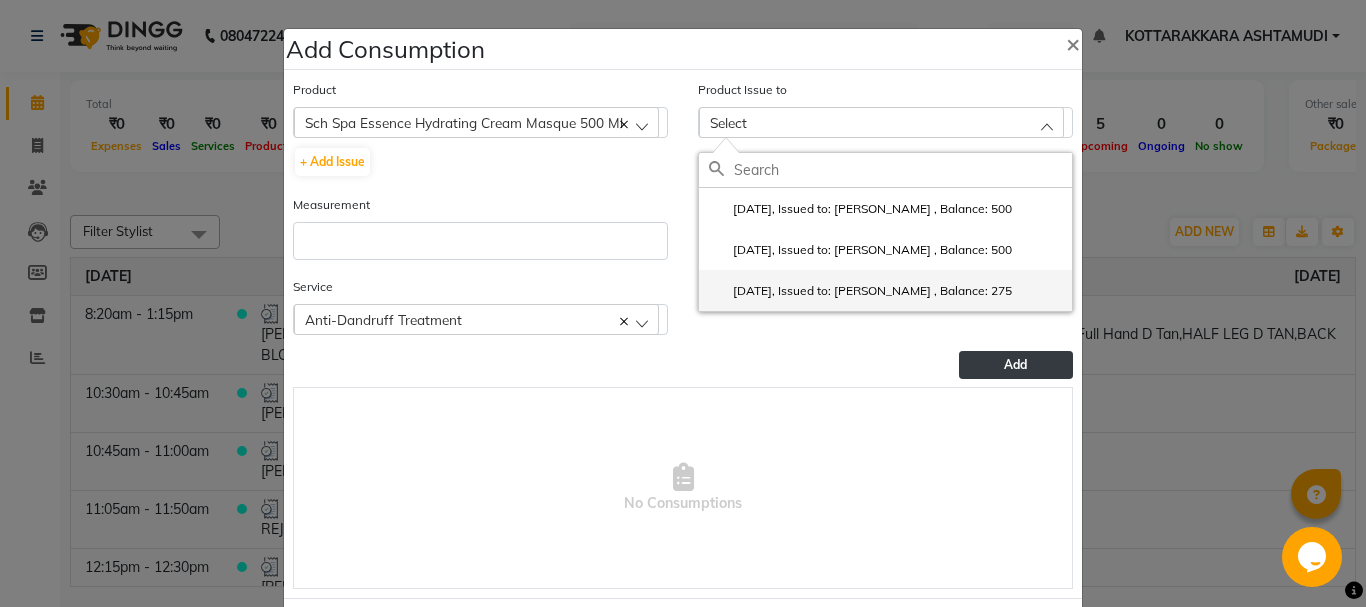click on "[DATE], Issued to: [PERSON_NAME] 	, Balance: 275" 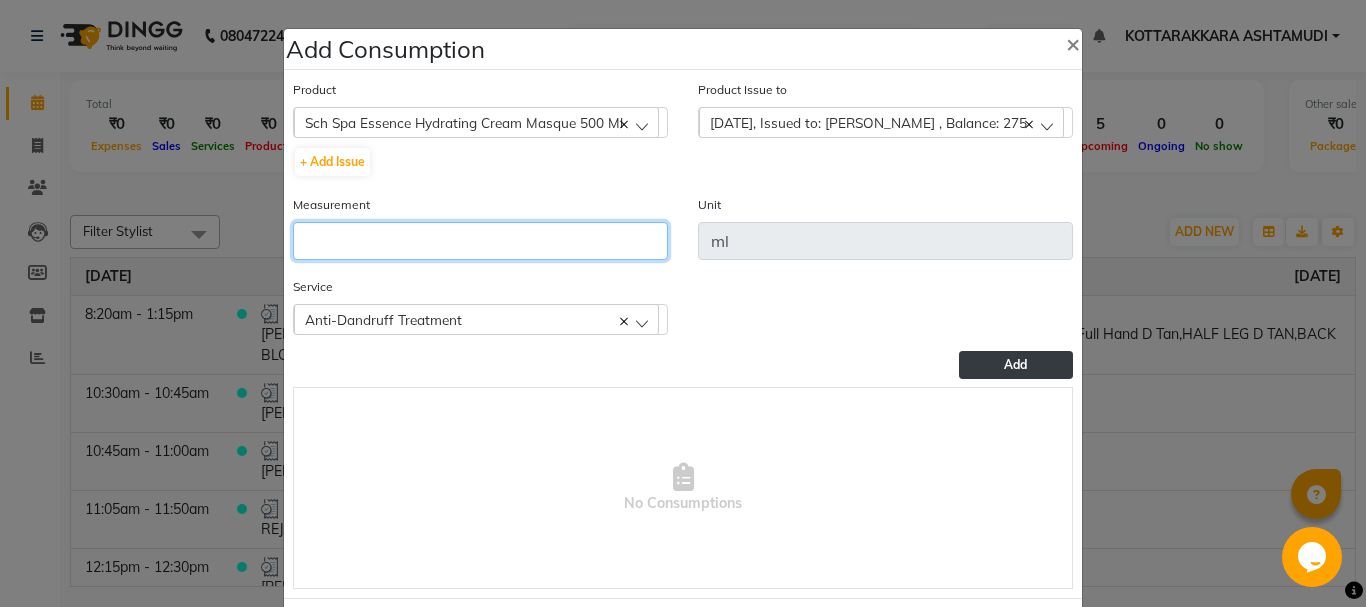 click 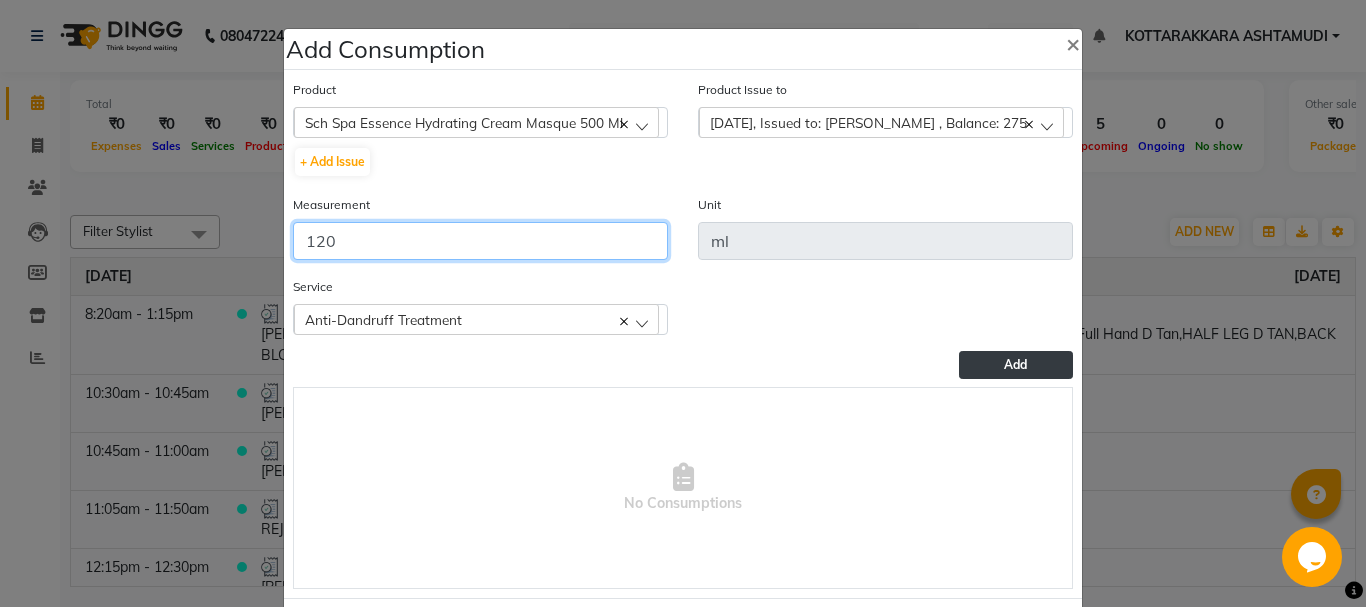 type on "120" 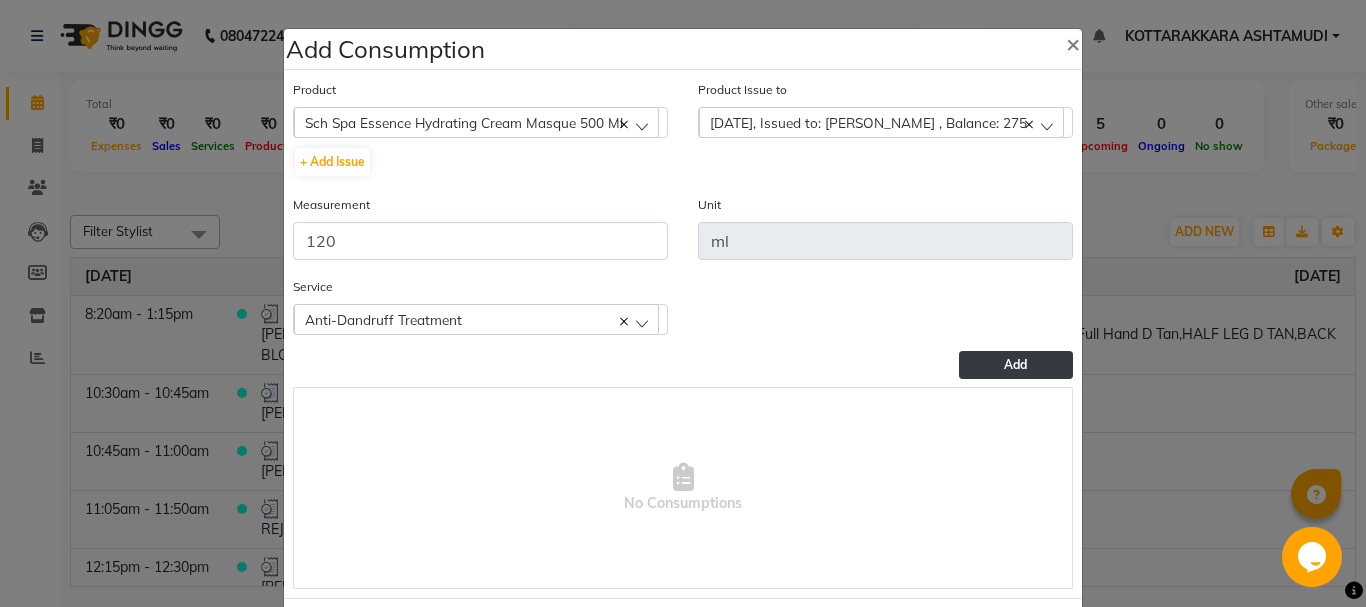 click on "Anti-Dandruff Treatment" 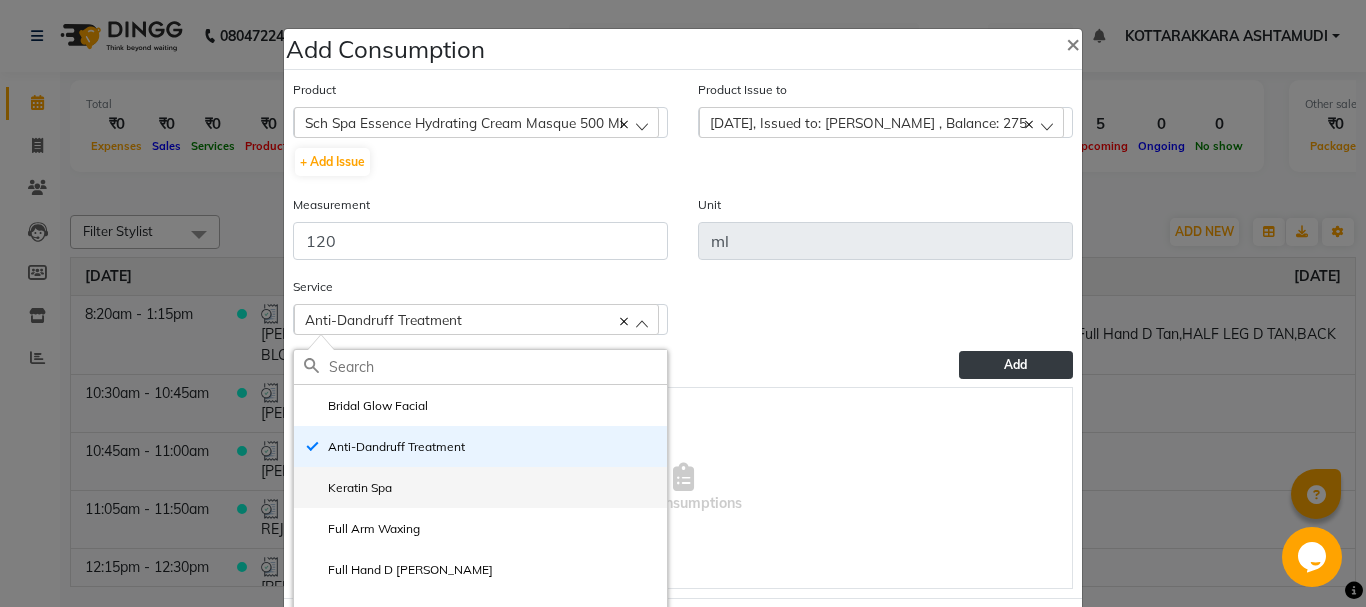 click on "Keratin Spa" 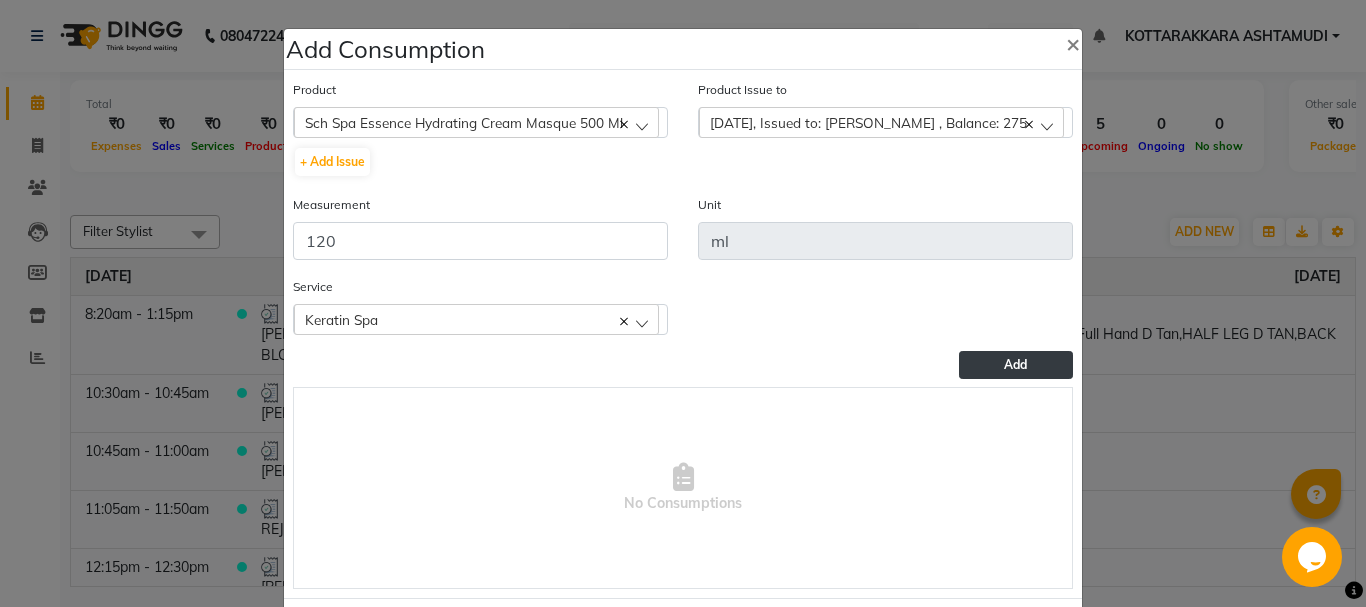 click on "Add" 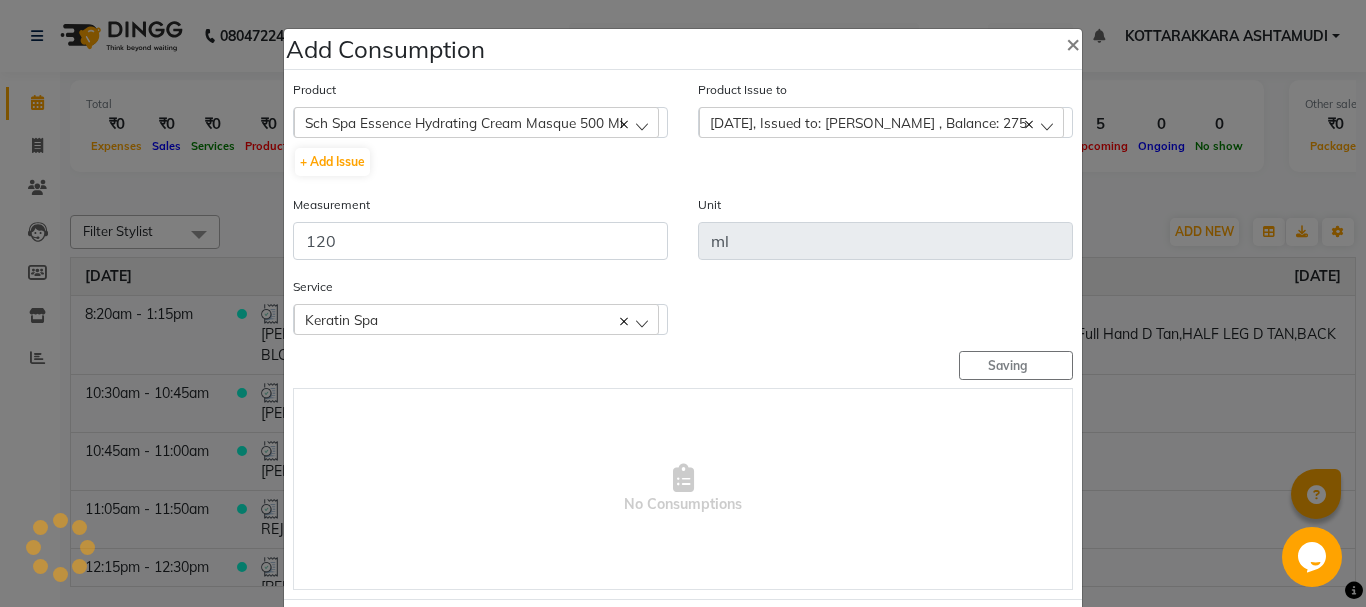 type 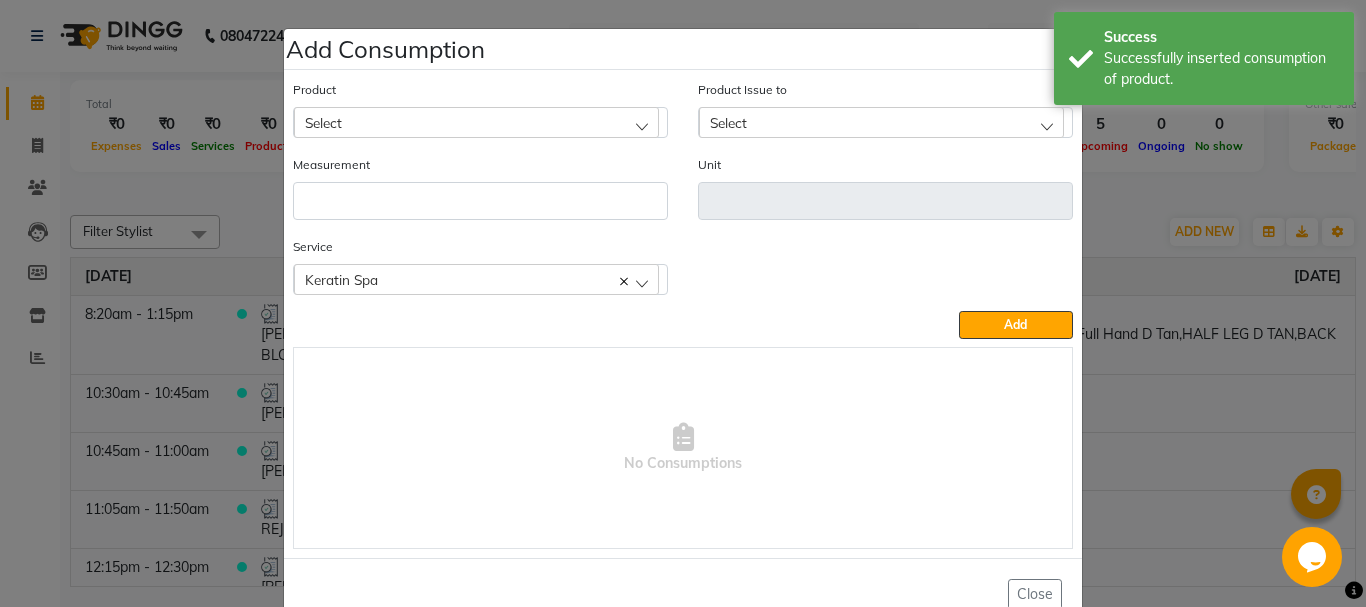 click on "Keratin Spa" 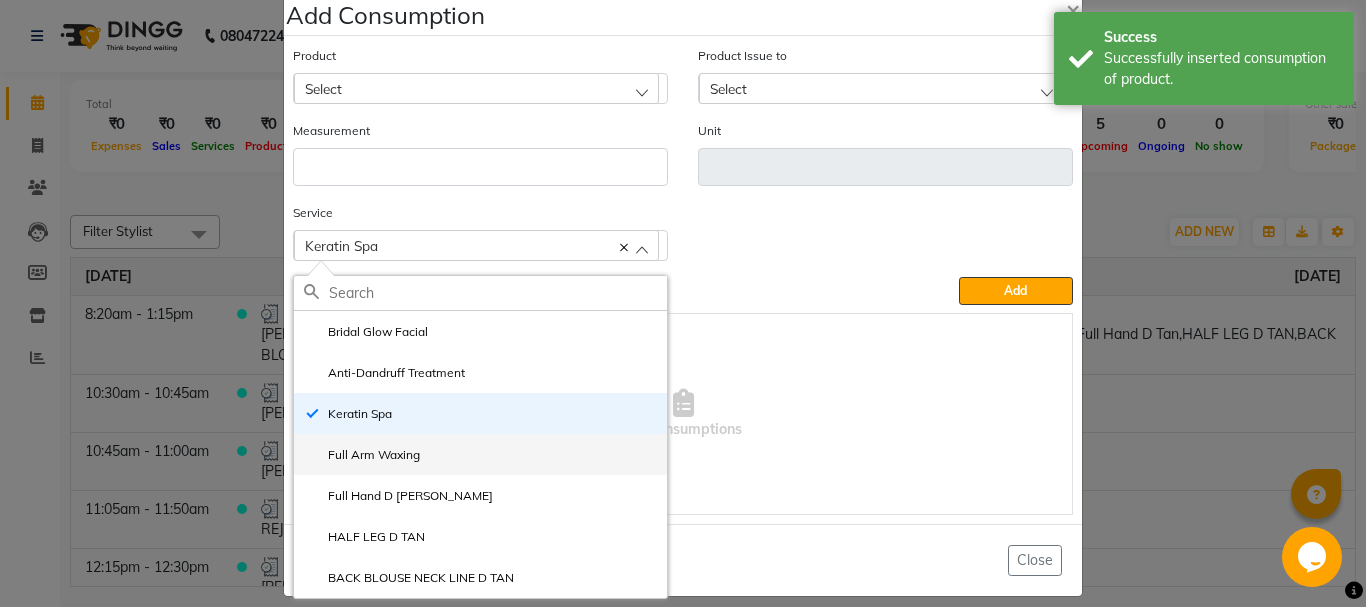 scroll, scrollTop: 52, scrollLeft: 0, axis: vertical 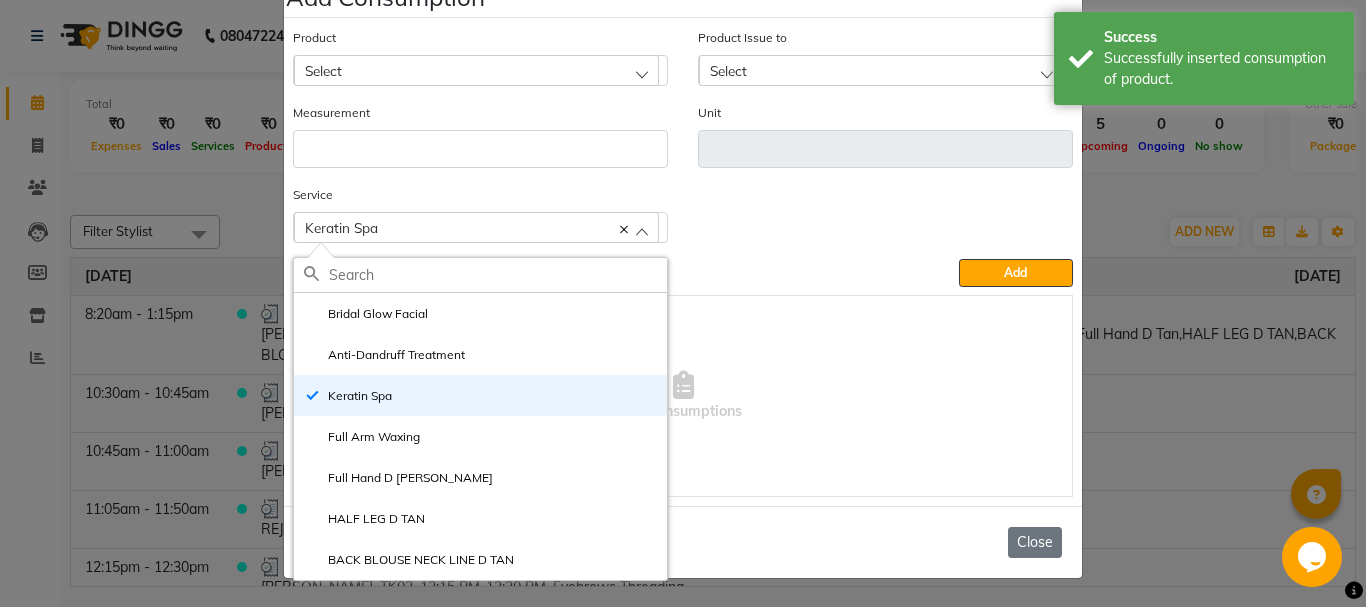 click on "Close" 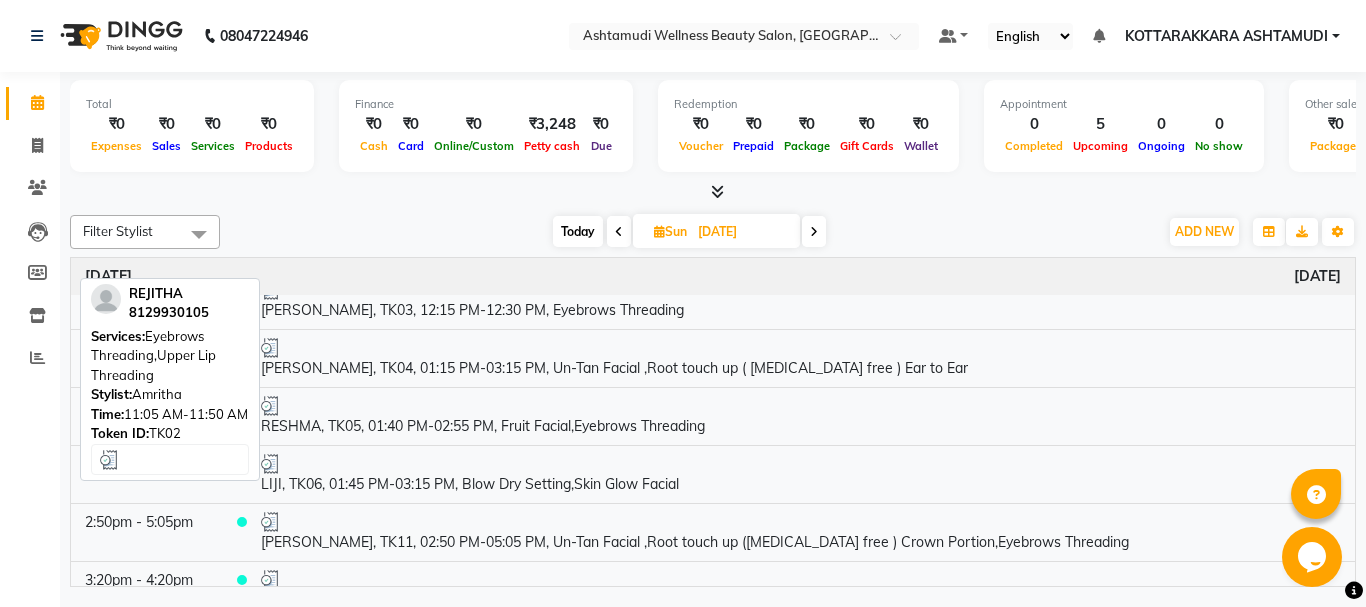 scroll, scrollTop: 300, scrollLeft: 0, axis: vertical 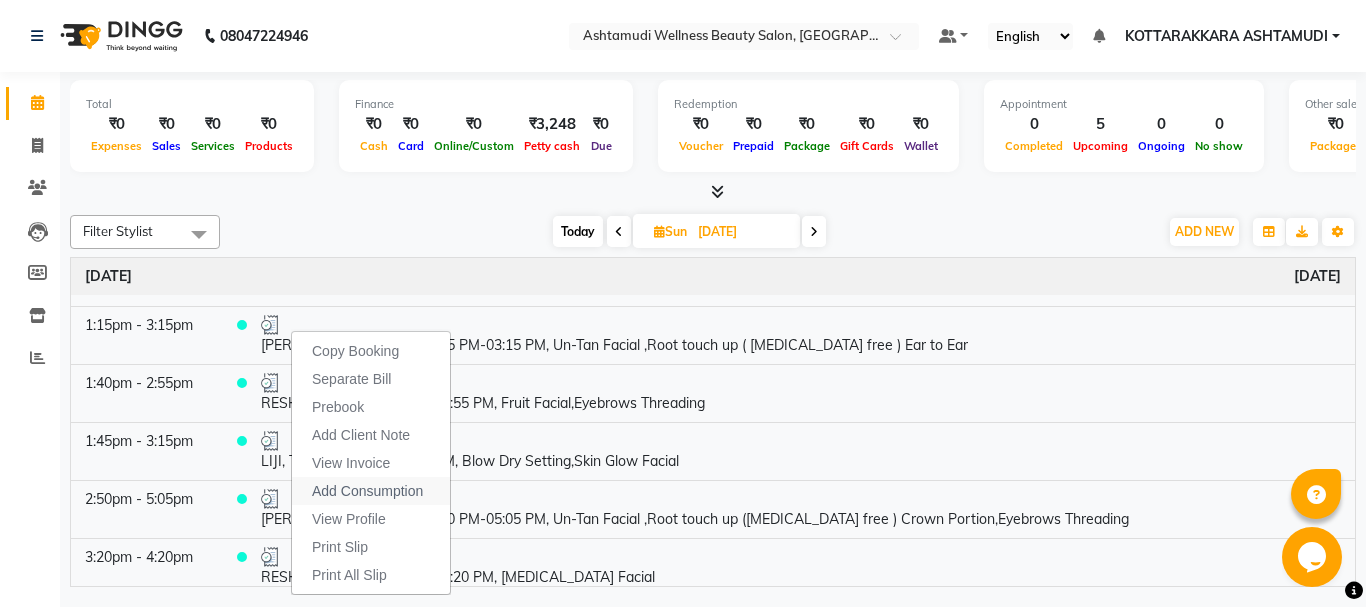 click on "Add Consumption" at bounding box center (367, 491) 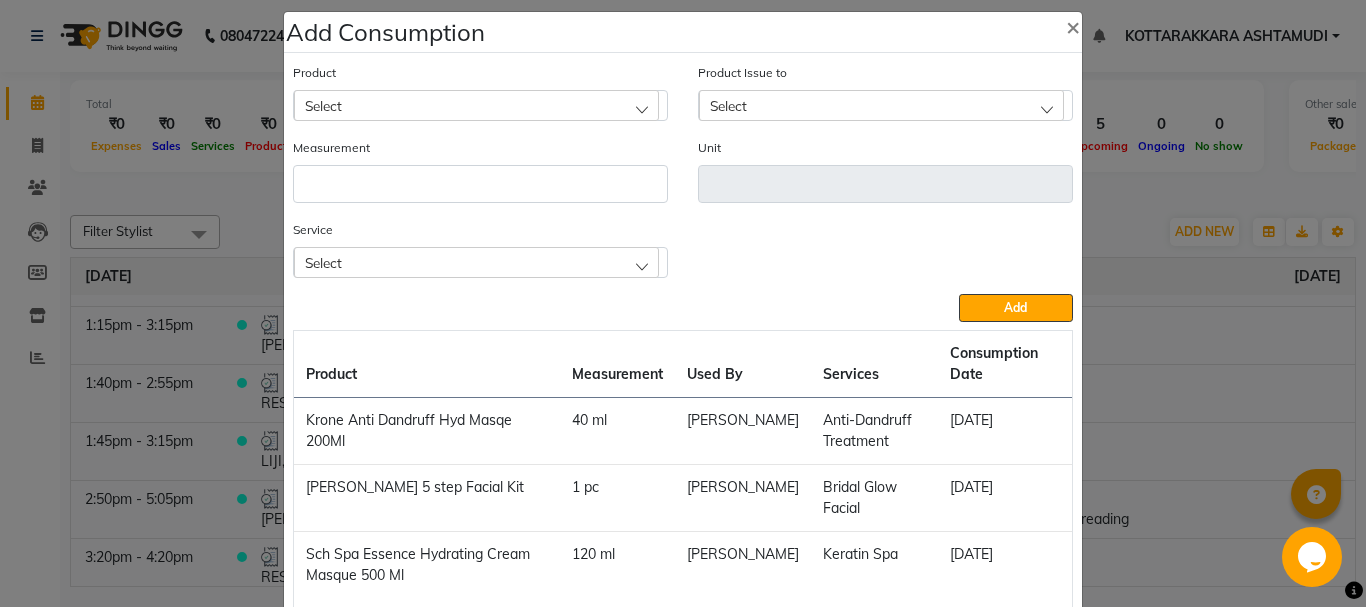 scroll, scrollTop: 0, scrollLeft: 0, axis: both 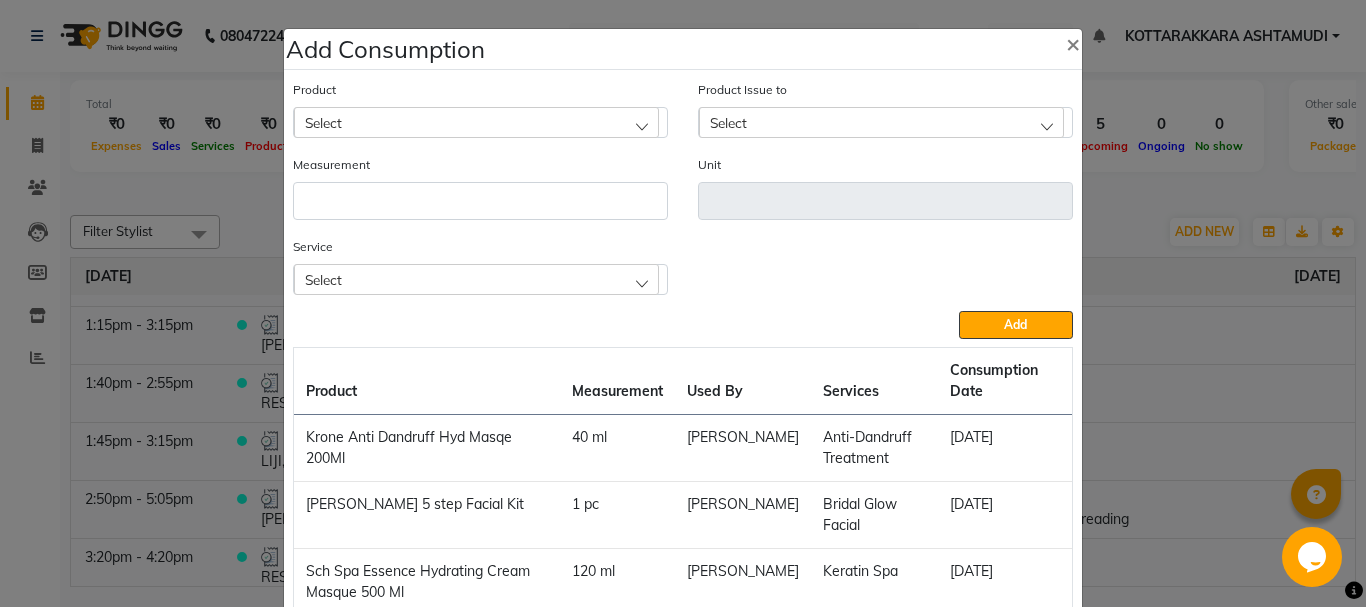 click on "Select" 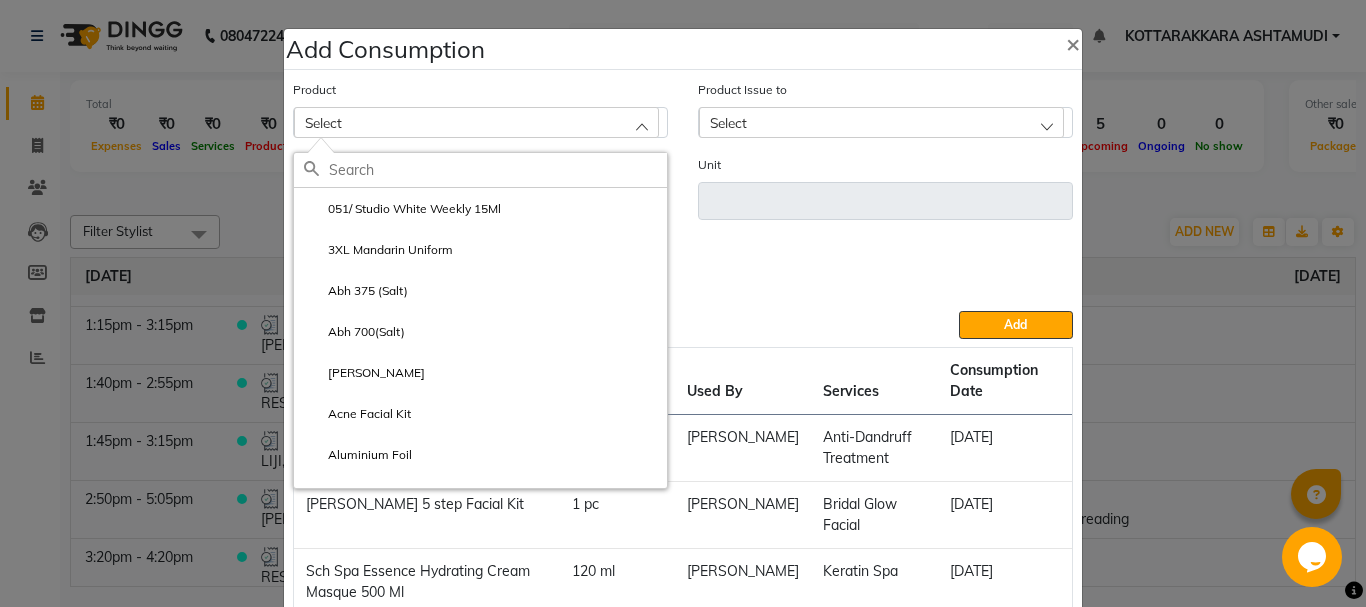 click 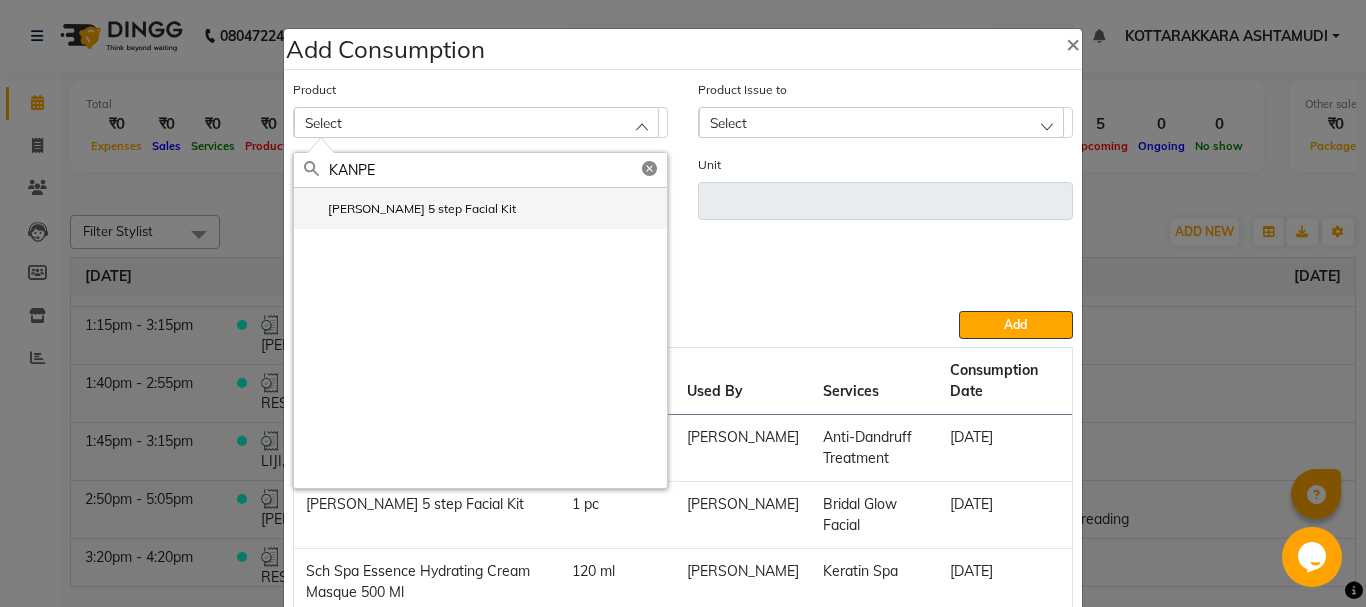 type on "KANPE" 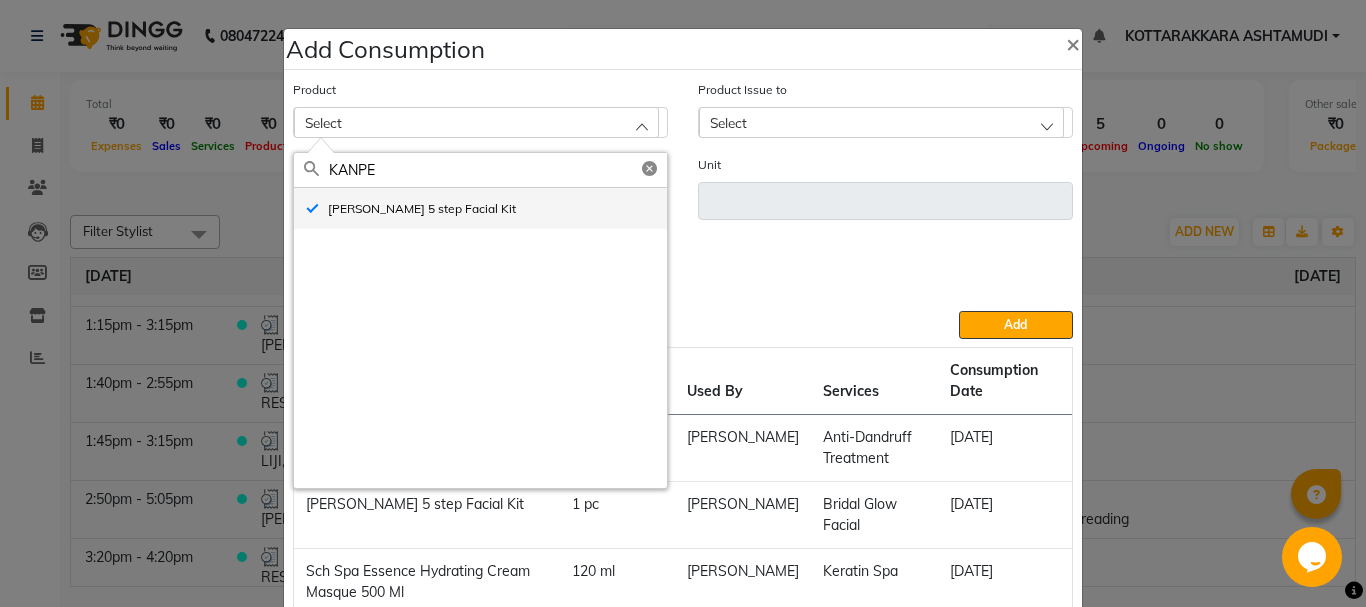 type on "pc" 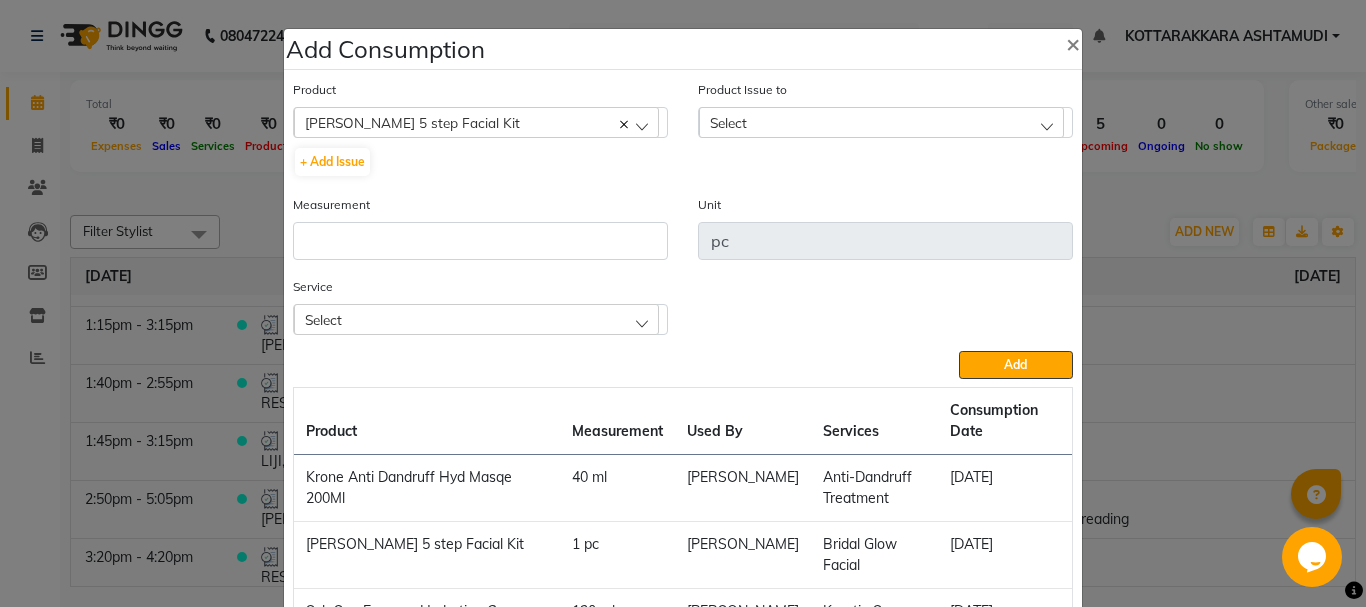 click on "Select" 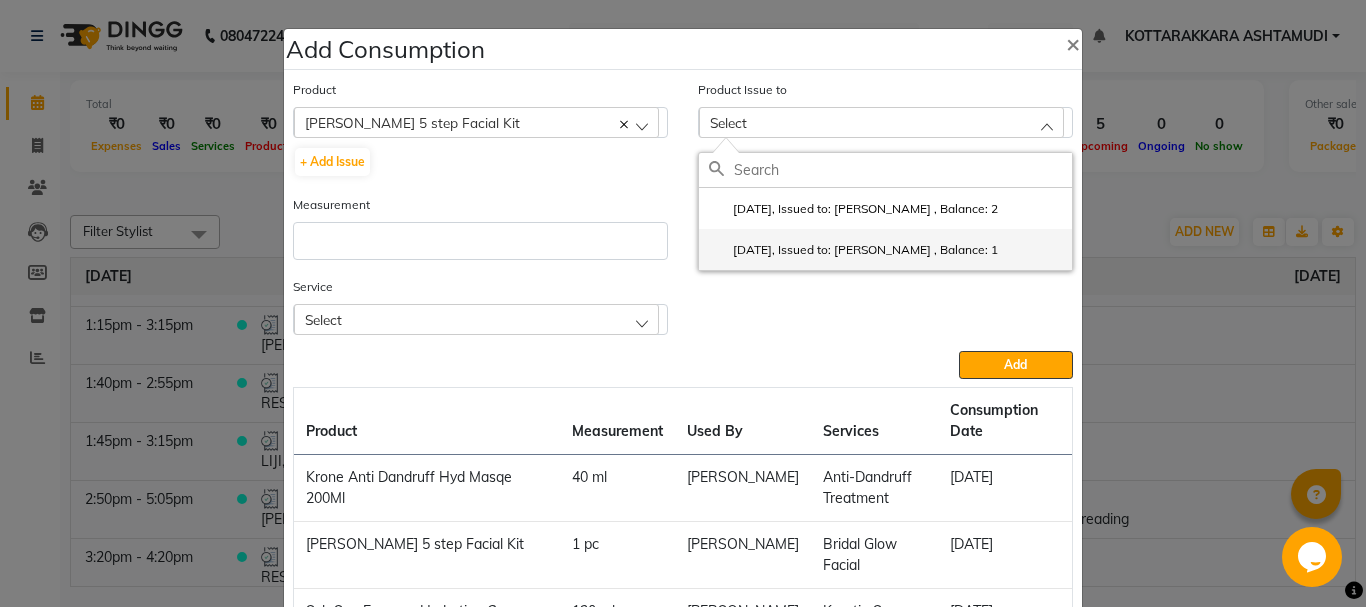 click on "[DATE], Issued to: [PERSON_NAME] 	, Balance: 1" 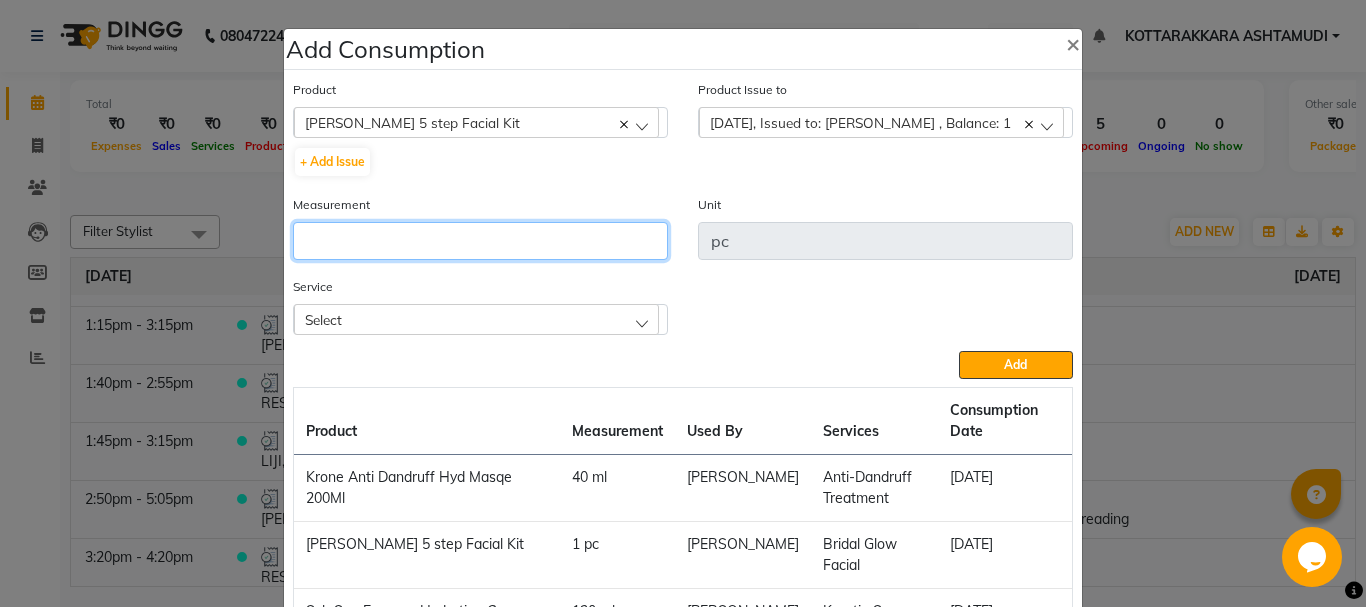 click 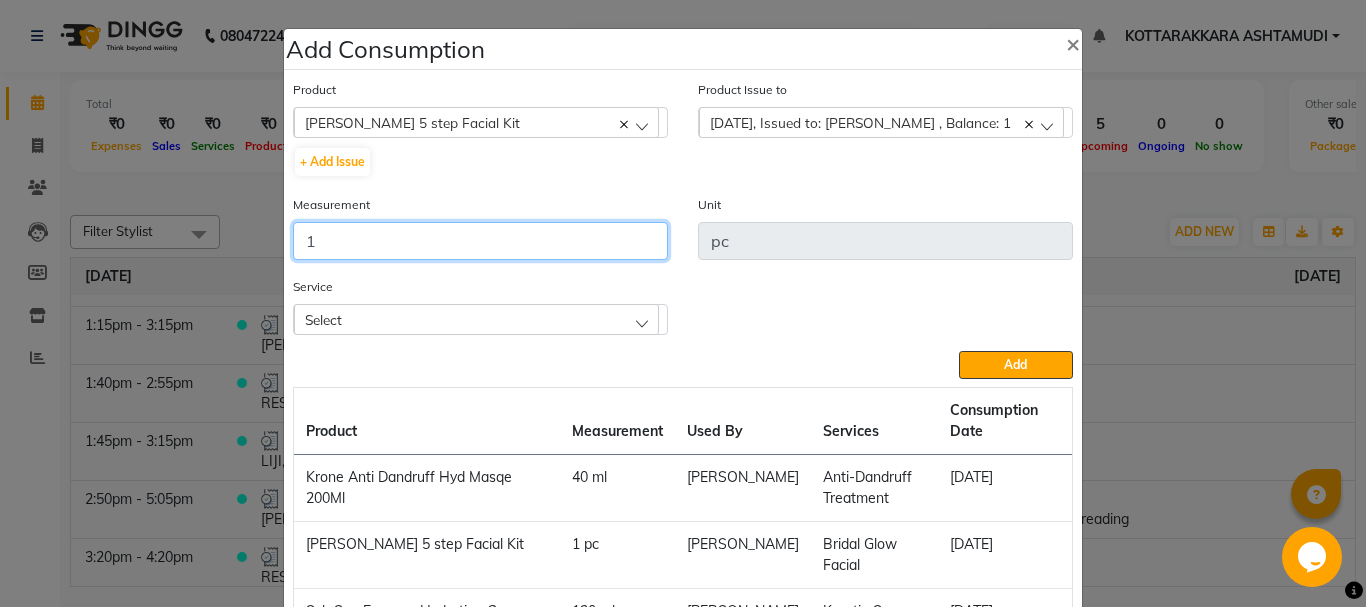 type on "1" 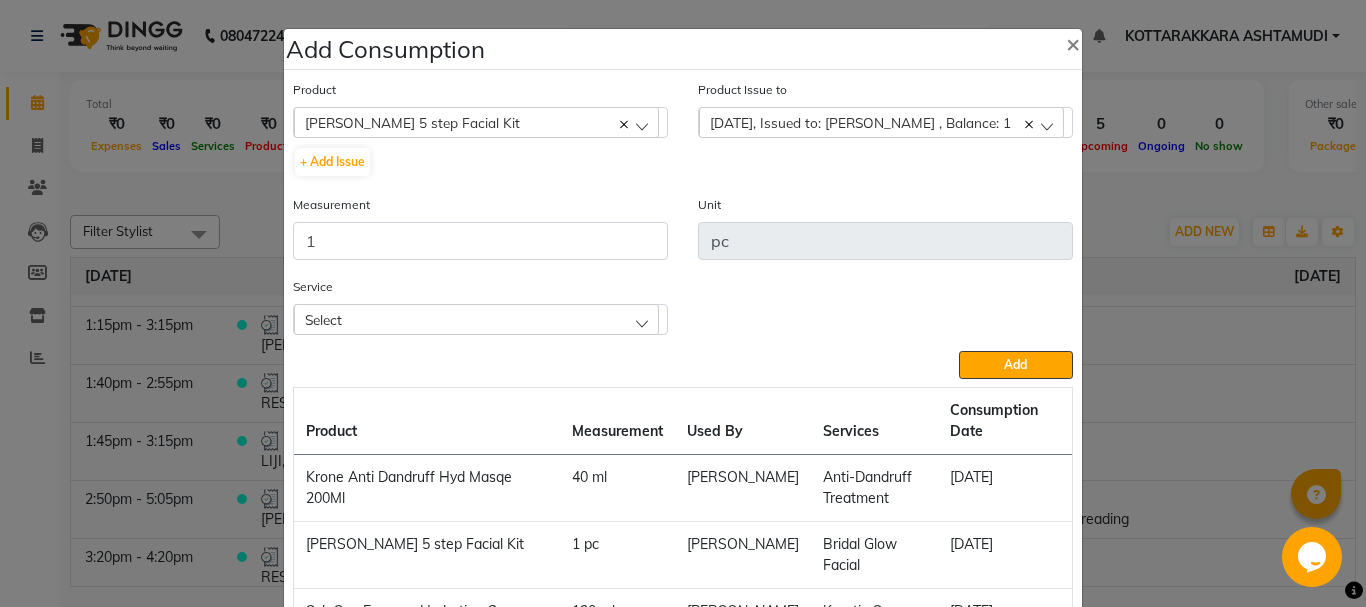 click on "Select" 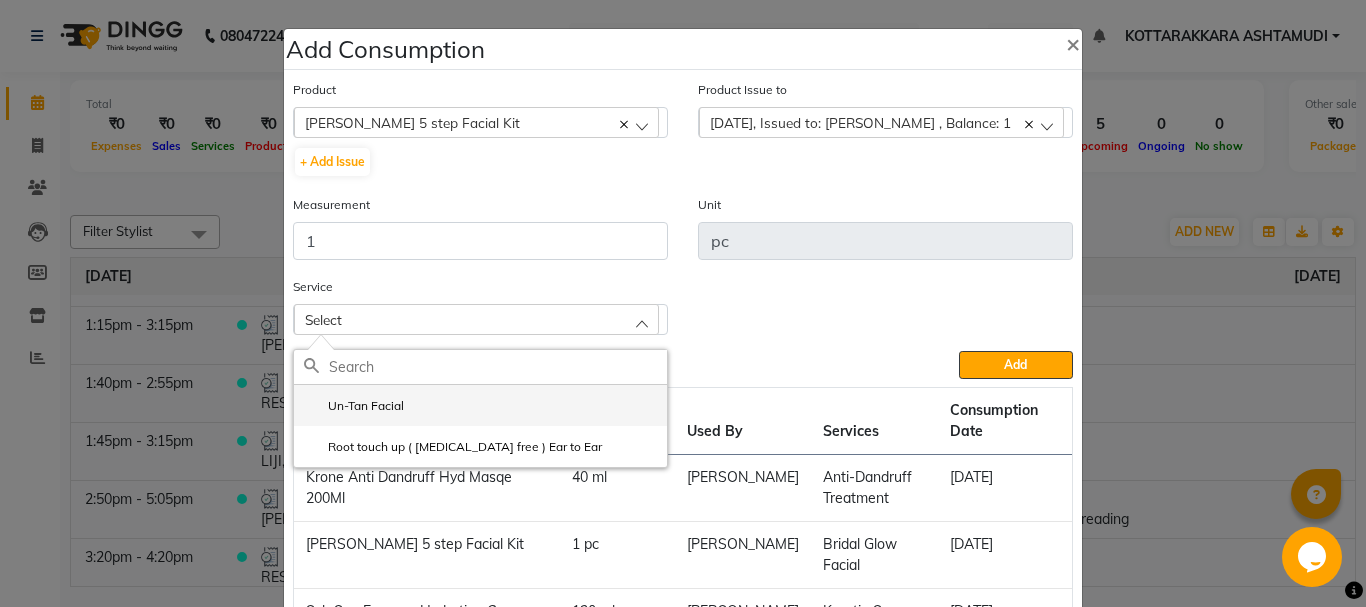 click on "Un-Tan Facial" 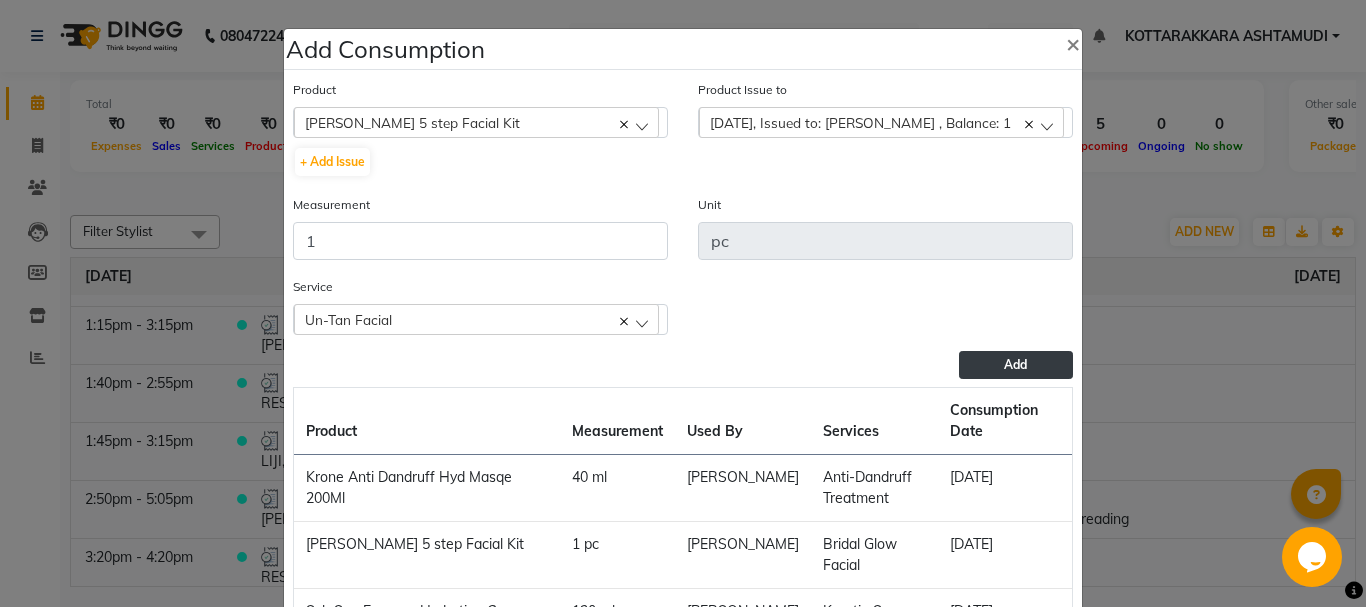 click on "Add" 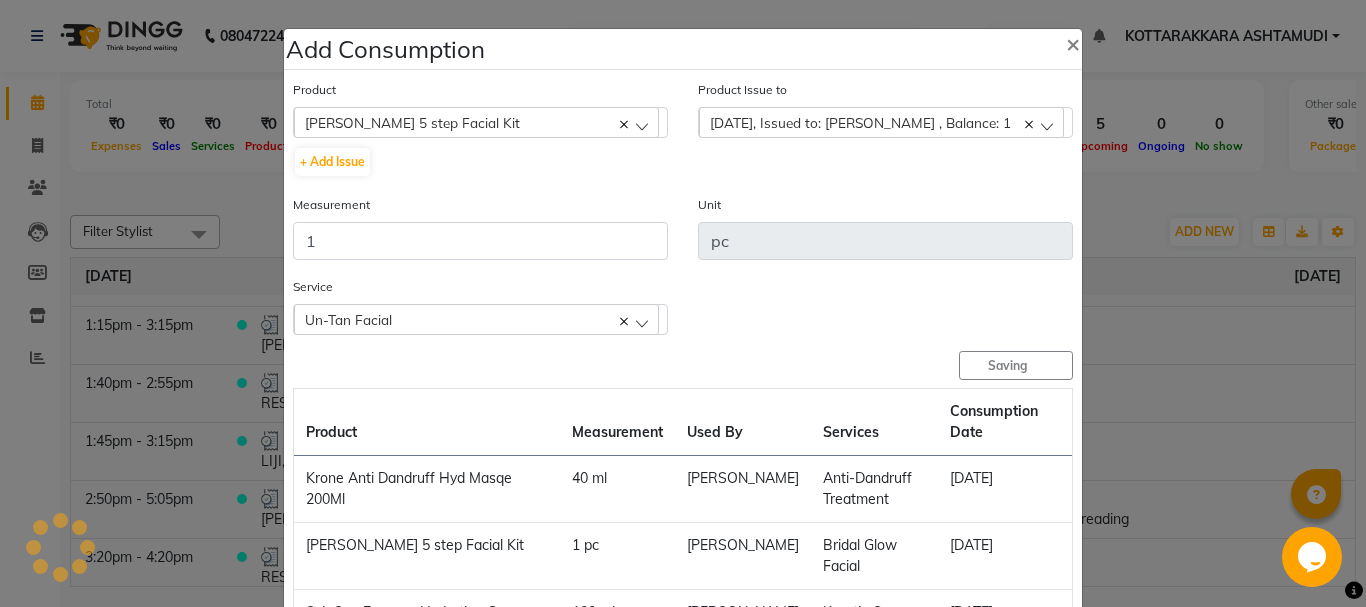 type 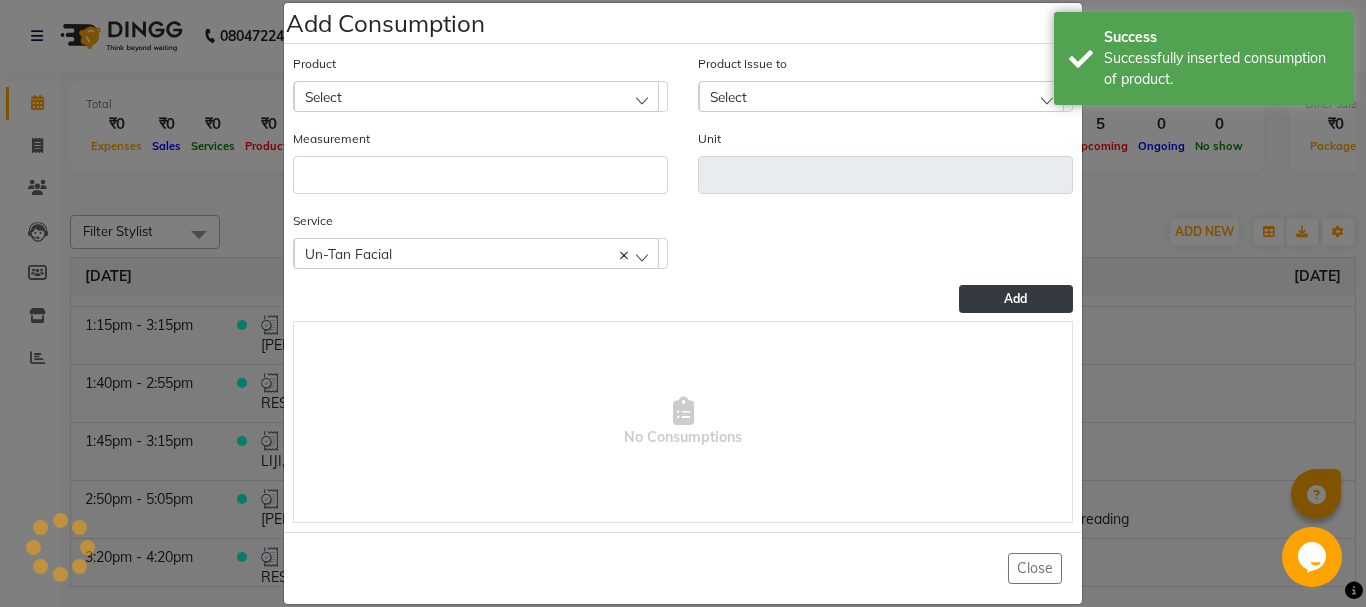 scroll, scrollTop: 52, scrollLeft: 0, axis: vertical 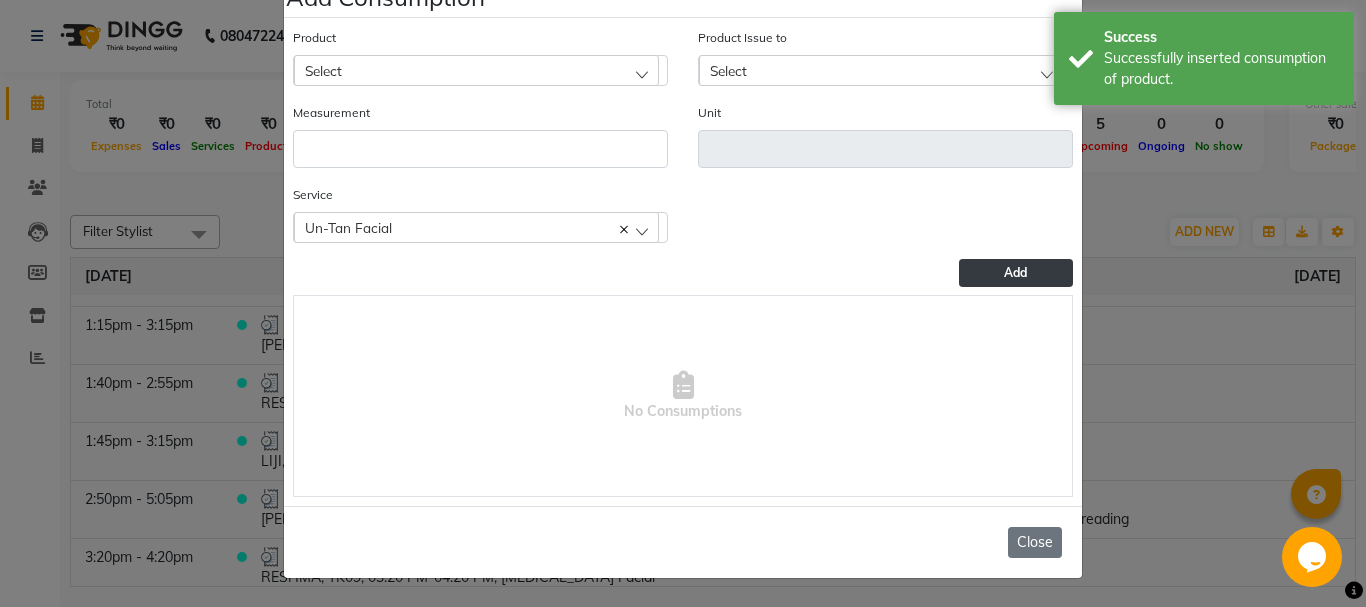 click on "Close" 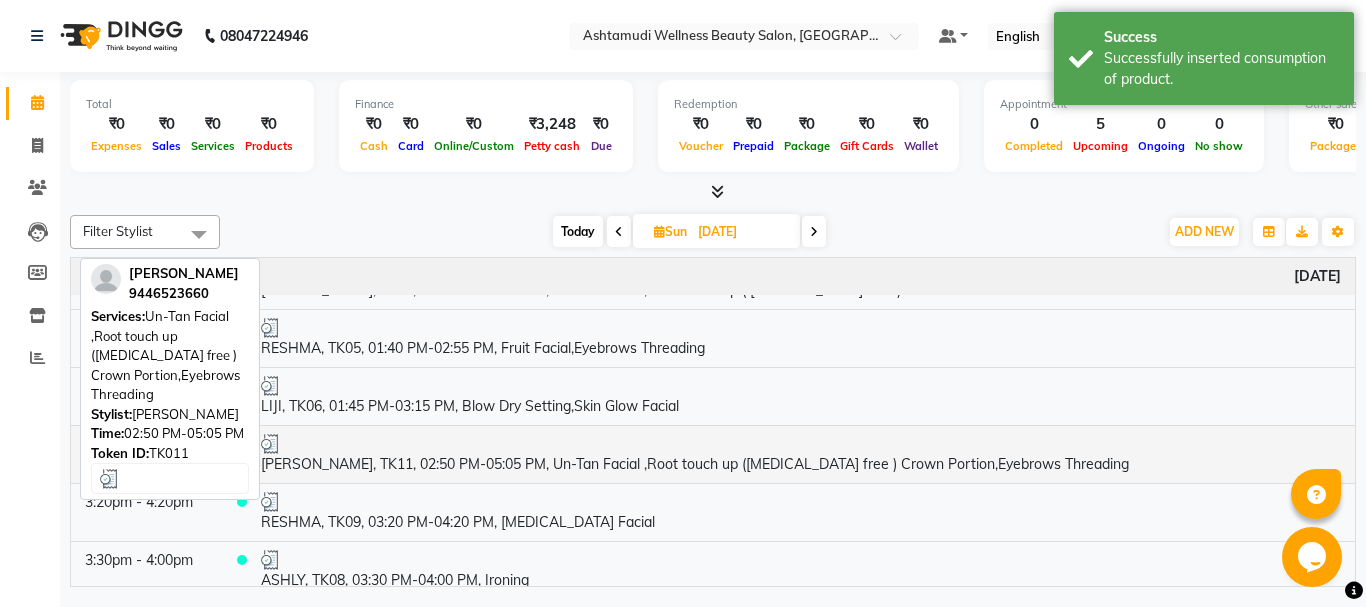 scroll, scrollTop: 400, scrollLeft: 0, axis: vertical 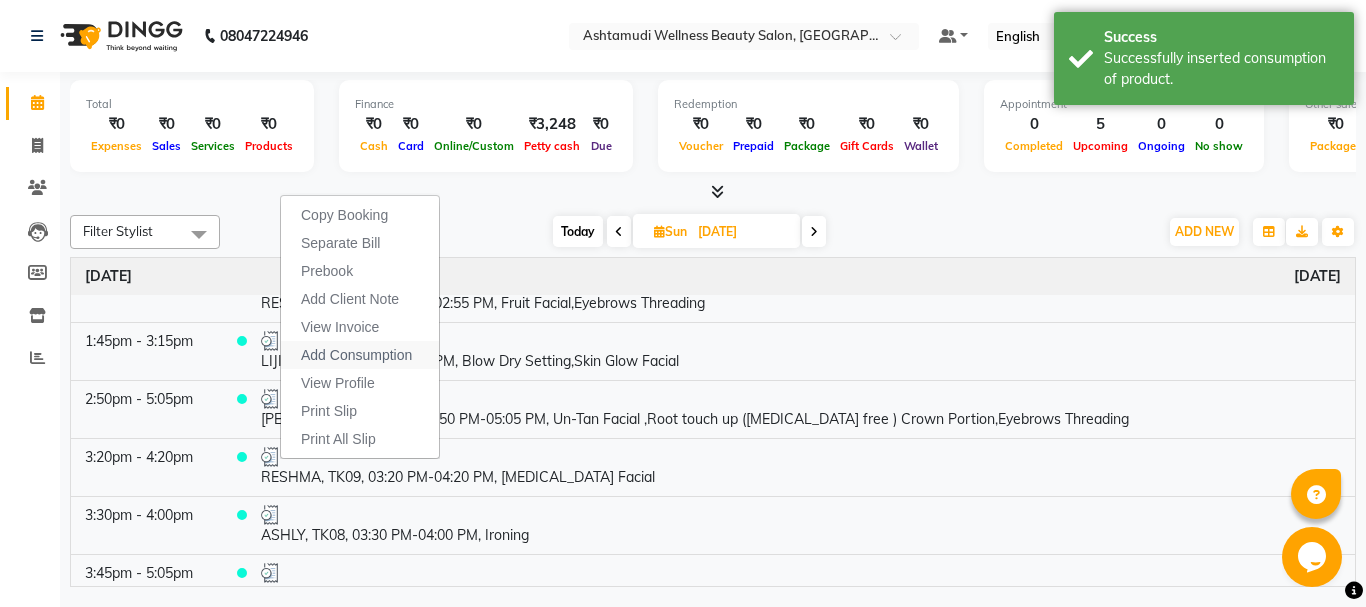 click on "Add Consumption" at bounding box center (356, 355) 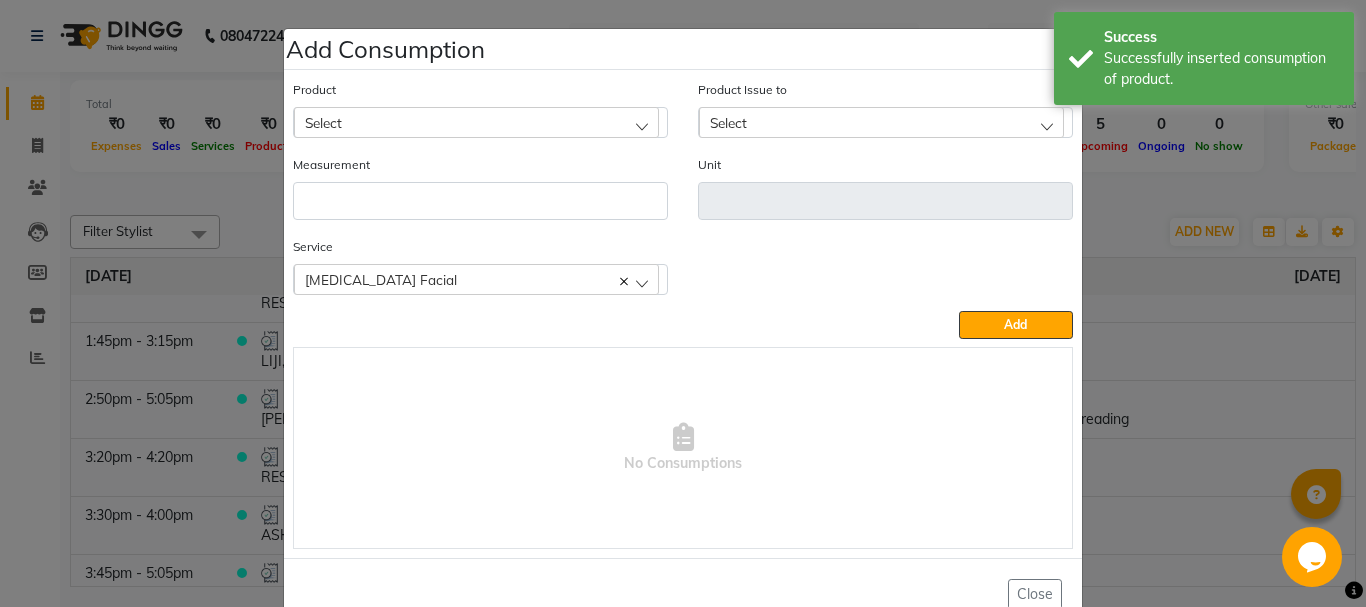 click on "Select" 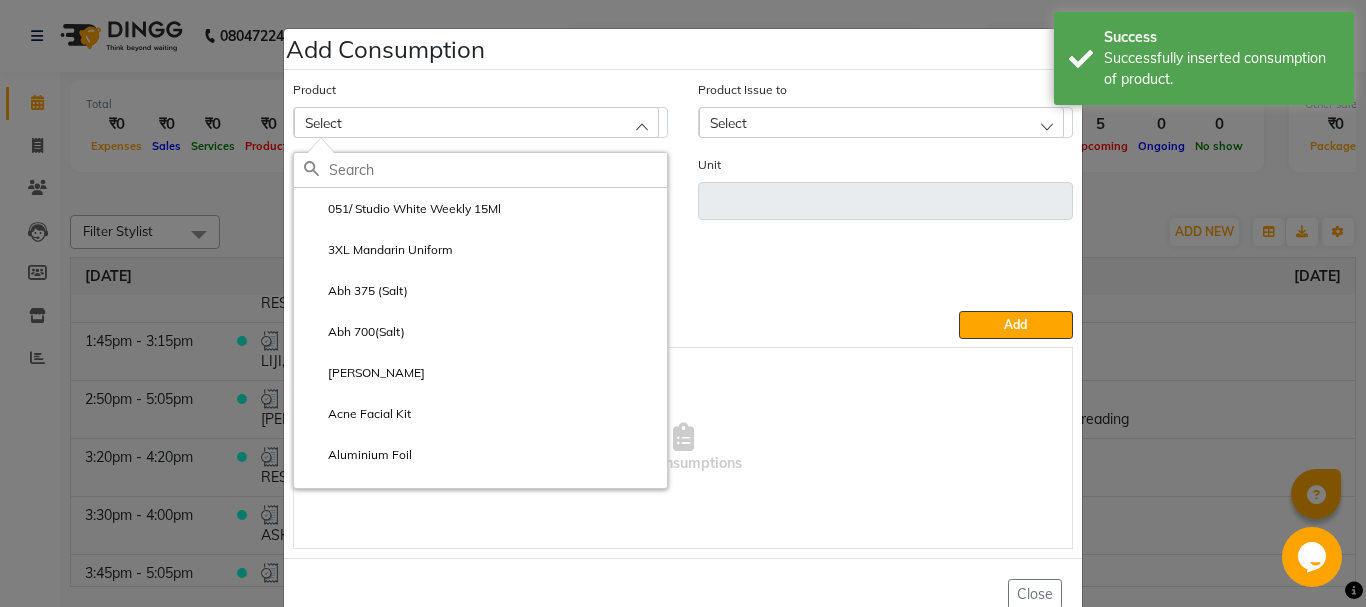 click 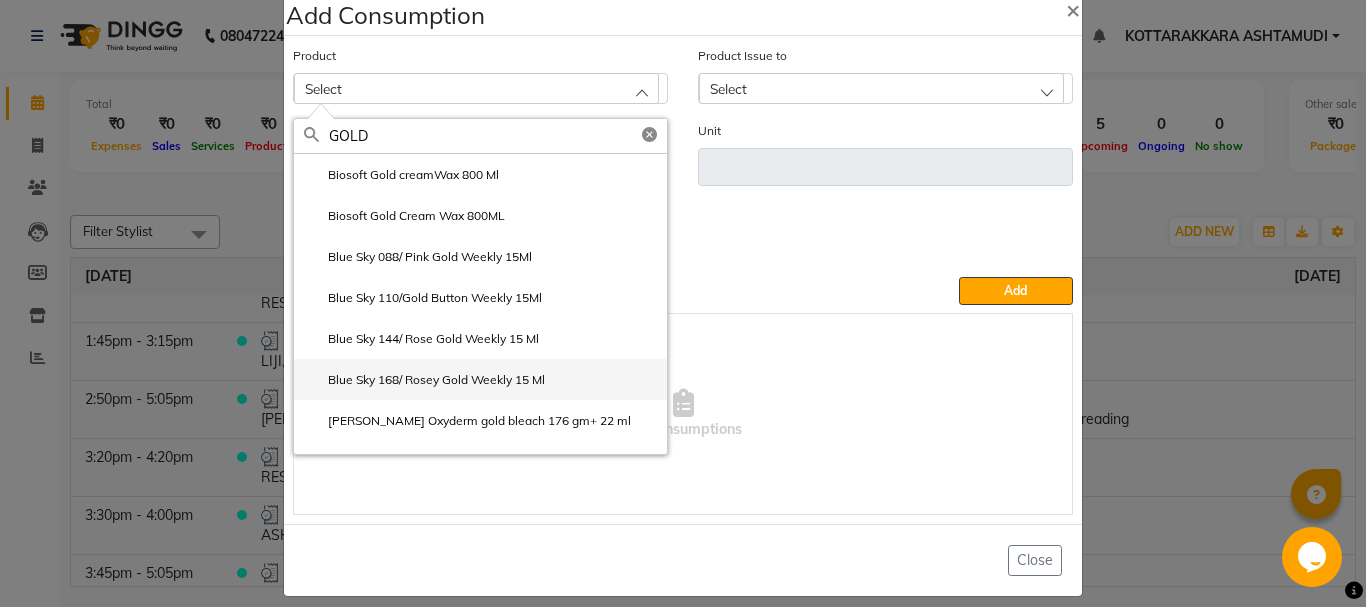 scroll, scrollTop: 52, scrollLeft: 0, axis: vertical 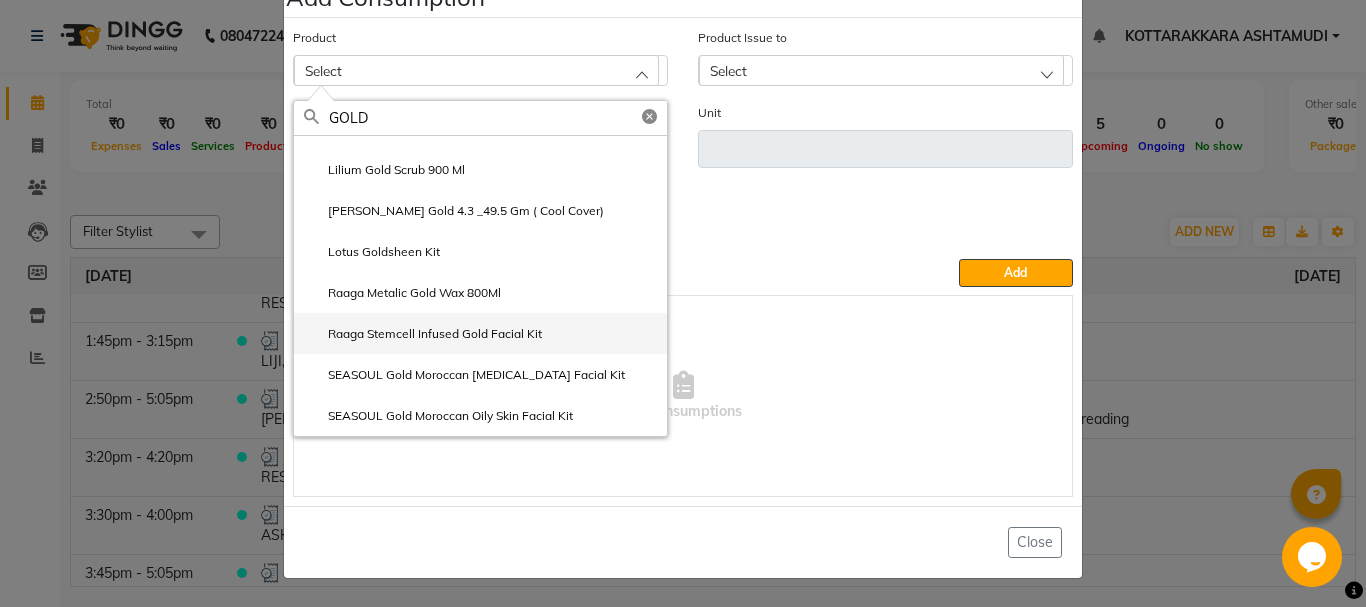 type on "GOLD" 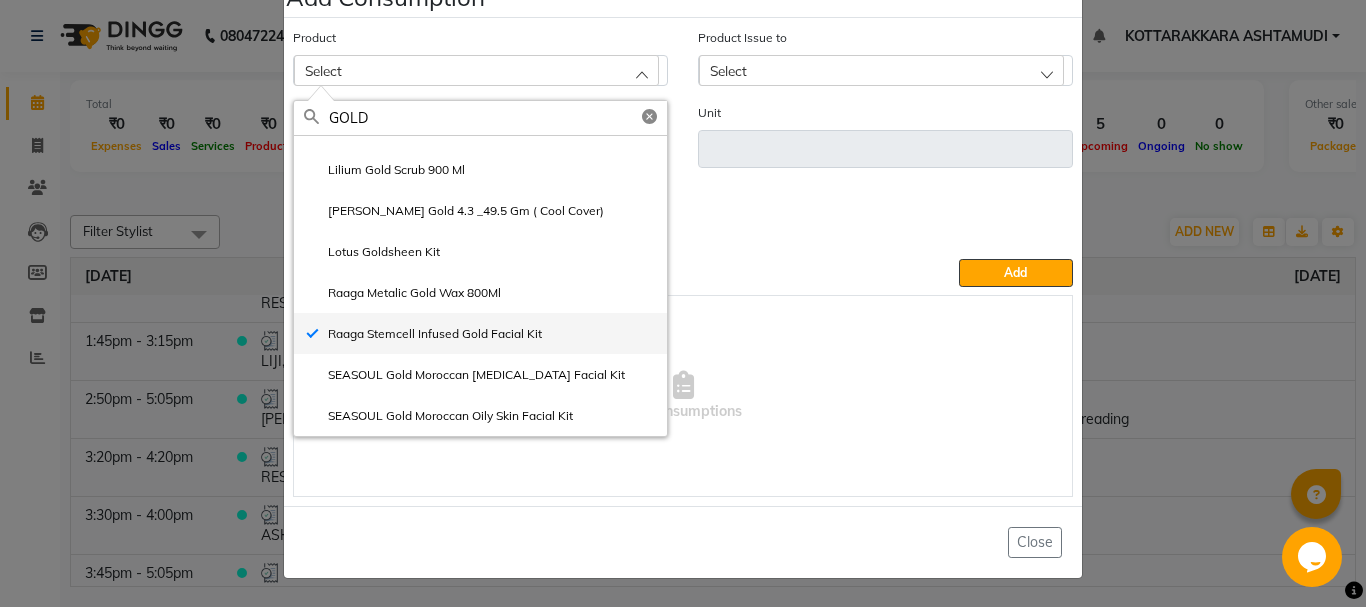 type on "pcs" 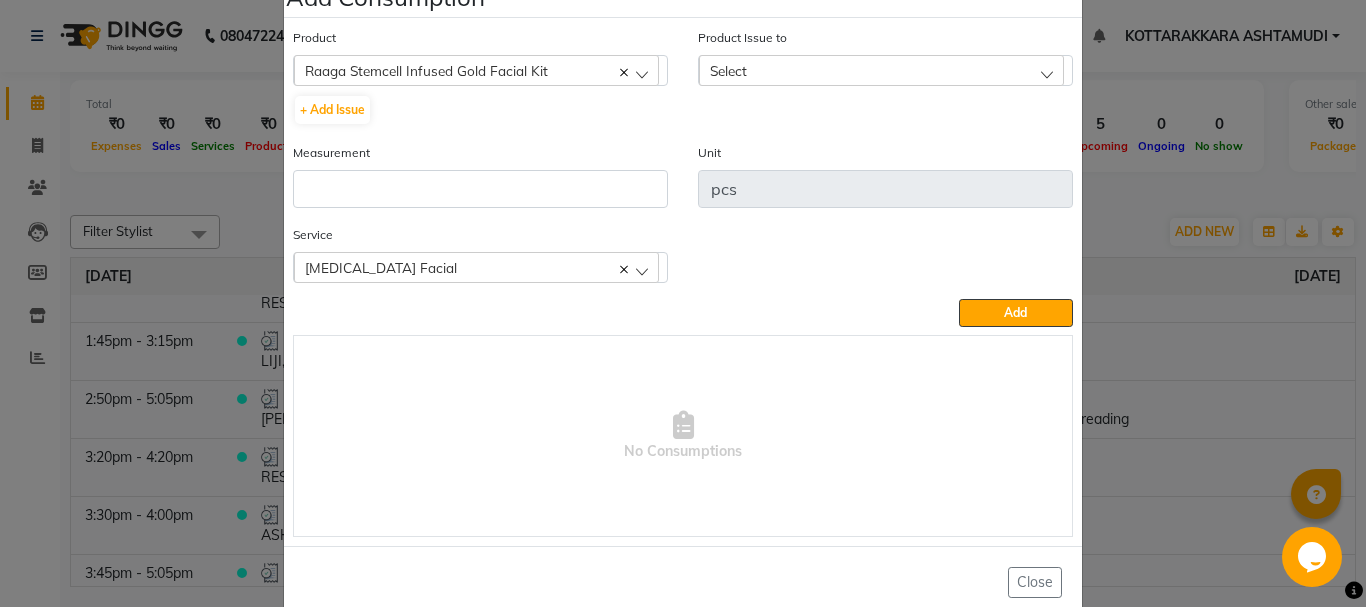 click on "Select" 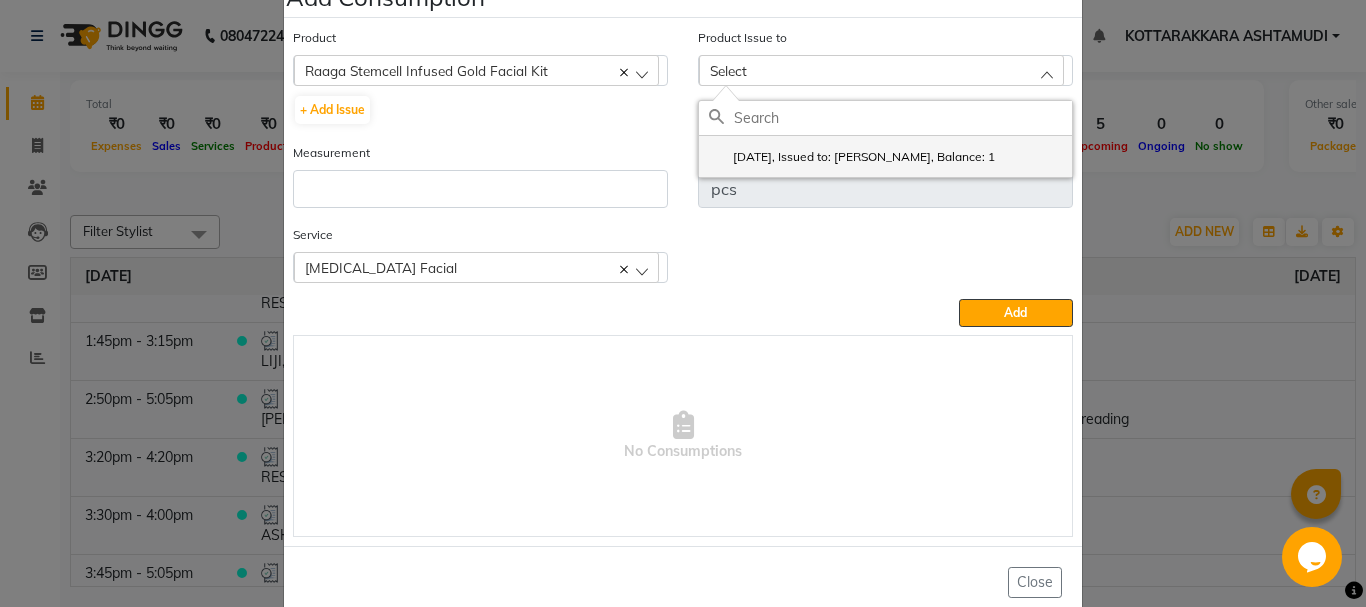 click on "[DATE], Issued to: [PERSON_NAME], Balance: 1" 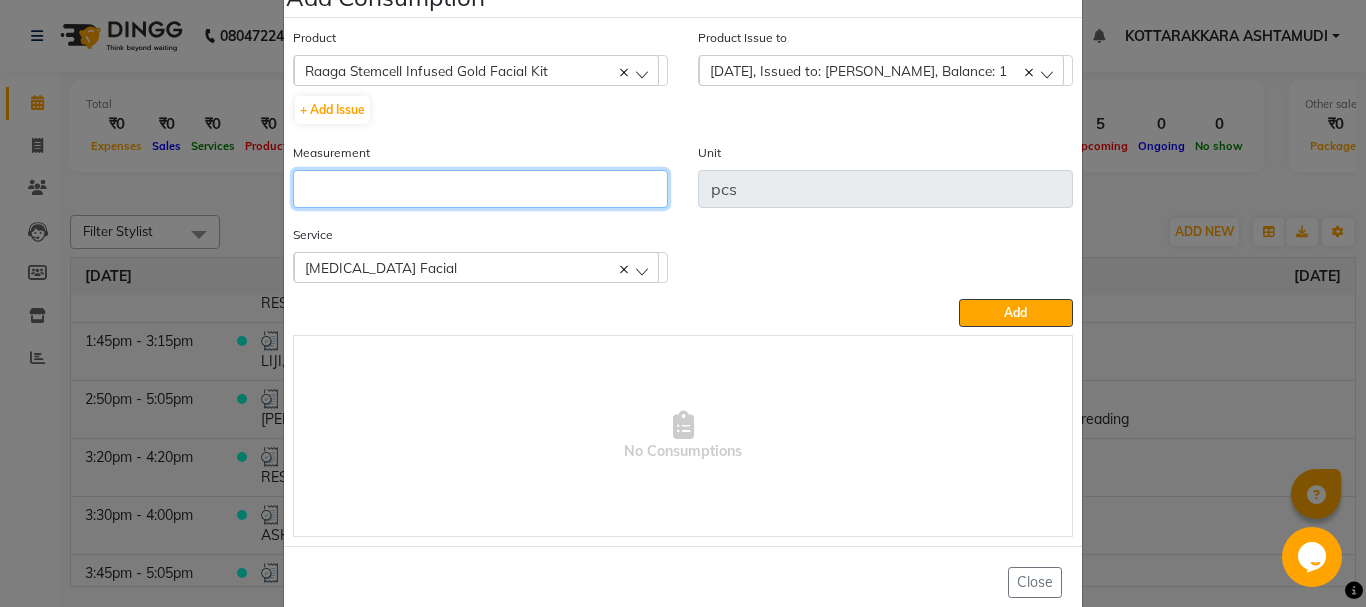 click 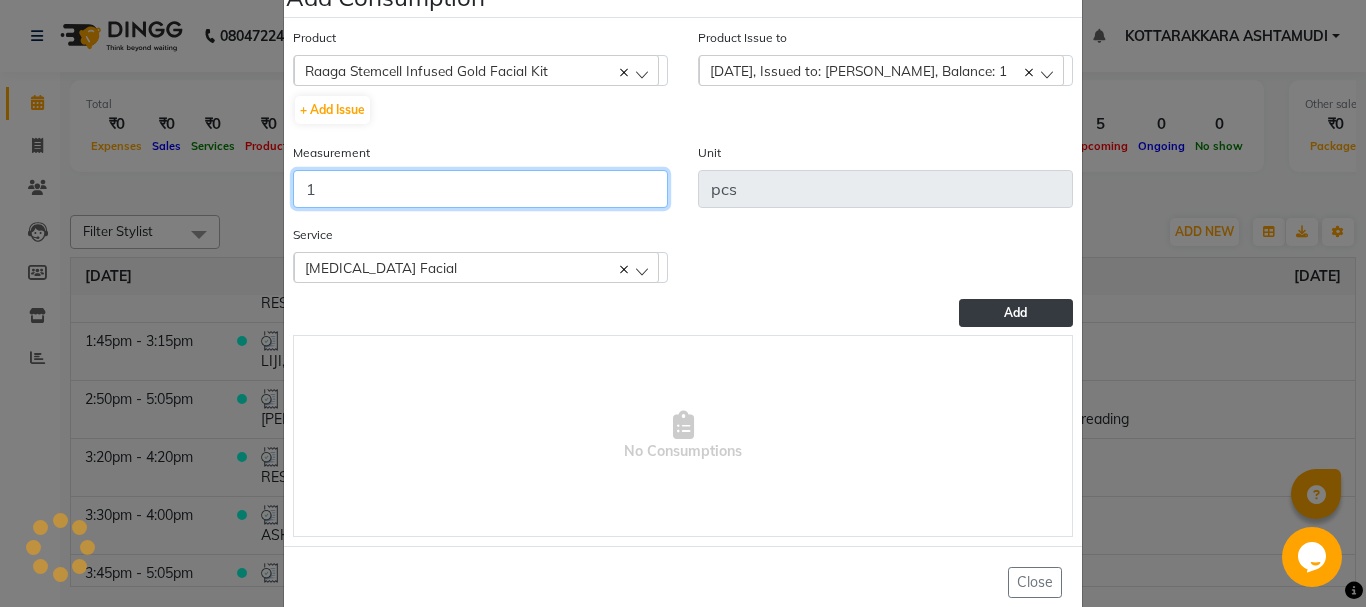 type on "1" 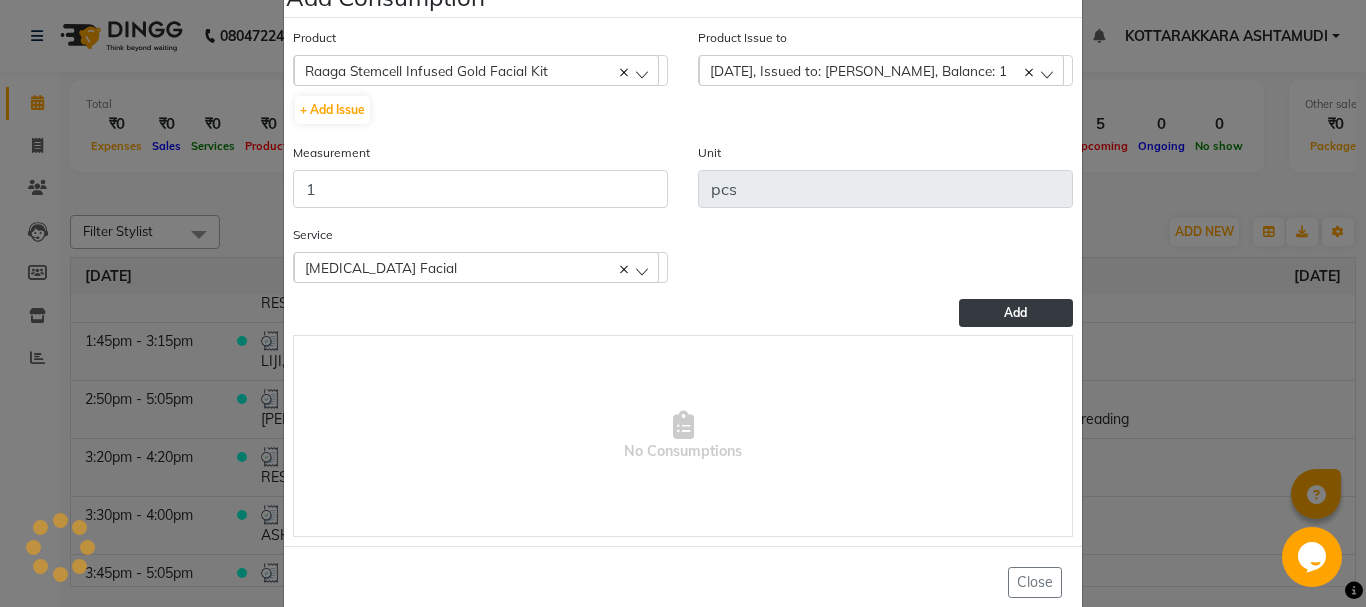 click on "Add" 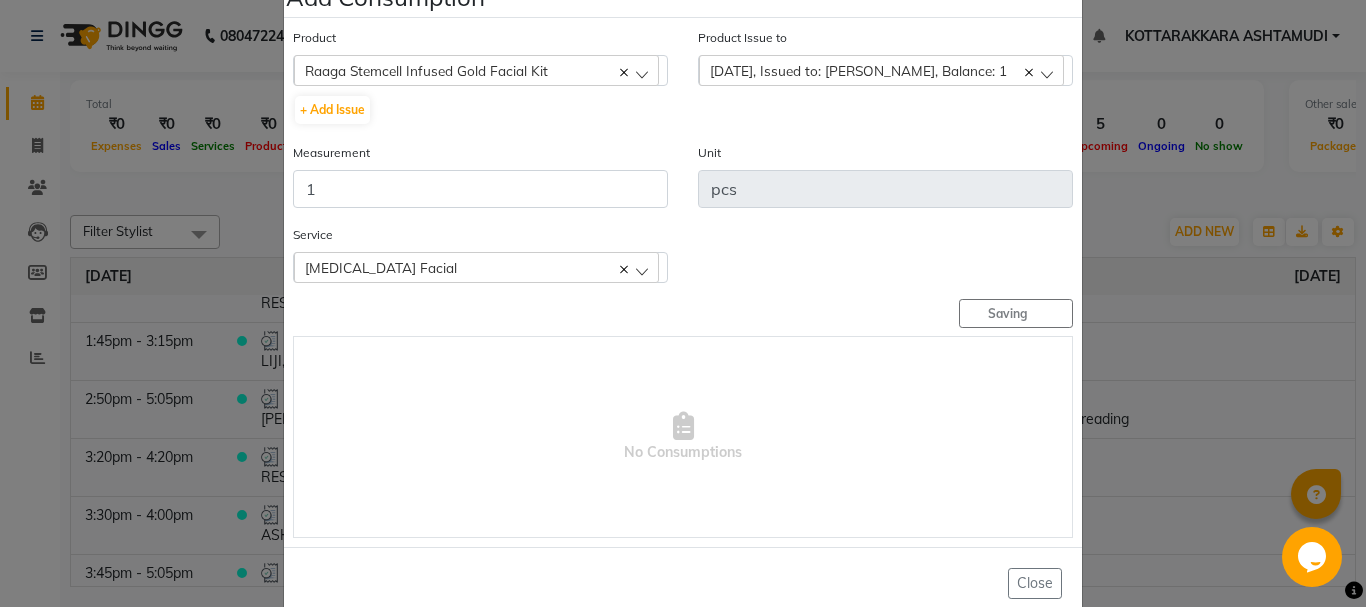type 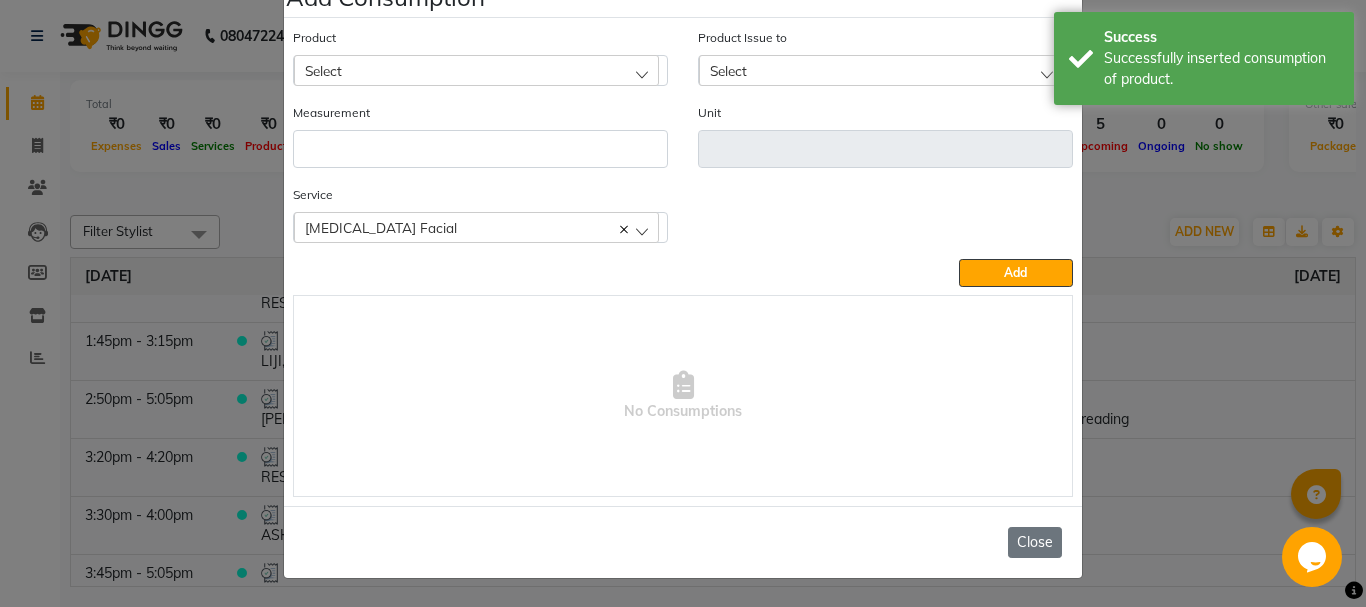 click on "Close" 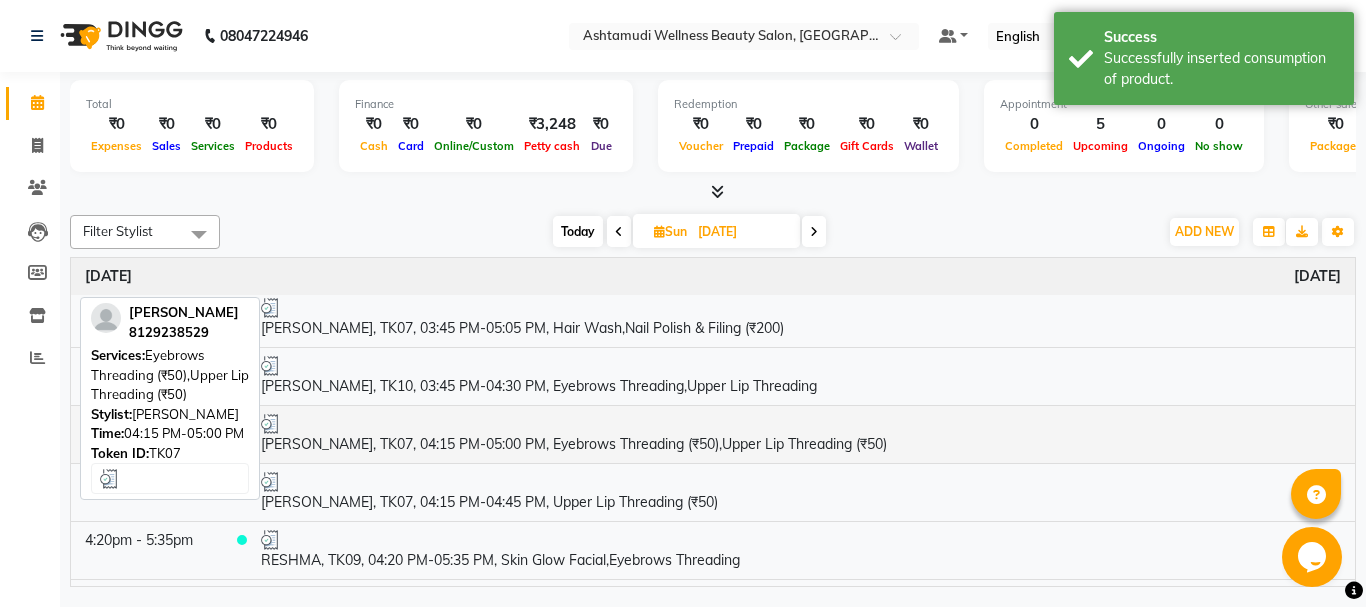 scroll, scrollTop: 700, scrollLeft: 0, axis: vertical 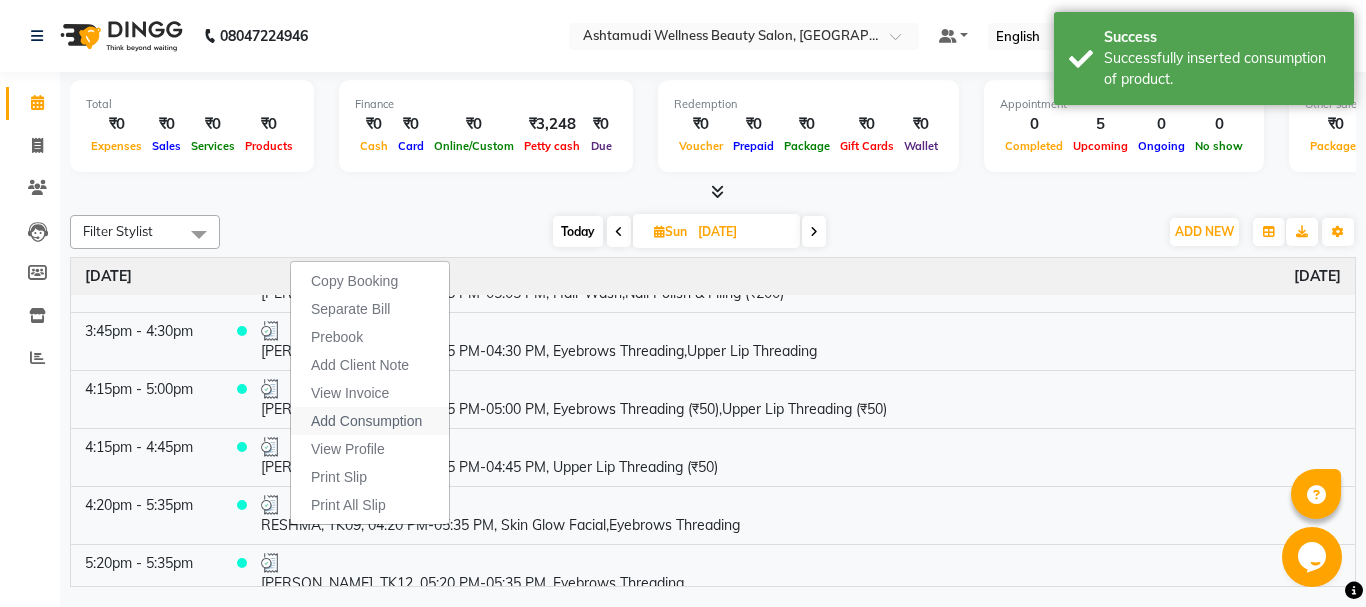 click on "Add Consumption" at bounding box center (370, 421) 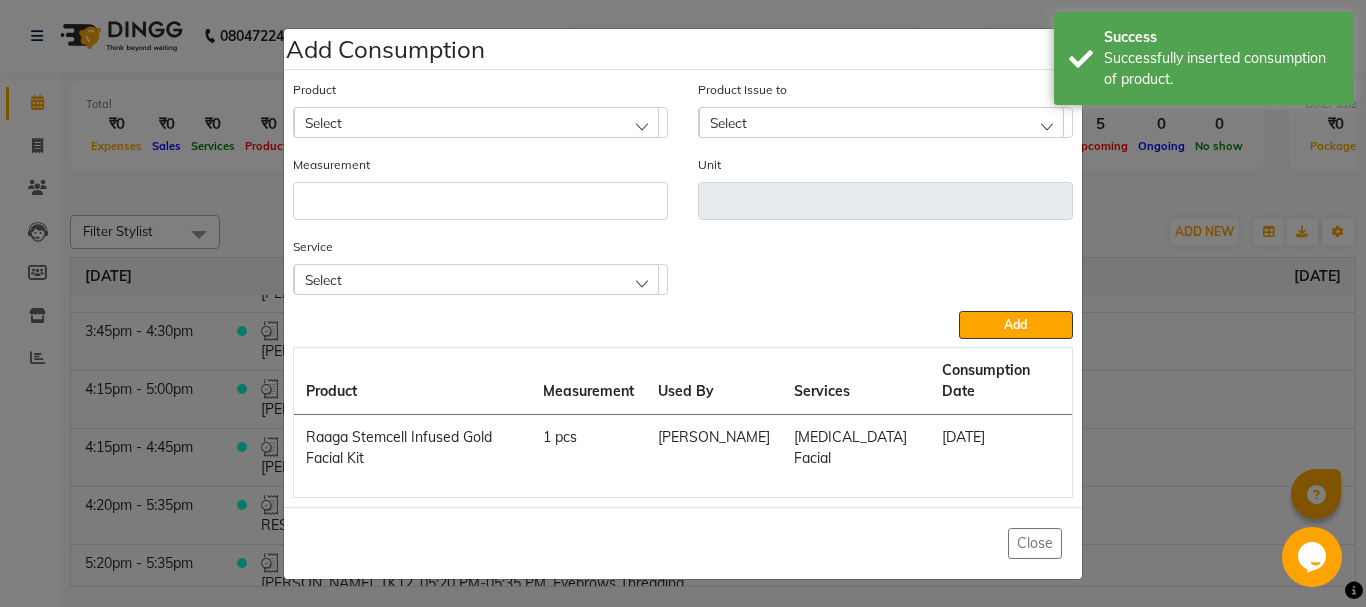 click on "Select" 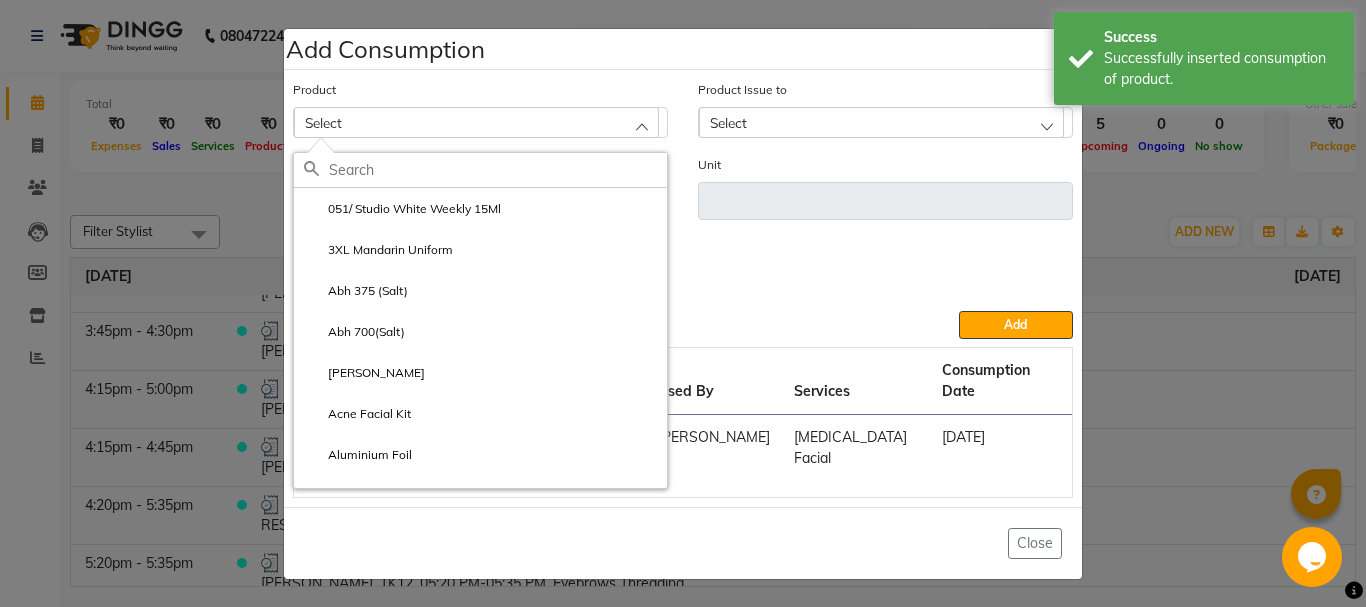 click 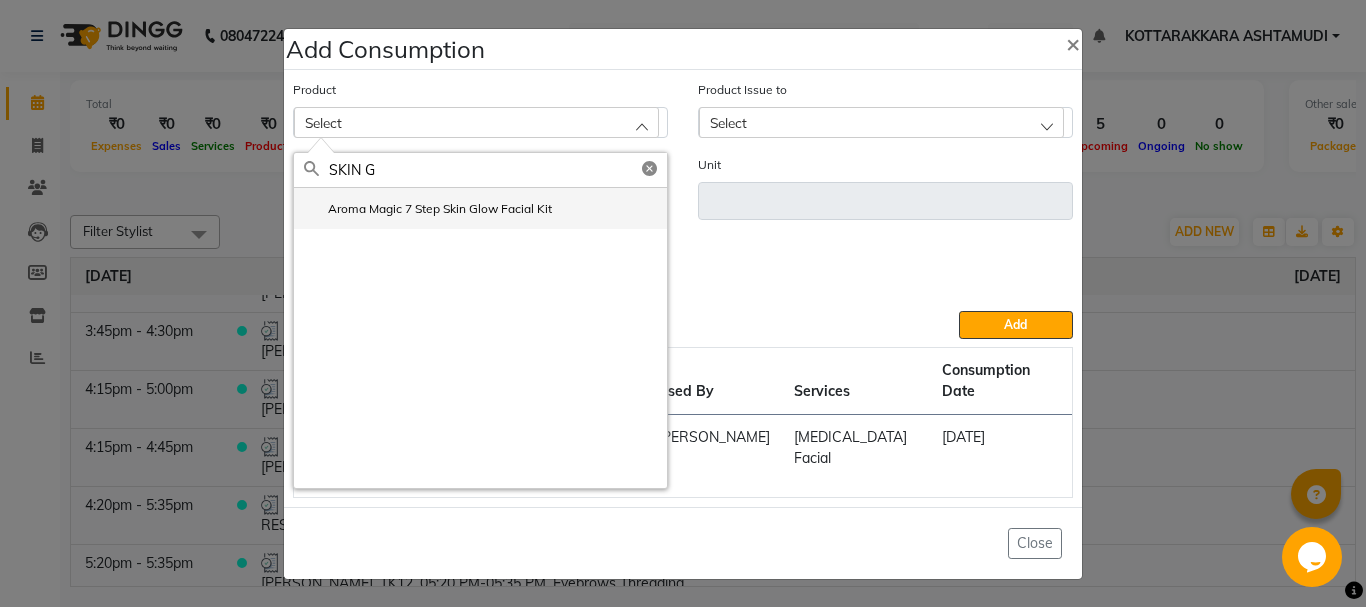 type on "SKIN G" 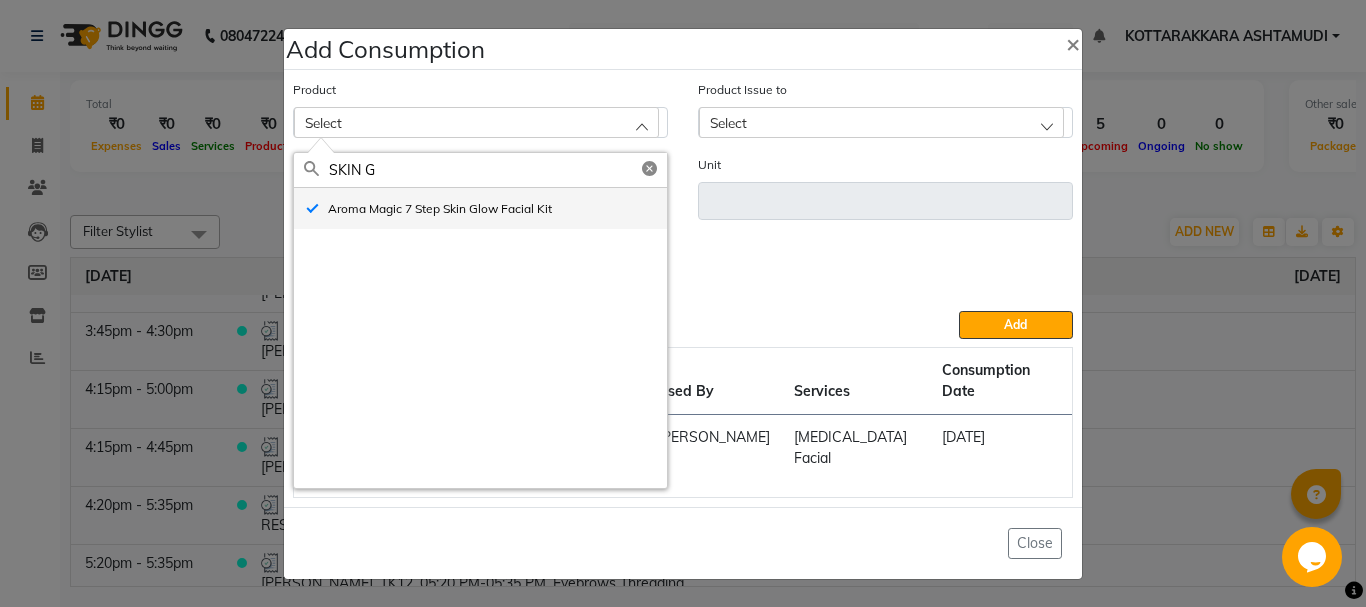 type on "Unit" 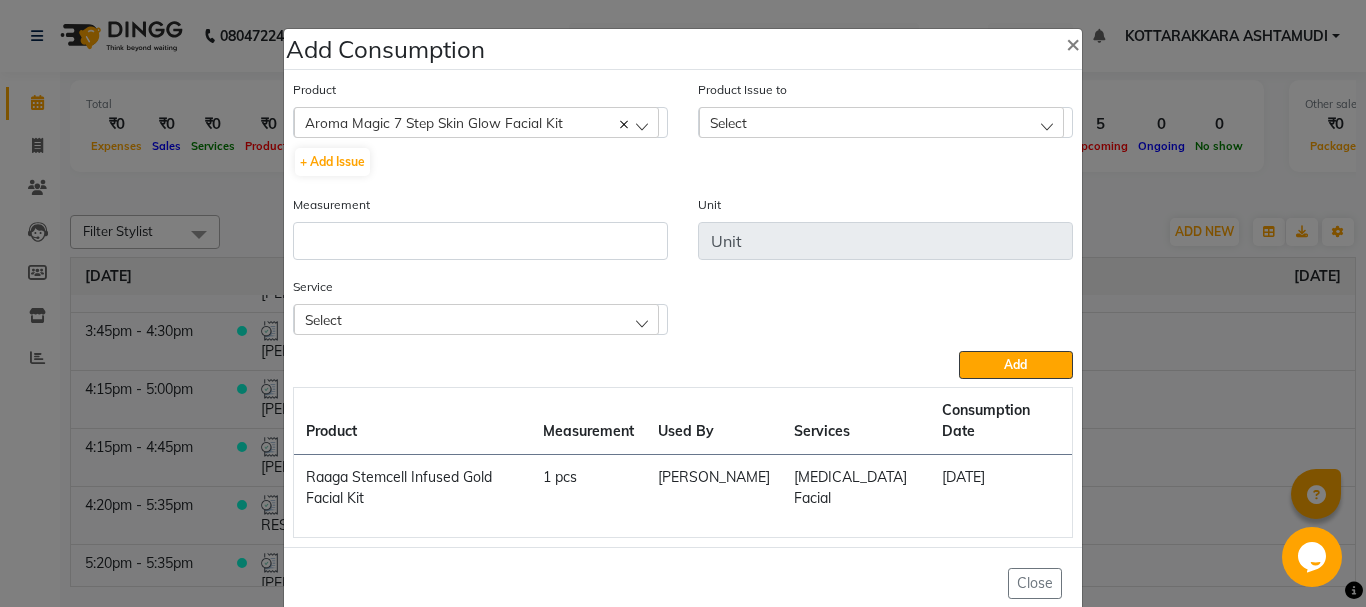 click on "Select" 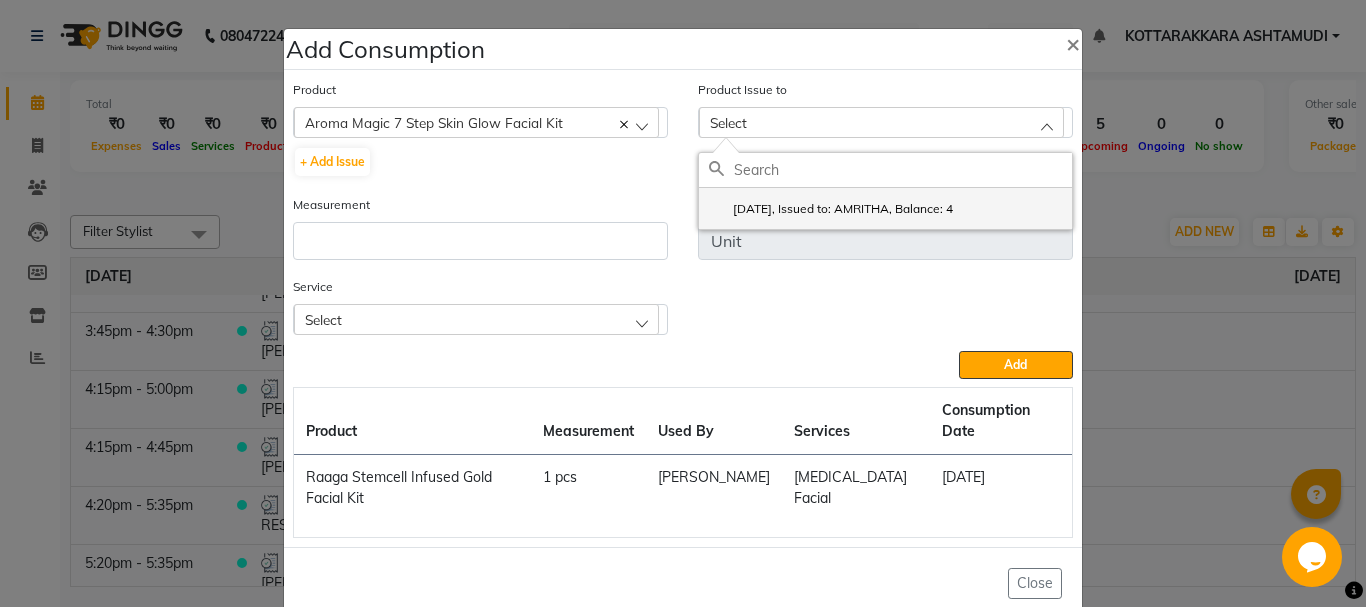click on "[DATE], Issued to: AMRITHA, Balance: 4" 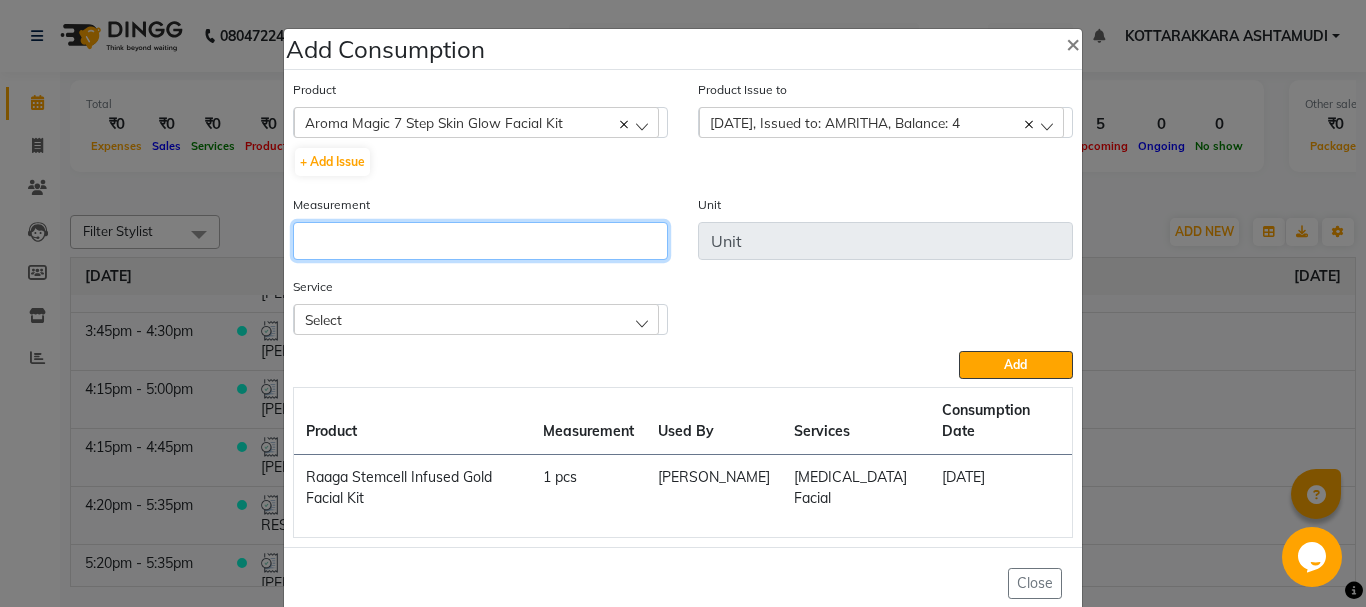 click 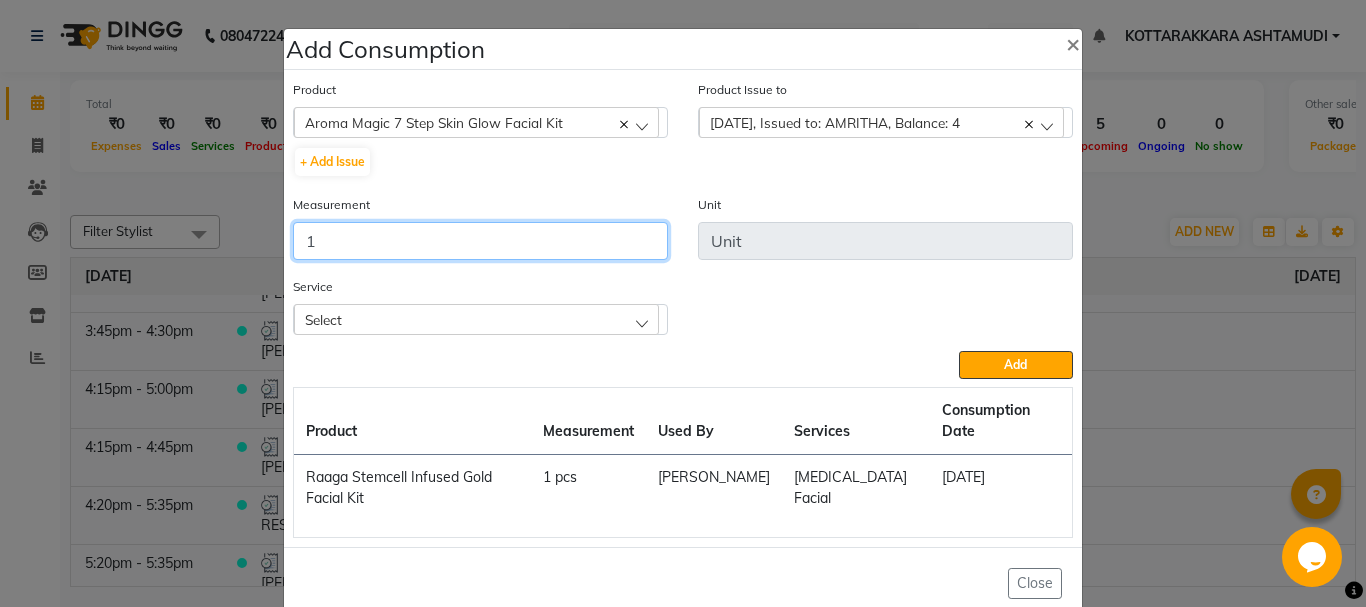 type on "1" 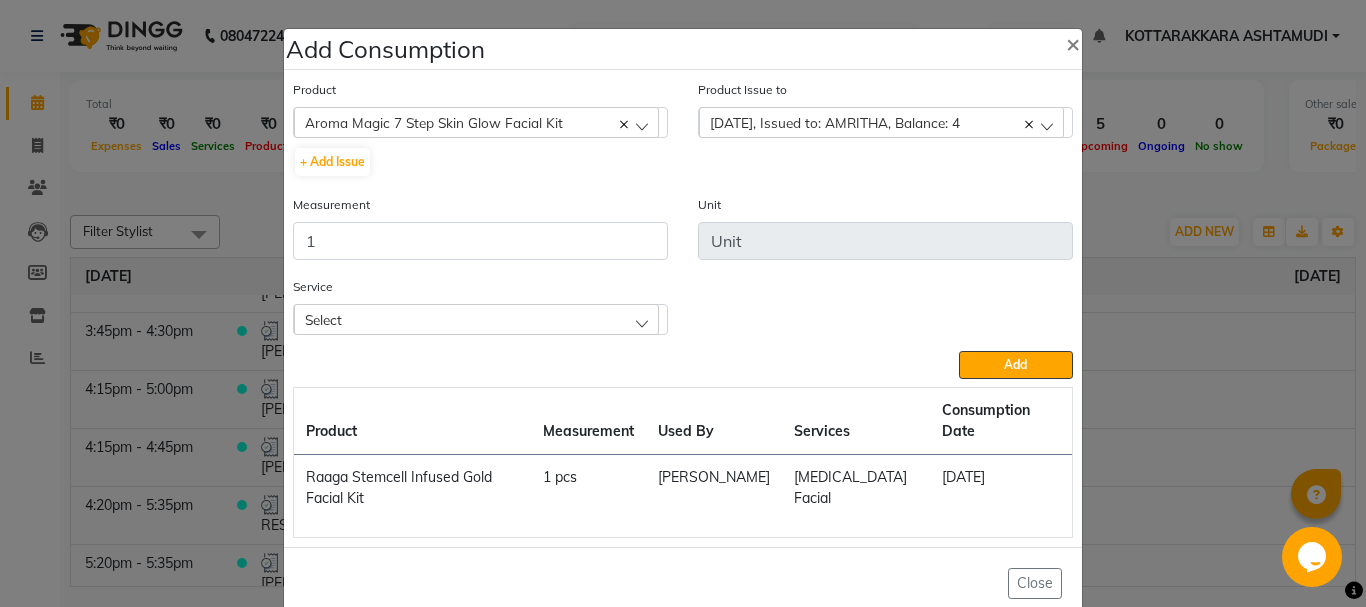 click on "Select" 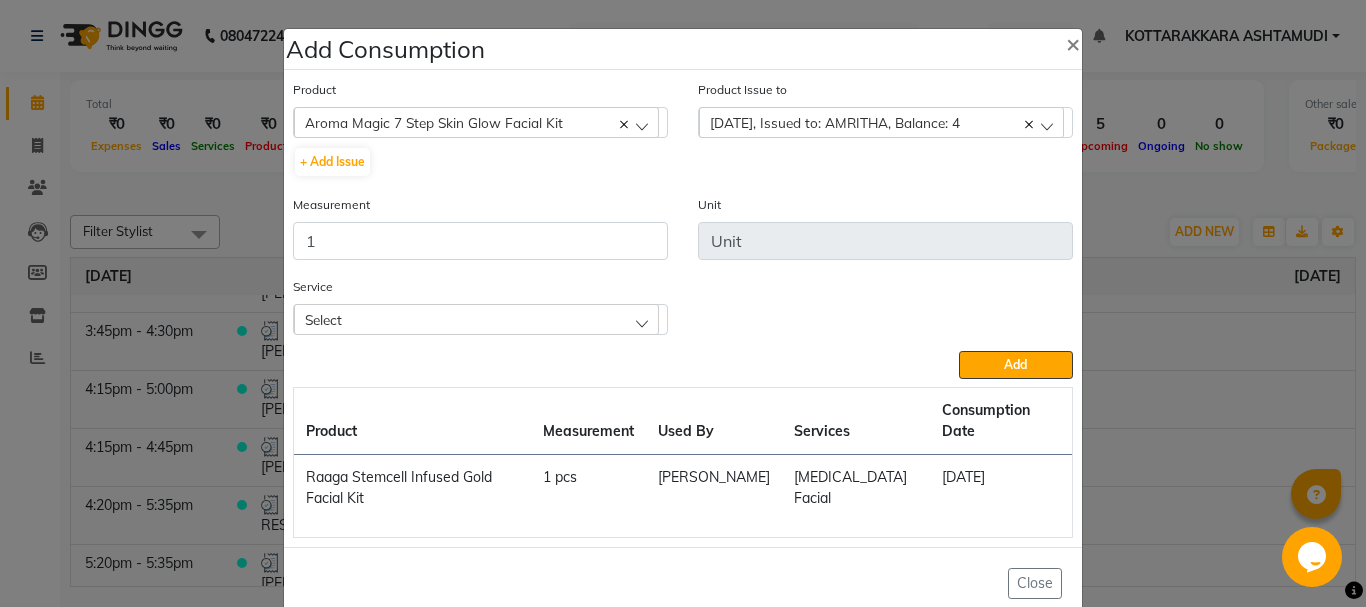 click on "Select" 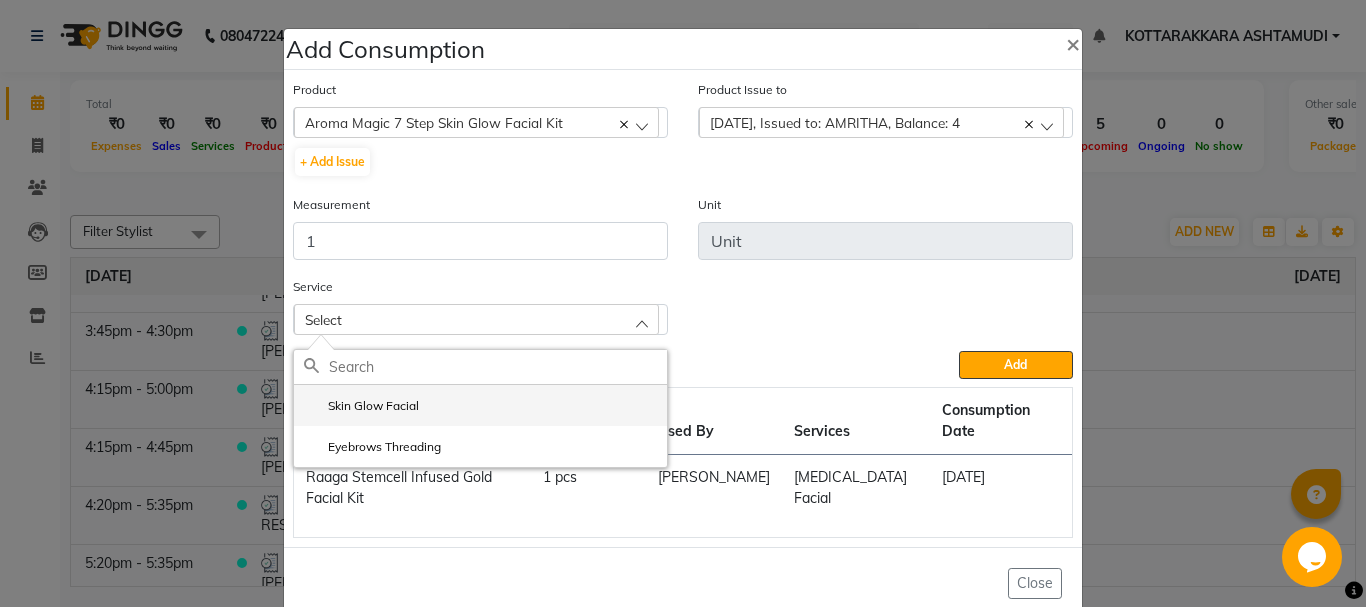 click on "Skin Glow Facial" 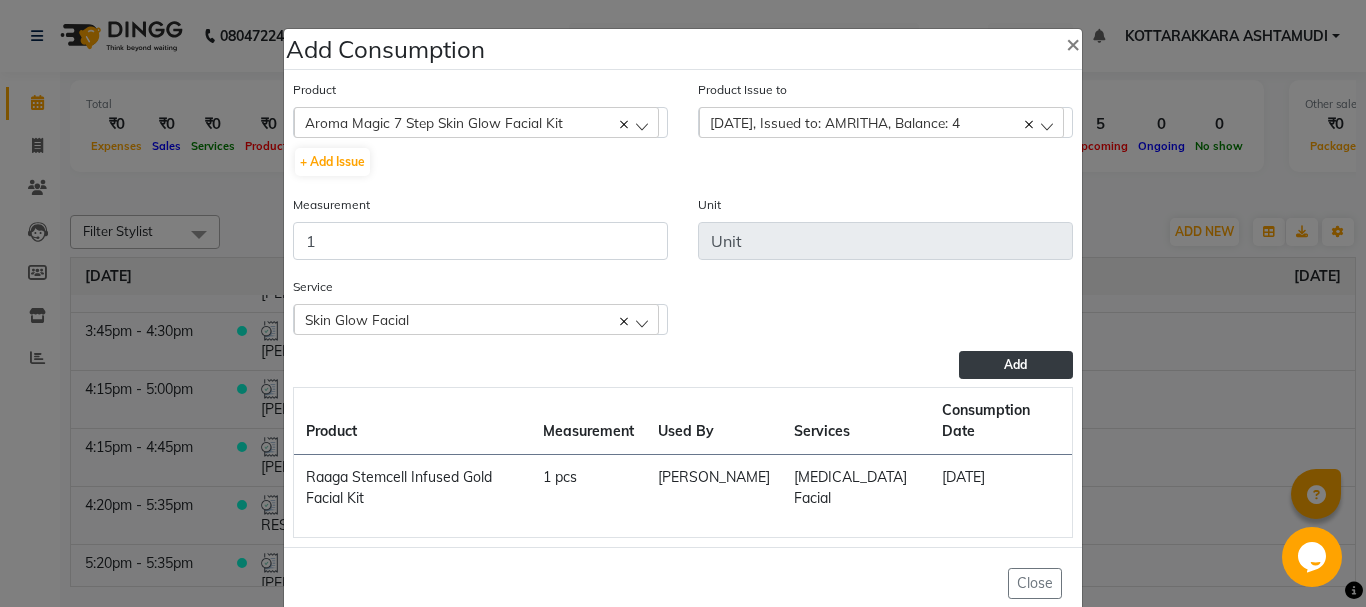 click on "Add" 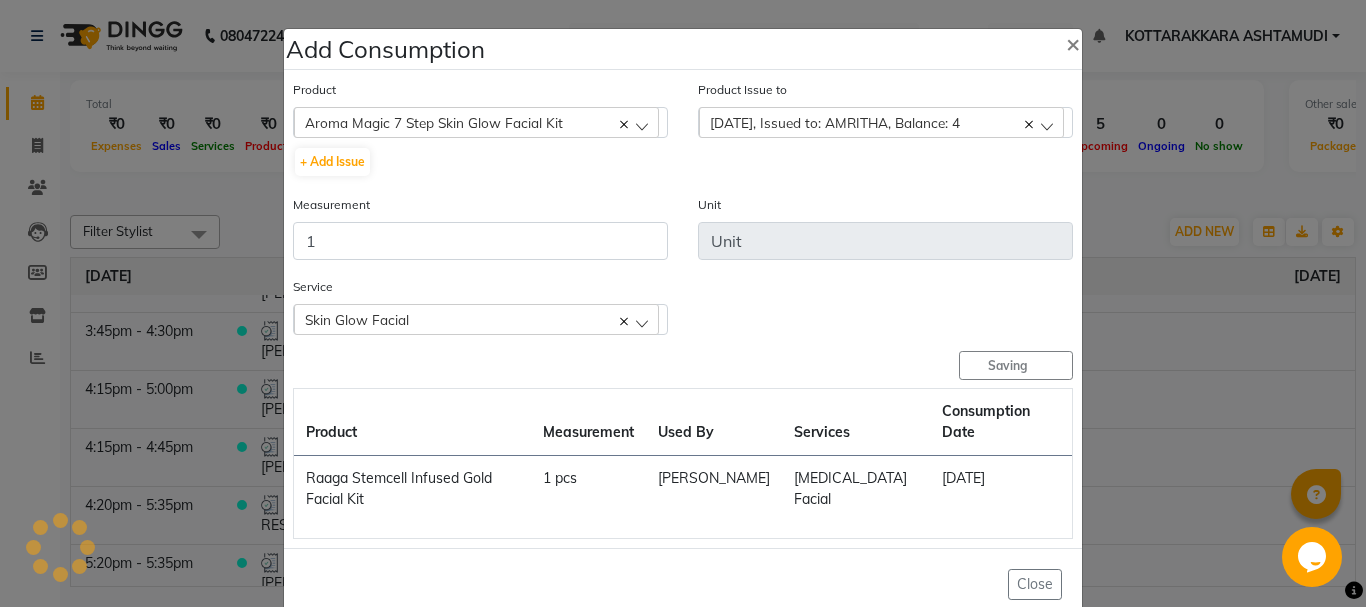 type 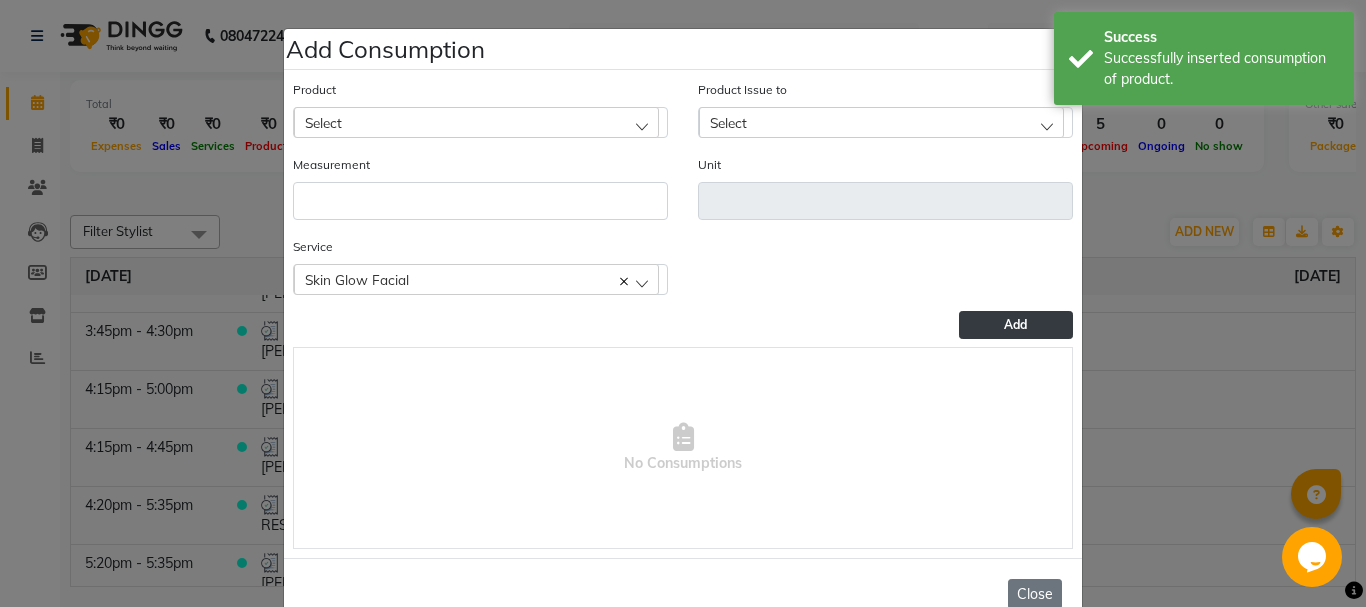click on "Close" 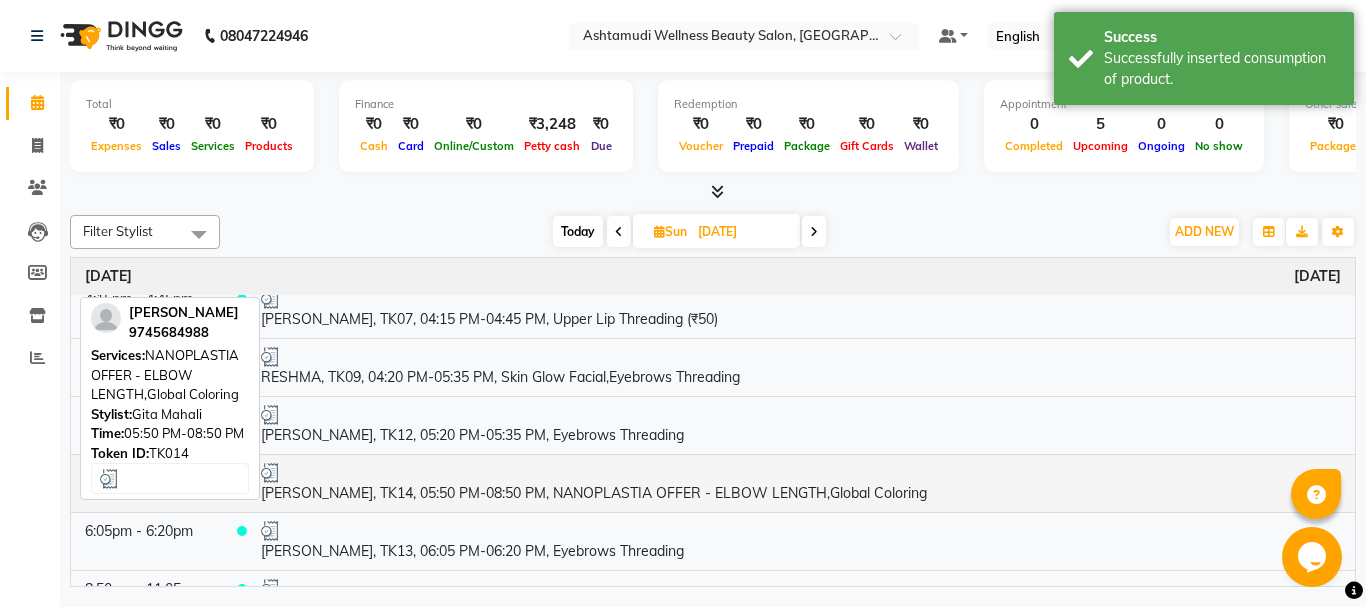 scroll, scrollTop: 890, scrollLeft: 0, axis: vertical 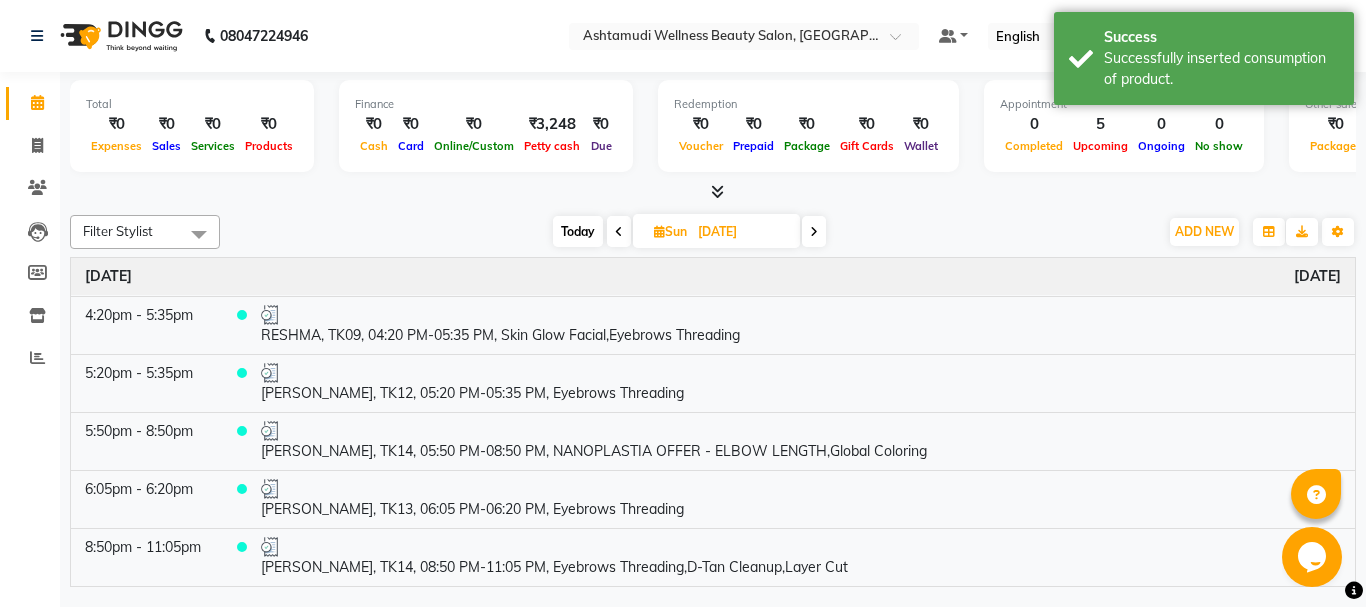 click at bounding box center (659, 231) 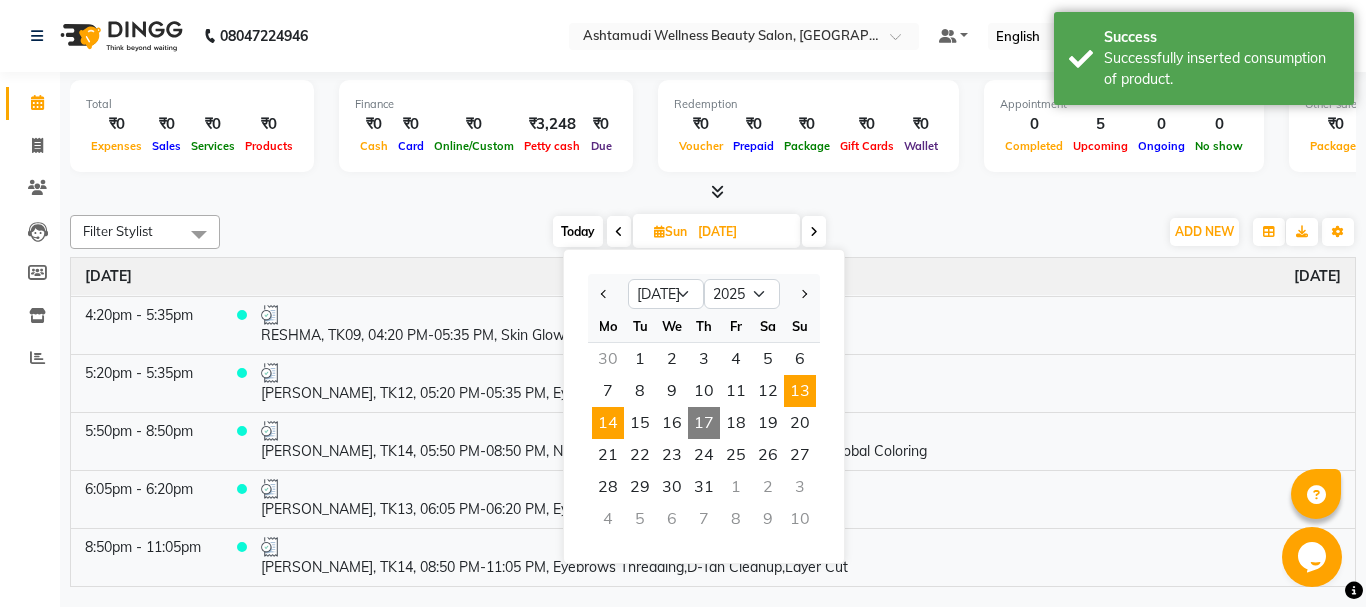 click on "14" at bounding box center (608, 423) 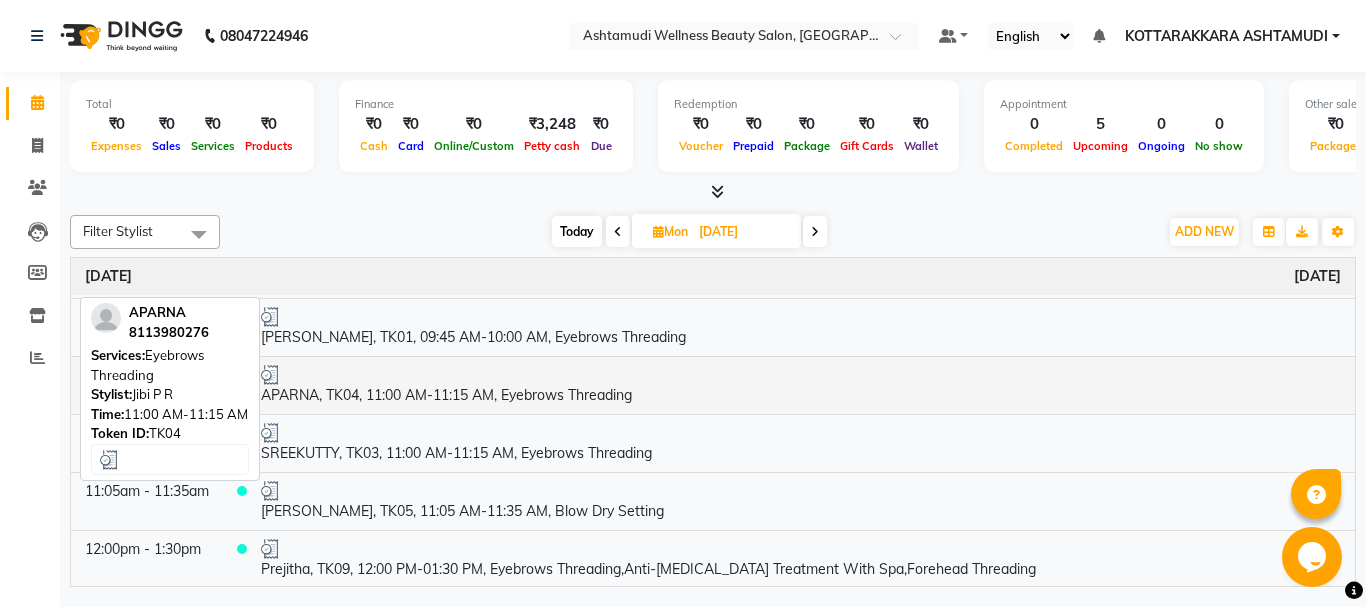 scroll, scrollTop: 100, scrollLeft: 0, axis: vertical 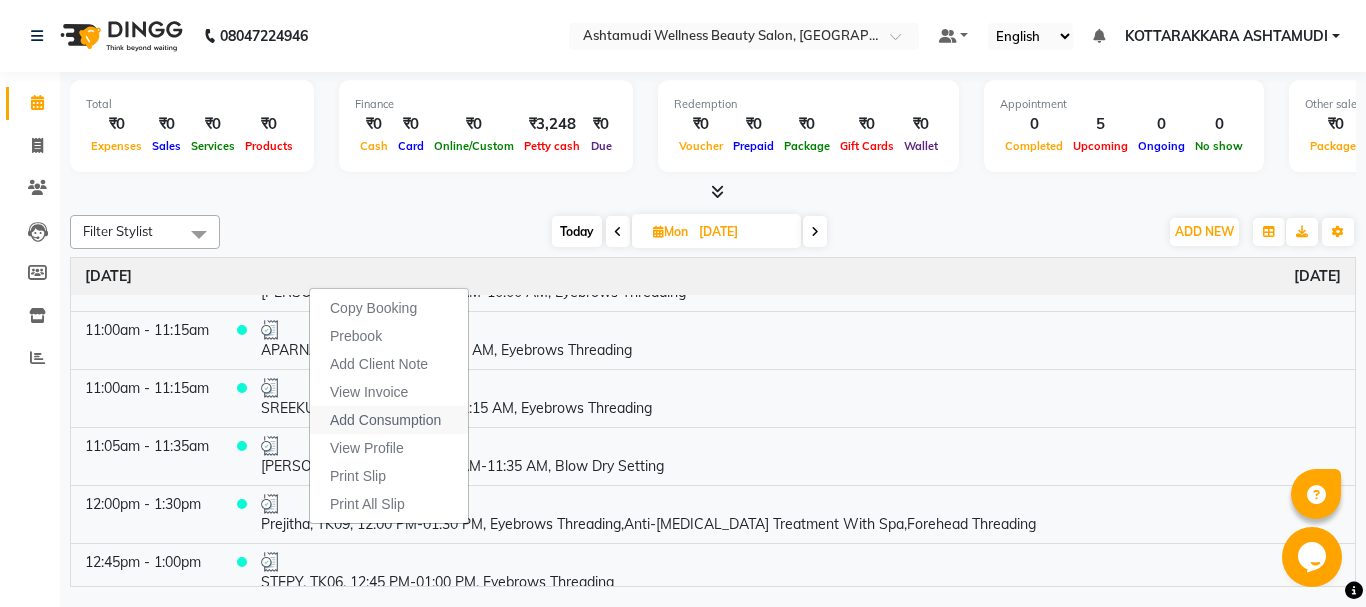 click on "Add Consumption" at bounding box center (385, 420) 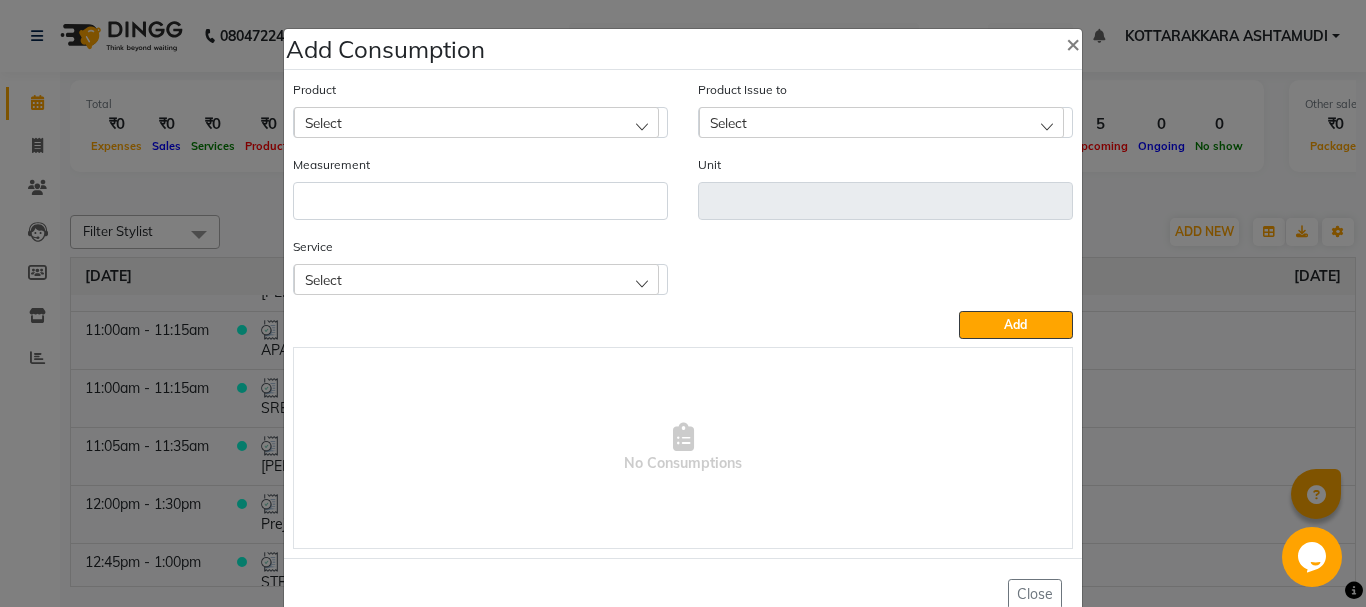 click on "Select" 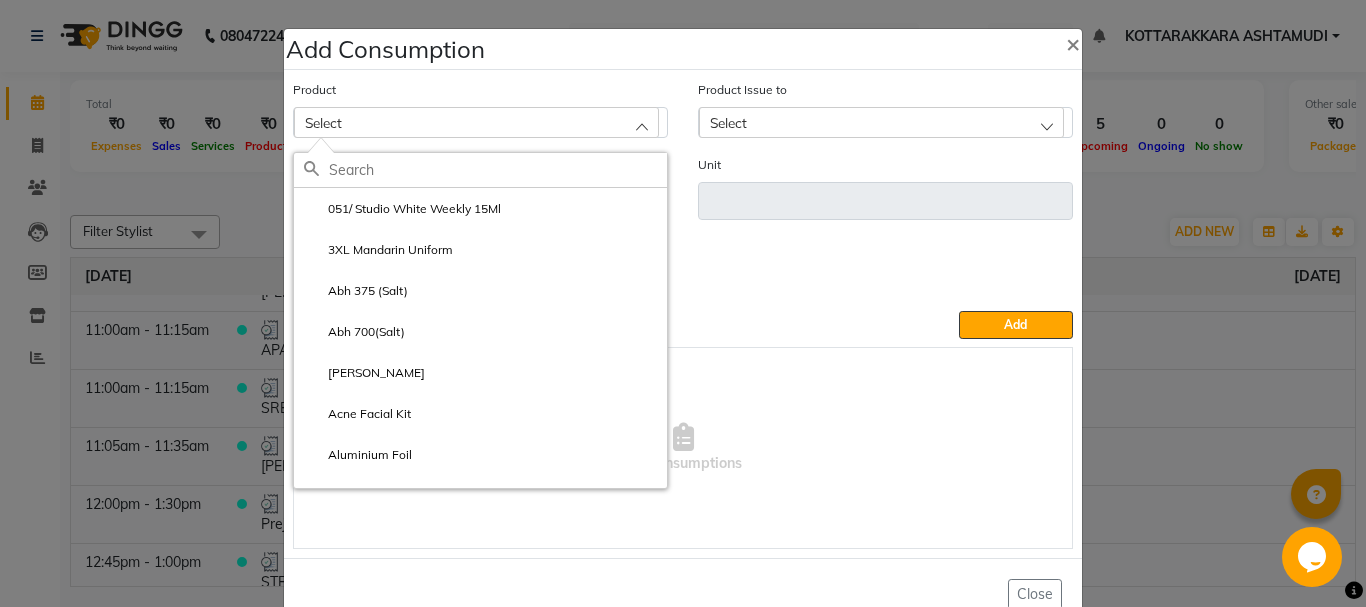 click 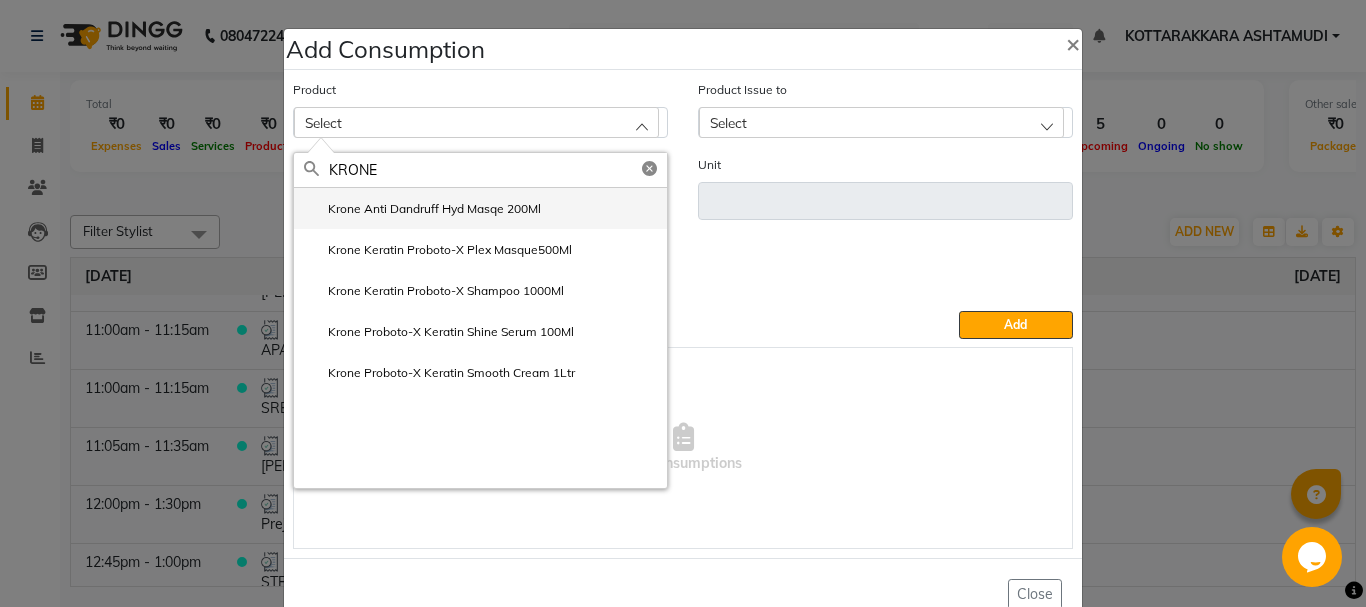 type on "KRONE" 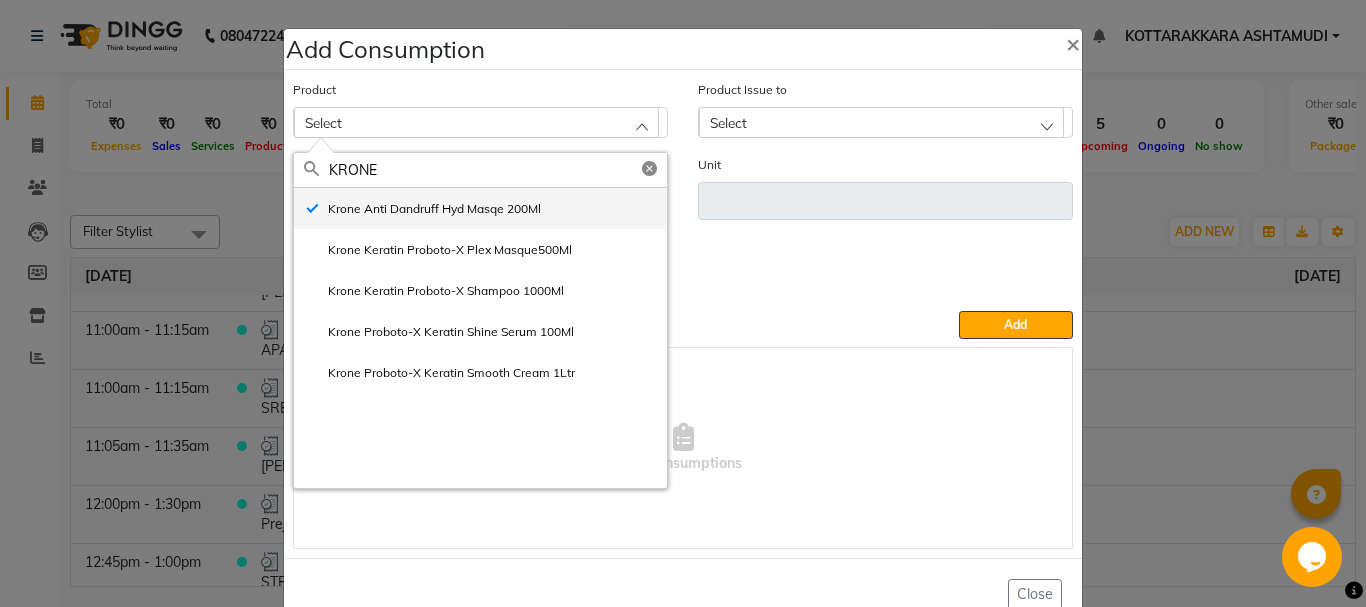 type on "ml" 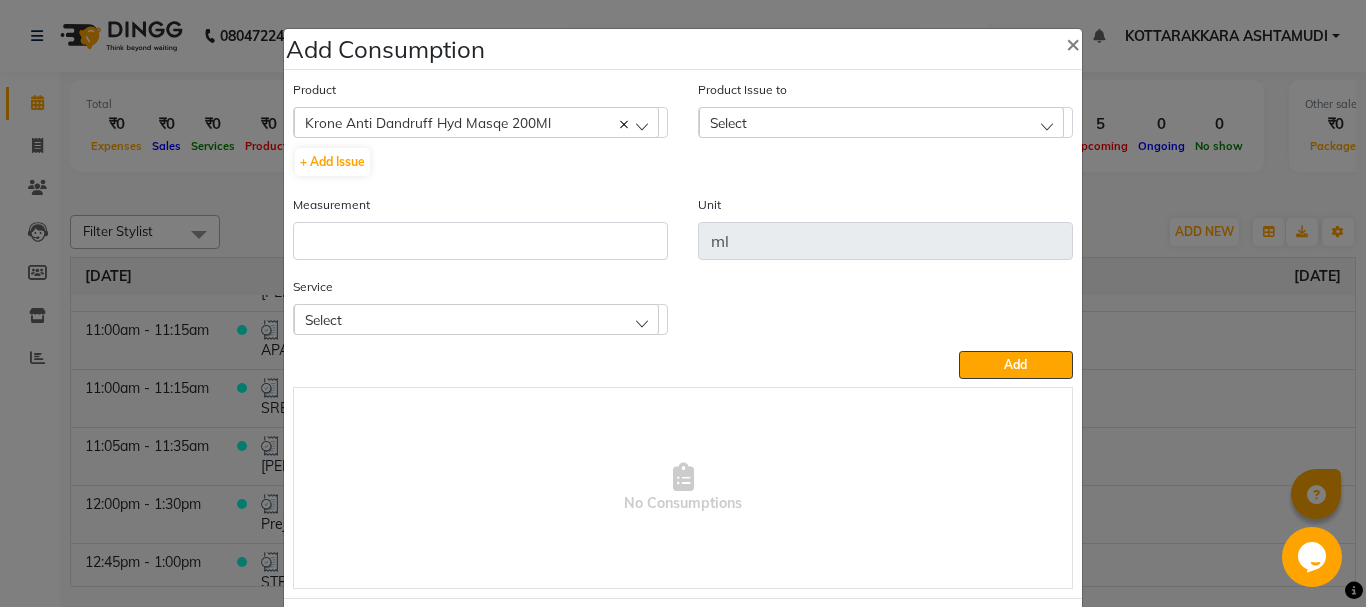 click on "Select" 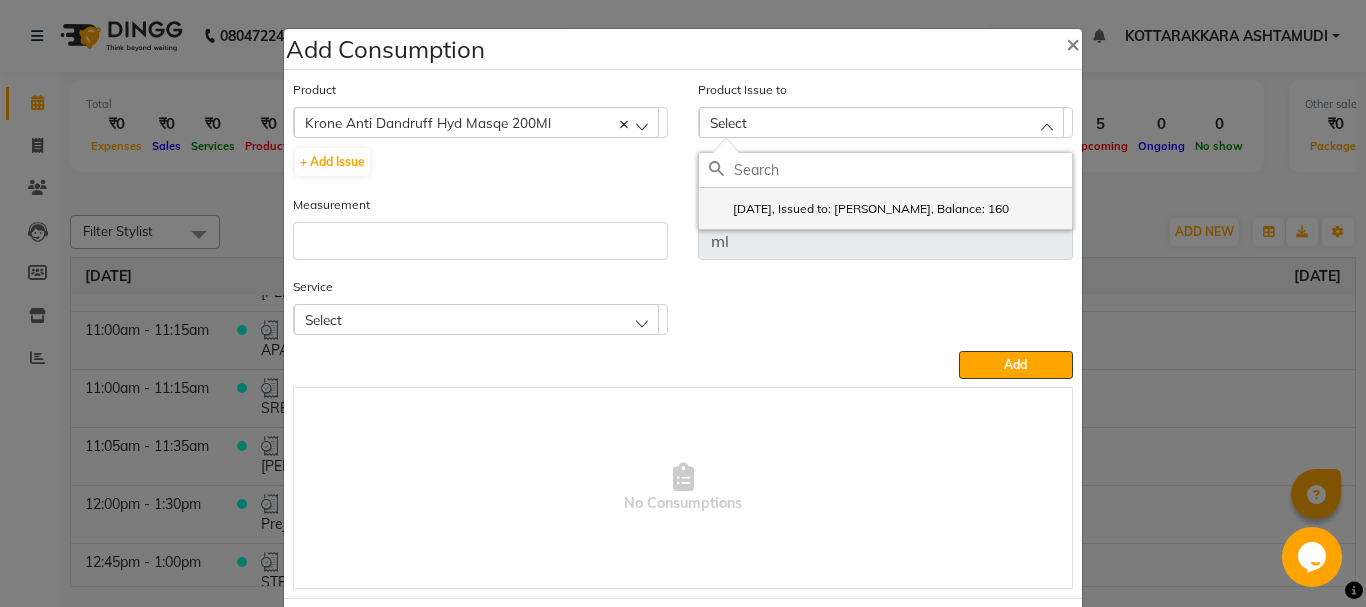 click on "[DATE], Issued to: [PERSON_NAME], Balance: 160" 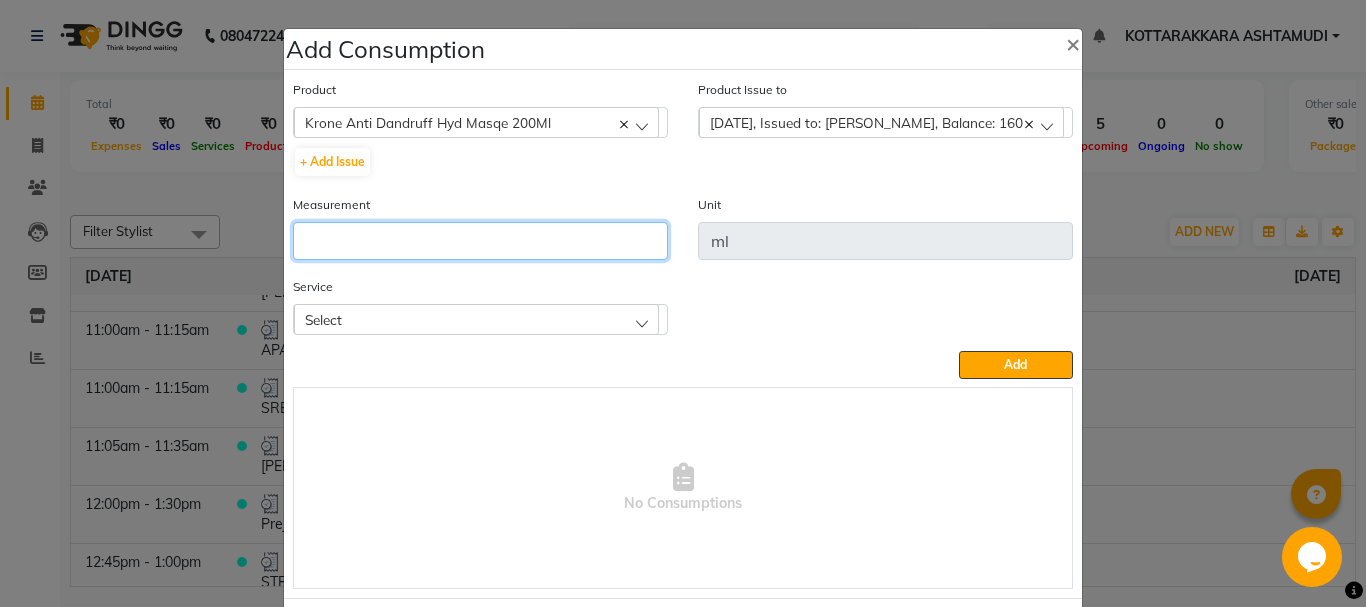 click 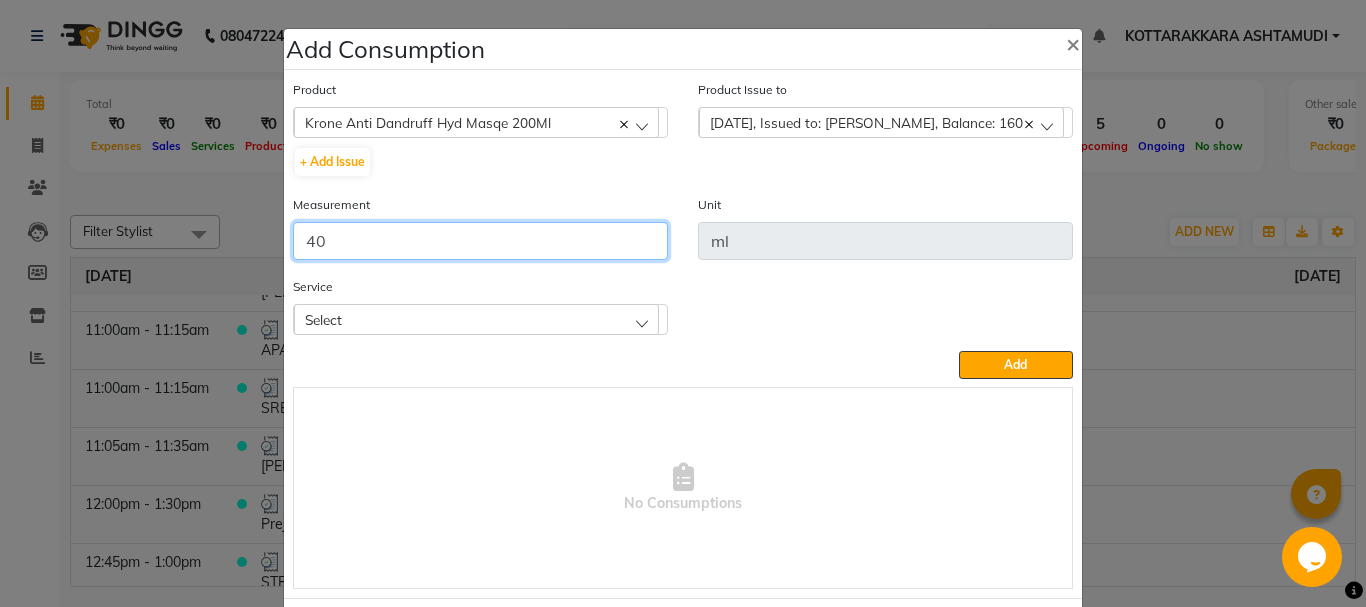 type on "40" 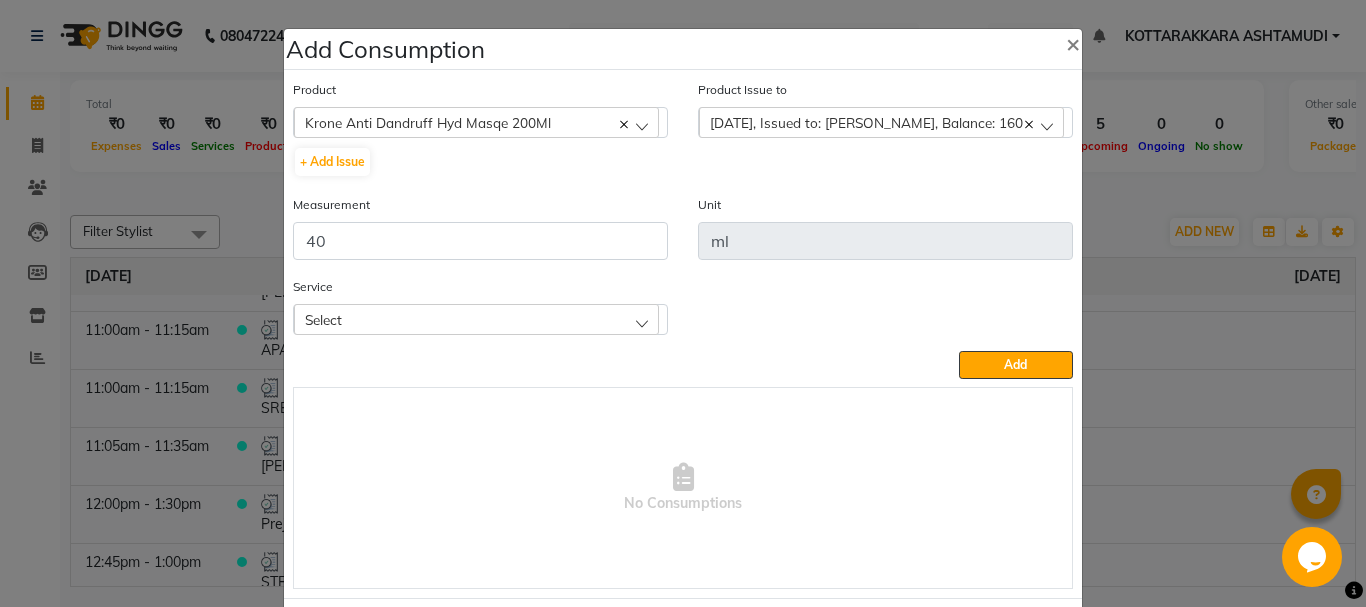 click on "Select" 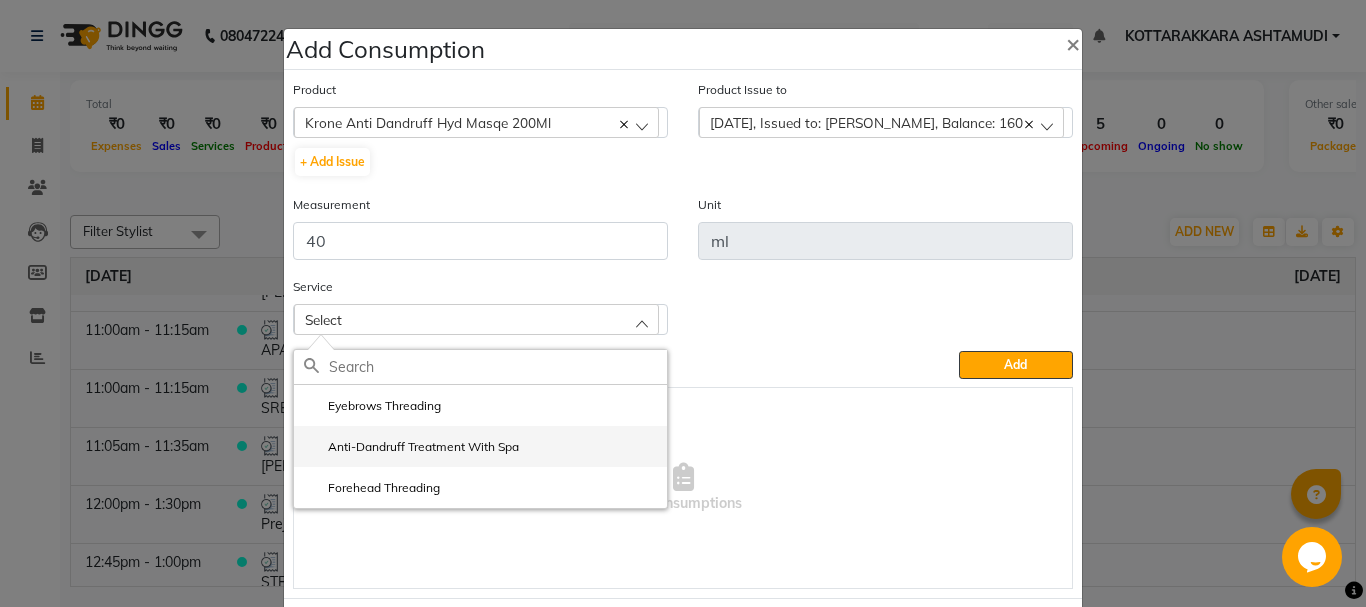 click on "Anti-Dandruff Treatment With Spa" 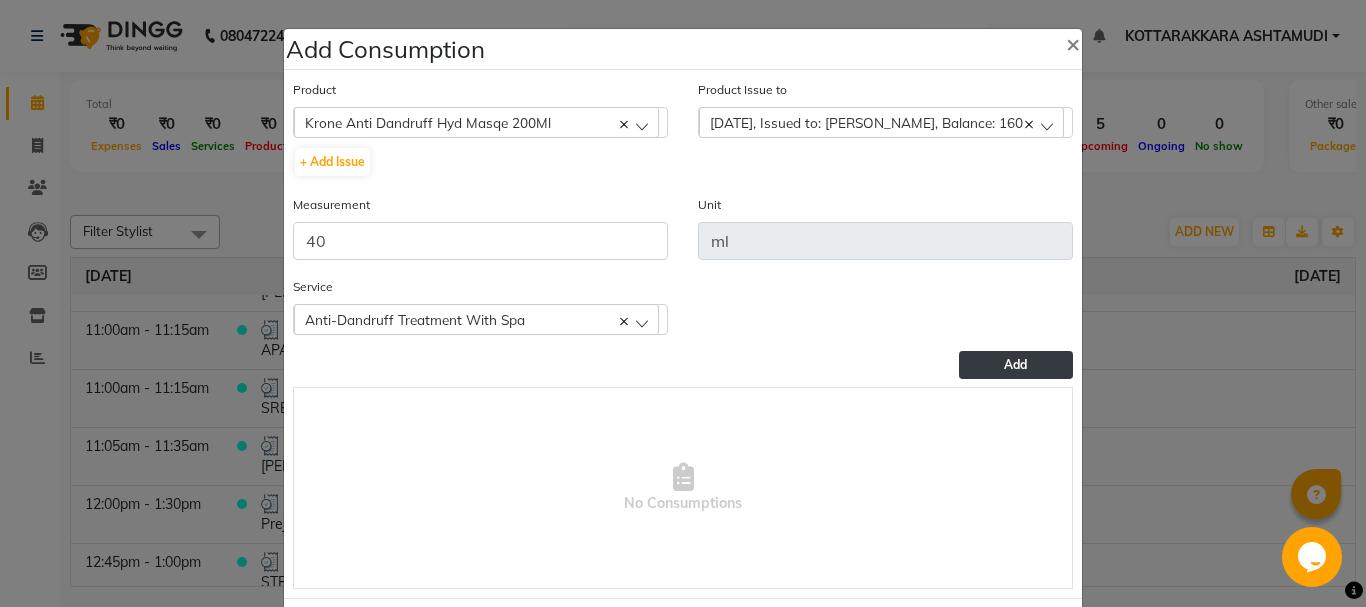 click on "Add" 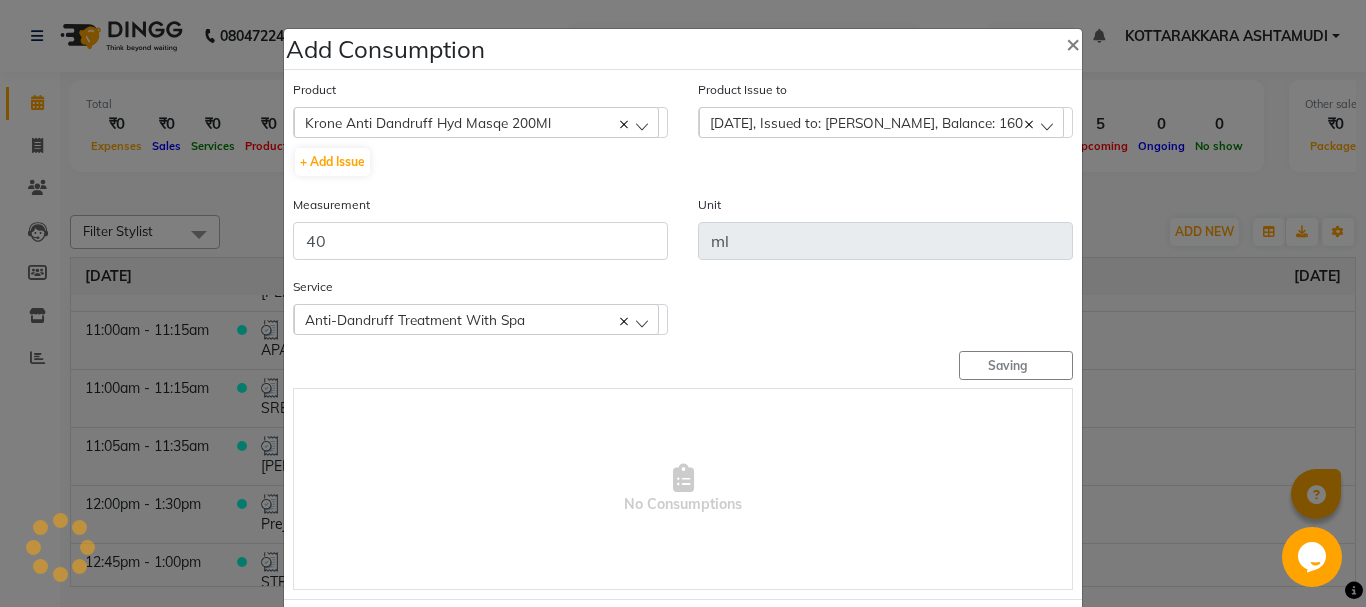 type 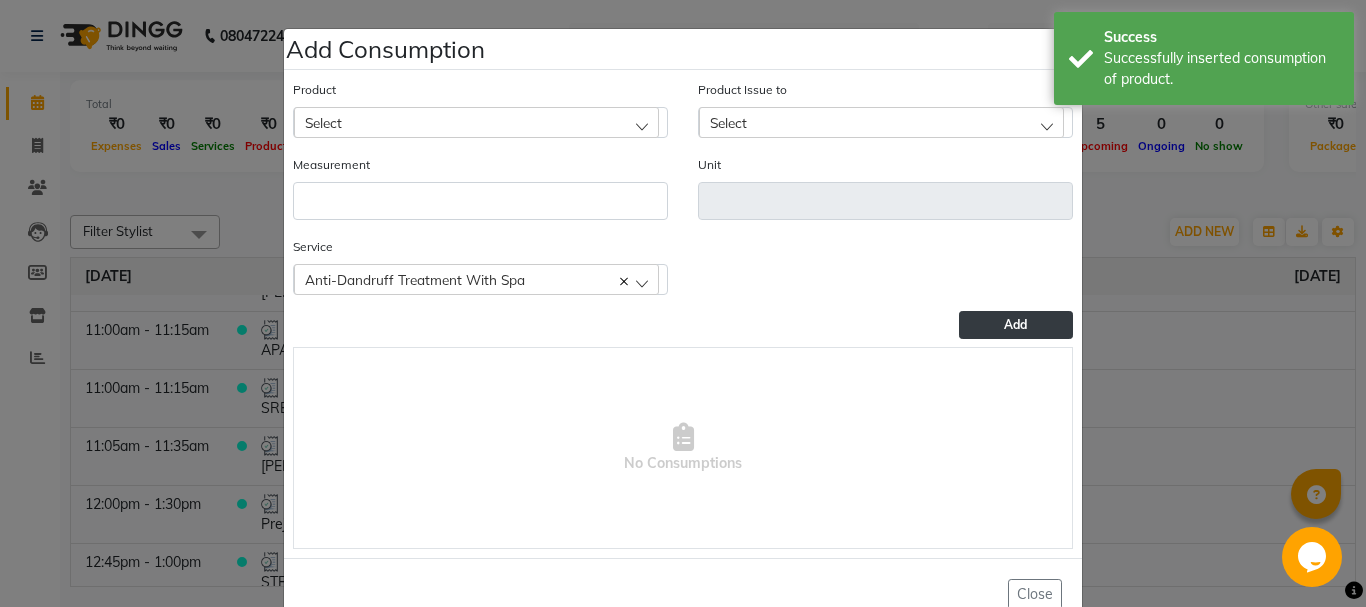 click on "Select" 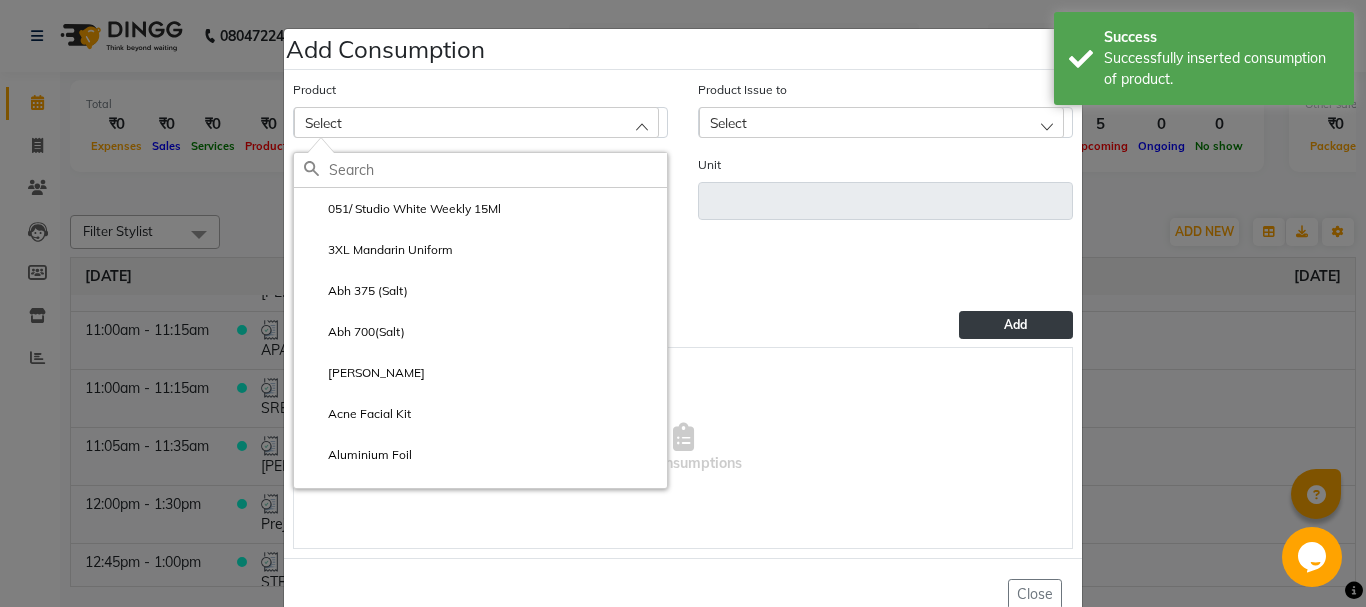 click 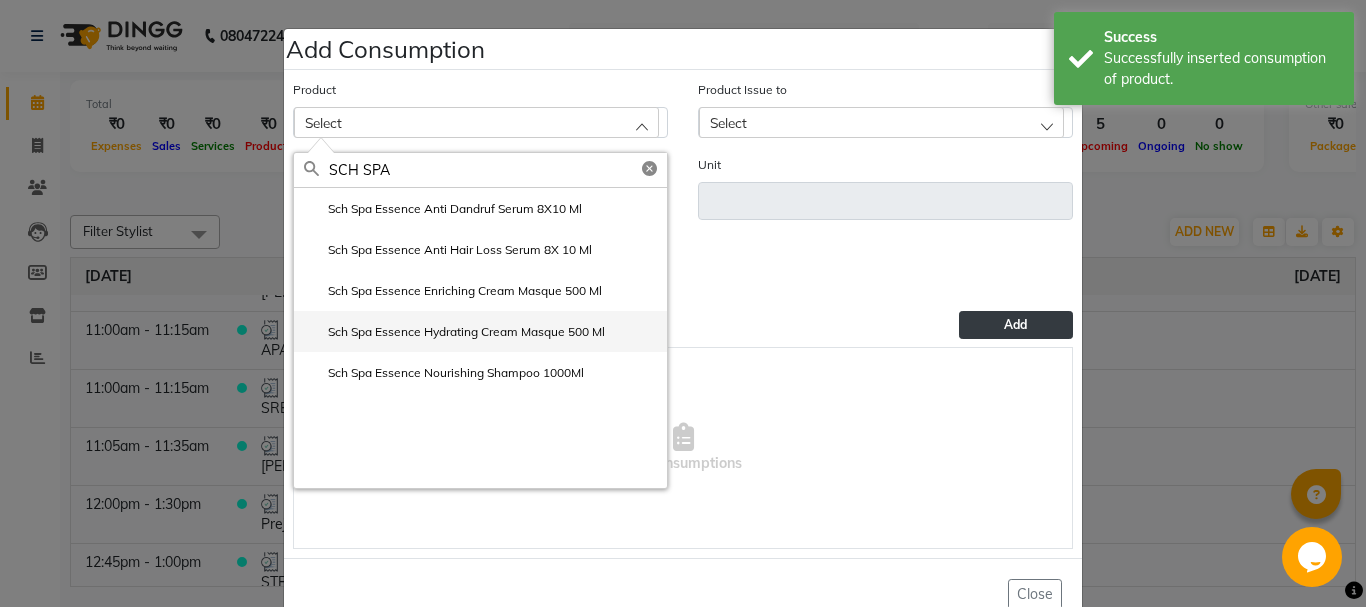 type on "SCH SPA" 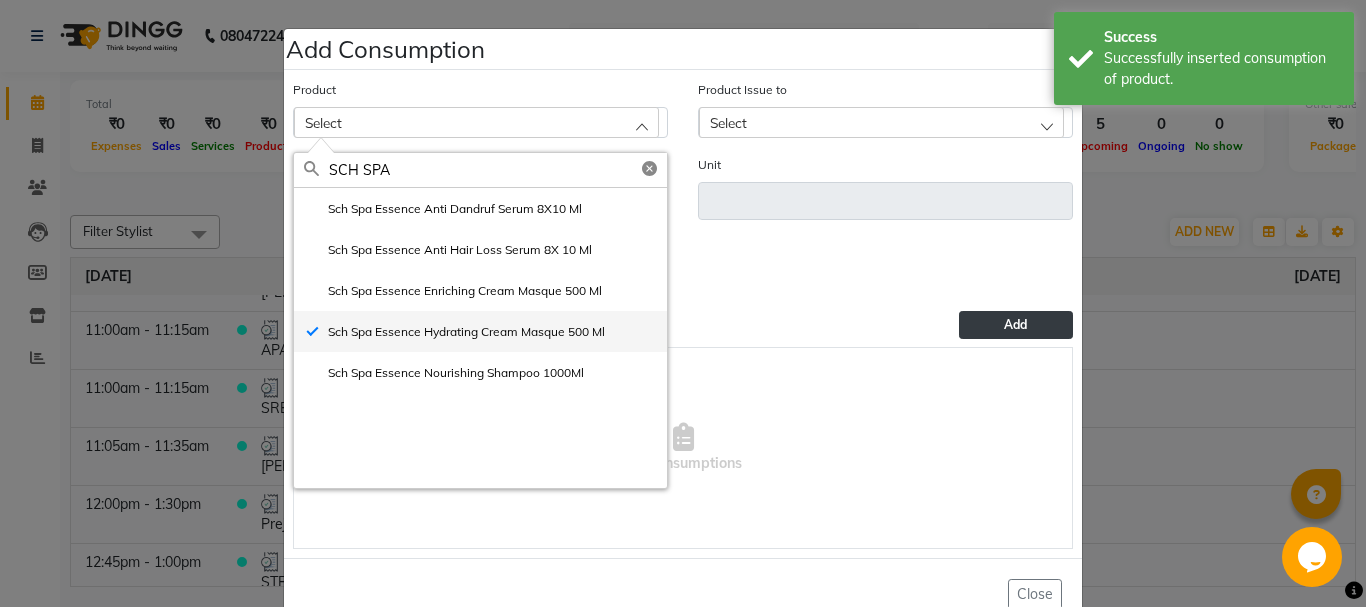 type on "ml" 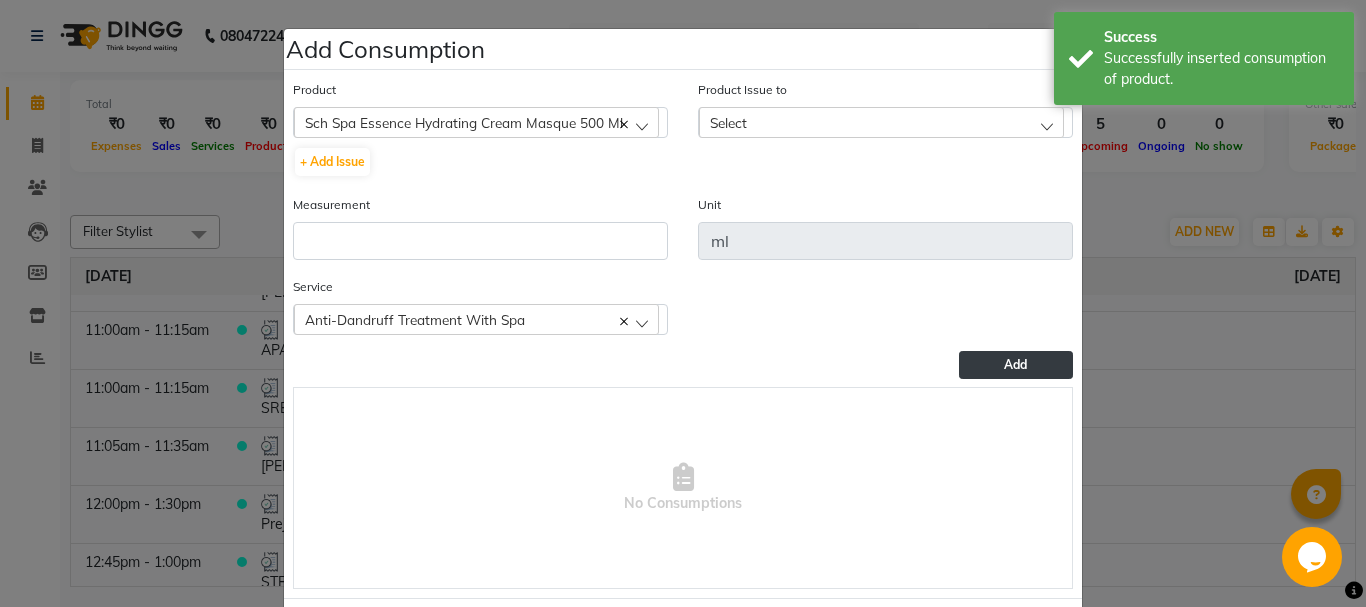 click on "Select" 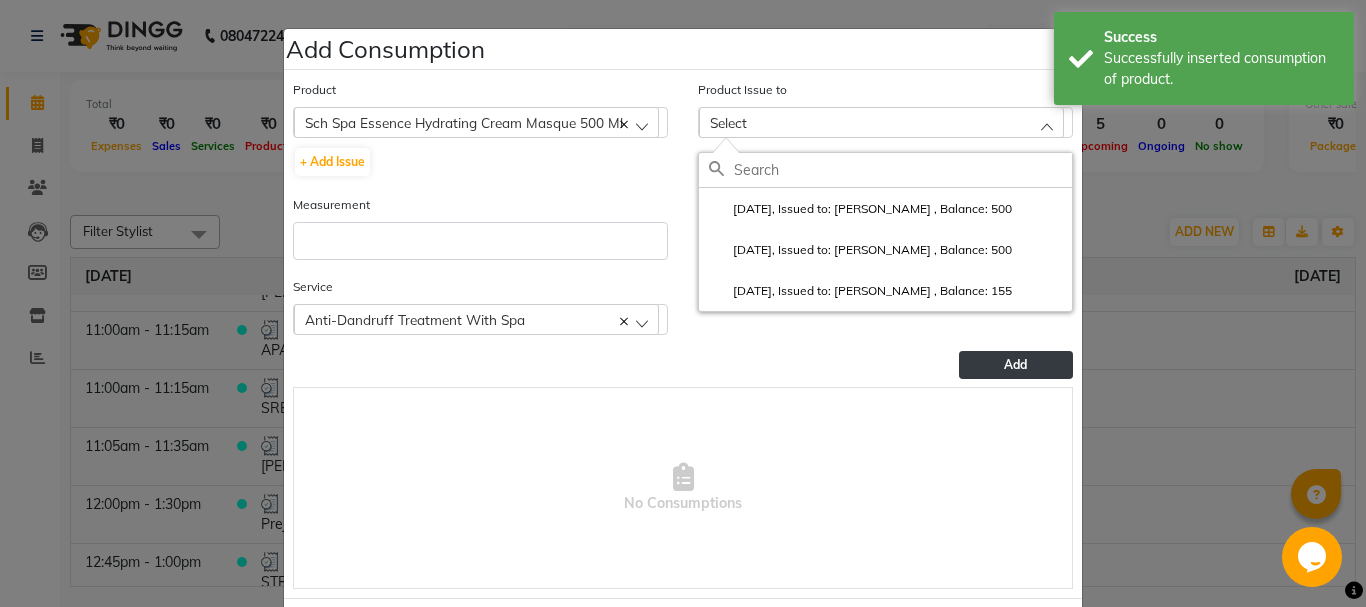 click on "[DATE], Issued to: [PERSON_NAME] 	, Balance: 155" 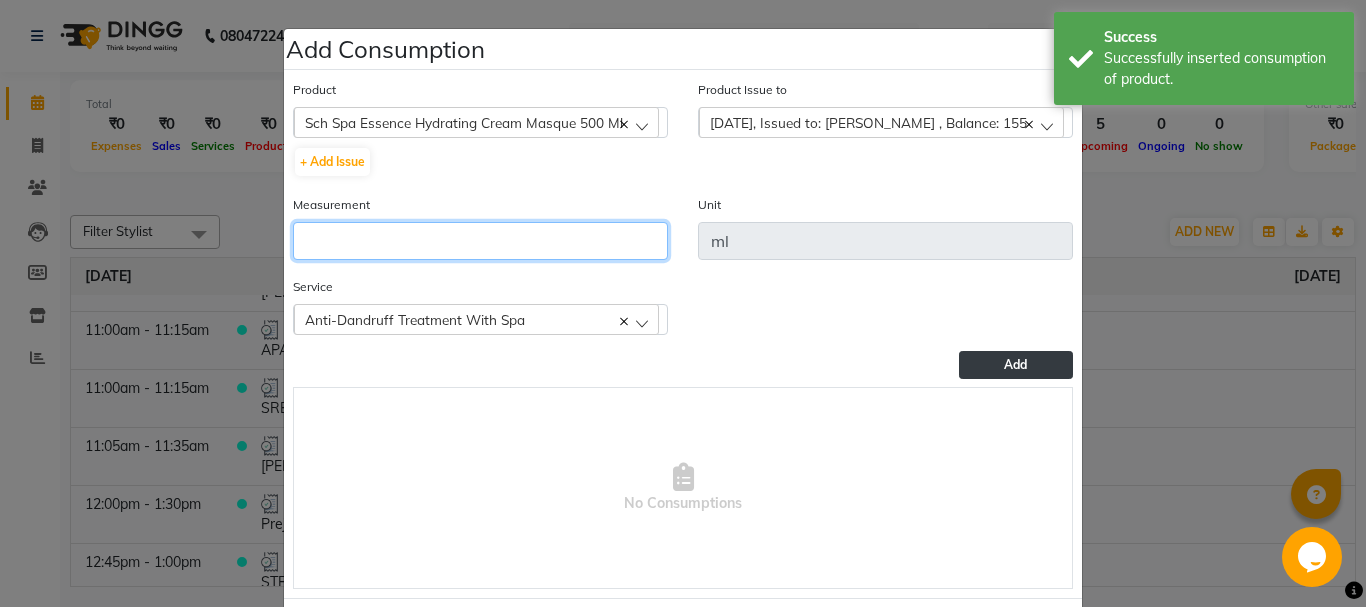 click 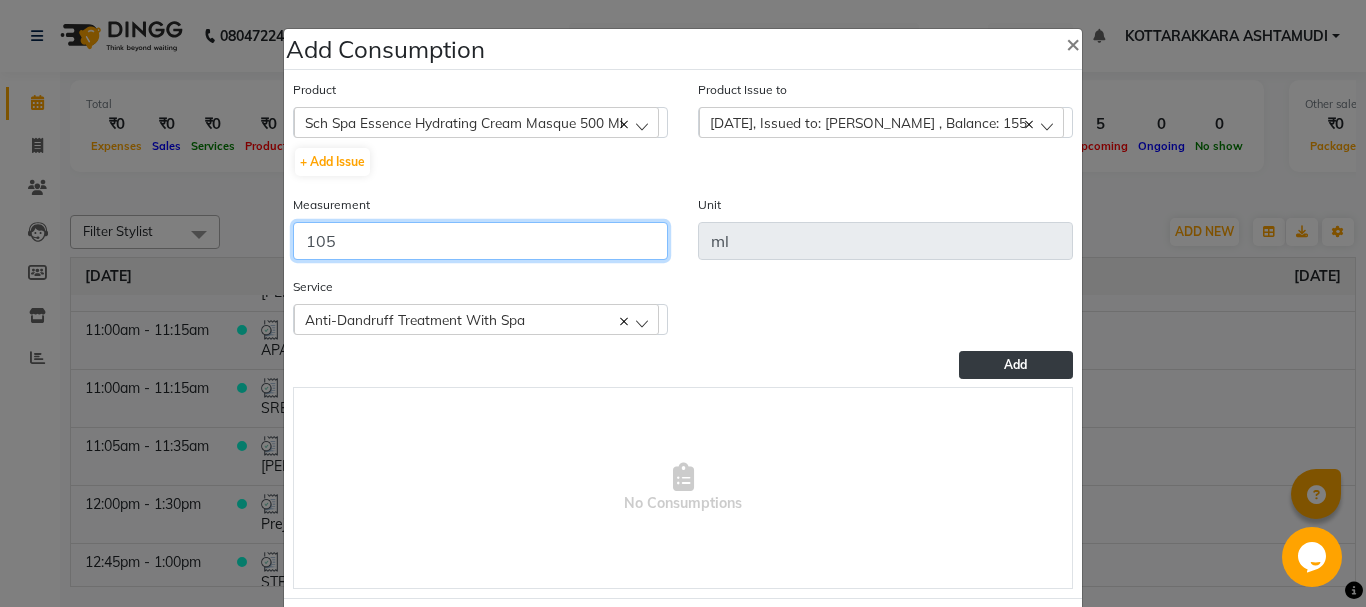 type on "105" 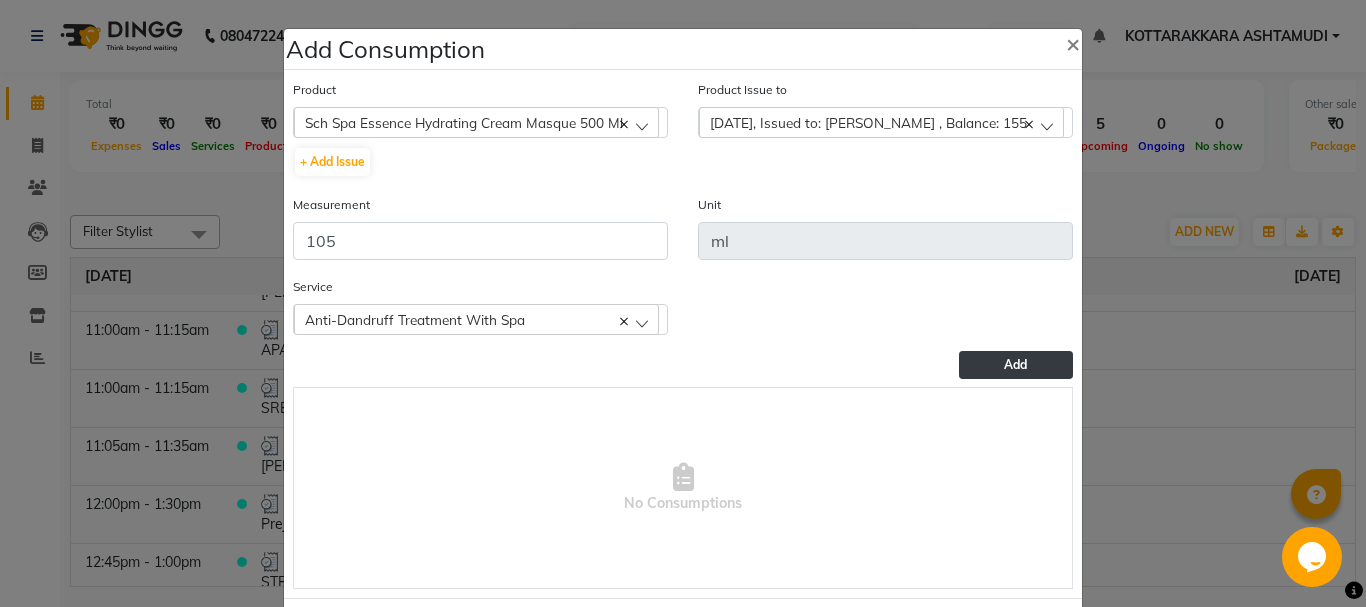 click on "Add" 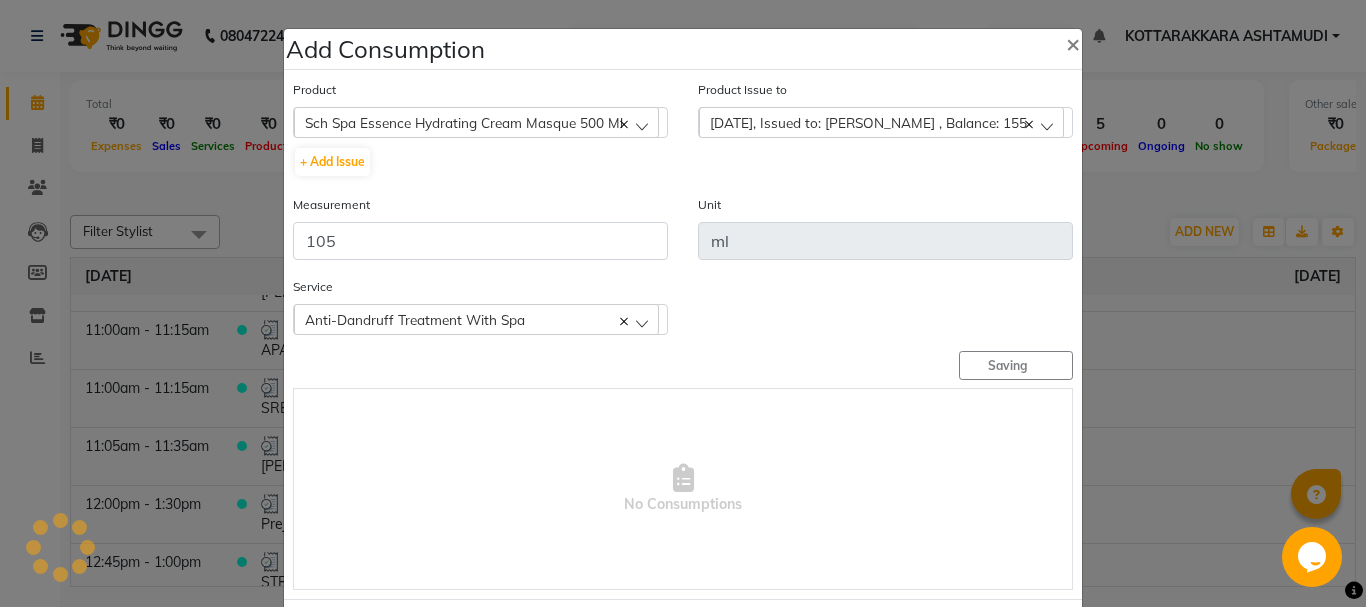 type 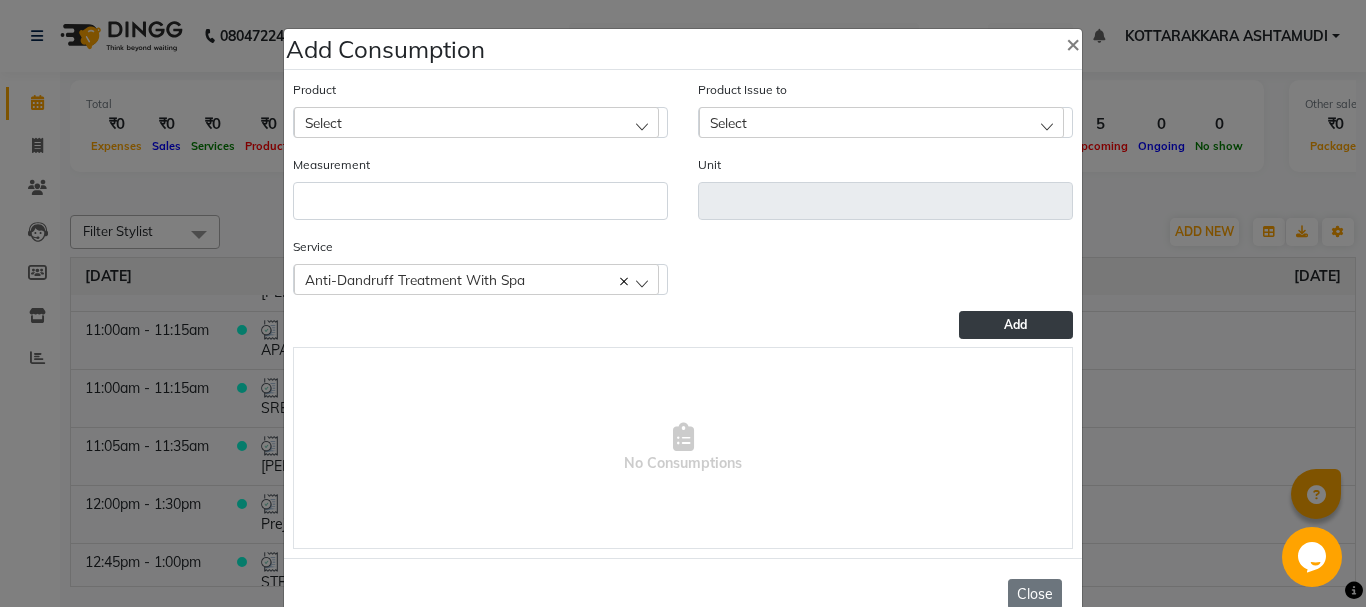 click on "Close" 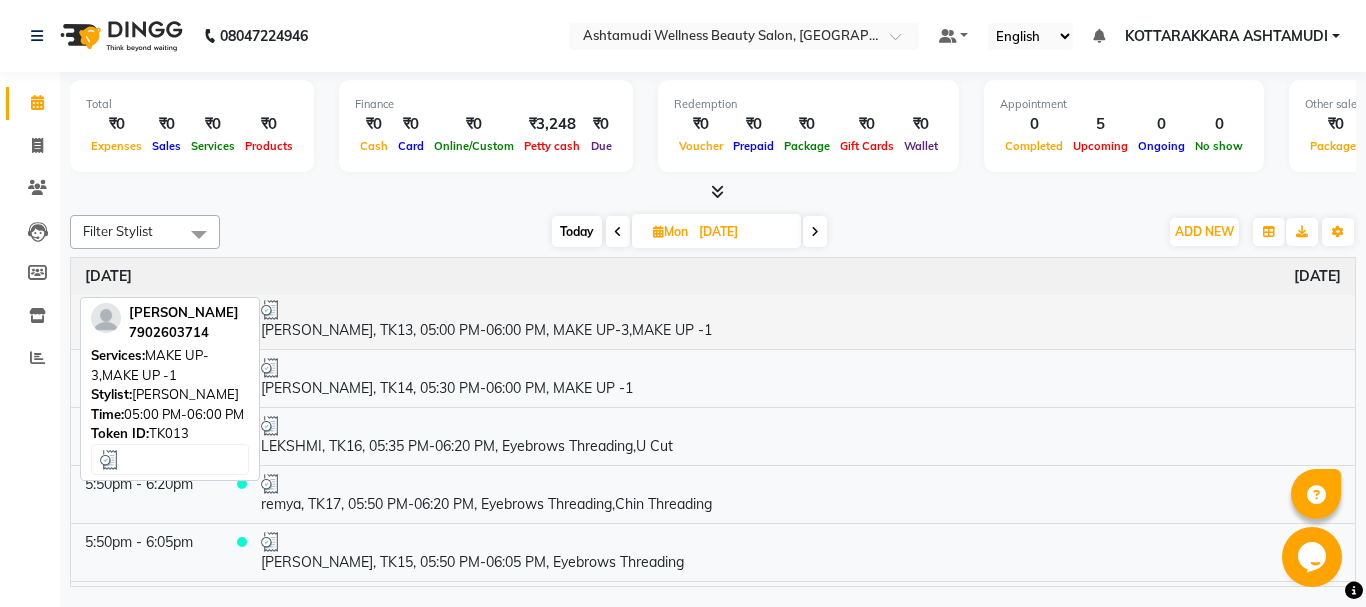 scroll, scrollTop: 753, scrollLeft: 0, axis: vertical 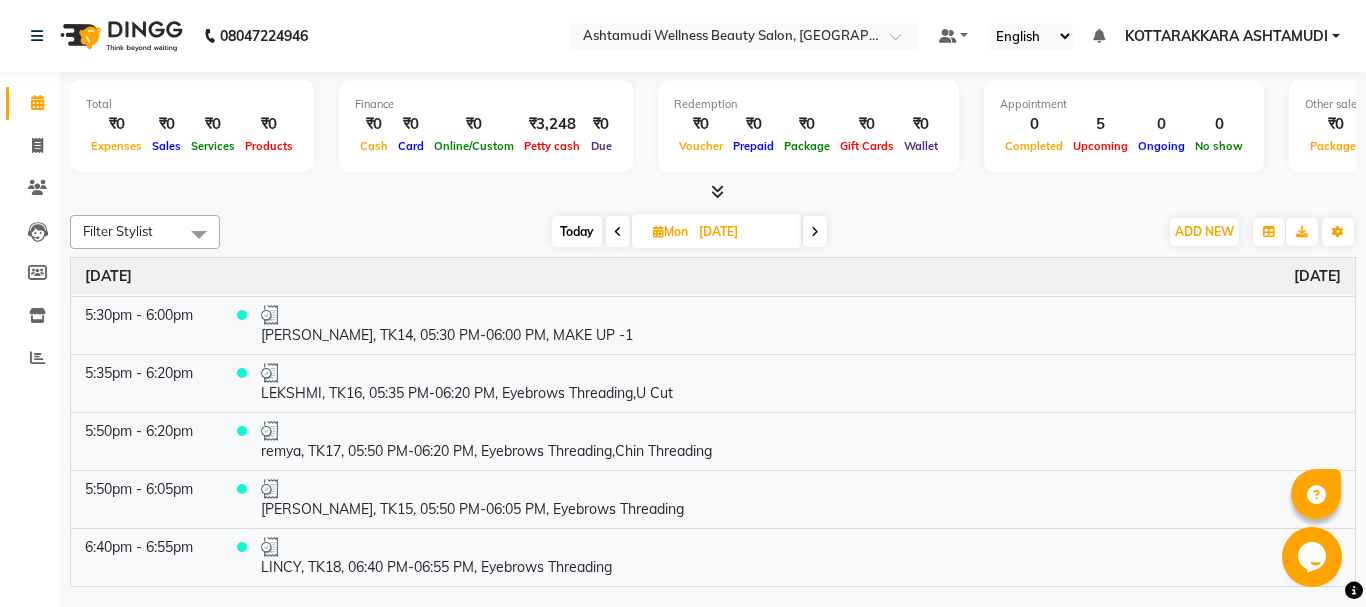 click at bounding box center [658, 231] 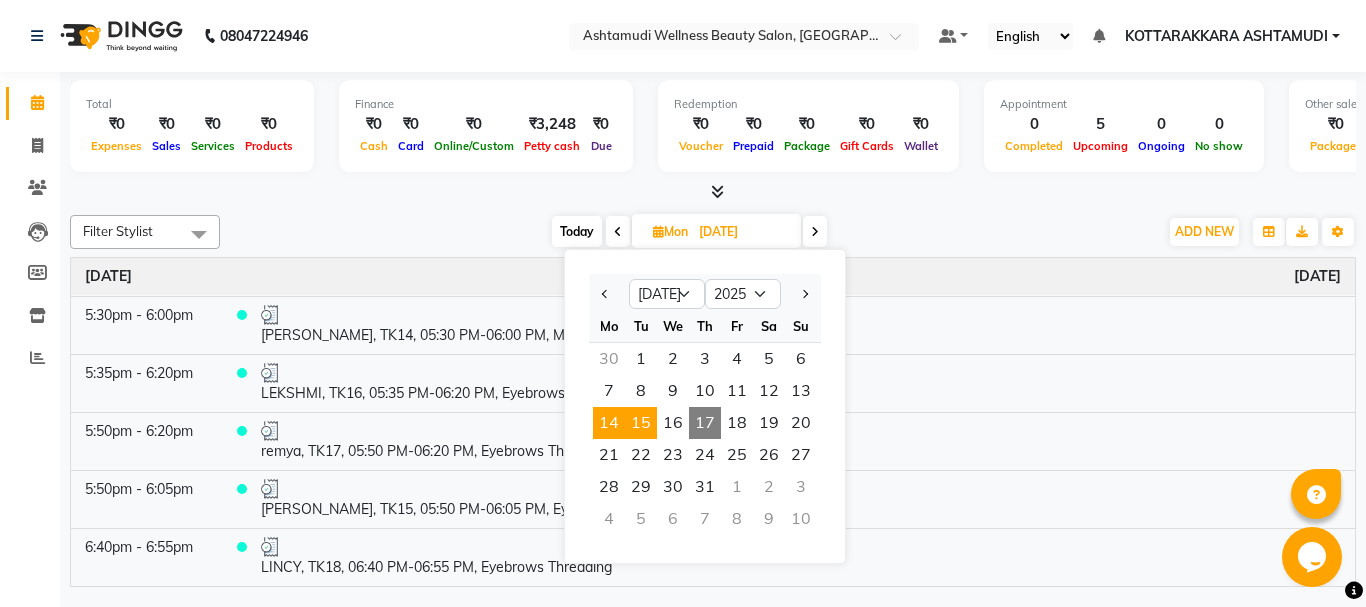 click on "15" at bounding box center [641, 423] 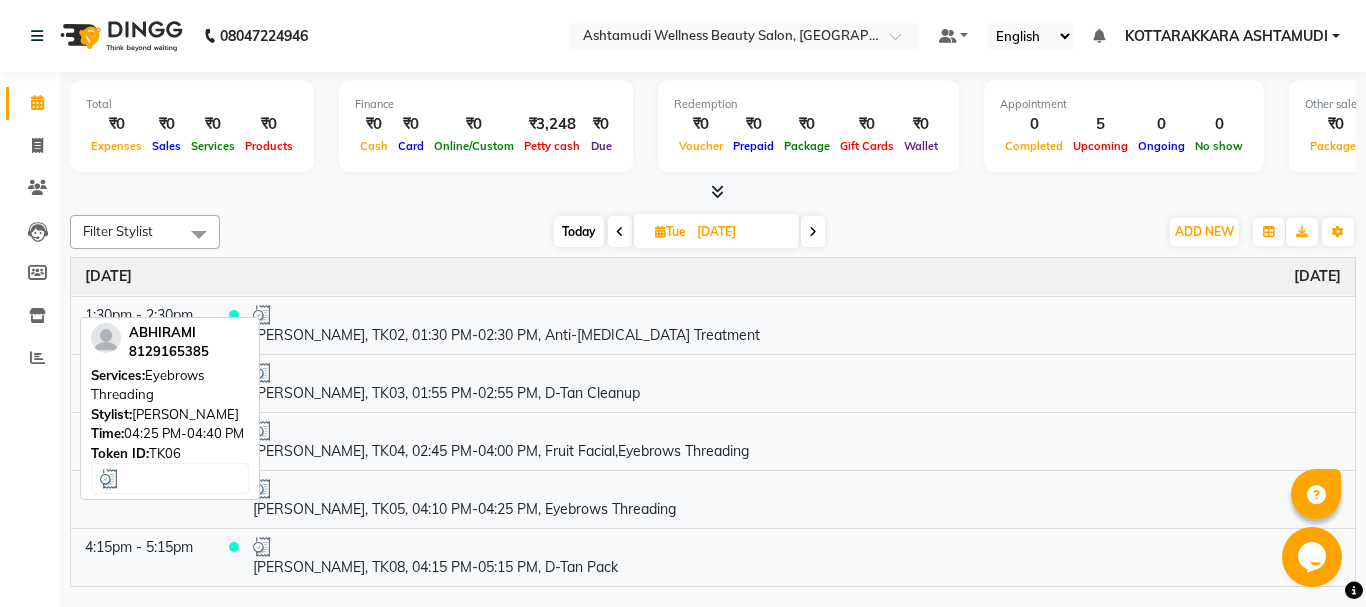 scroll, scrollTop: 0, scrollLeft: 0, axis: both 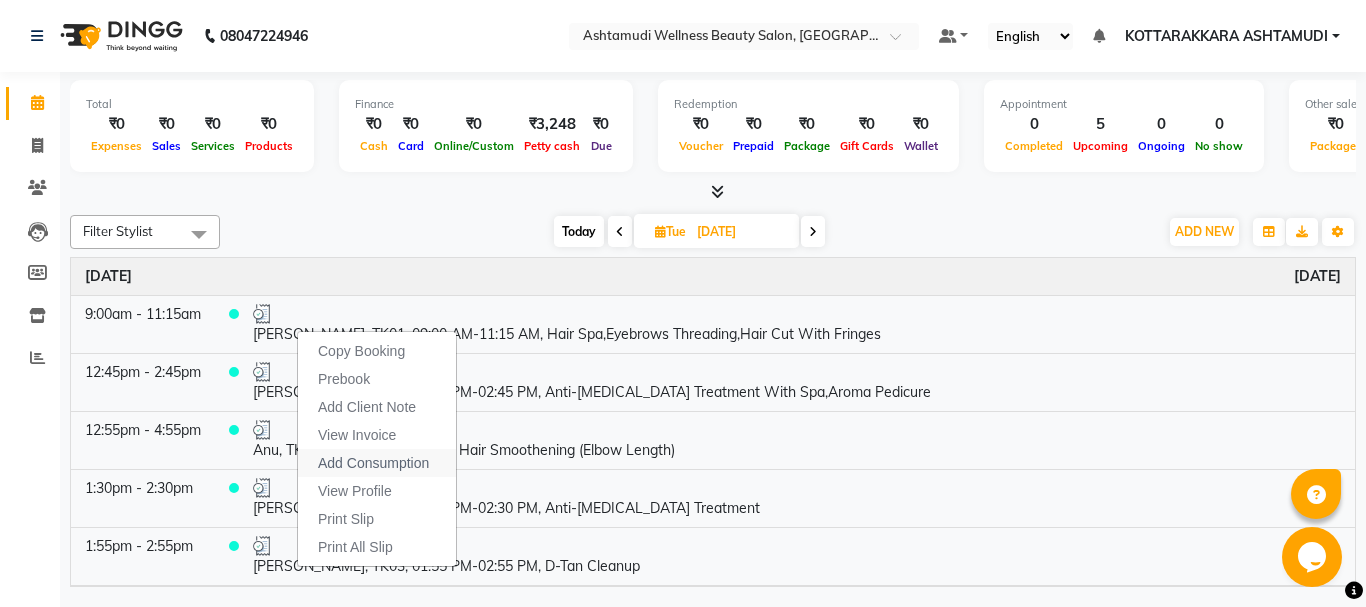 click on "Add Consumption" at bounding box center [373, 463] 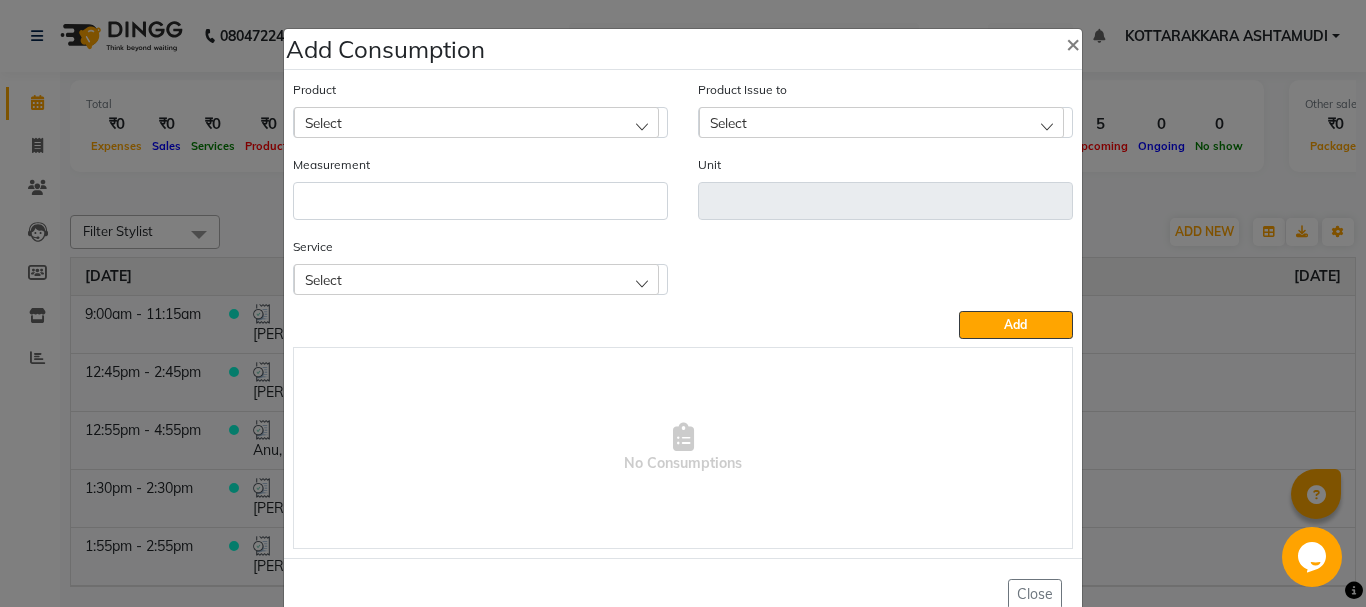 drag, startPoint x: 348, startPoint y: 119, endPoint x: 352, endPoint y: 131, distance: 12.649111 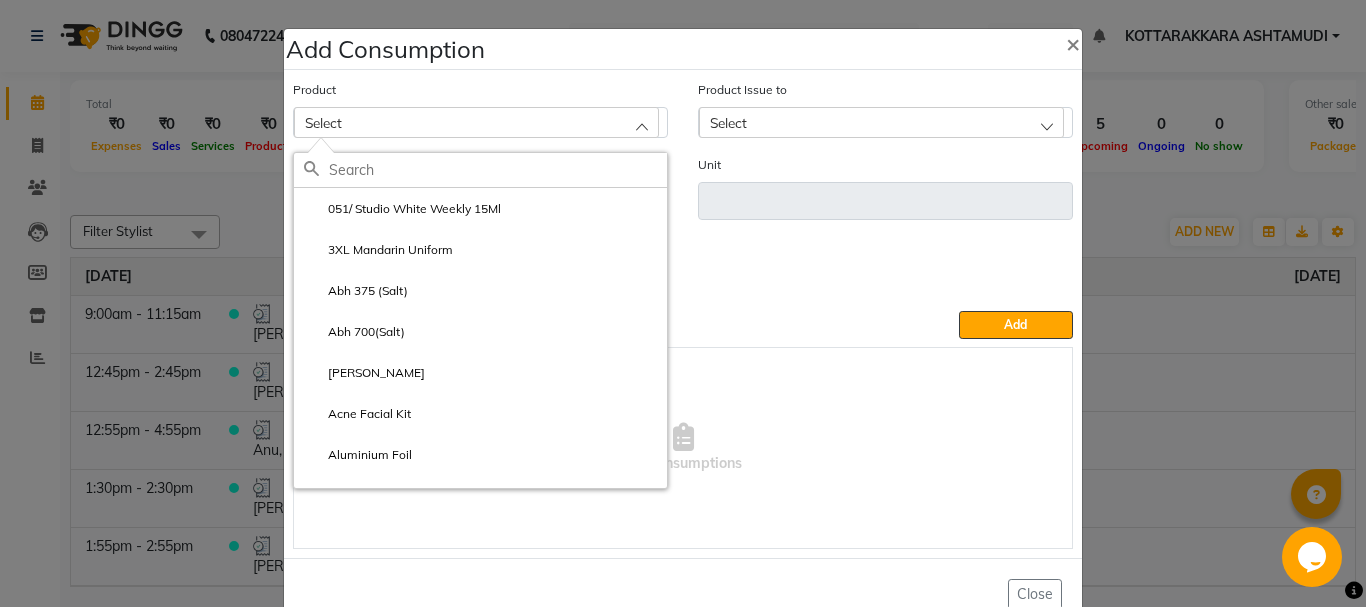click 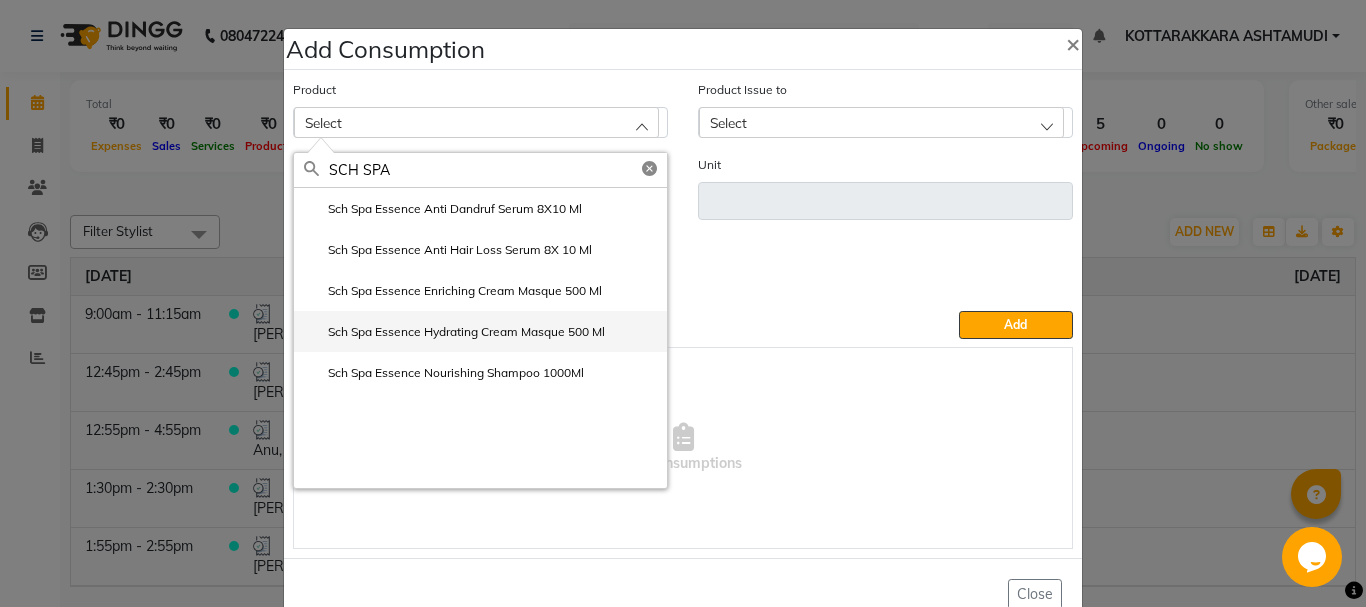 type on "SCH SPA" 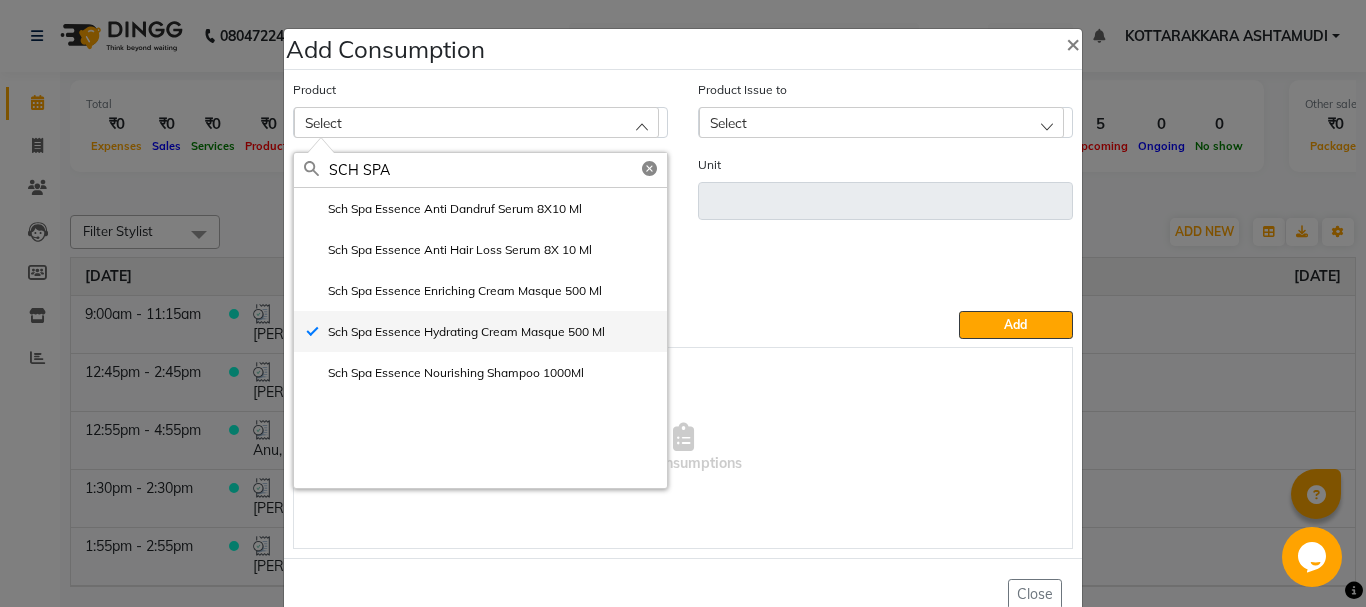 type on "ml" 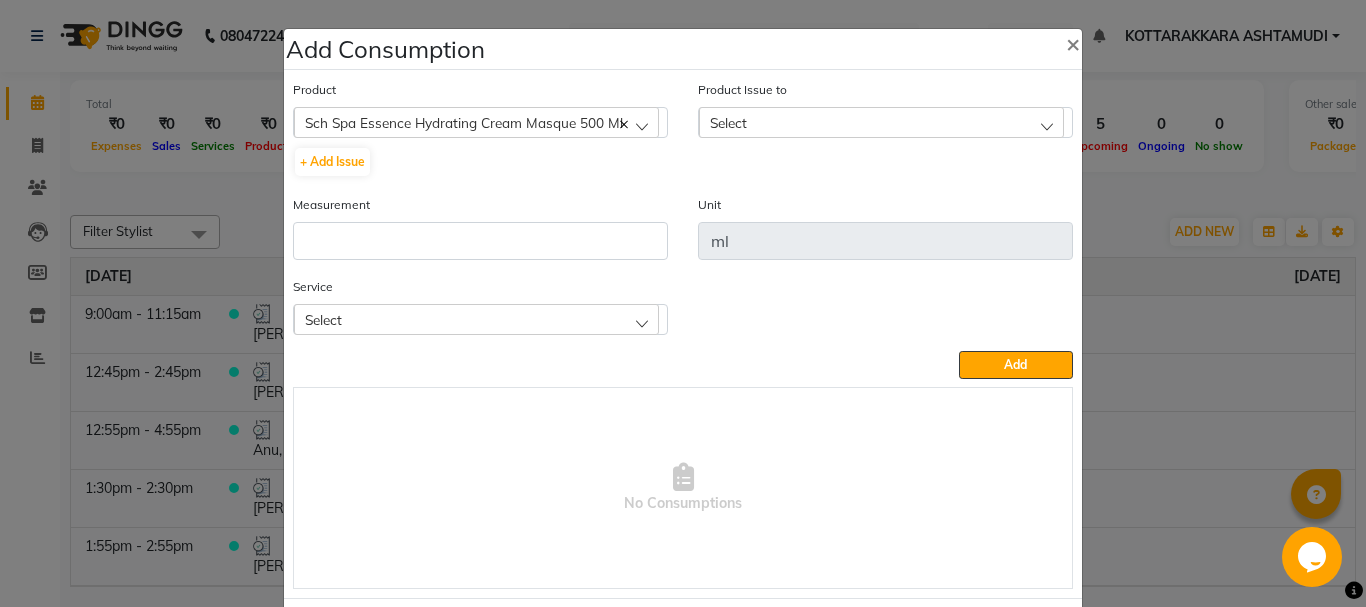 click on "Select" 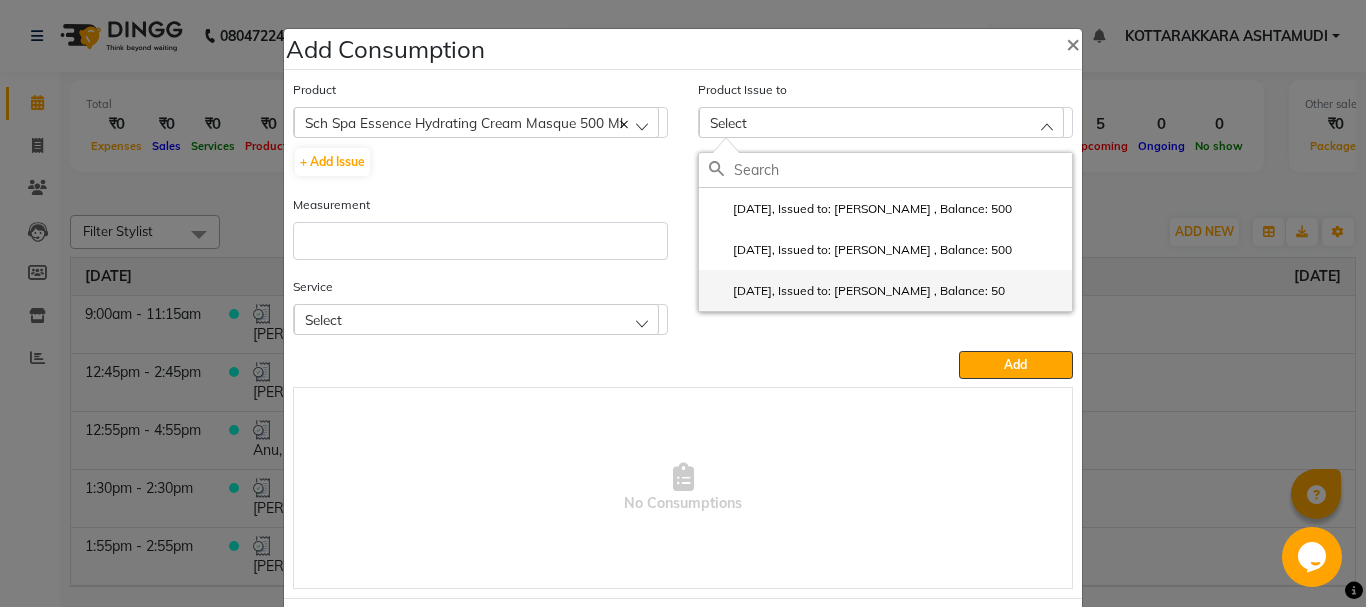click on "[DATE], Issued to: [PERSON_NAME] 	, Balance: 50" 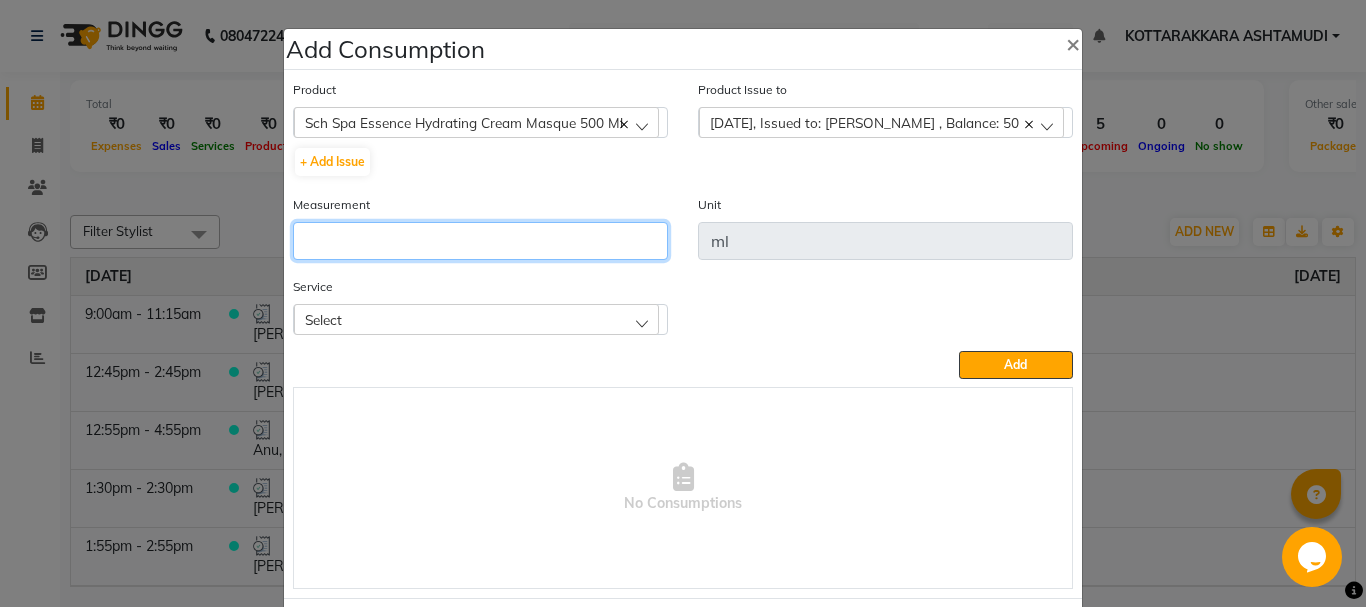 click 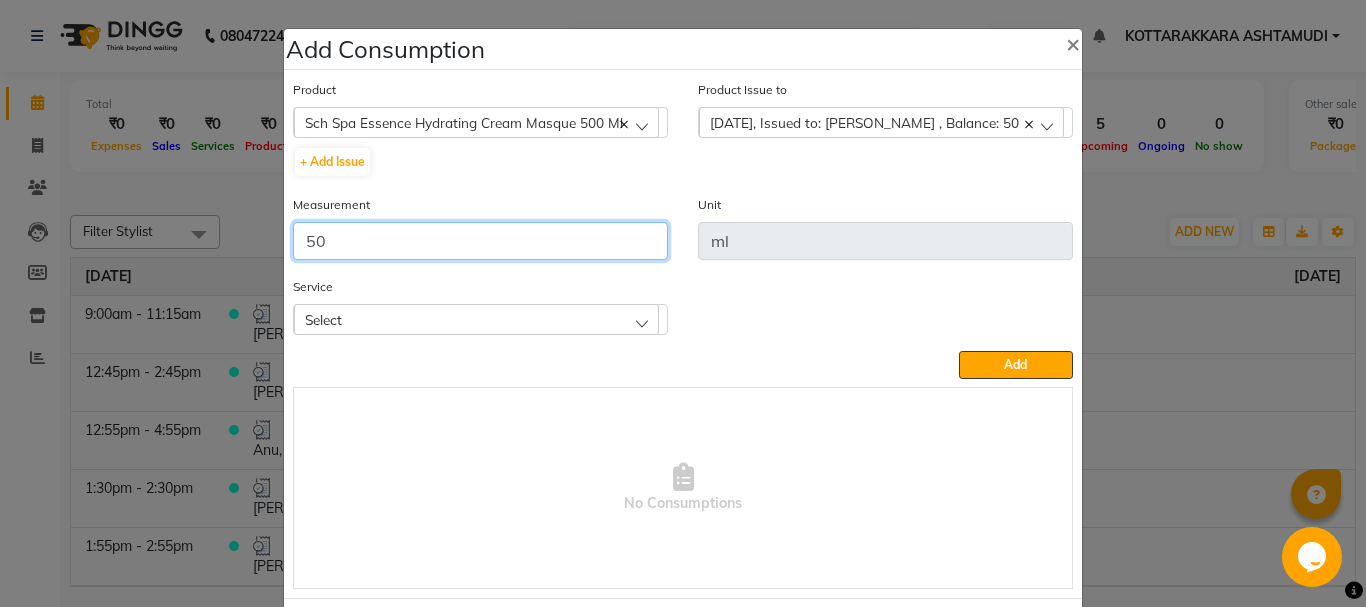 type on "50" 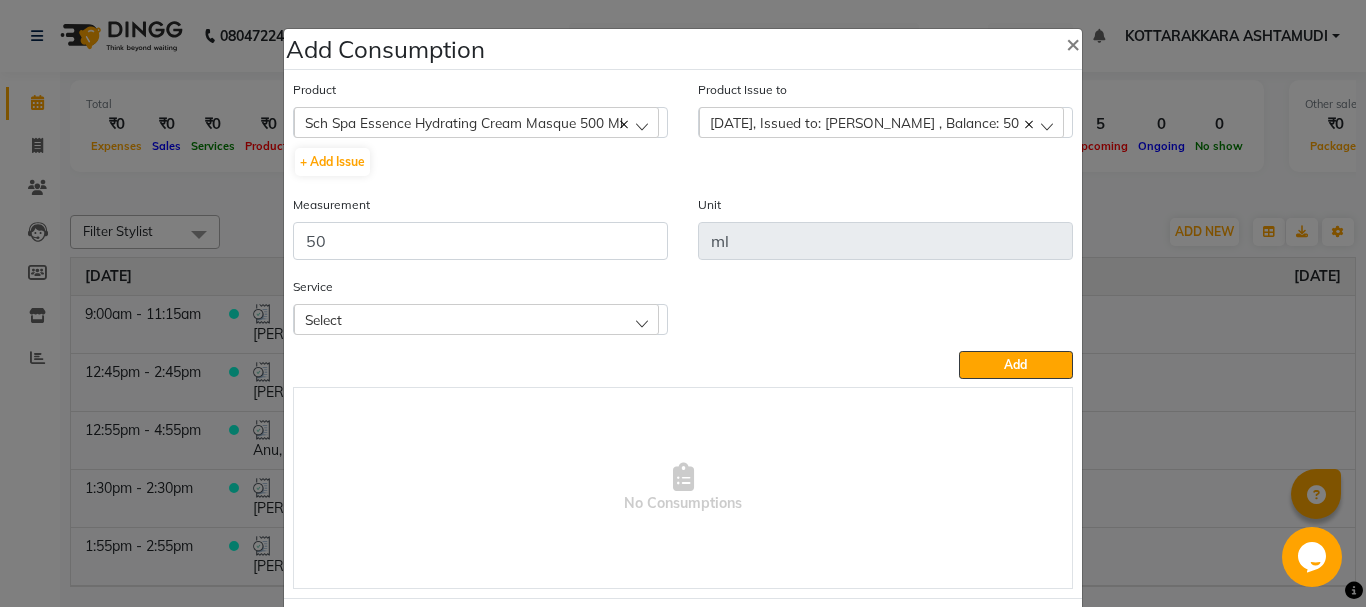 click on "Select" 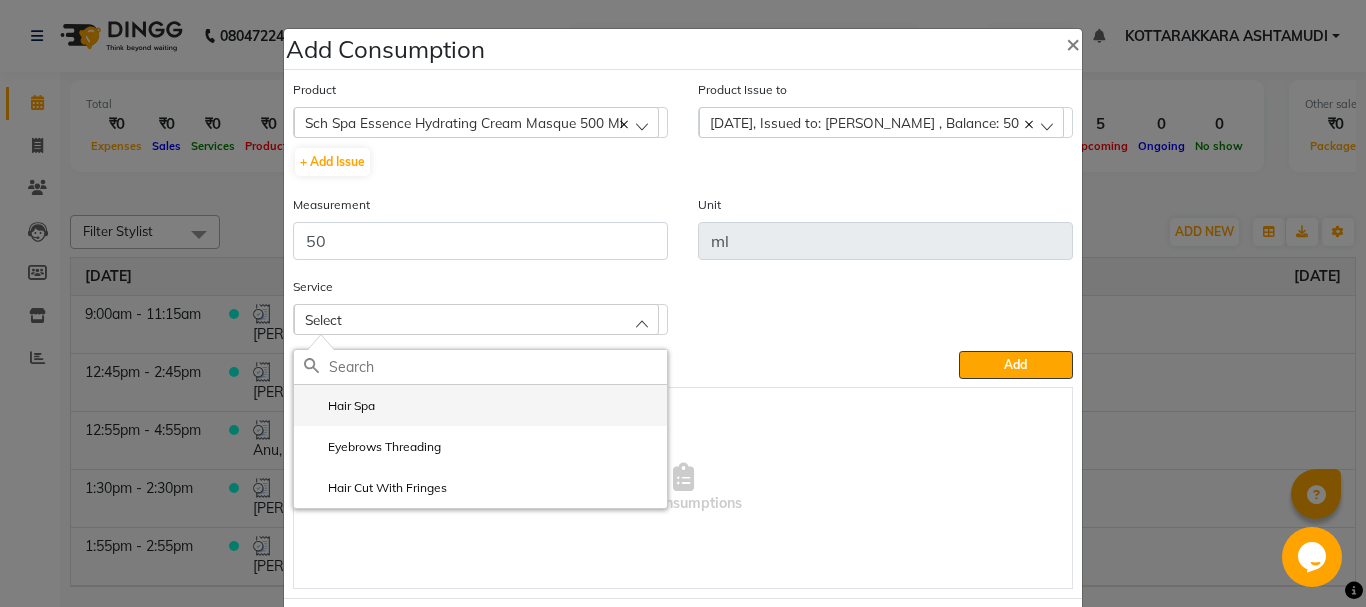 click on "Hair Spa" 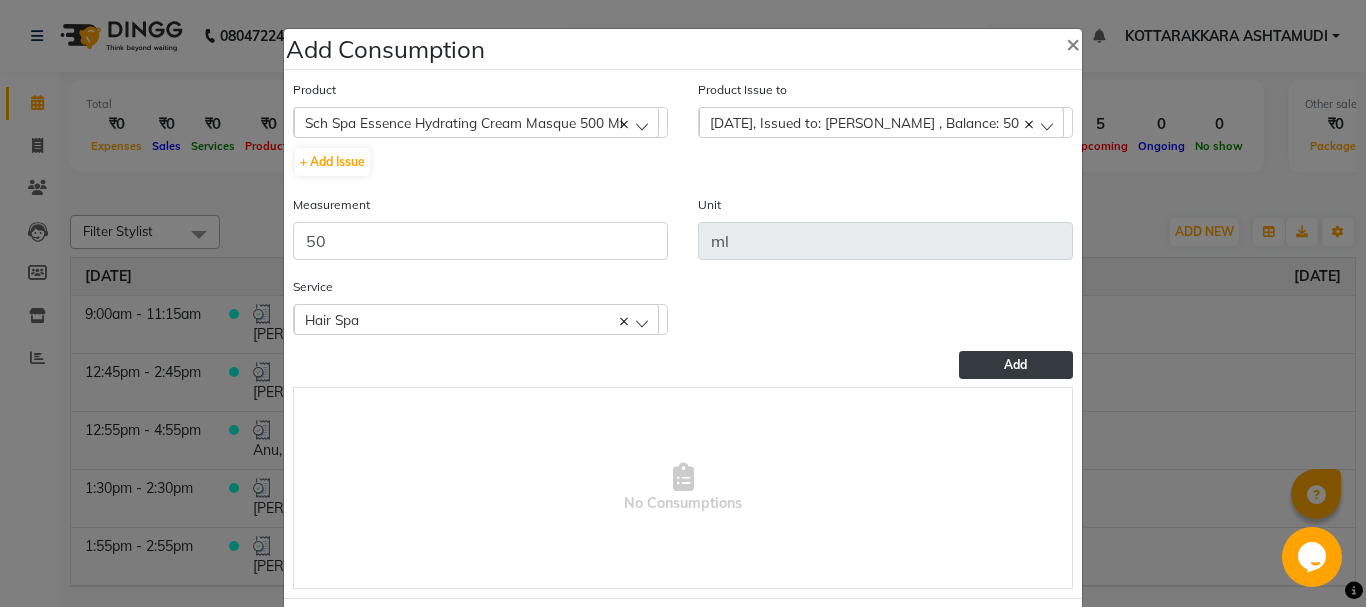 click on "Add" 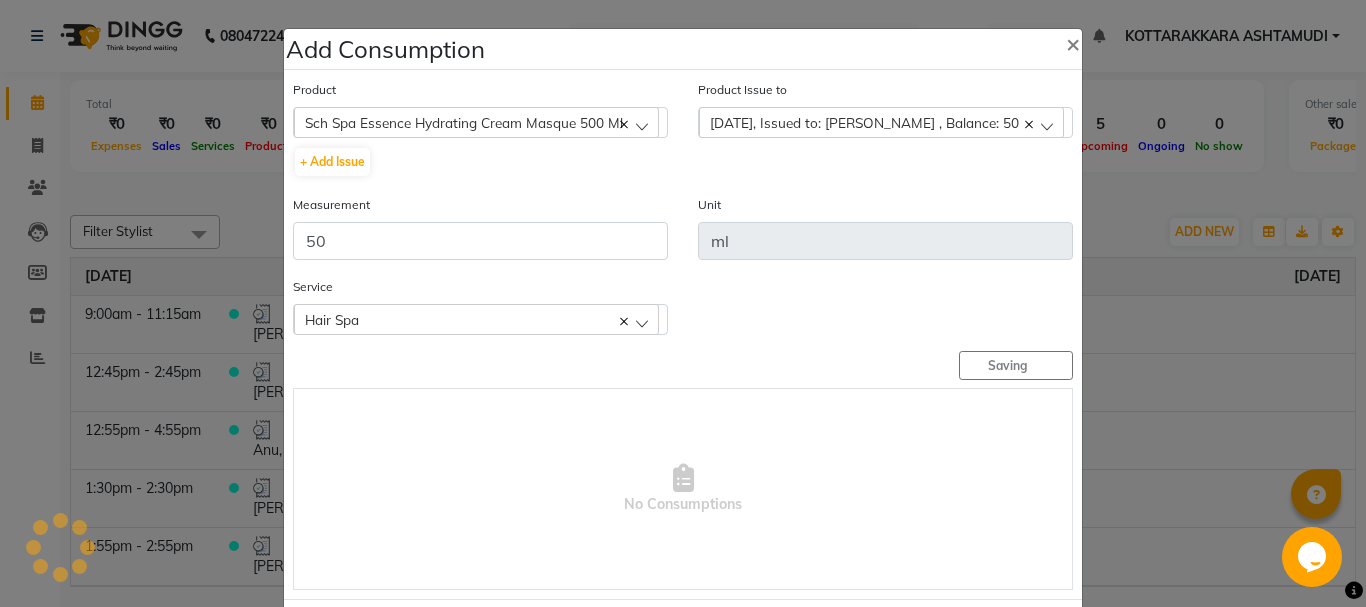 type 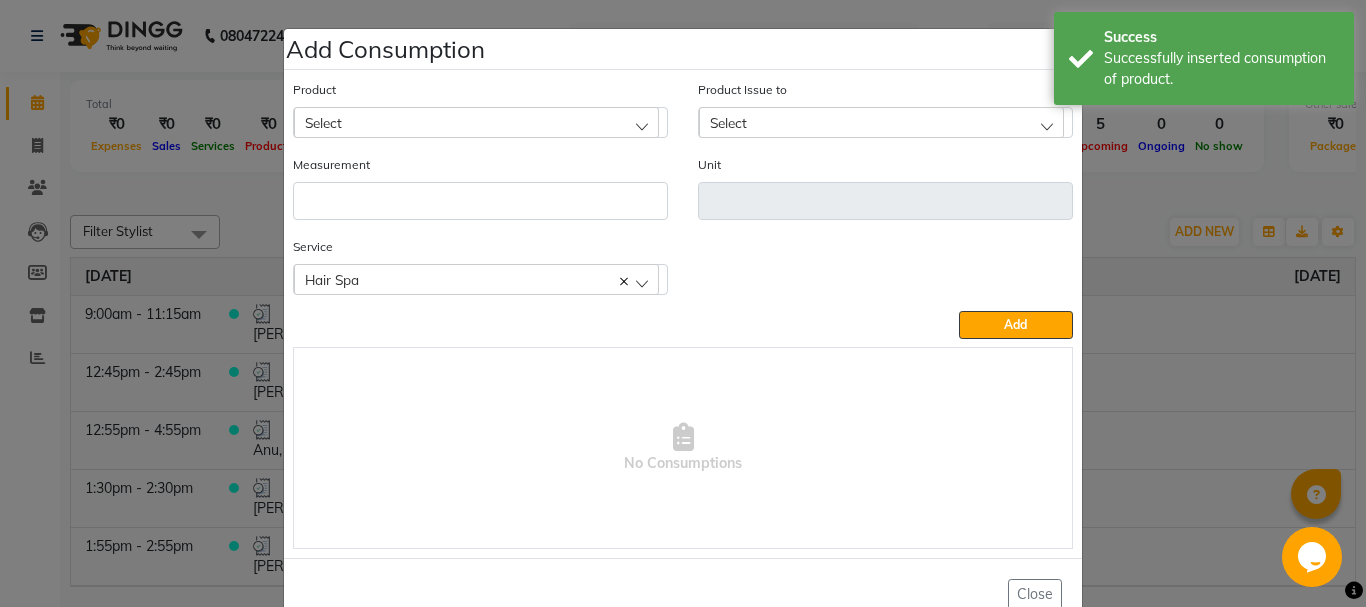 click on "Select" 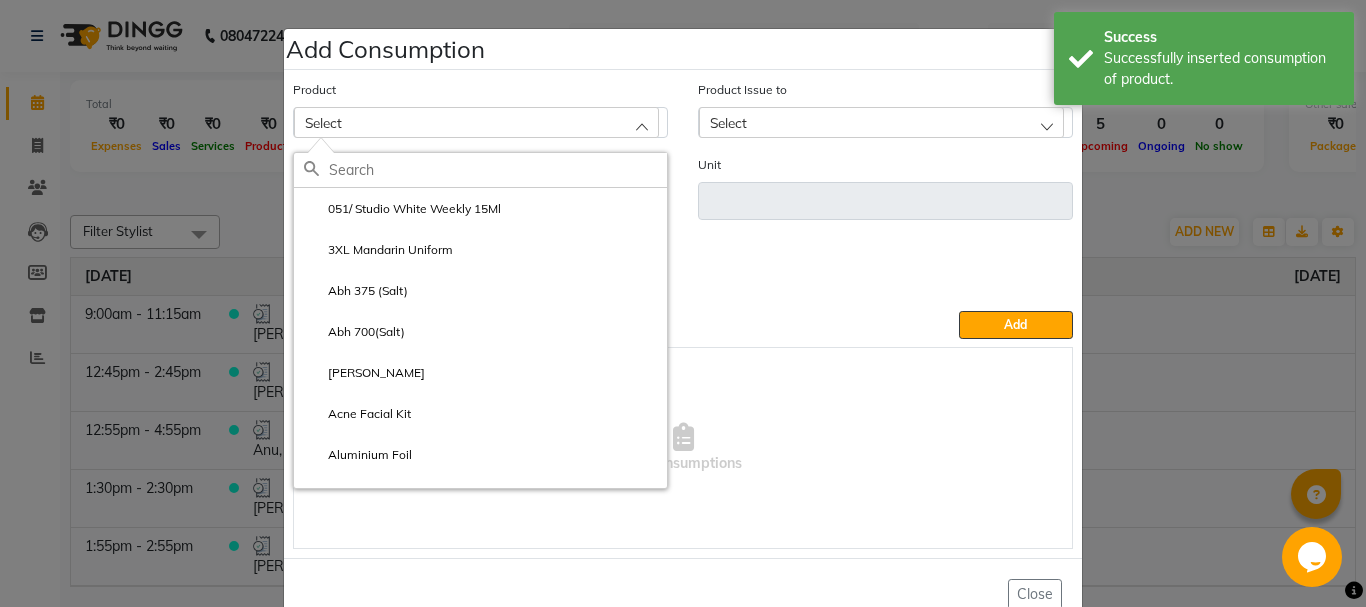 click 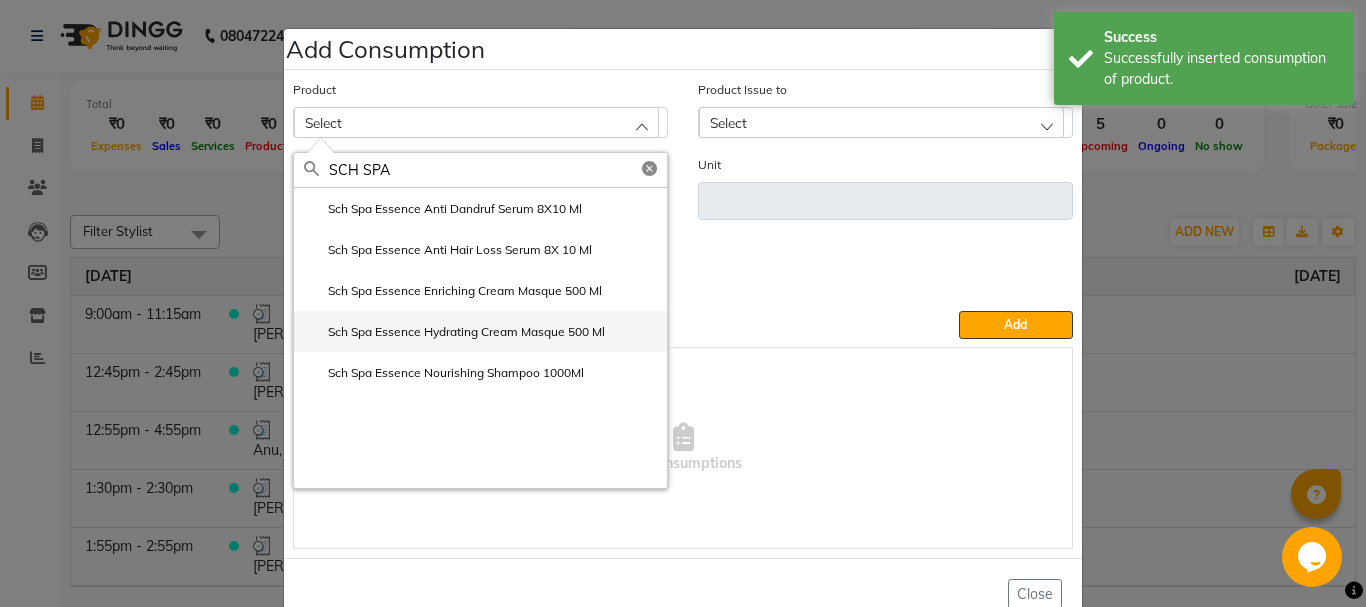 type on "SCH SPA" 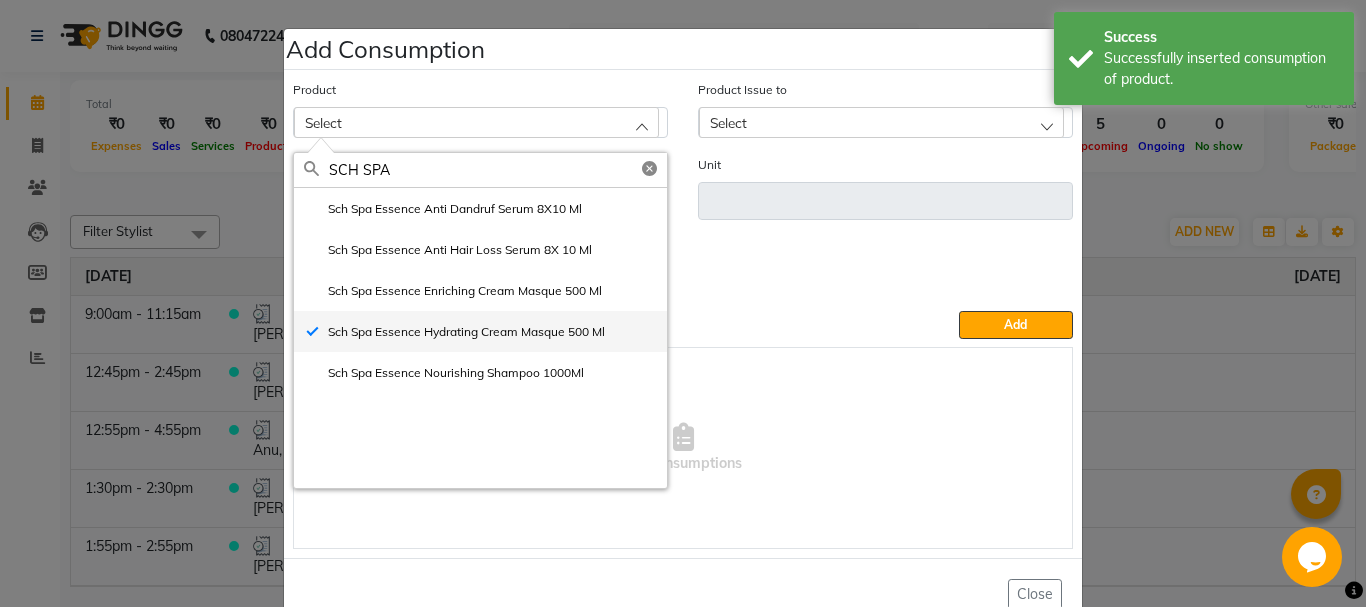 type on "ml" 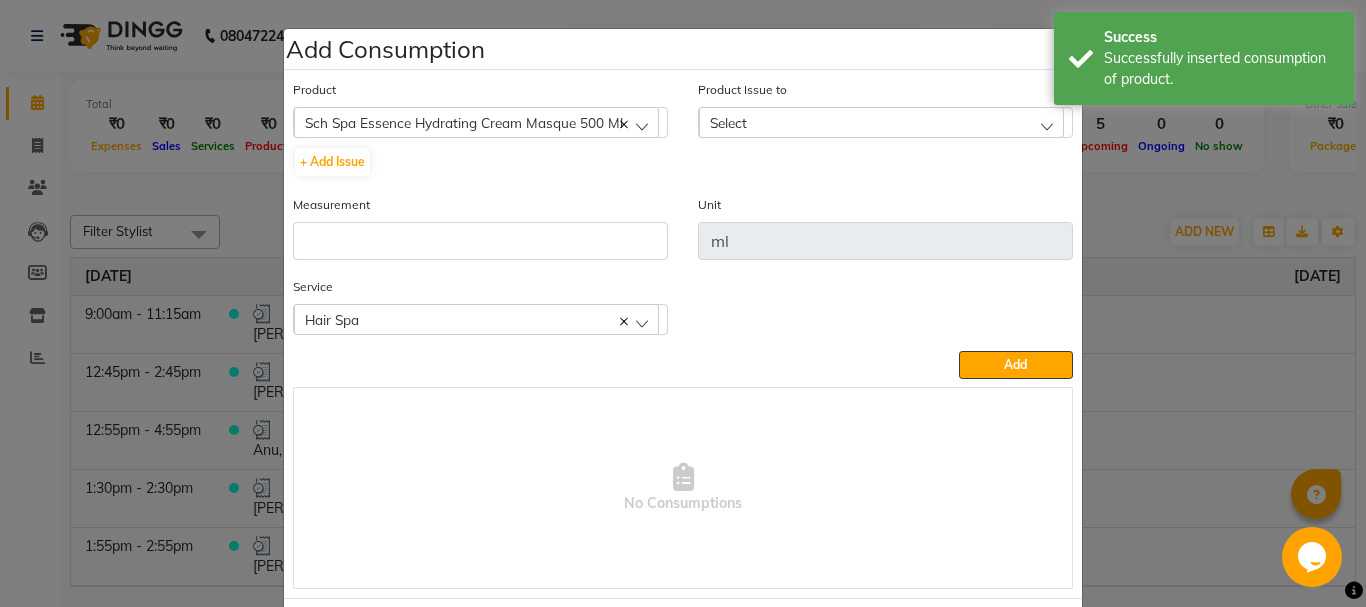 click on "Select" 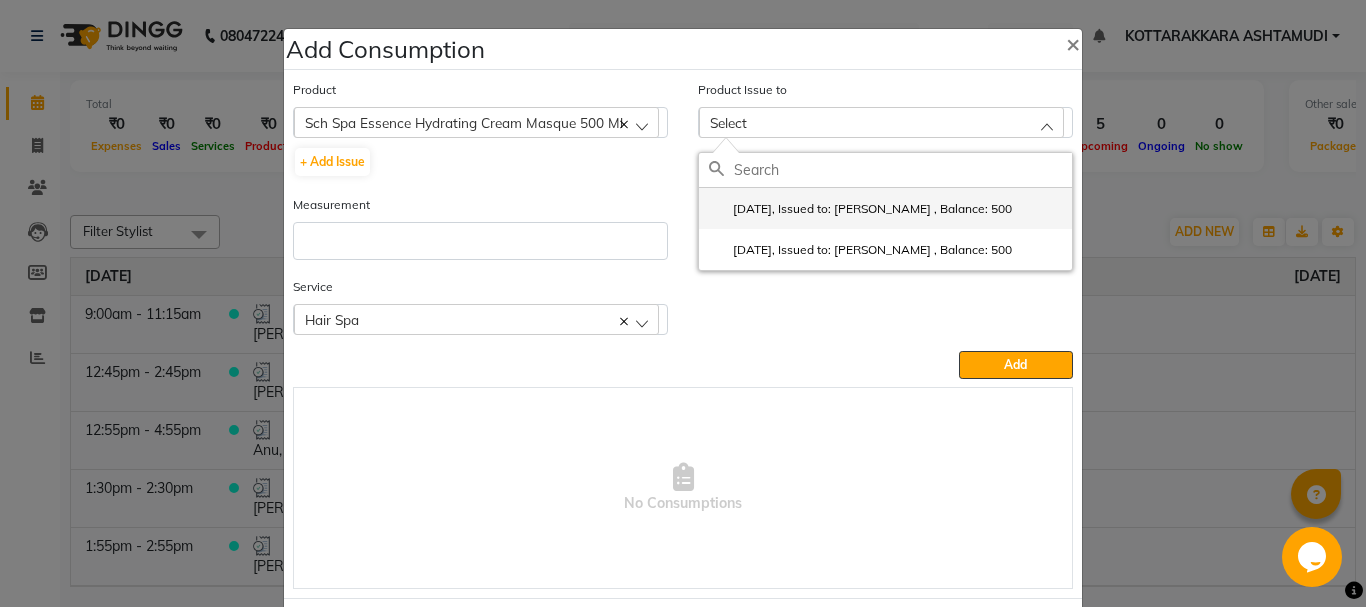 click on "[DATE], Issued to: [PERSON_NAME] 	, Balance: 500" 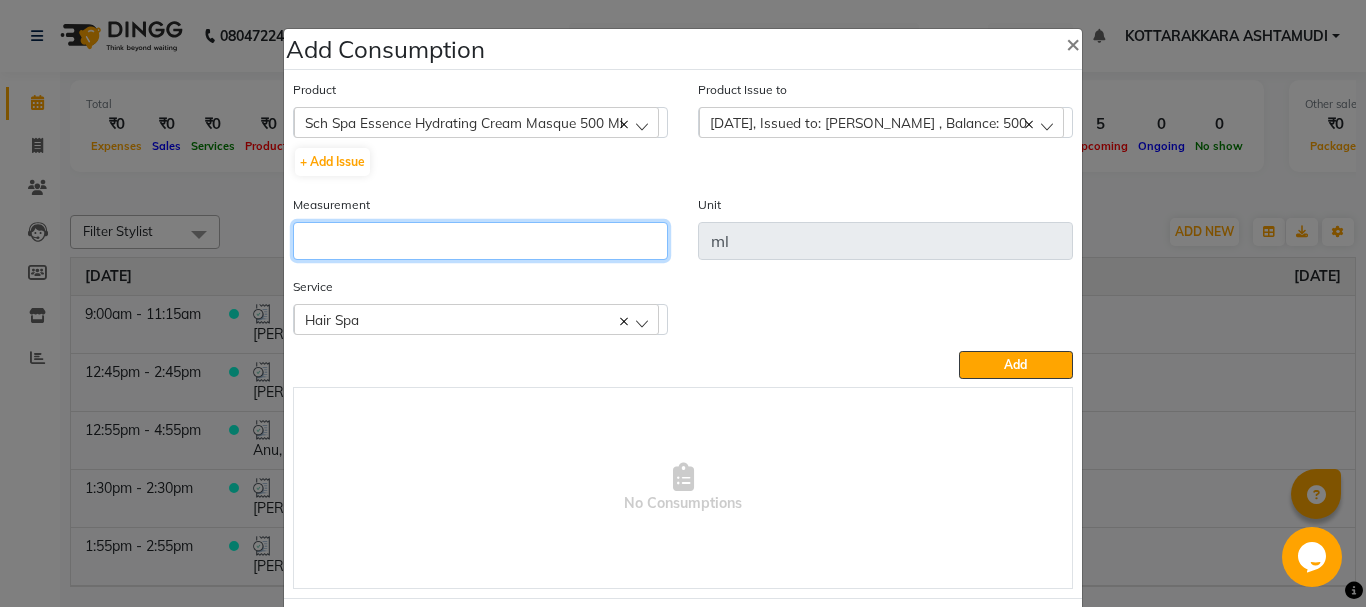 click 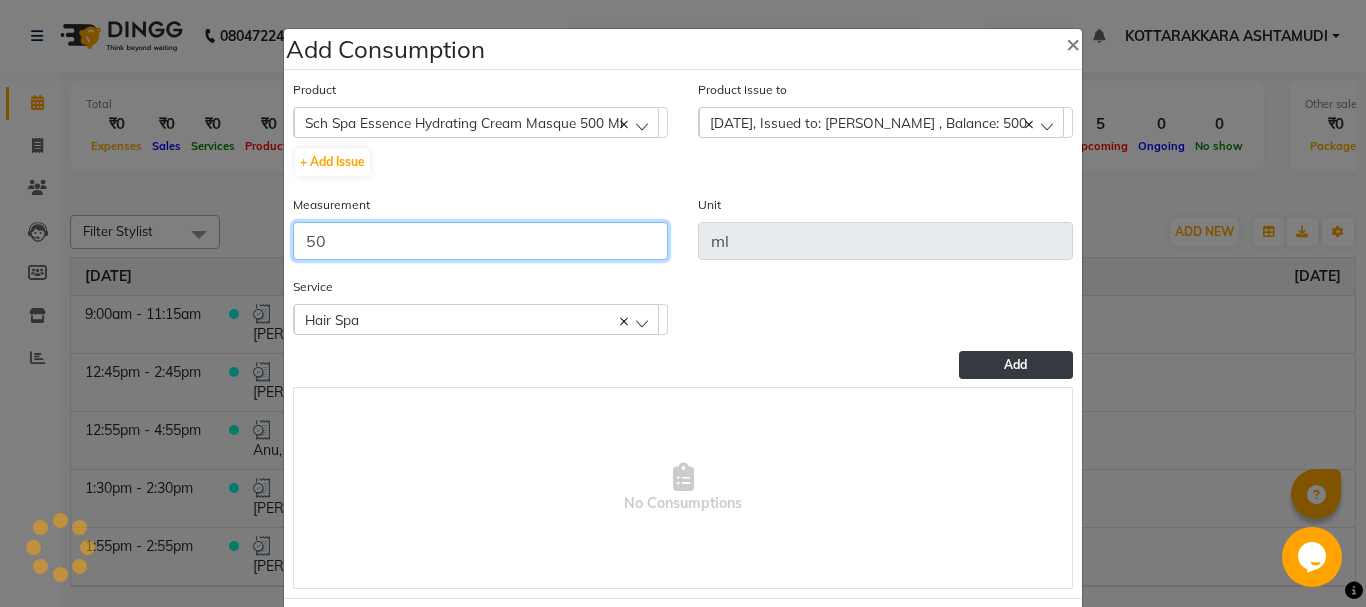 type on "50" 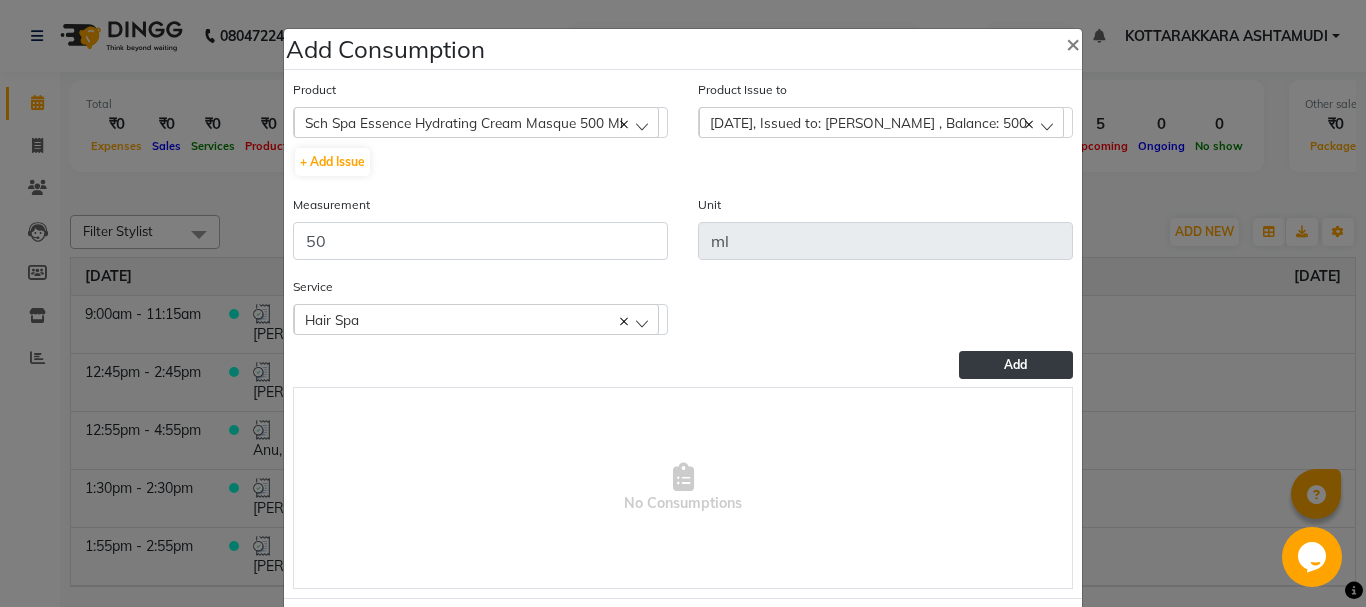 click on "Add" 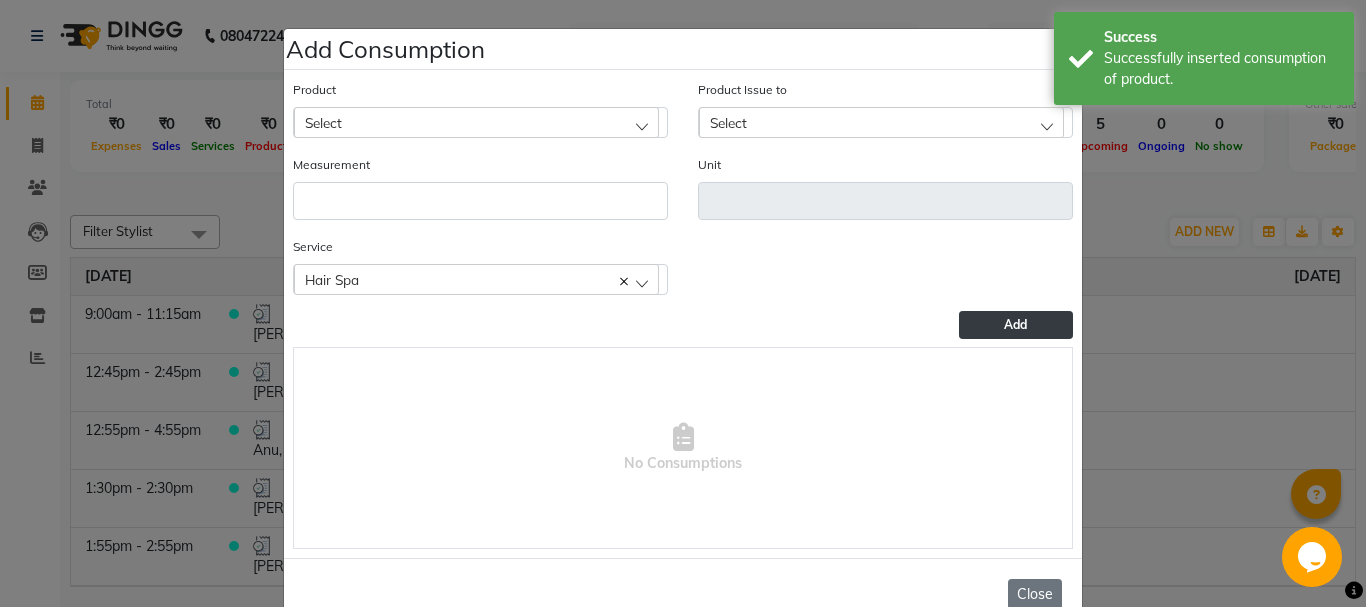 click on "Close" 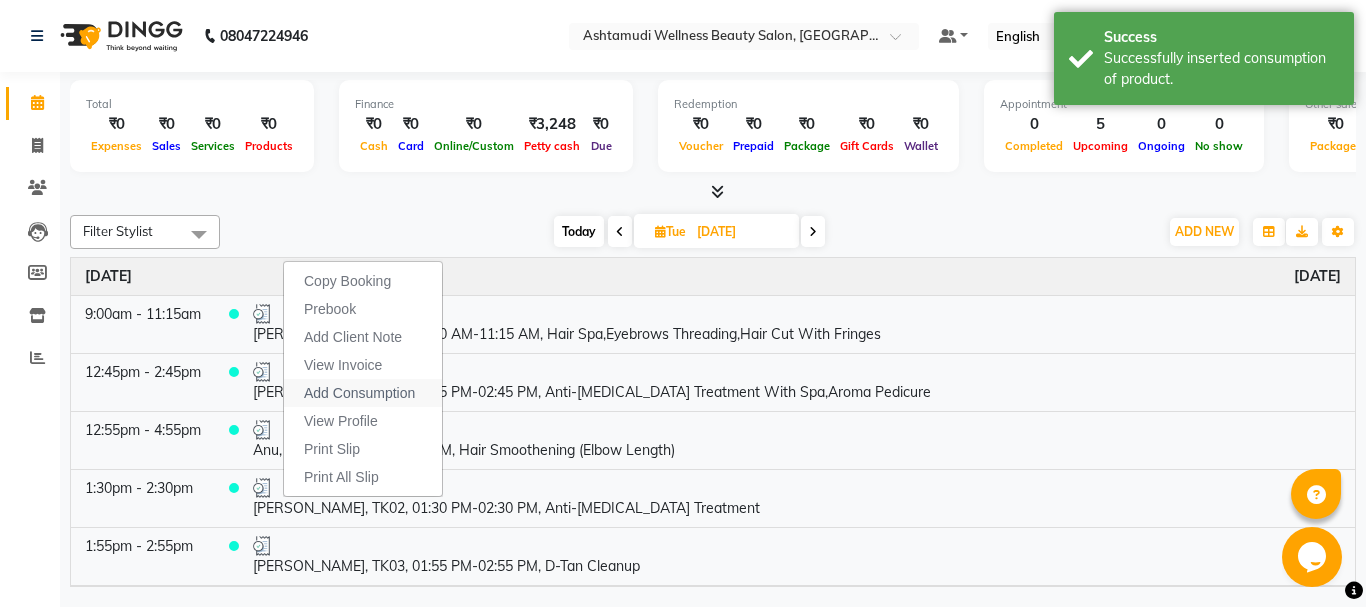 click on "Add Consumption" at bounding box center [359, 393] 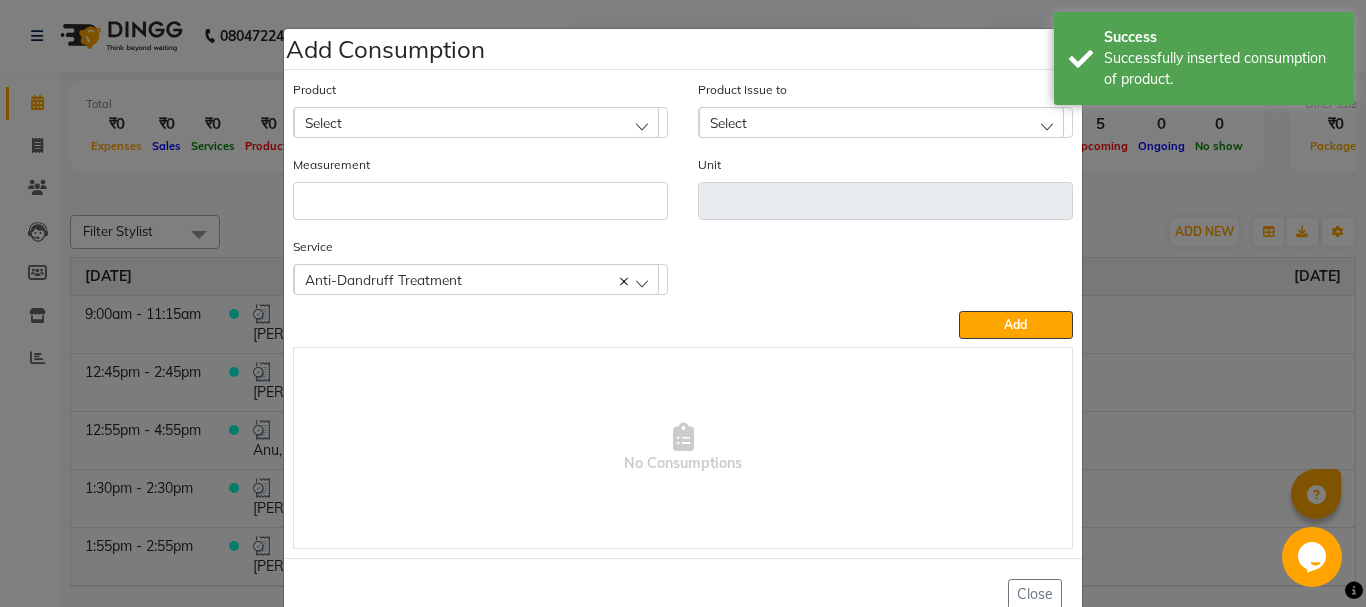 click on "Select" 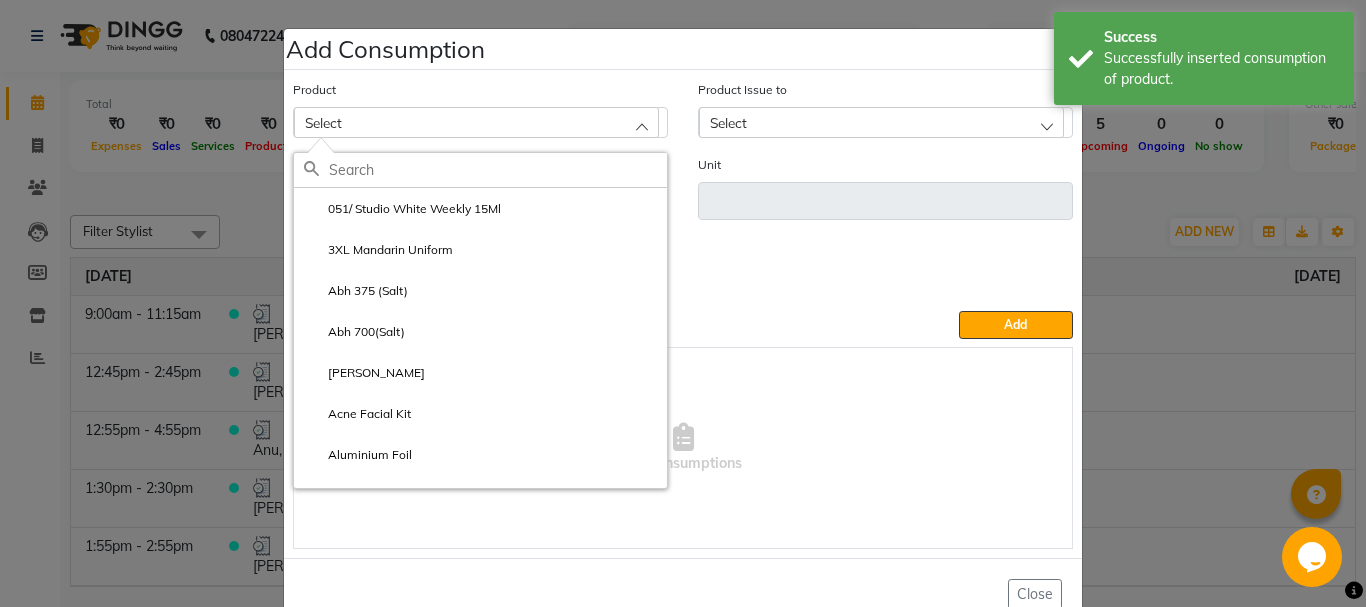 click 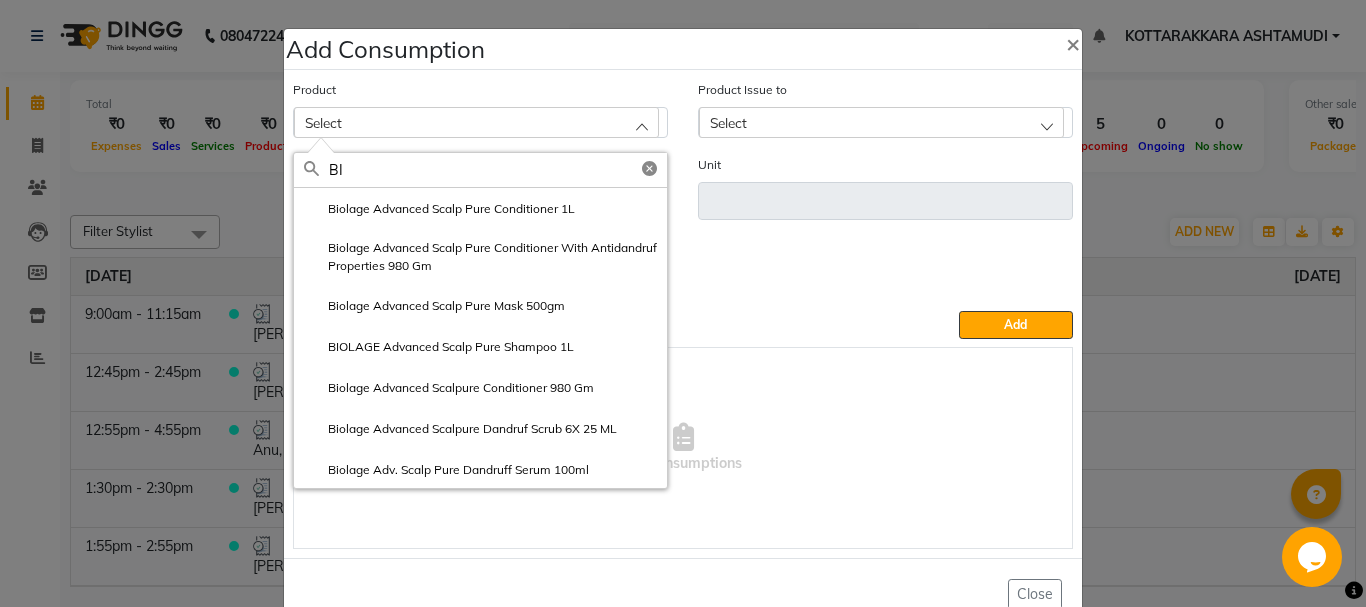 type on "B" 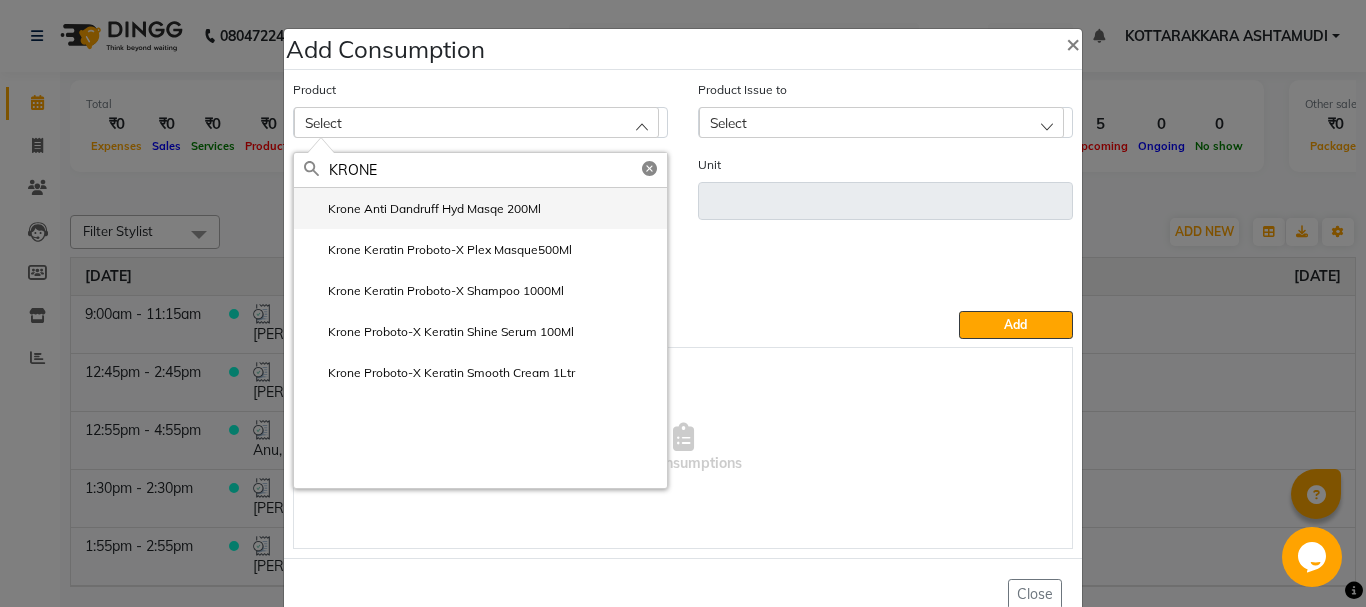 type on "KRONE" 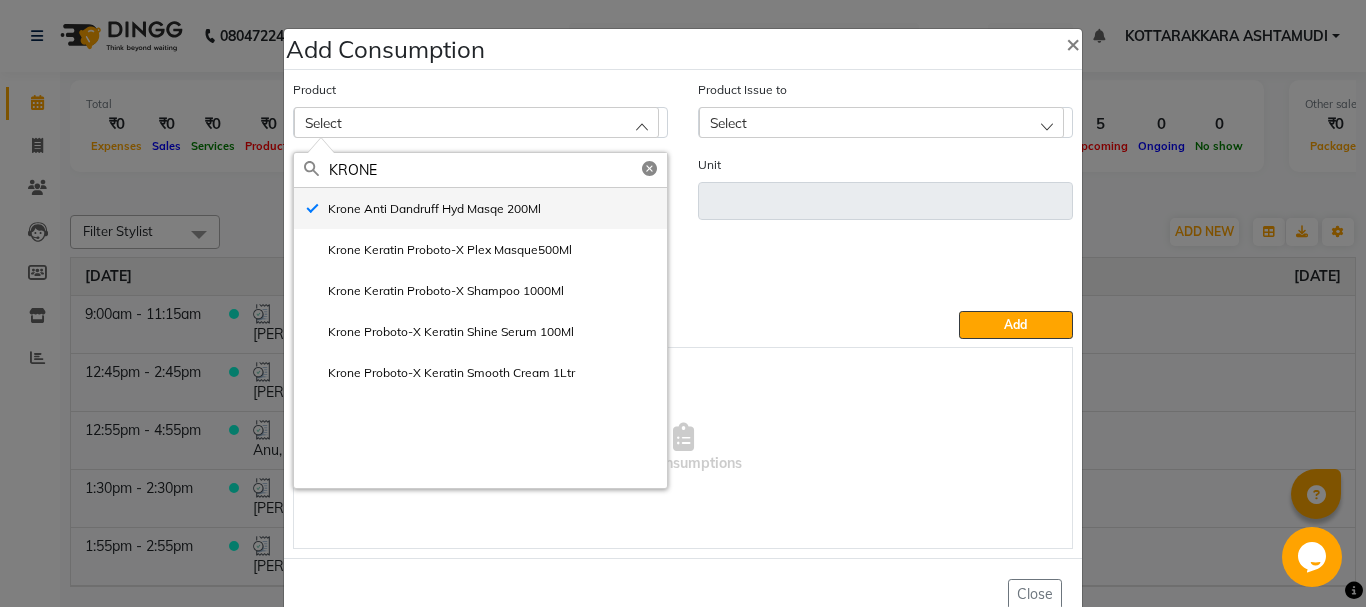 type on "ml" 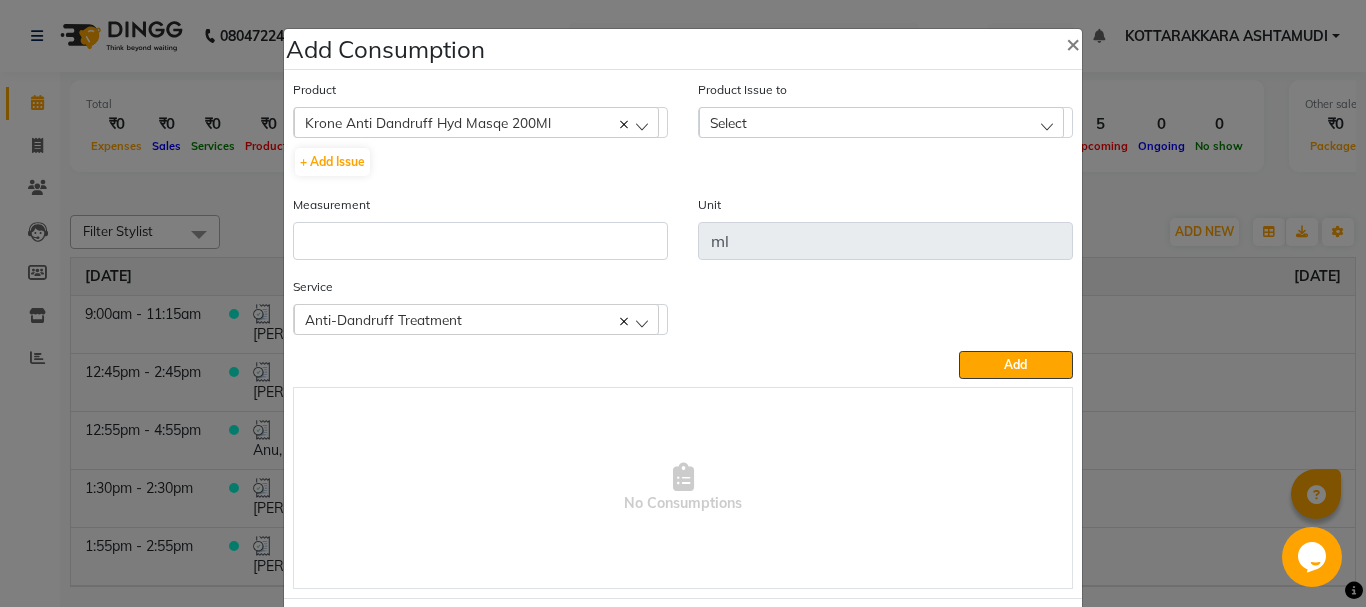 click on "Select" 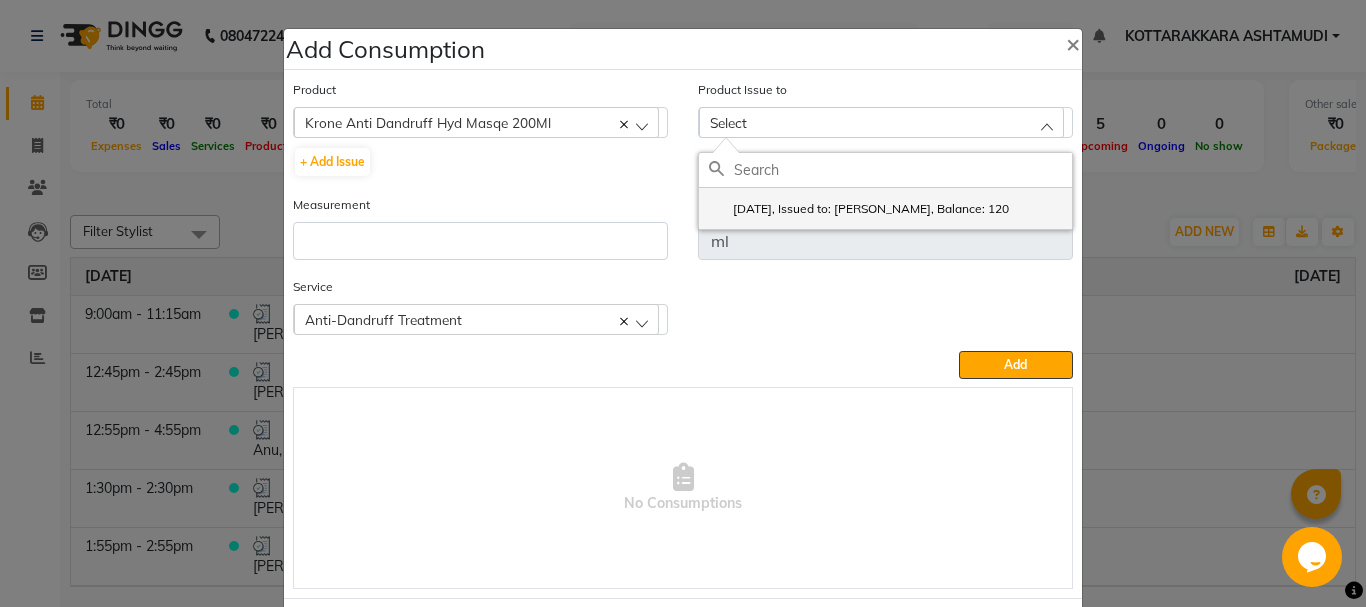 click on "[DATE], Issued to: [PERSON_NAME], Balance: 120" 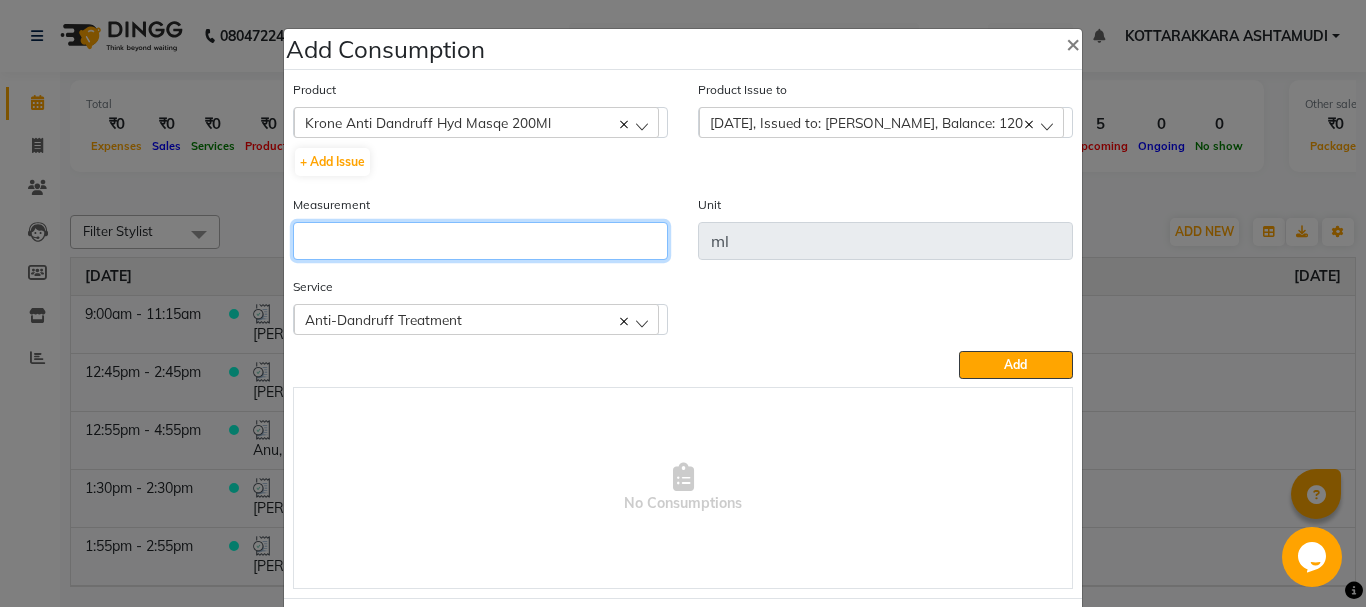 click 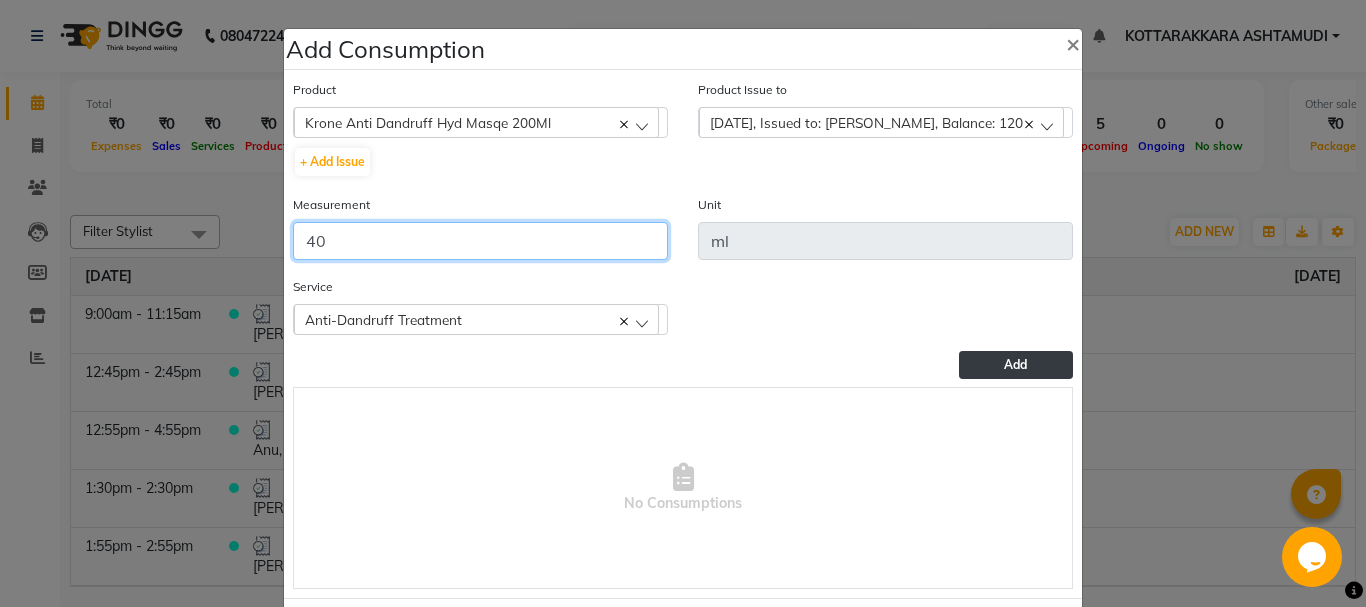 type on "40" 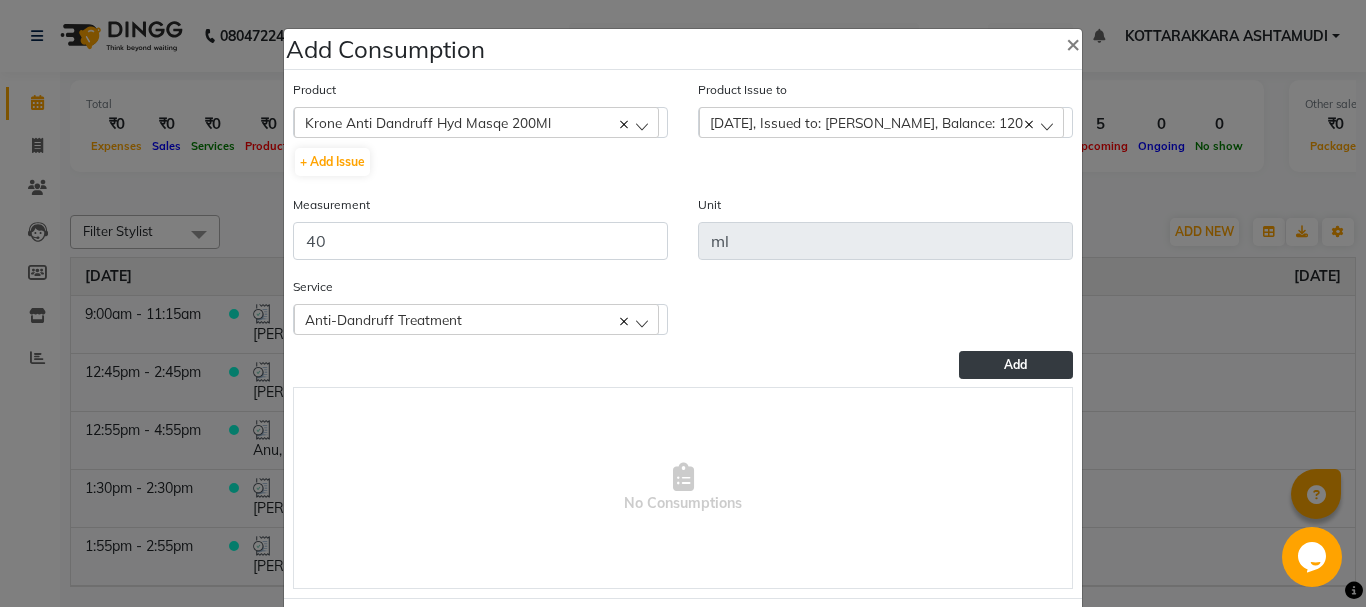 click on "Add" 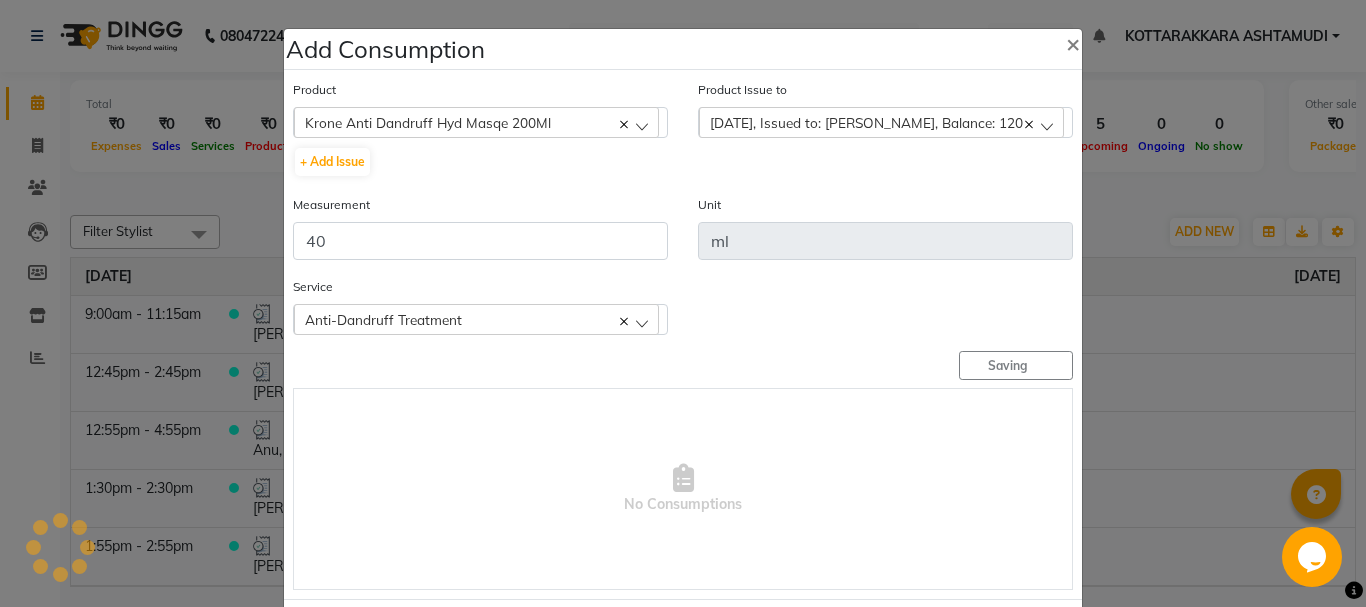 type 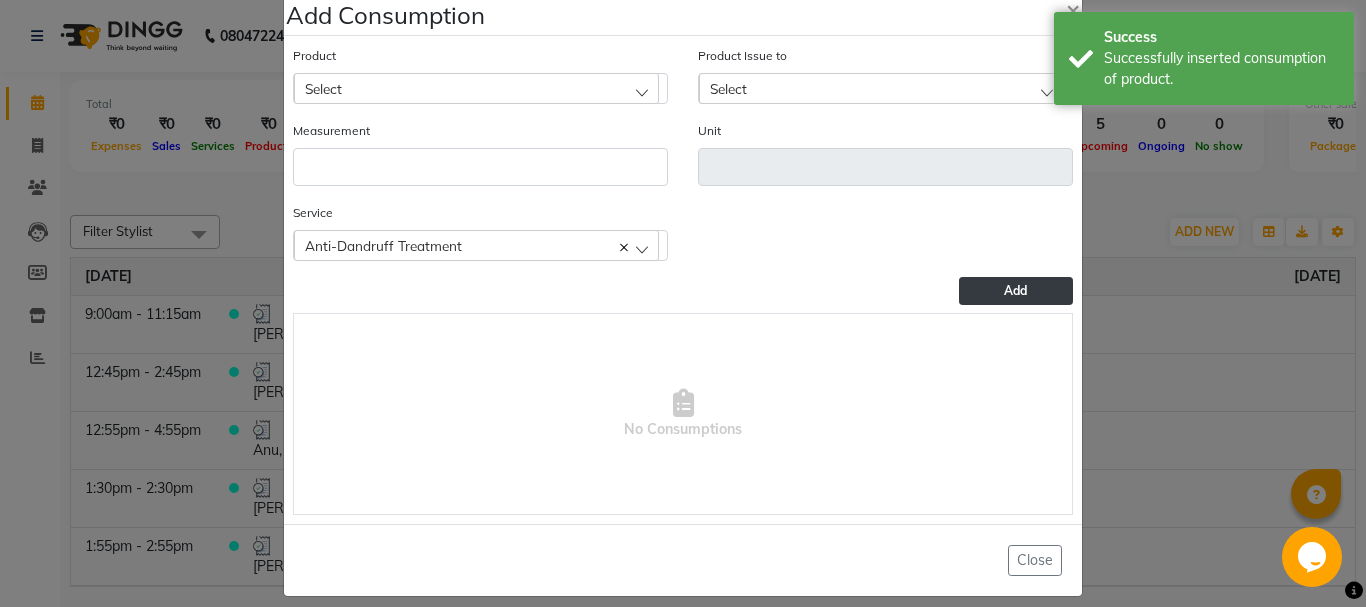 scroll, scrollTop: 52, scrollLeft: 0, axis: vertical 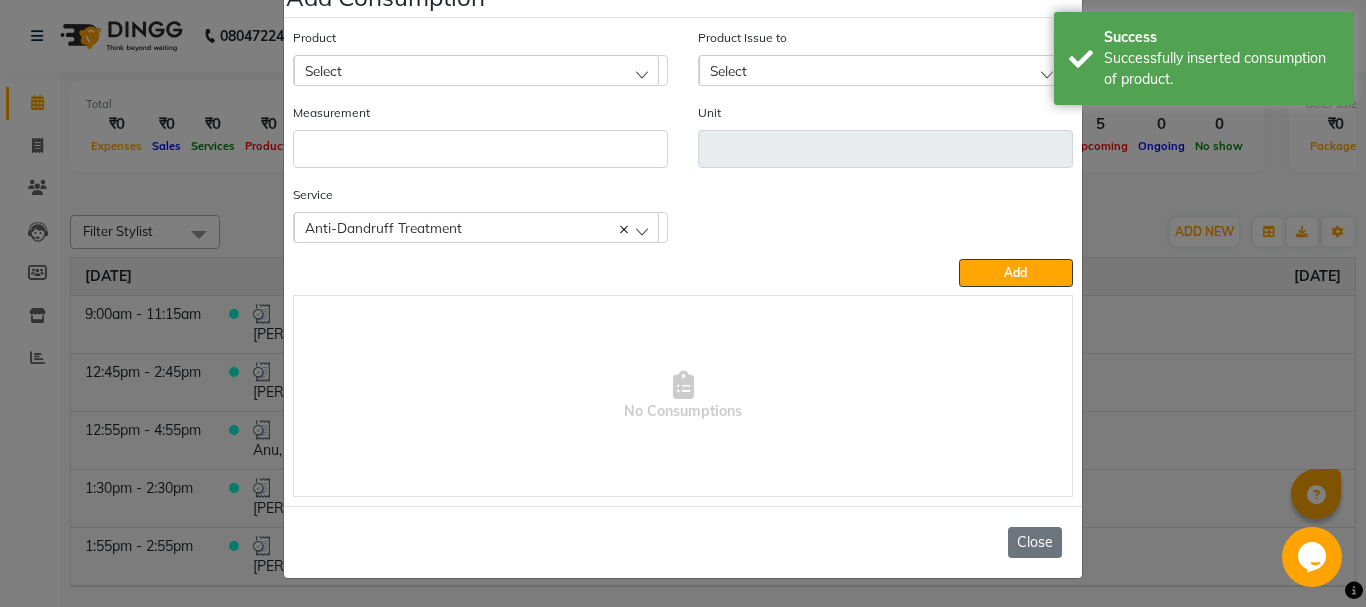 click on "Close" 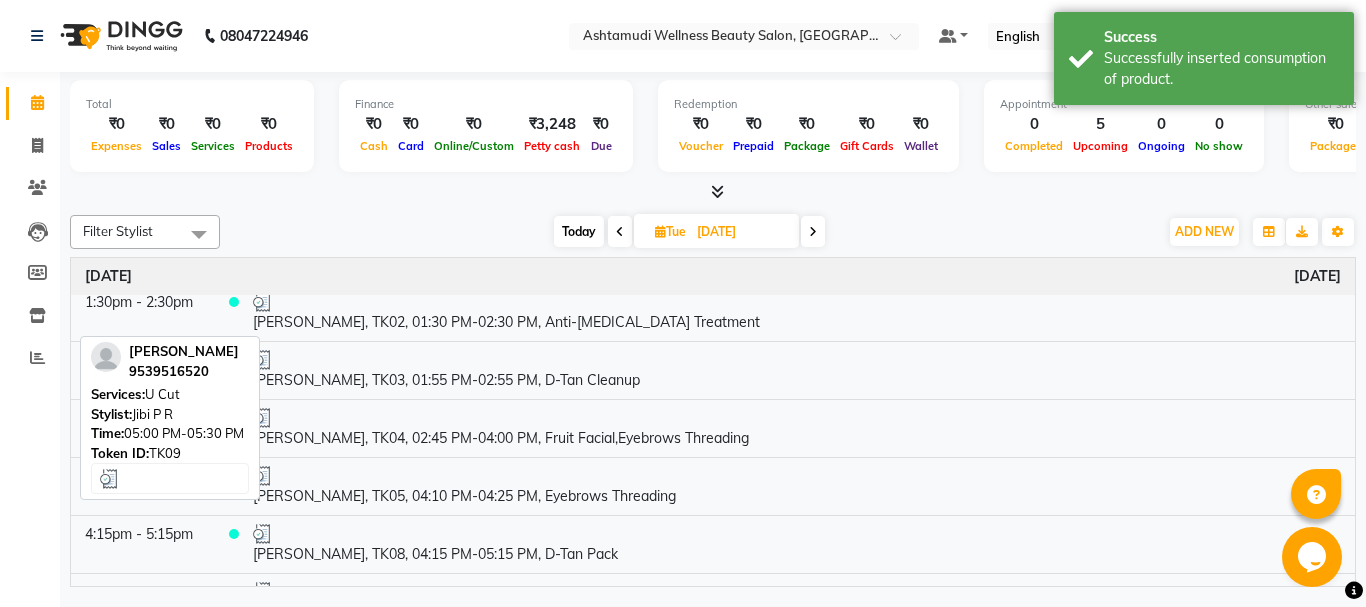 scroll, scrollTop: 0, scrollLeft: 0, axis: both 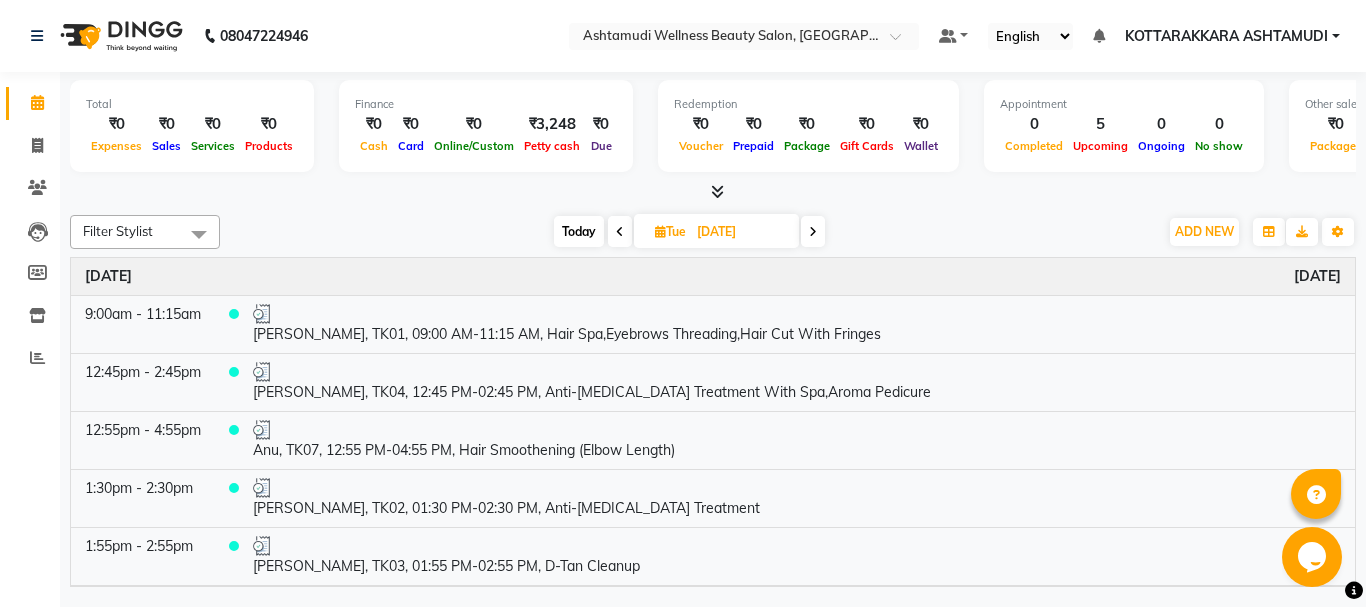 click at bounding box center [660, 231] 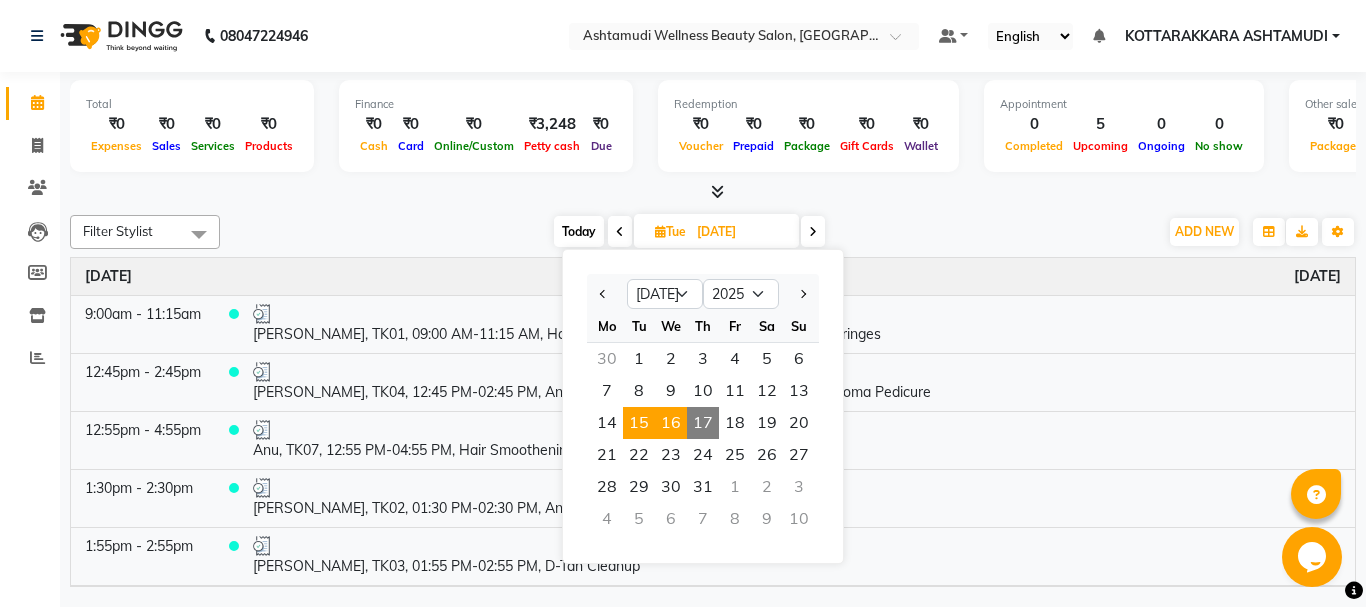 click on "16" at bounding box center [671, 423] 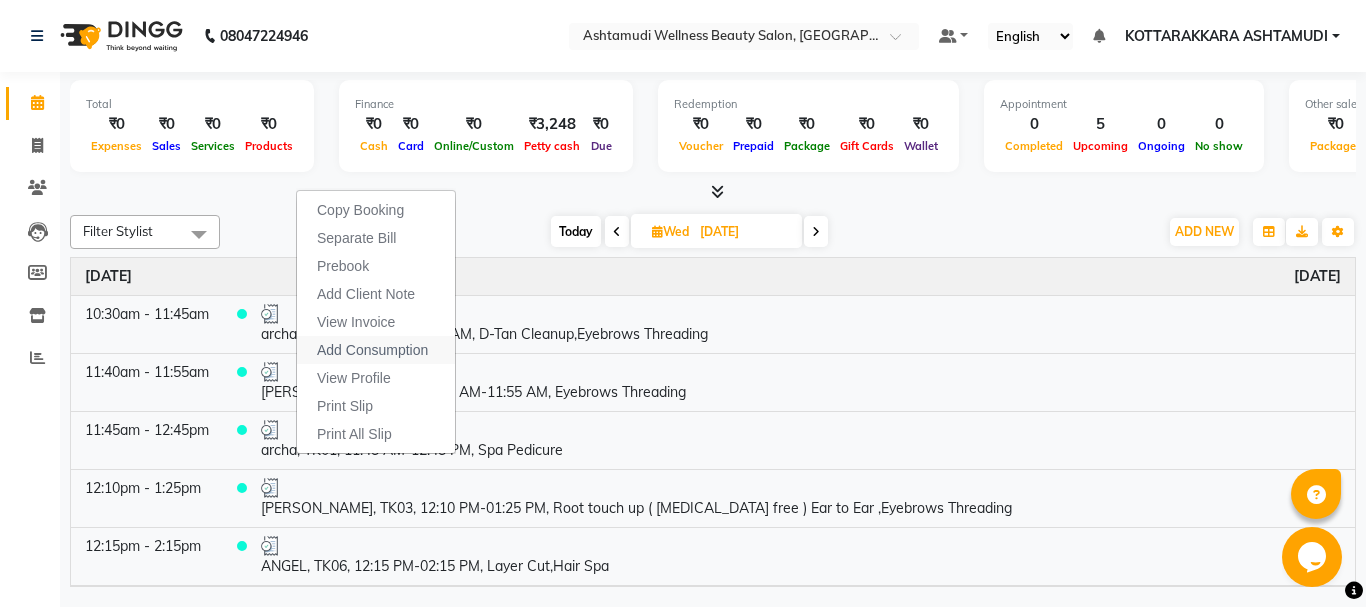 click on "Add Consumption" at bounding box center (376, 350) 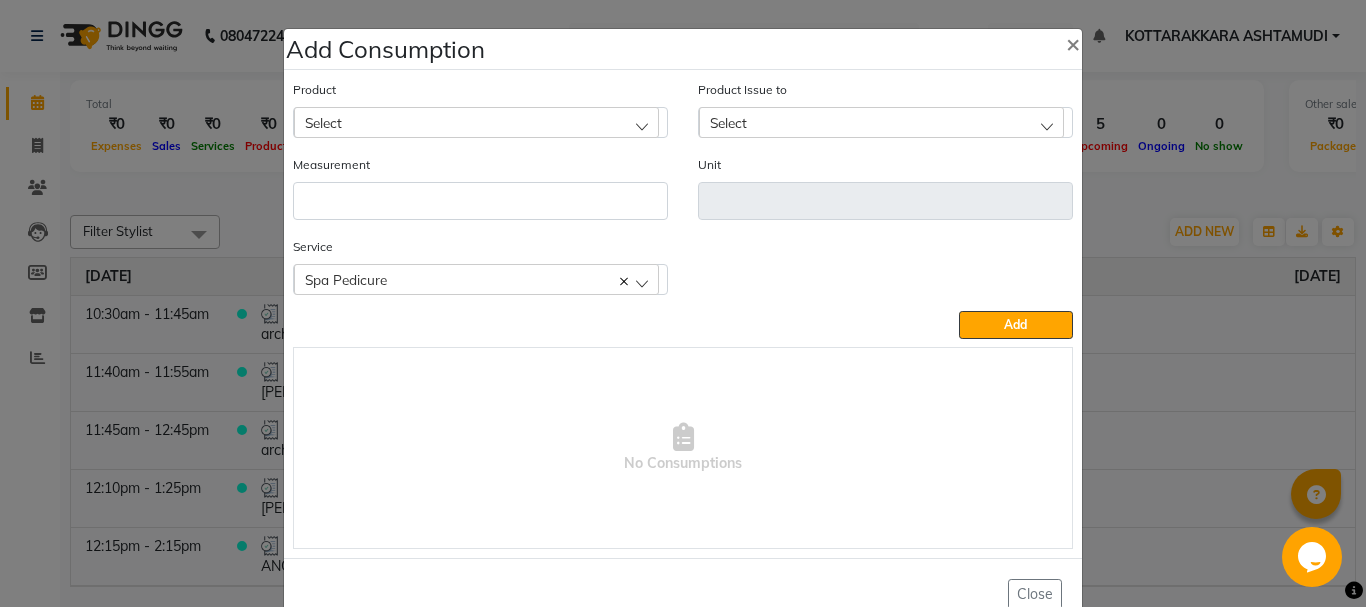 click on "Select" 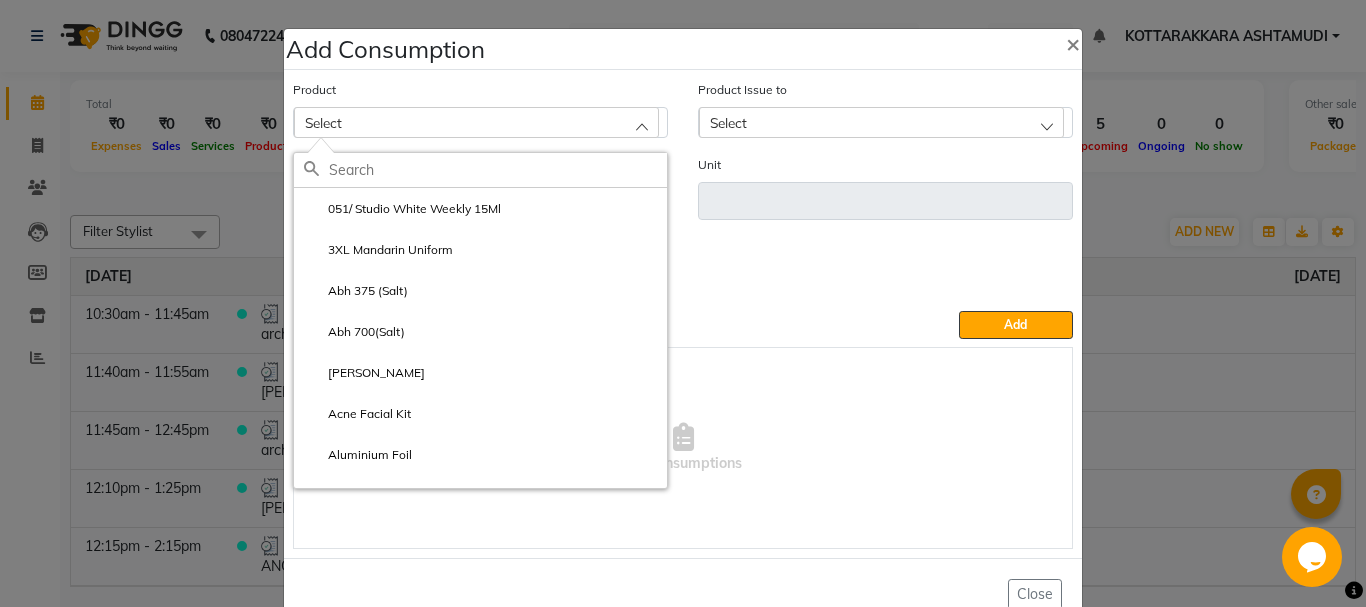 click 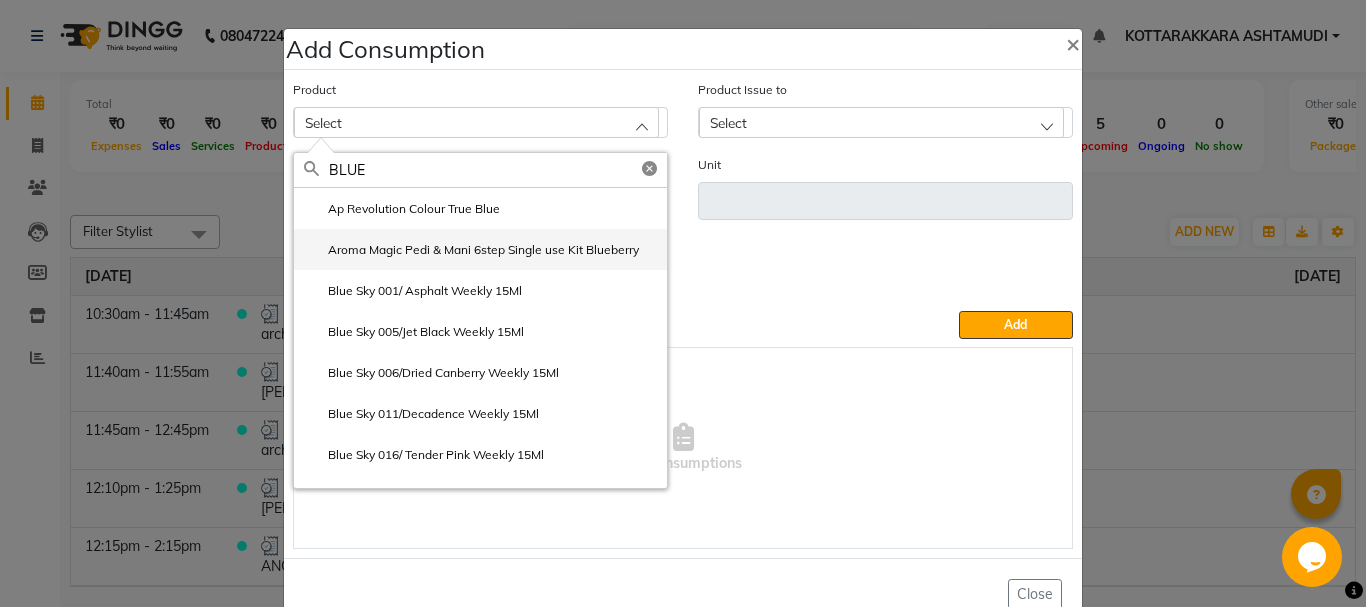 type on "BLUE" 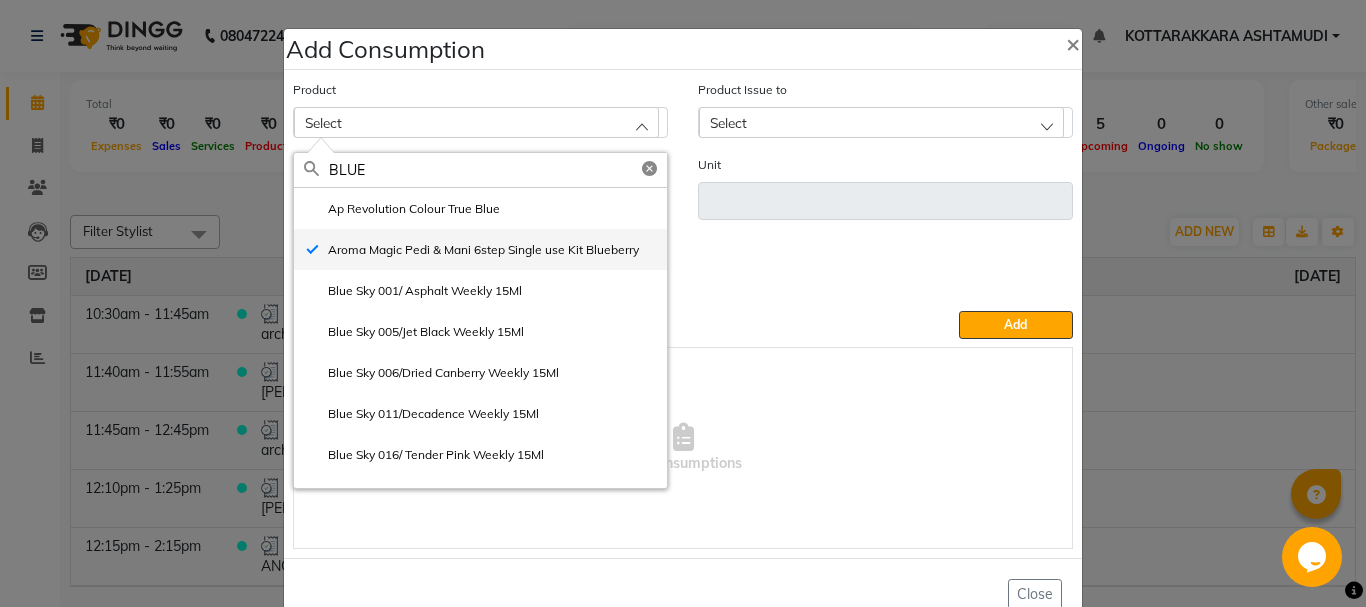 type on "pc" 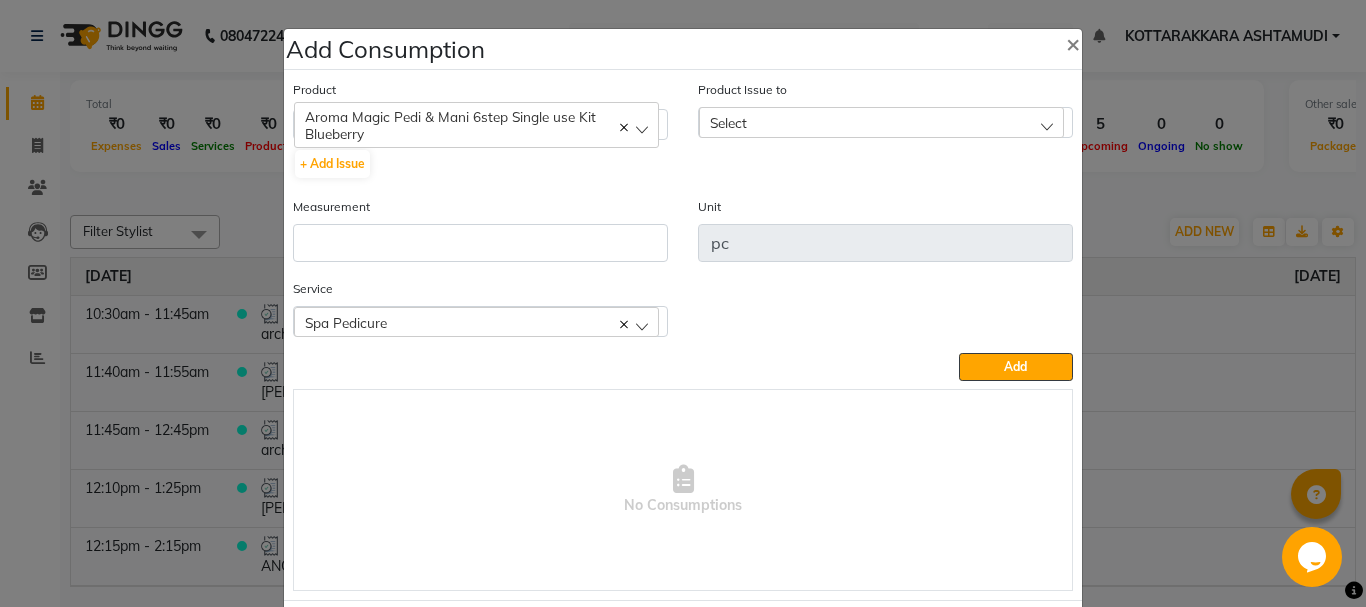 click on "Select" 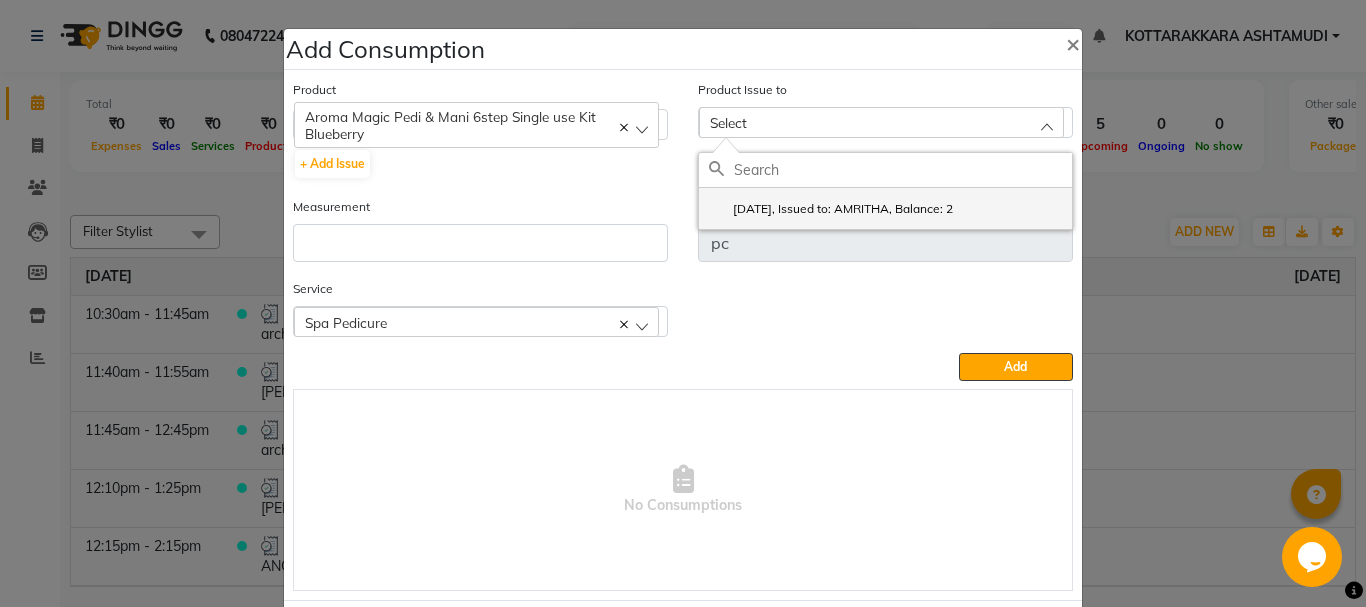 click on "[DATE], Issued to: AMRITHA, Balance: 2" 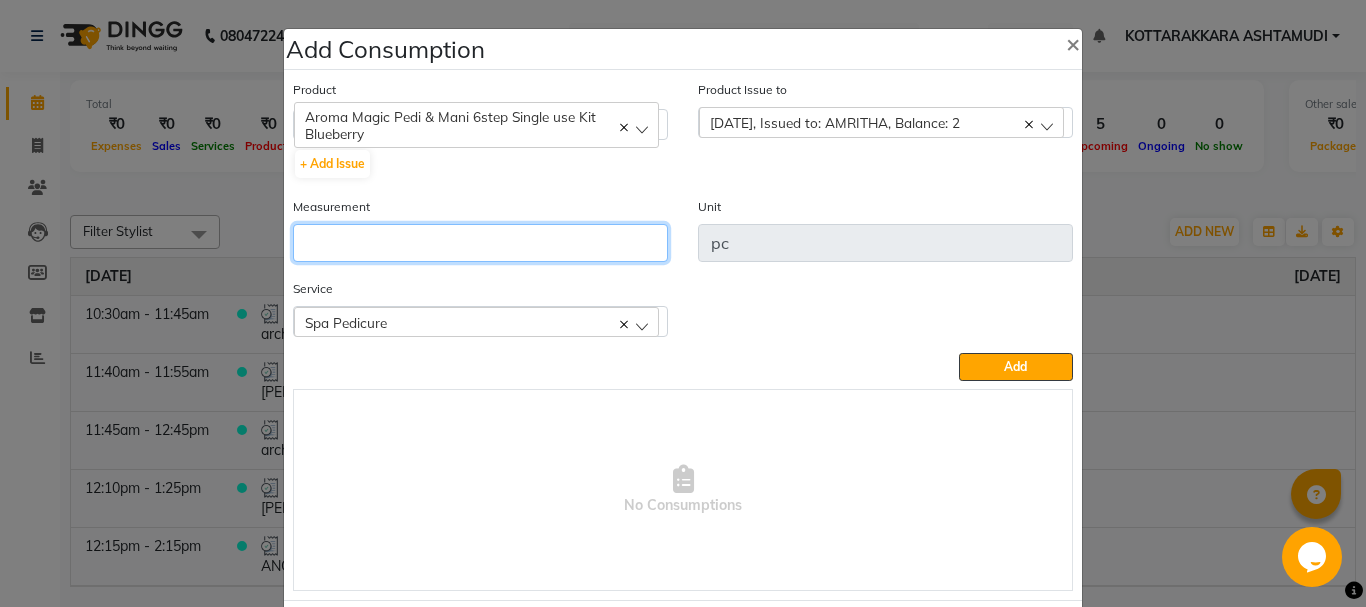 click 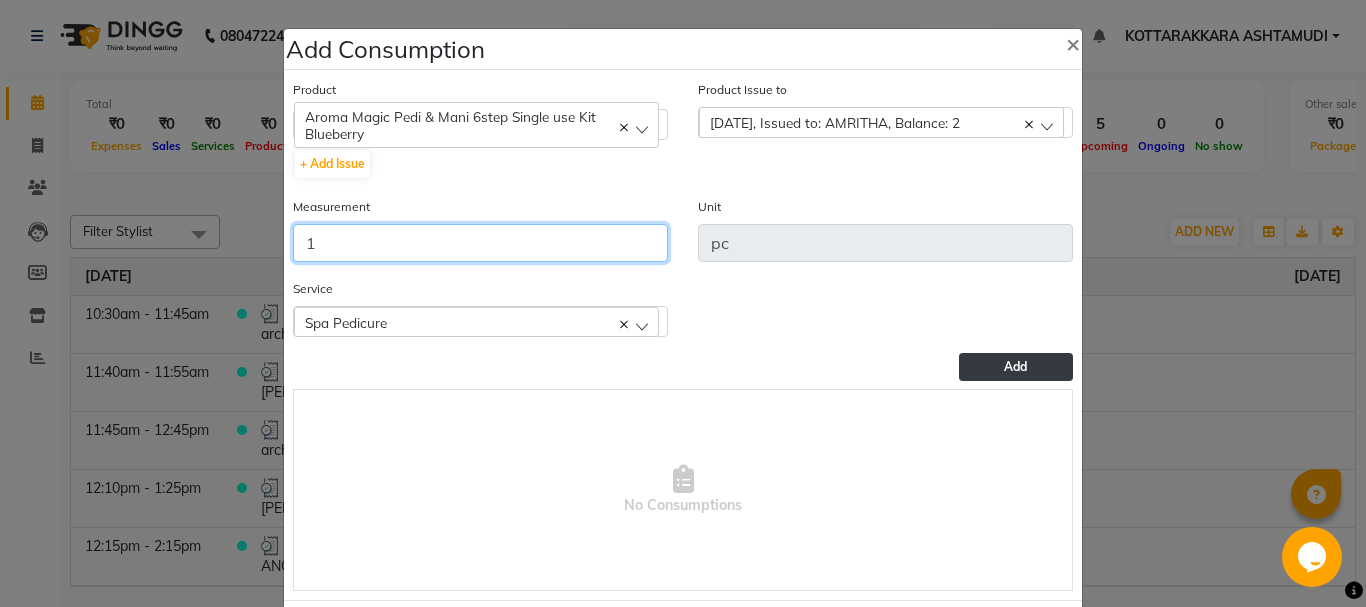 type on "1" 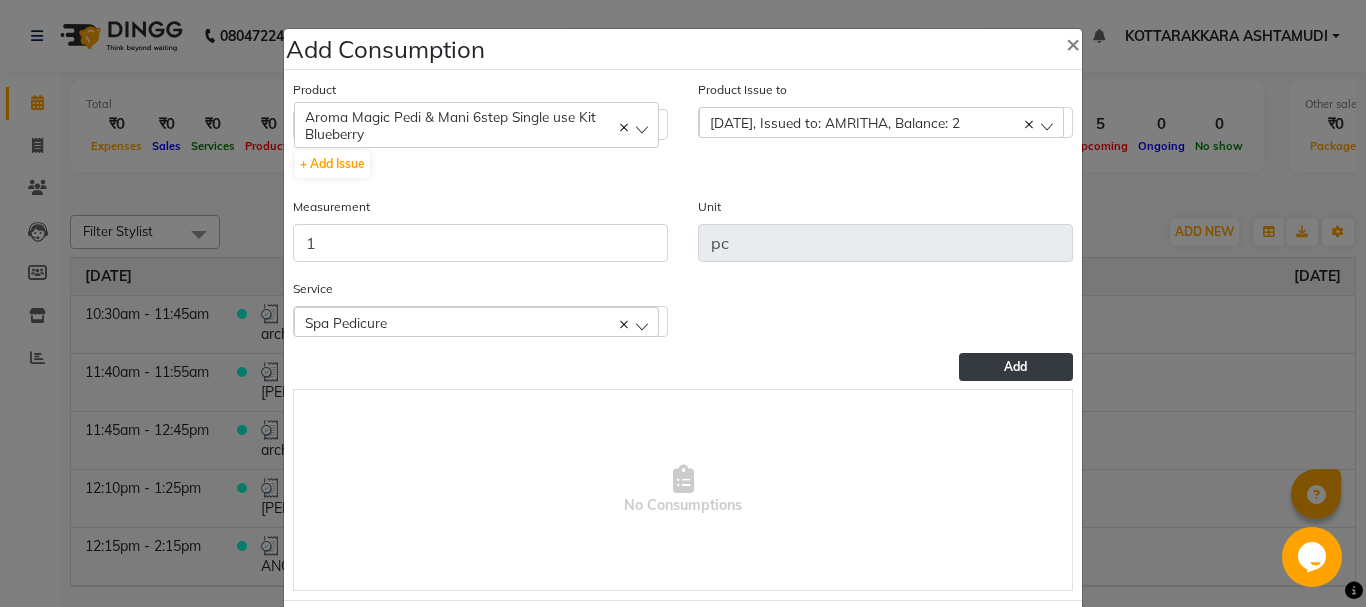 click on "Add" 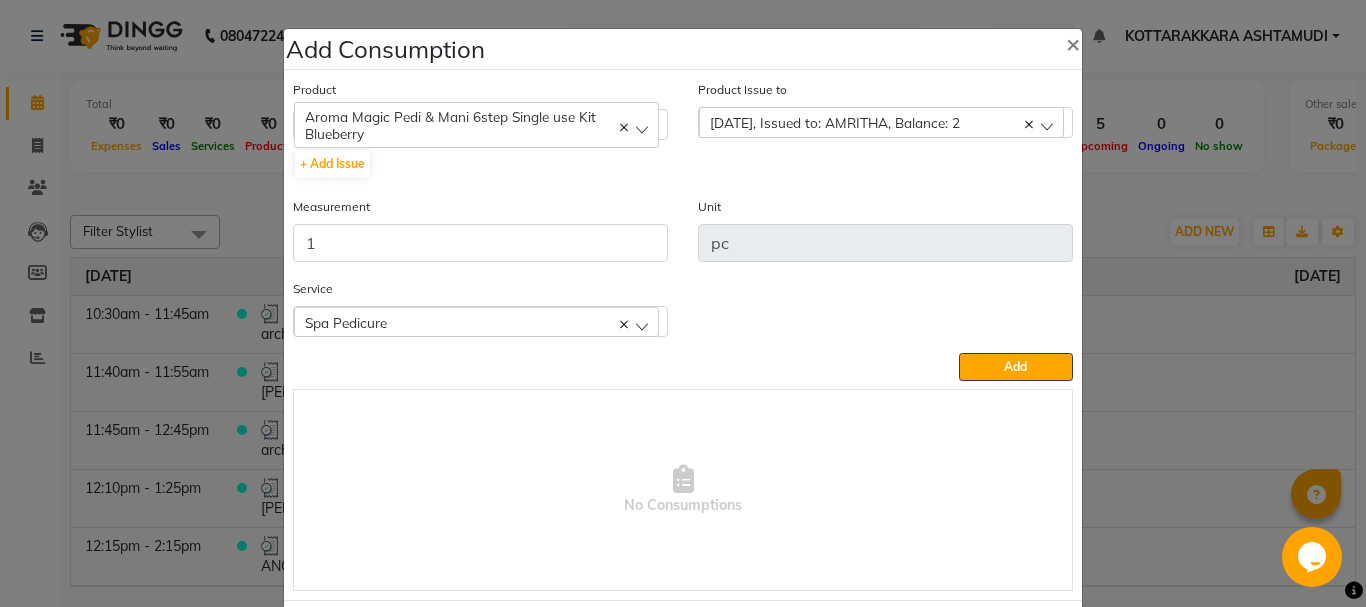 type 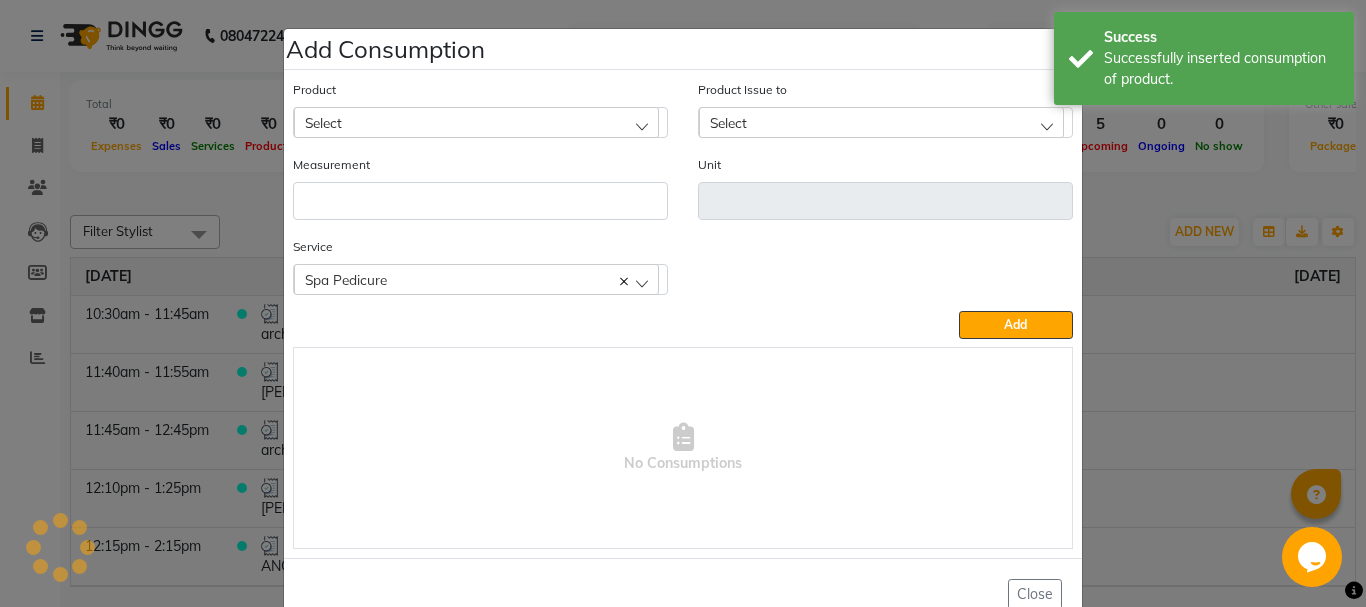 scroll, scrollTop: 52, scrollLeft: 0, axis: vertical 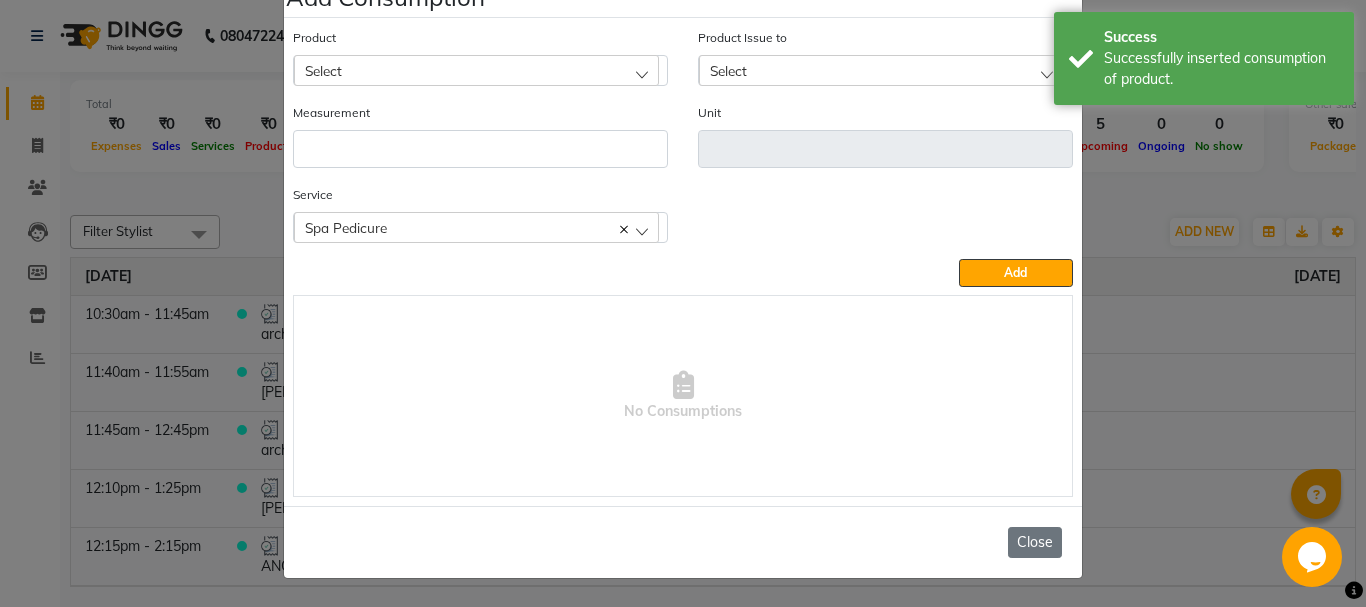 click on "Close" 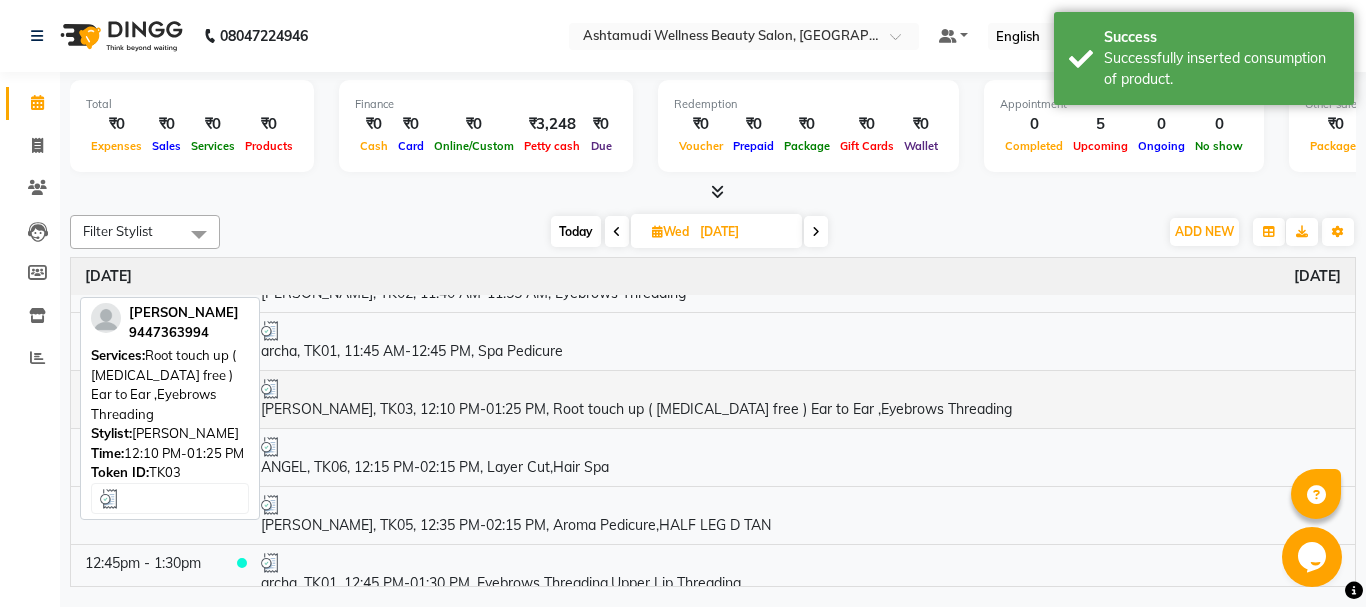 scroll, scrollTop: 100, scrollLeft: 0, axis: vertical 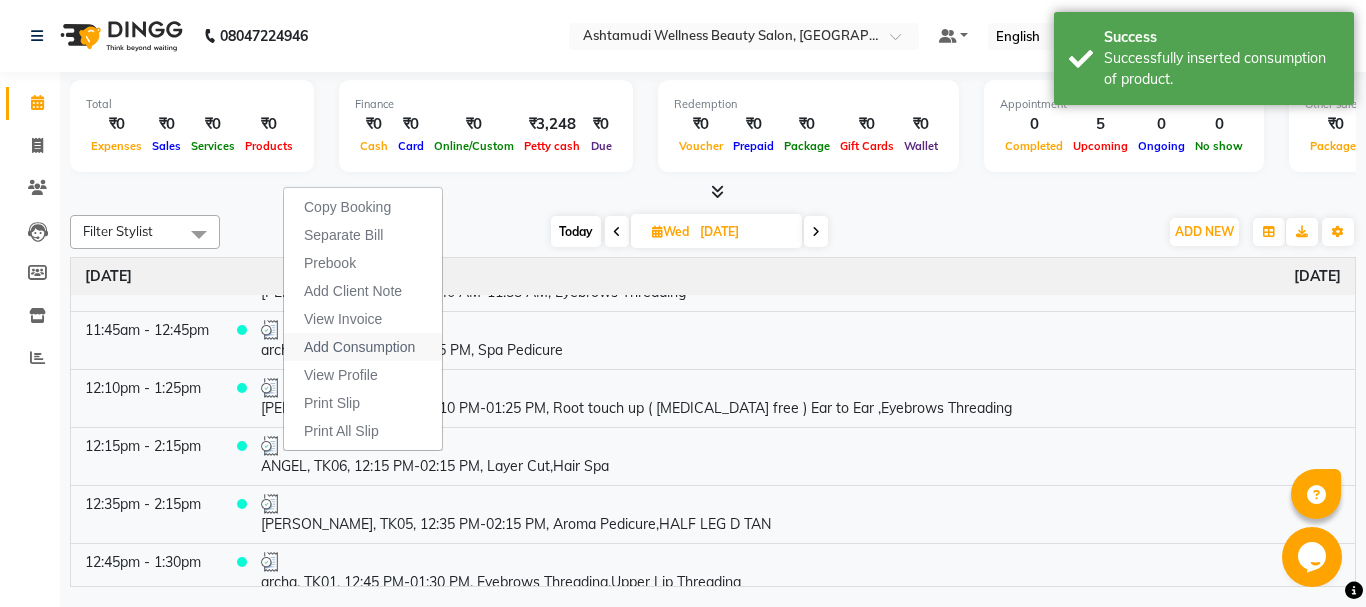 click on "Add Consumption" at bounding box center (359, 347) 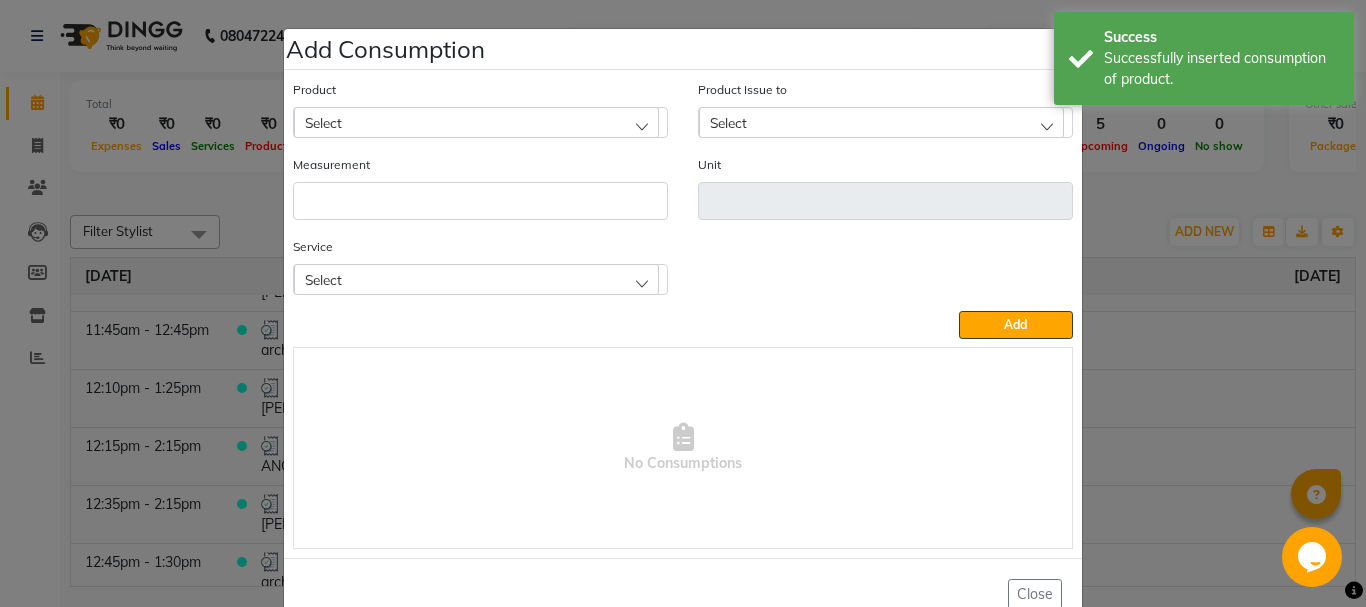 click on "Select" 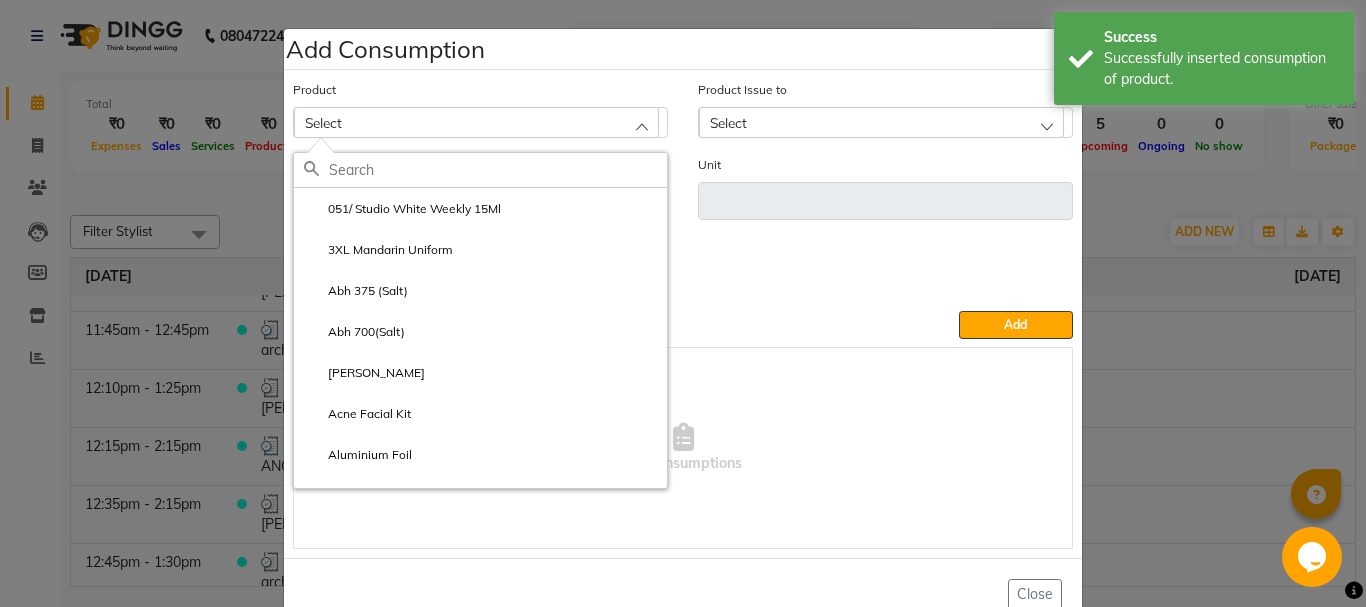click 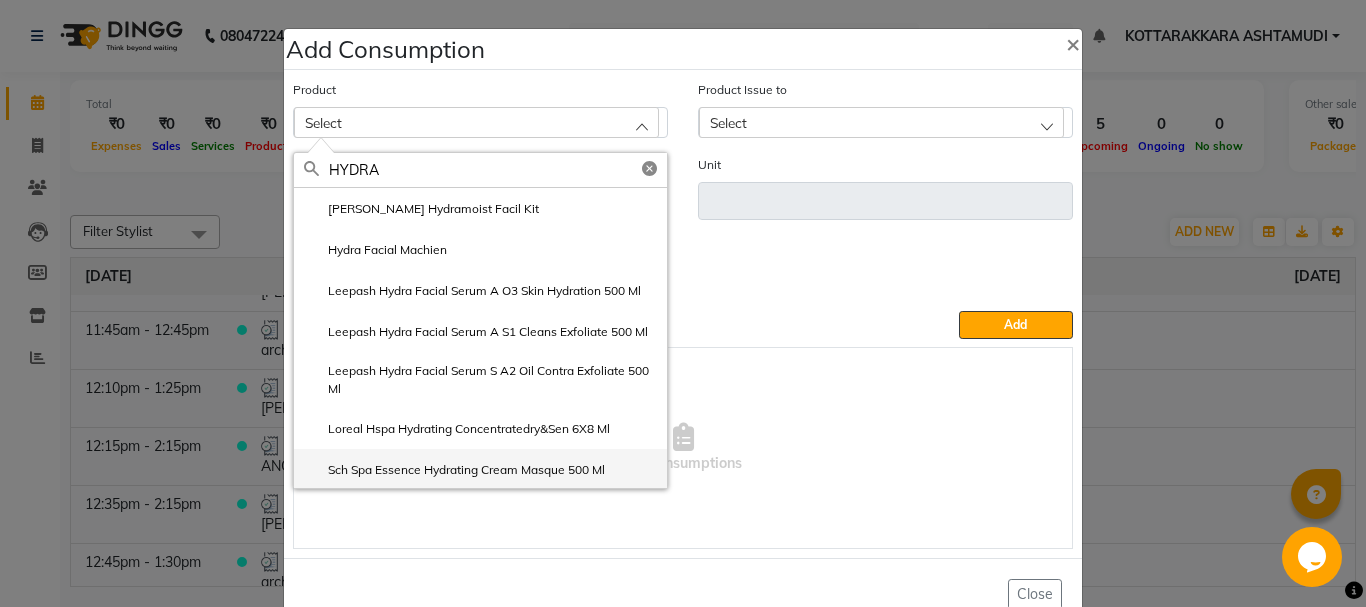 type on "HYDRA" 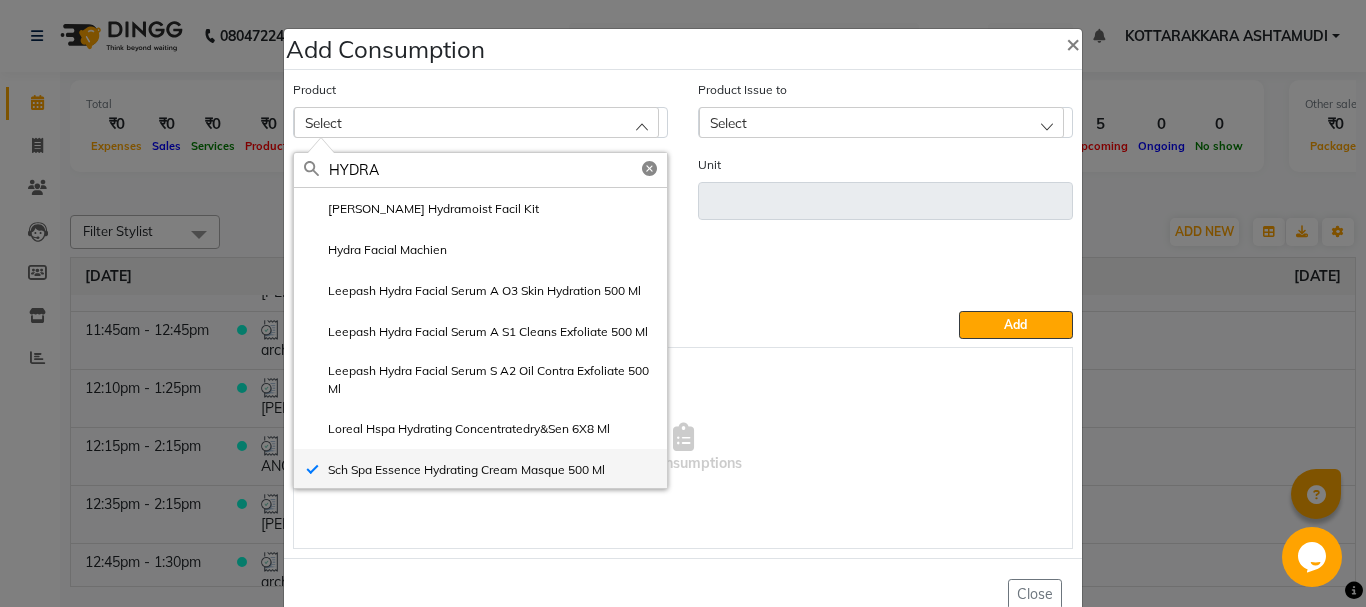 type on "ml" 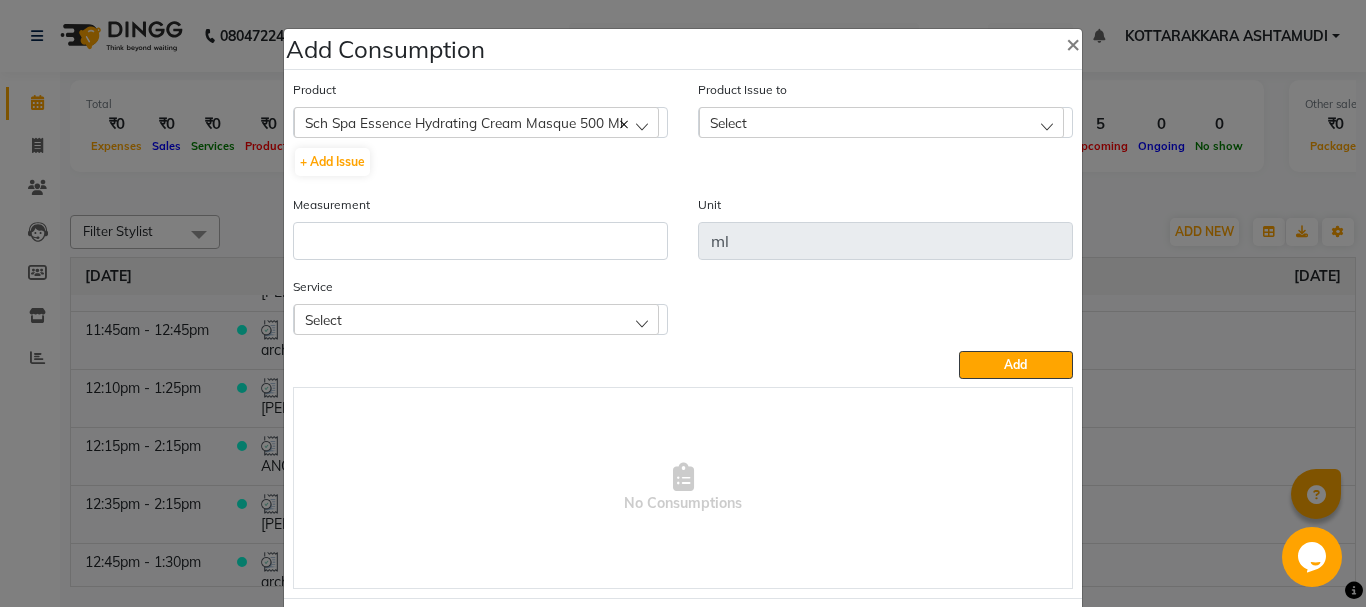 click on "Select" 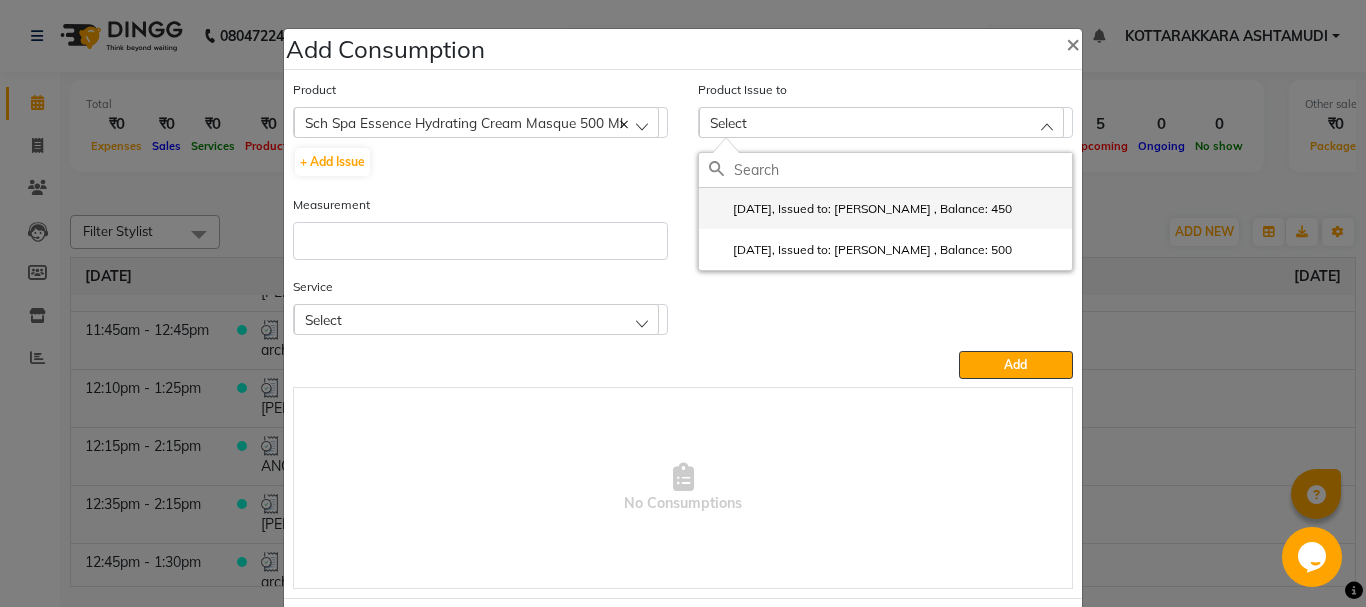 click on "[DATE], Issued to: [PERSON_NAME] 	, Balance: 450" 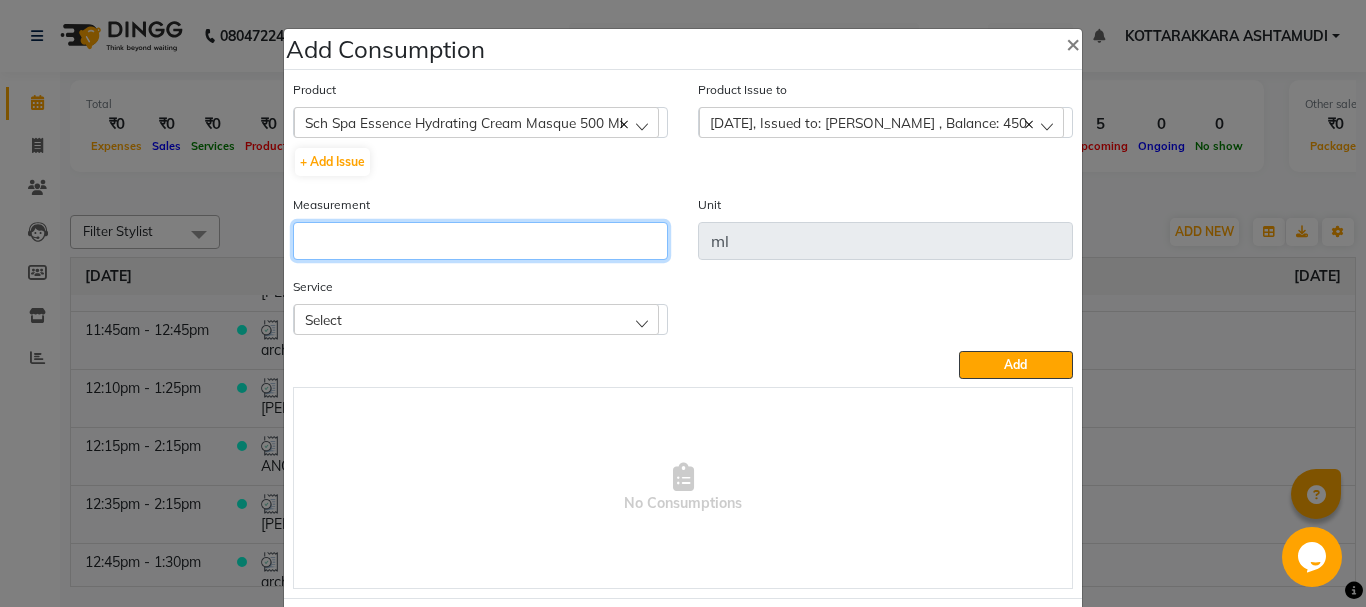 click 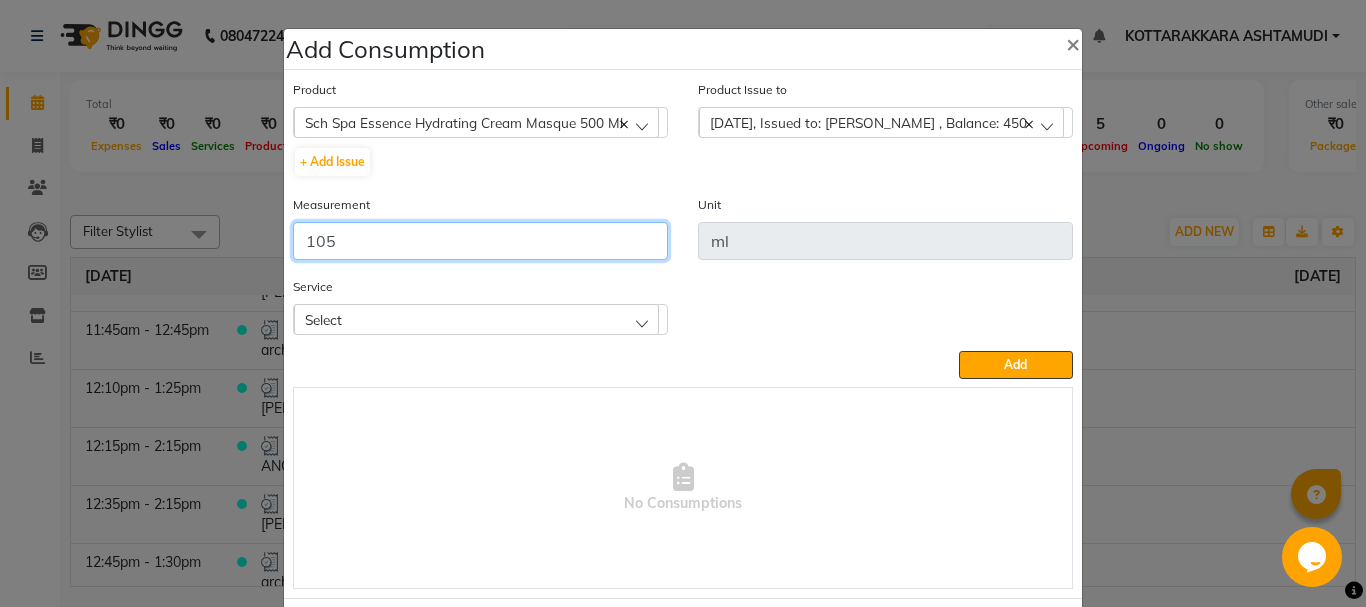 type on "105" 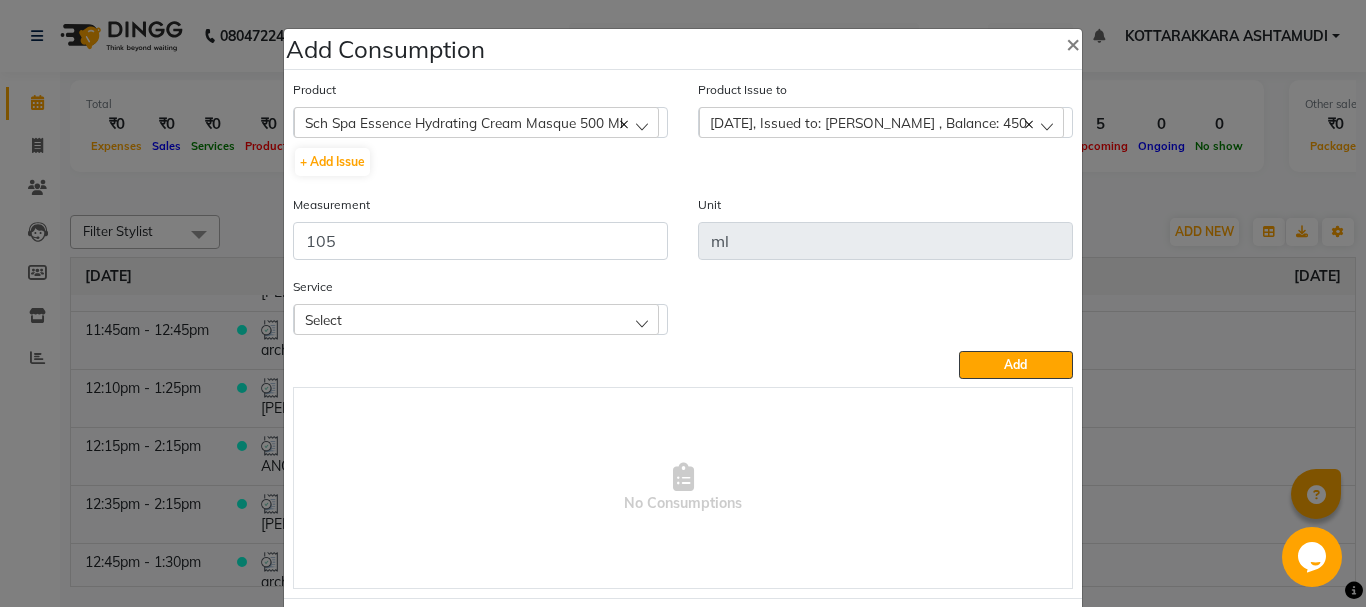 click on "Select" 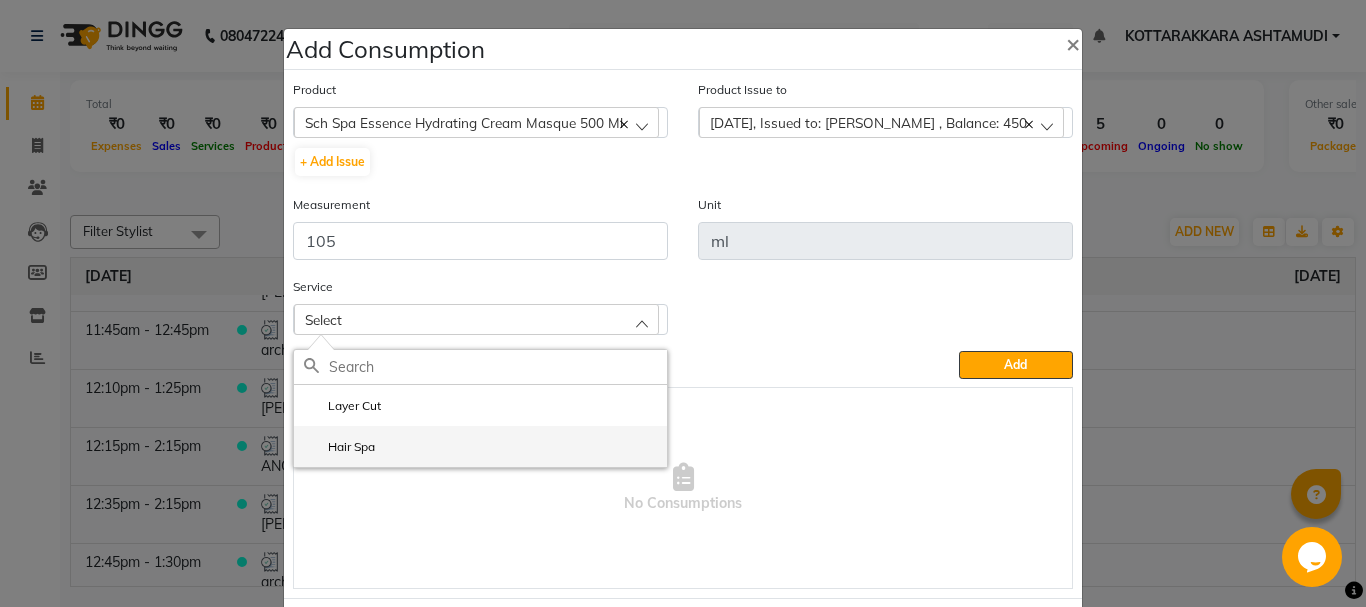 click on "Hair Spa" 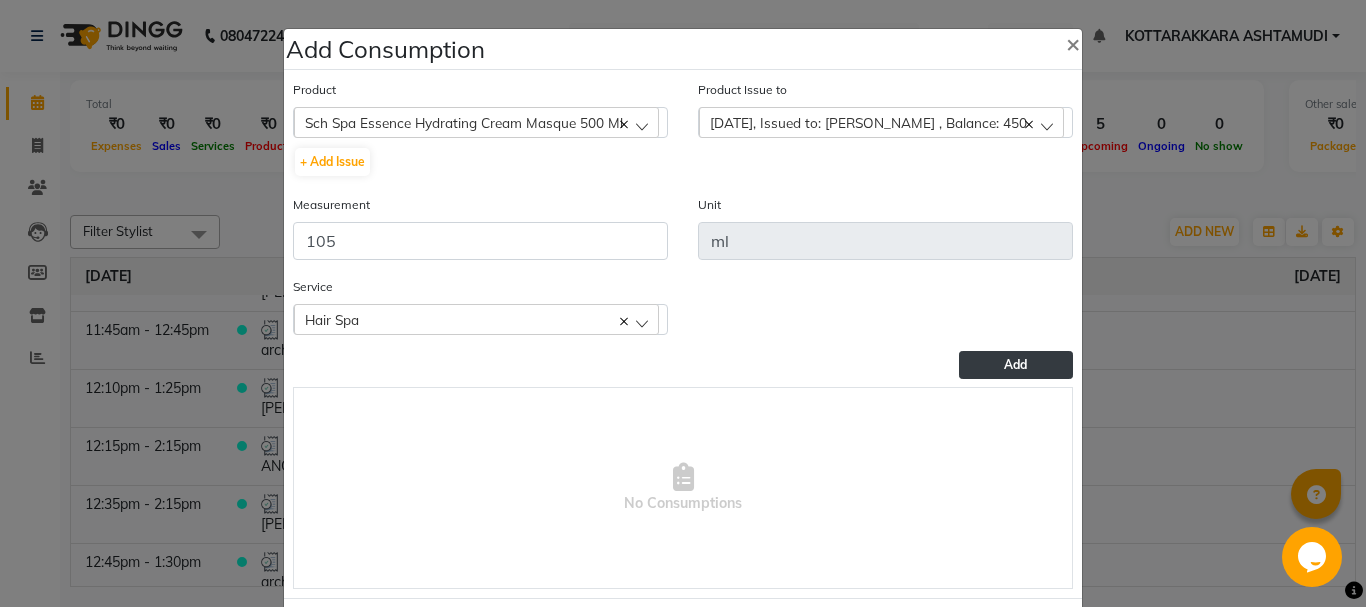 click on "Add" 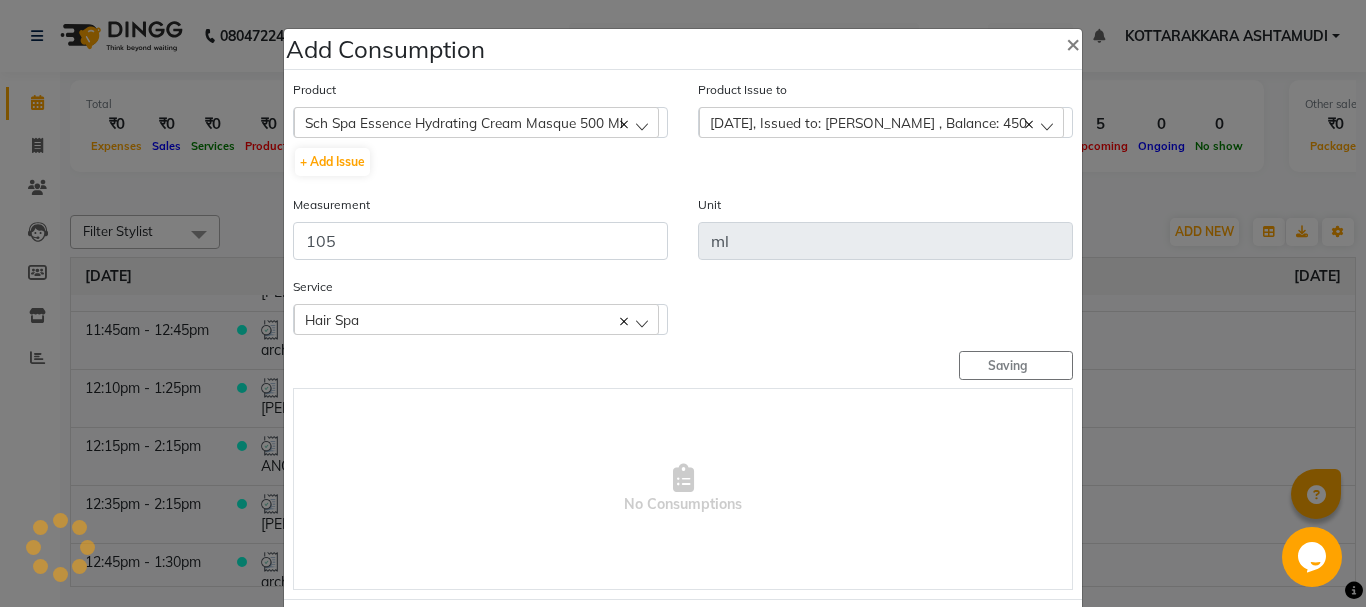 type 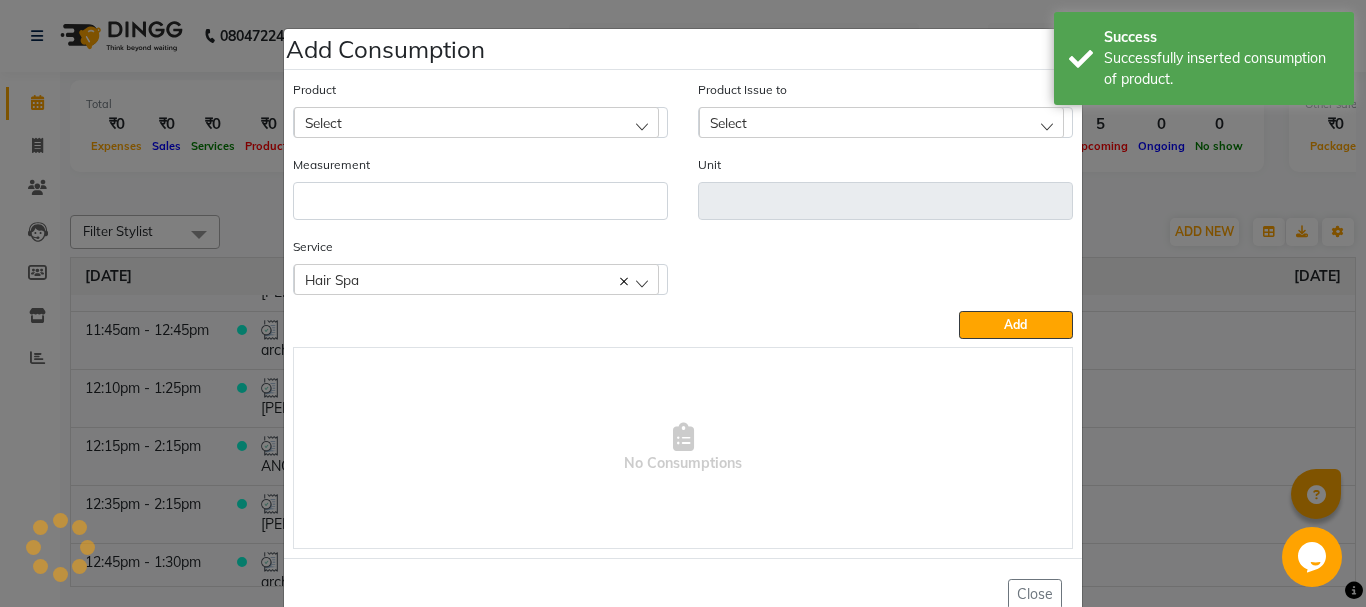 scroll, scrollTop: 52, scrollLeft: 0, axis: vertical 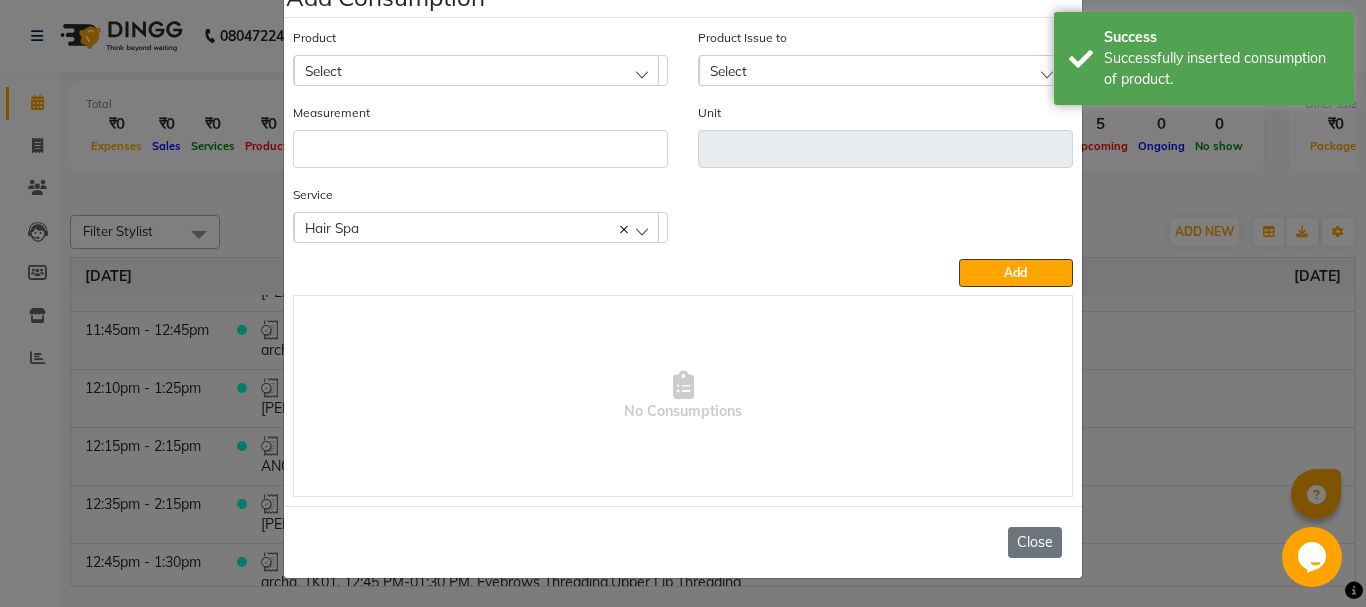 click on "Close" 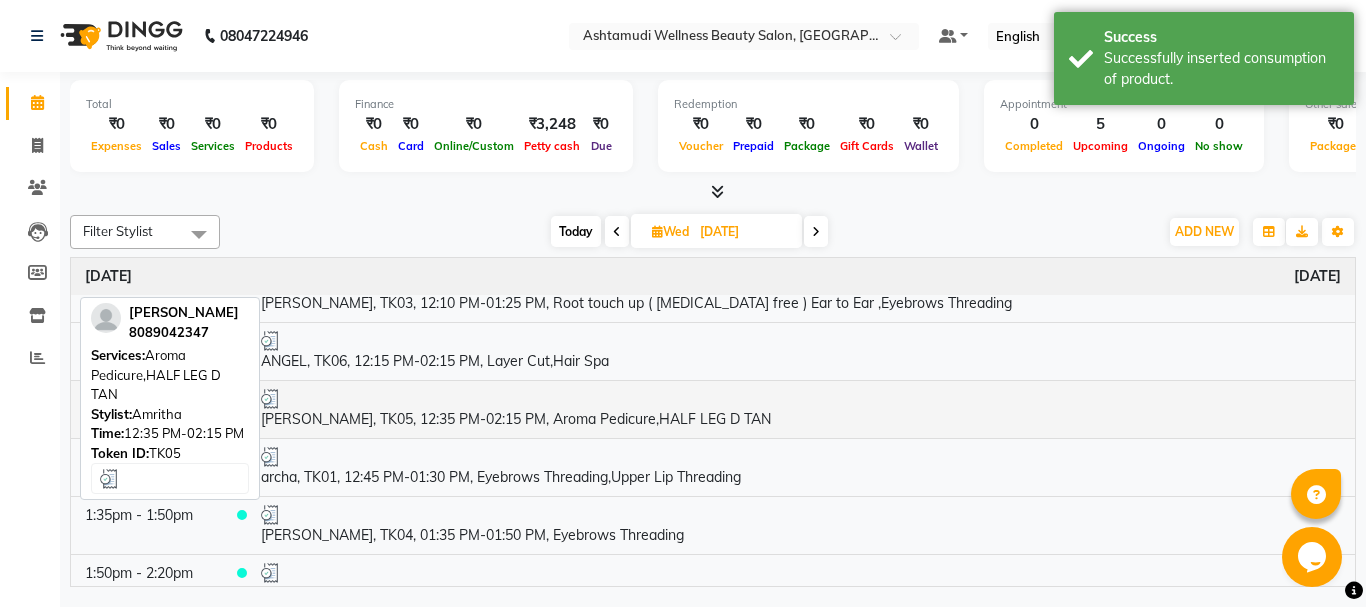 scroll, scrollTop: 300, scrollLeft: 0, axis: vertical 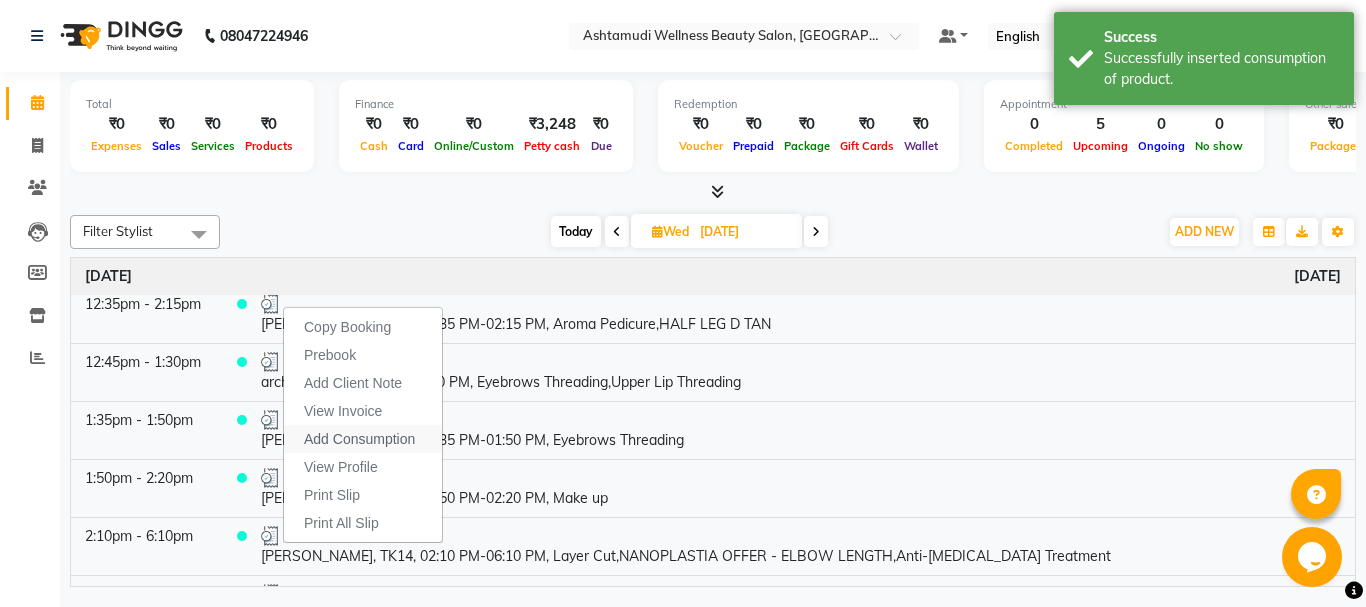 click on "Add Consumption" at bounding box center [359, 439] 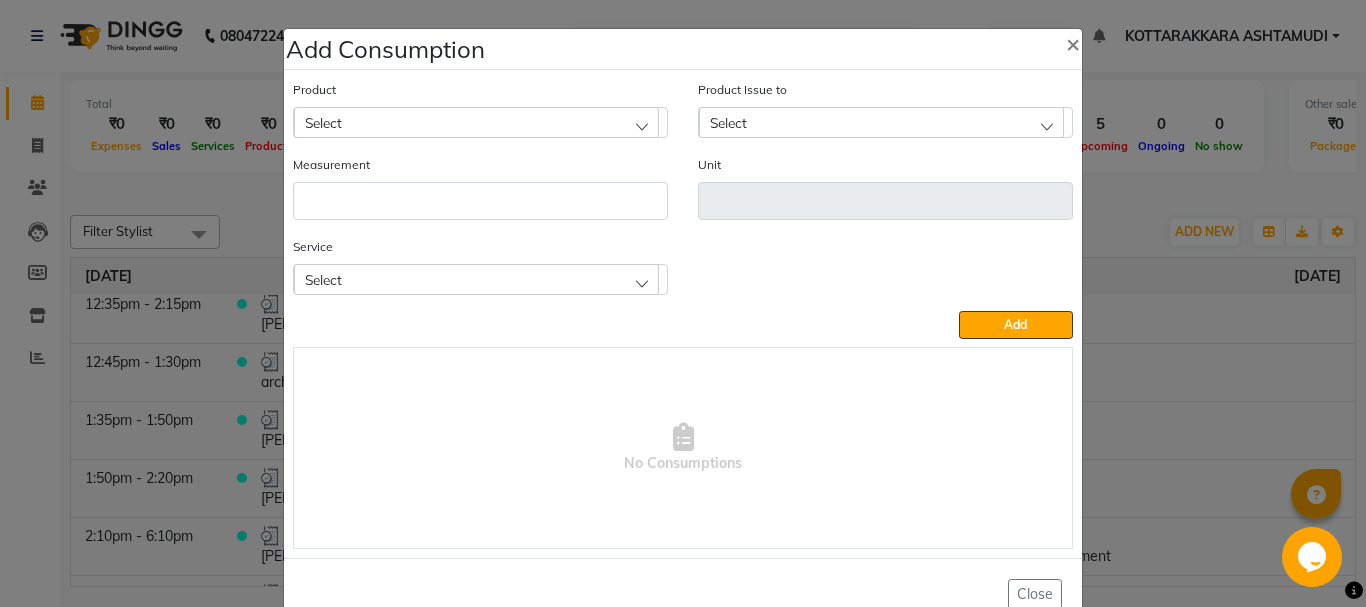click on "Select" 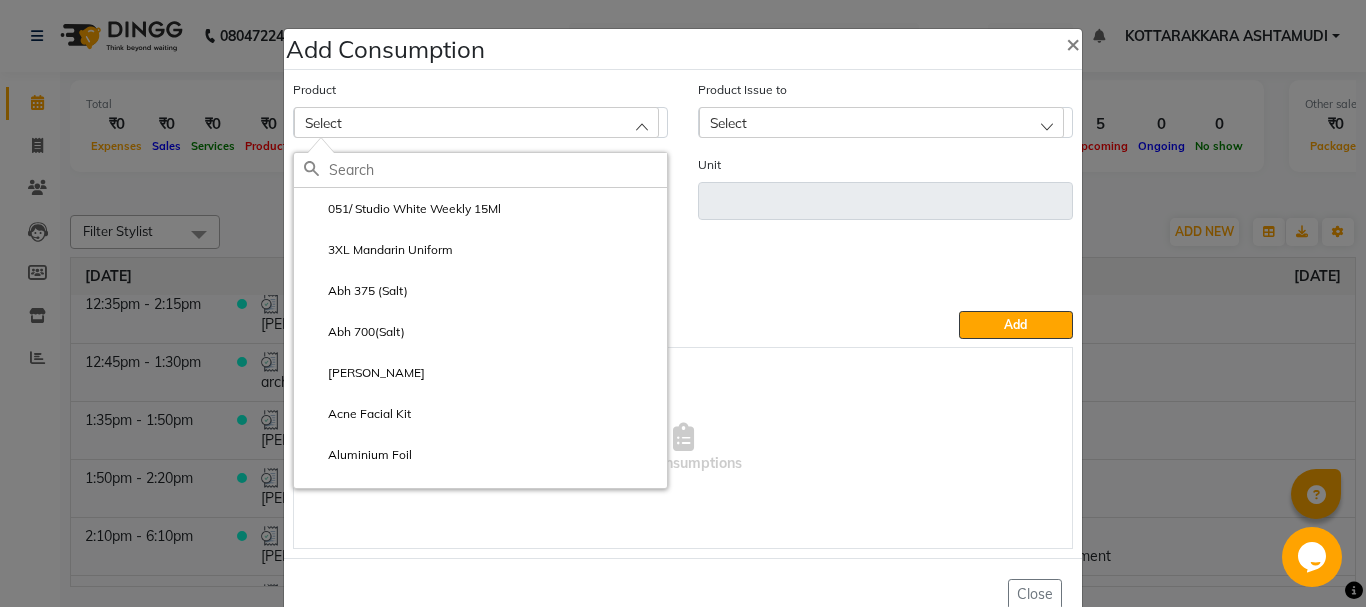 click 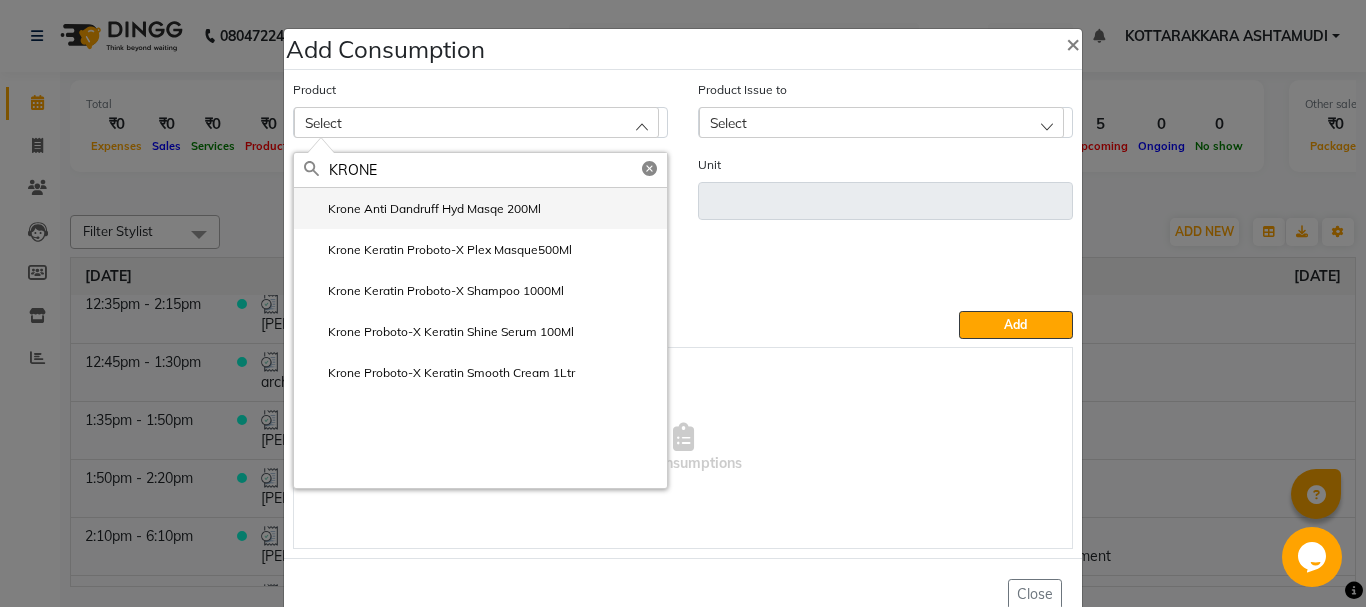 type on "KRONE" 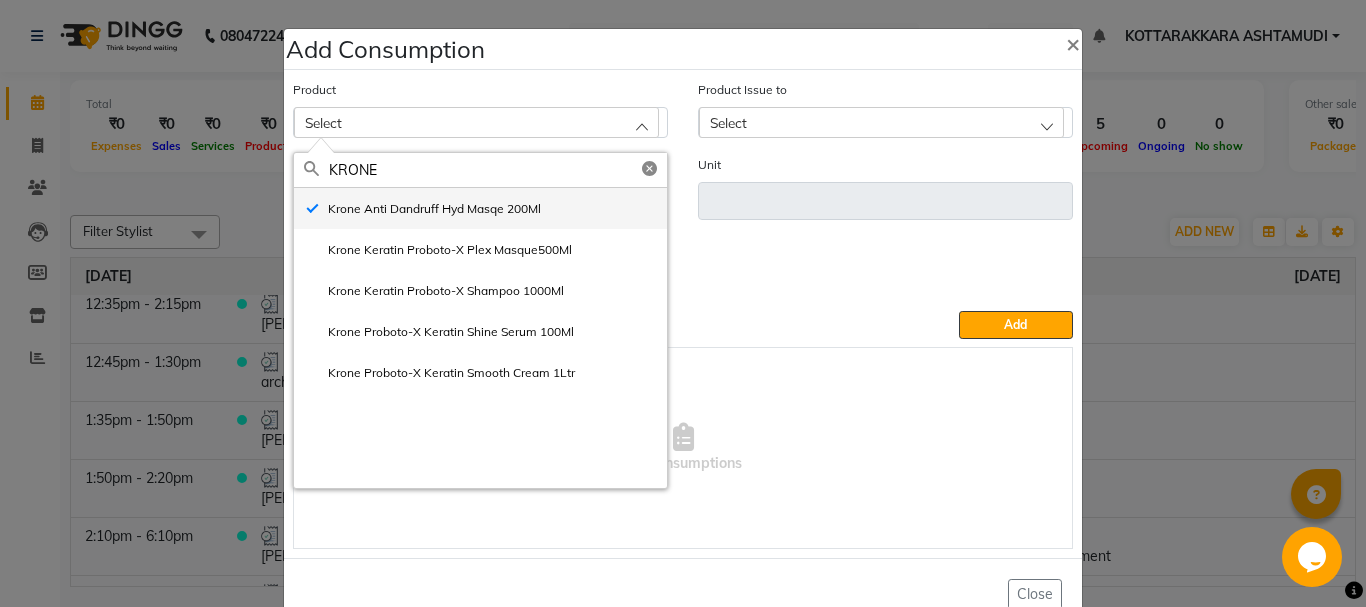 type on "ml" 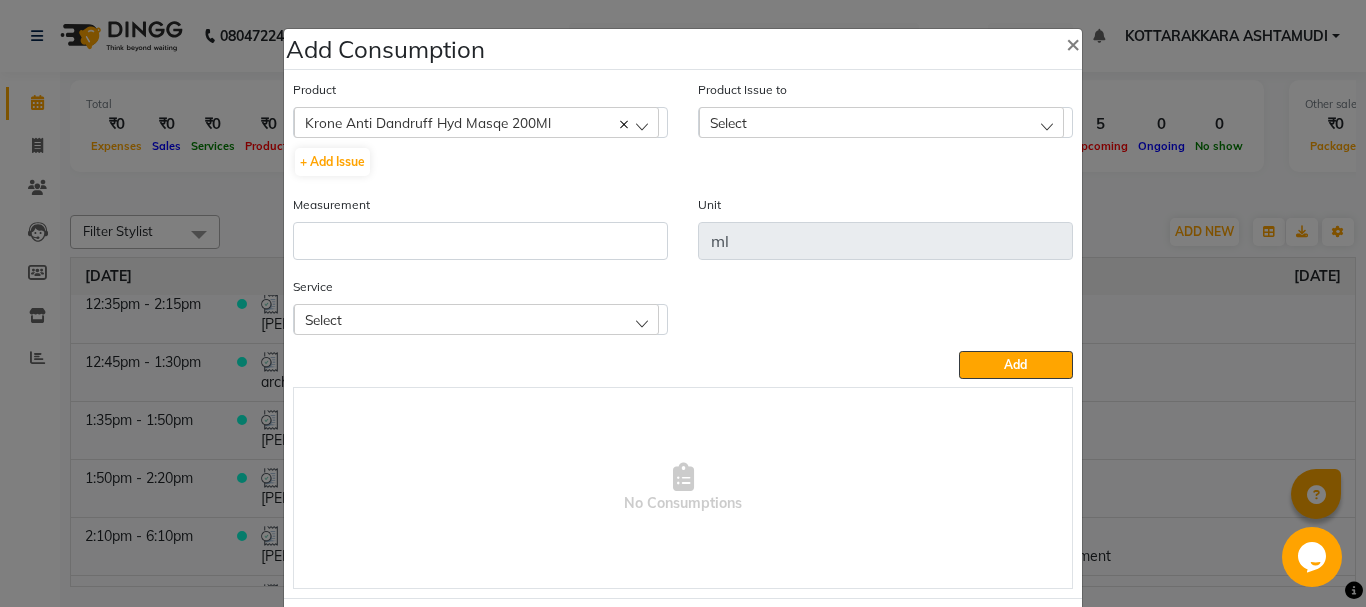 click on "Select" 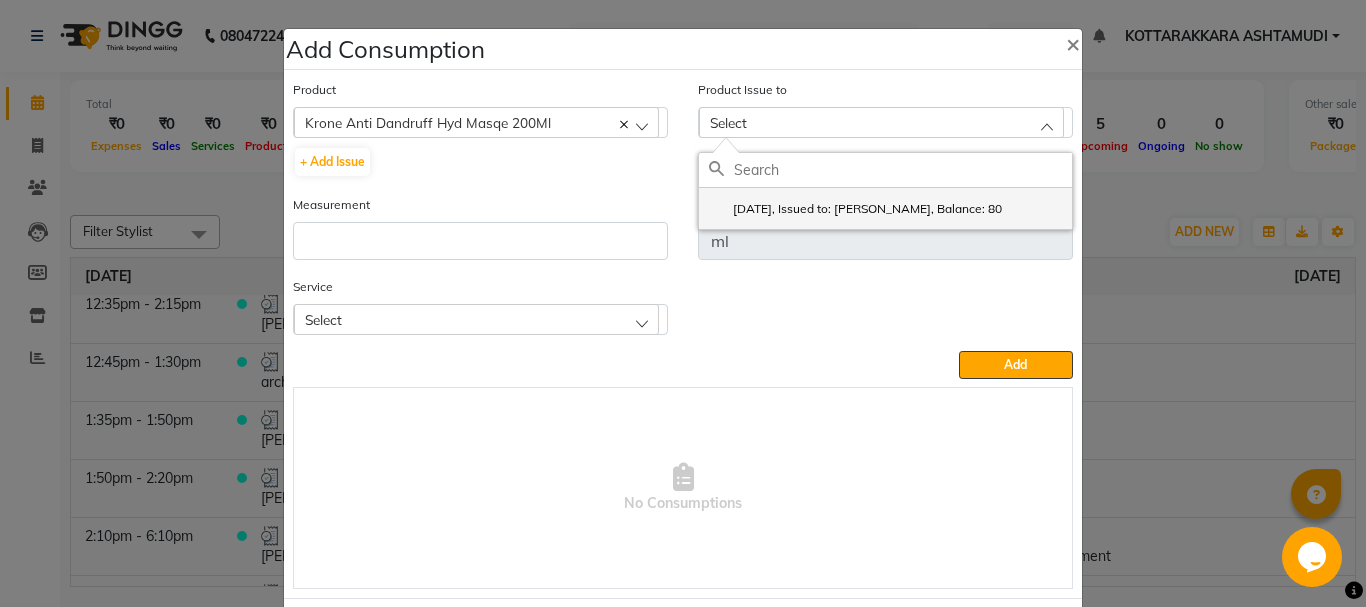 click on "[DATE], Issued to: [PERSON_NAME], Balance: 80" 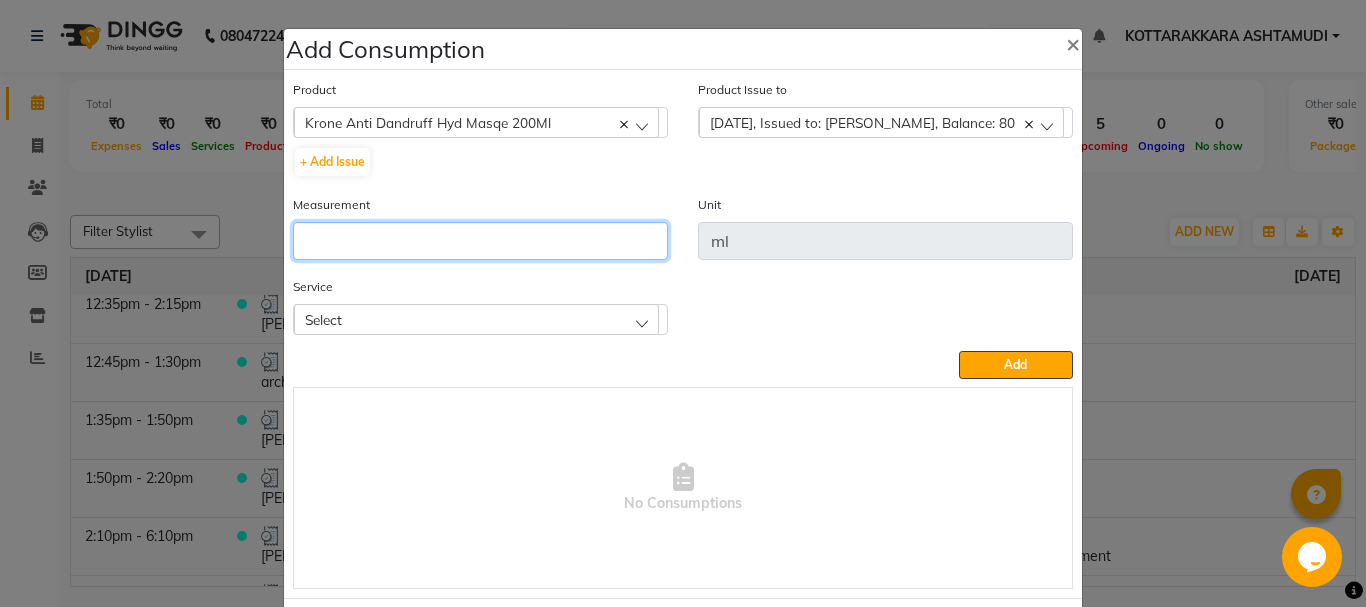 click 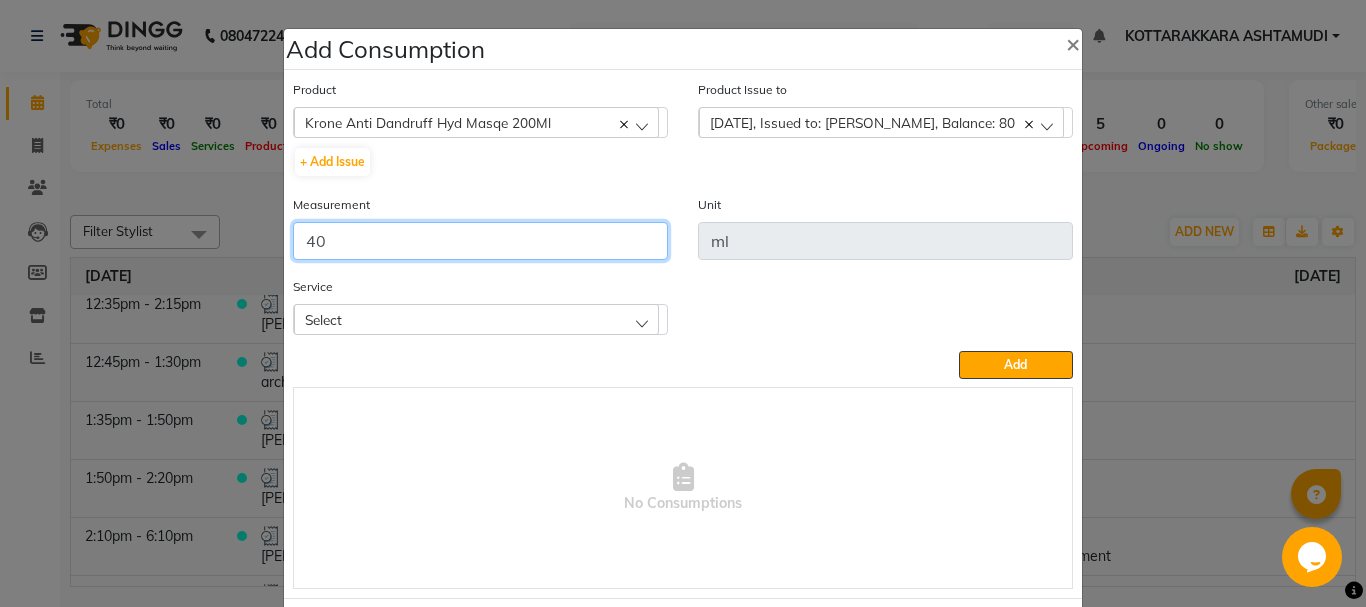 type on "40" 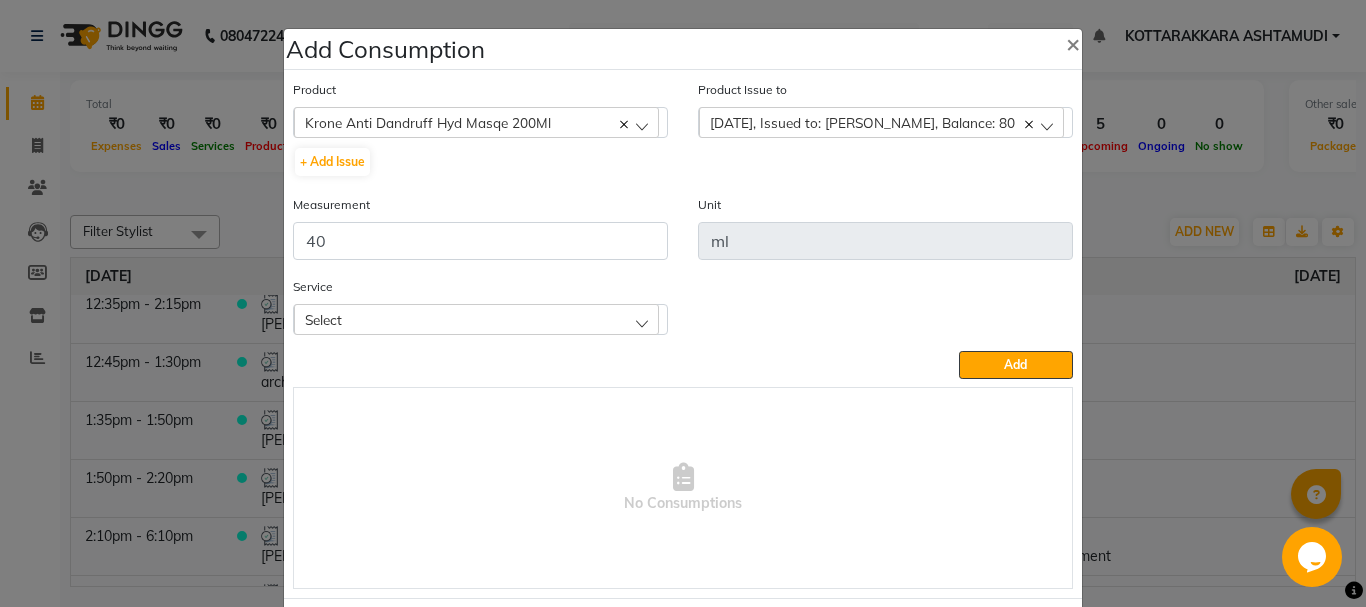 click on "Select" 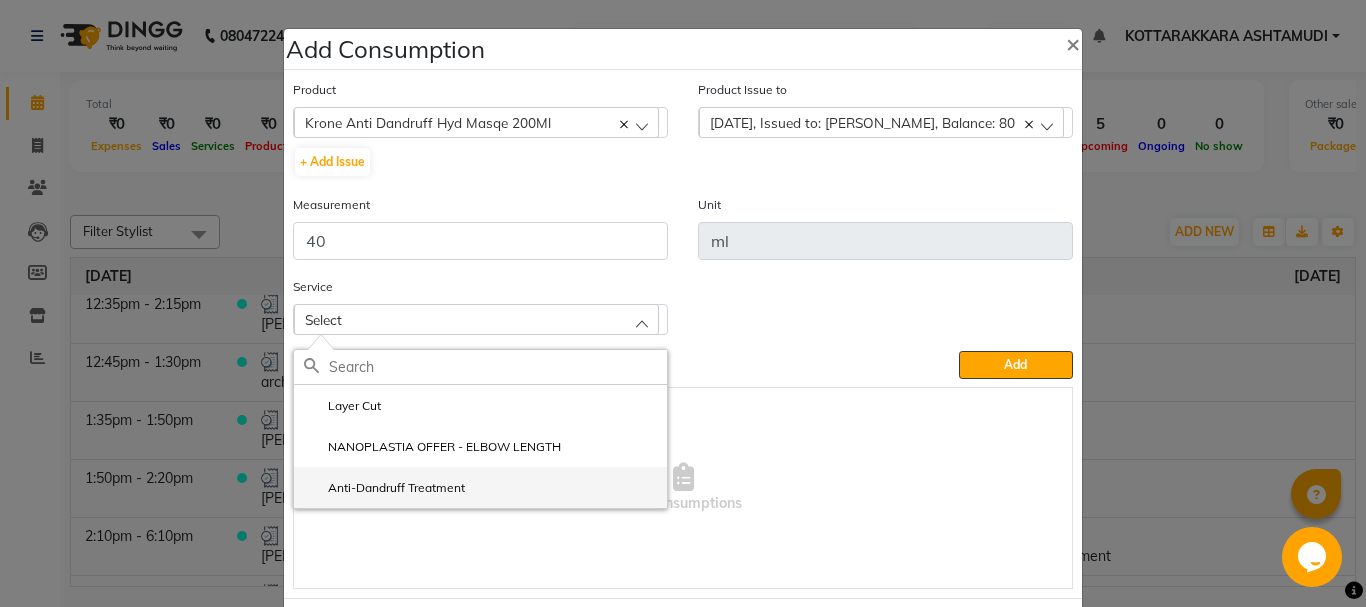click on "Anti-Dandruff Treatment" 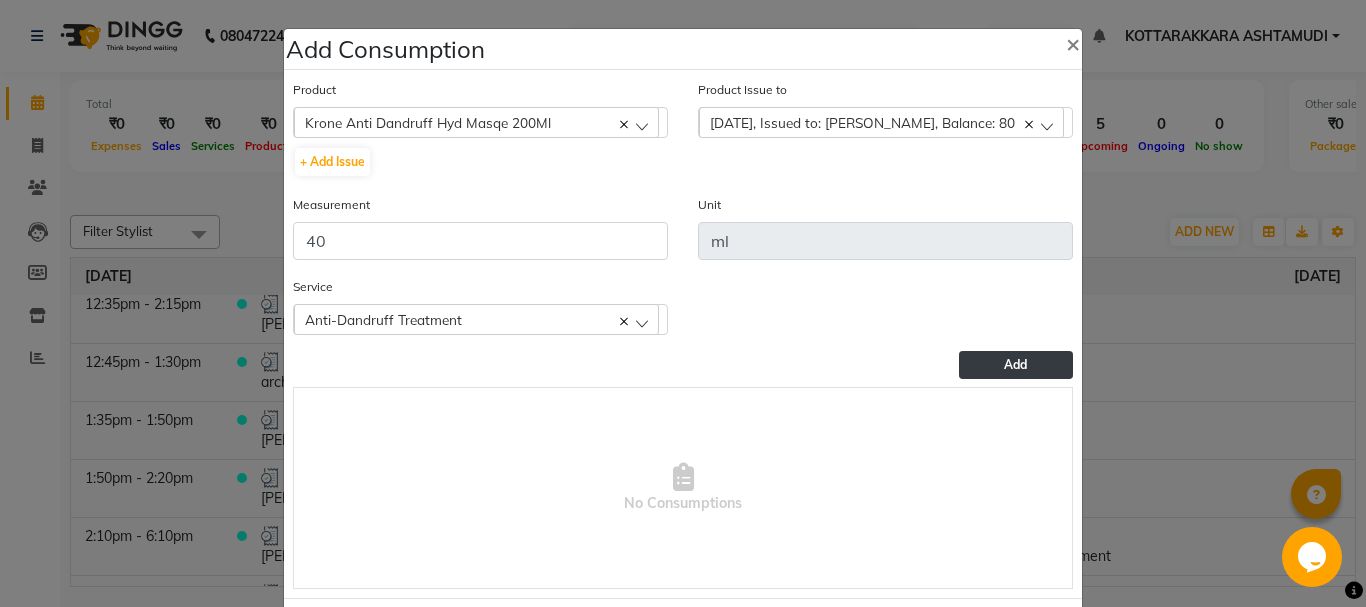 click on "Add" 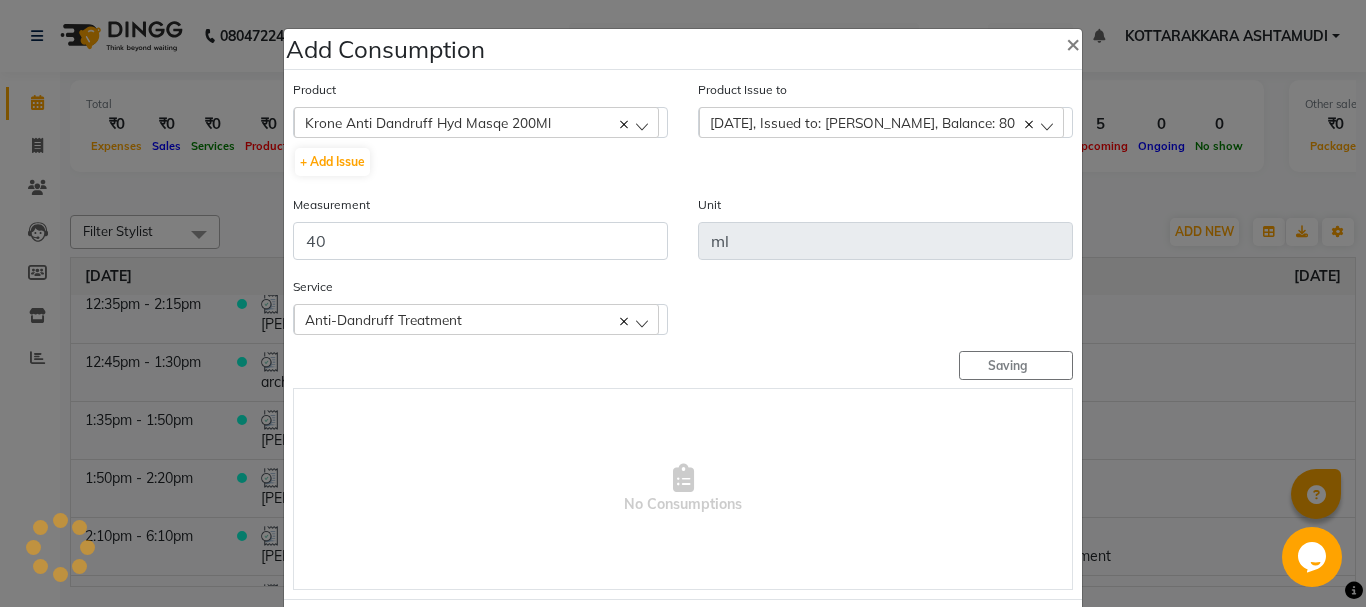type 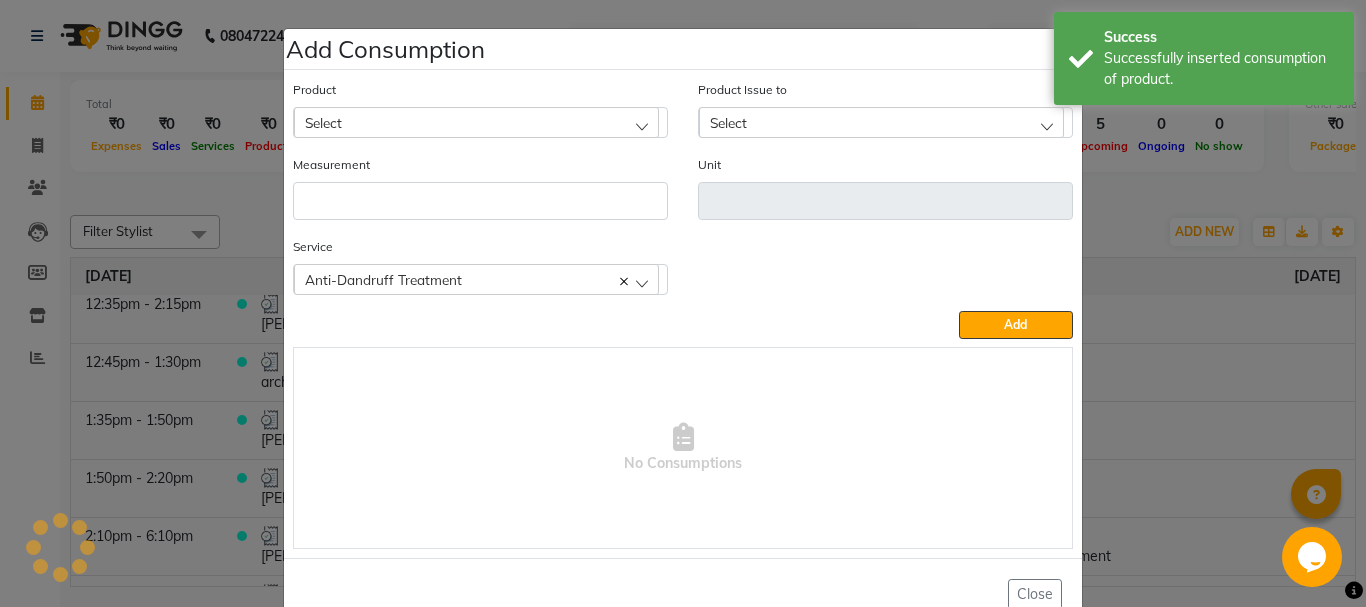 click on "Select" 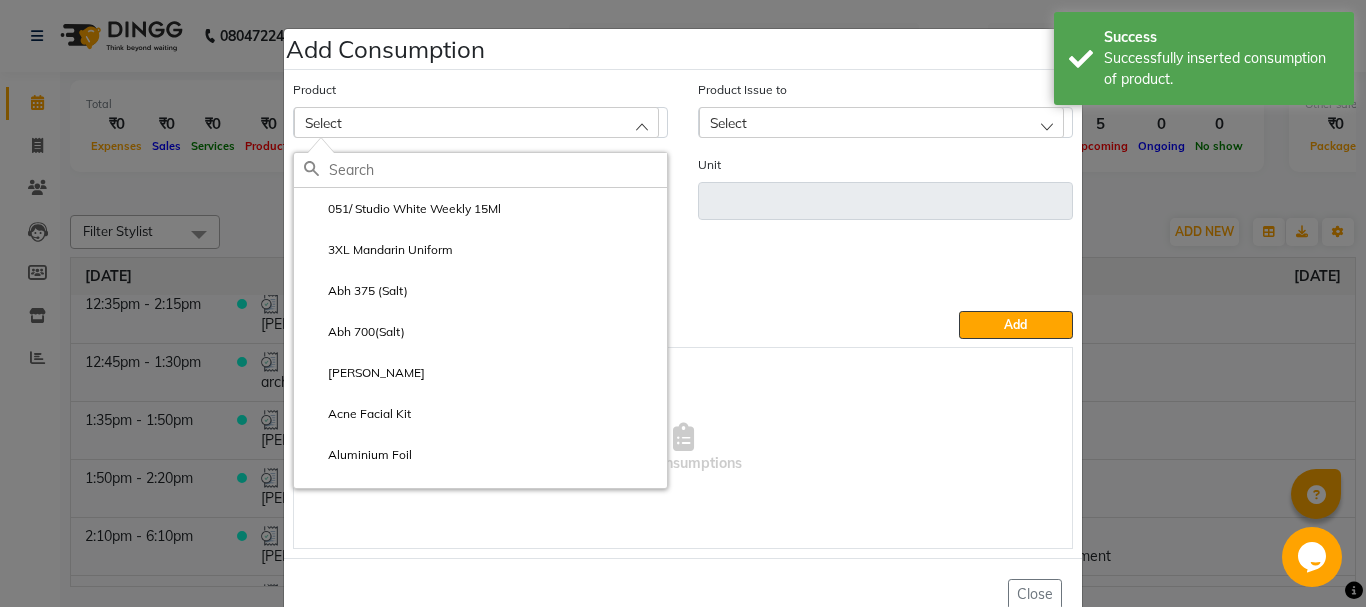 click 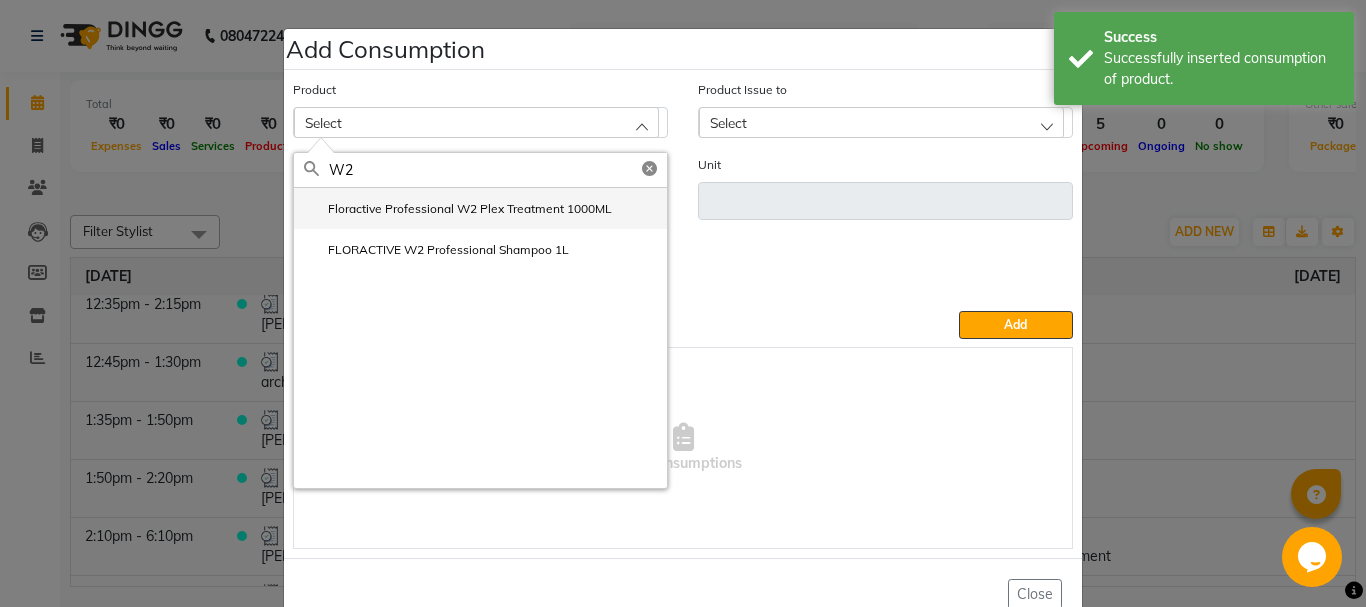 type on "W2" 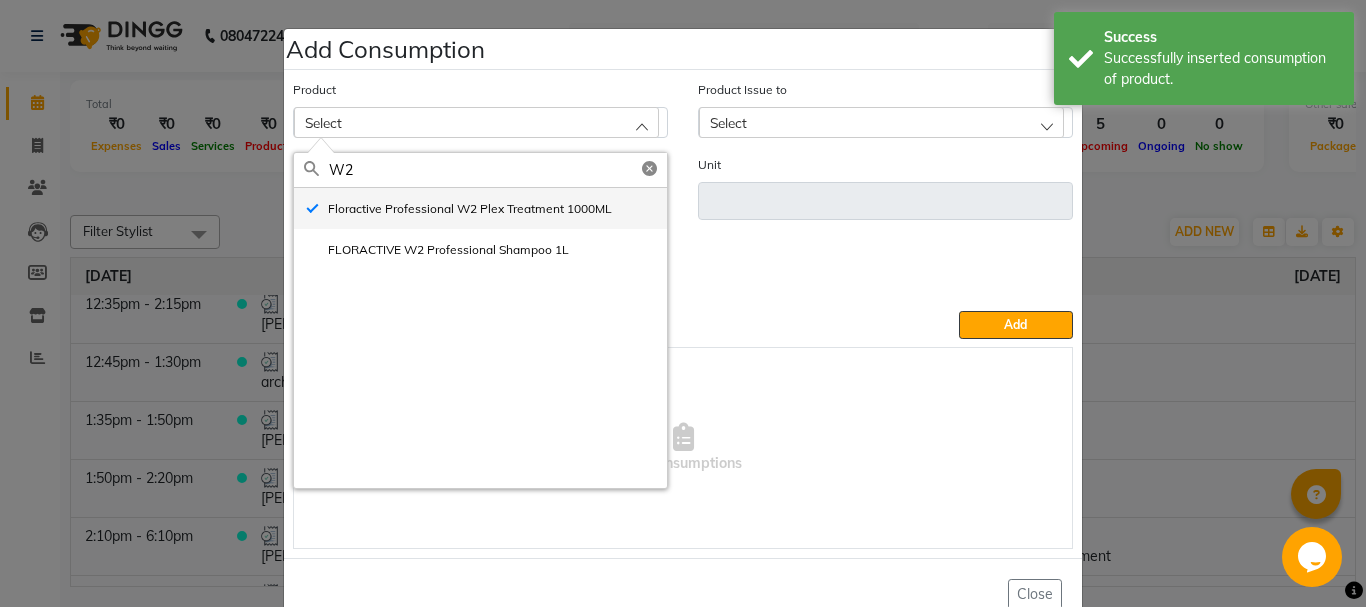 type on "ml" 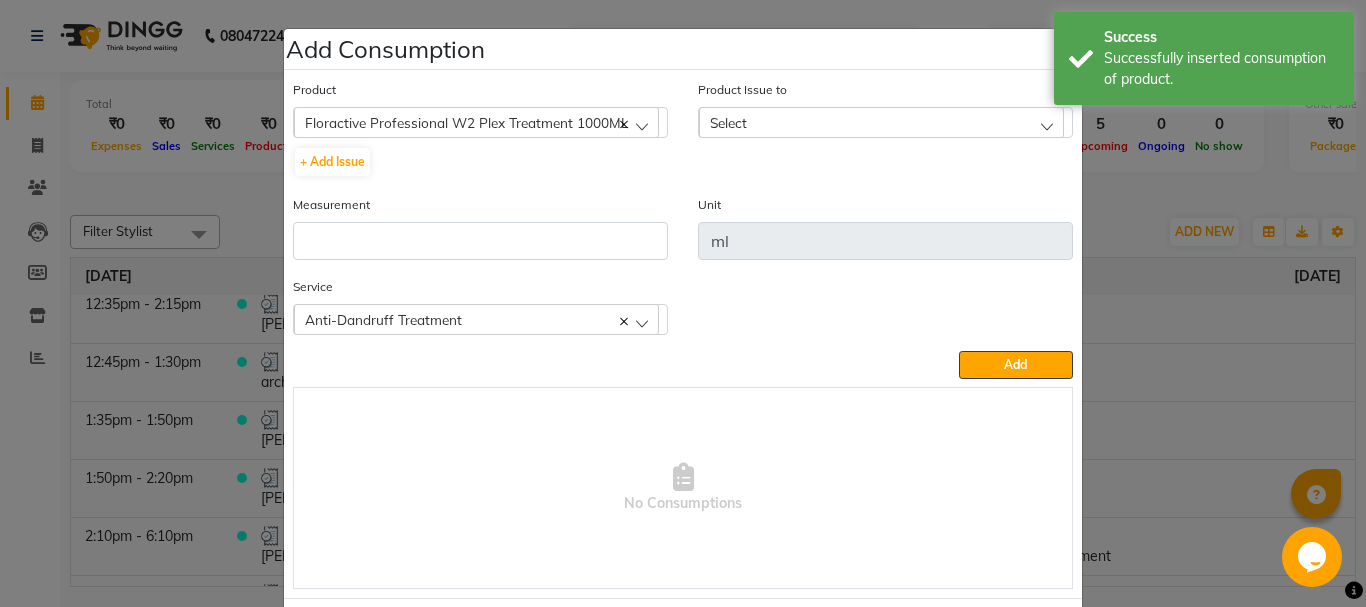 click on "Select" 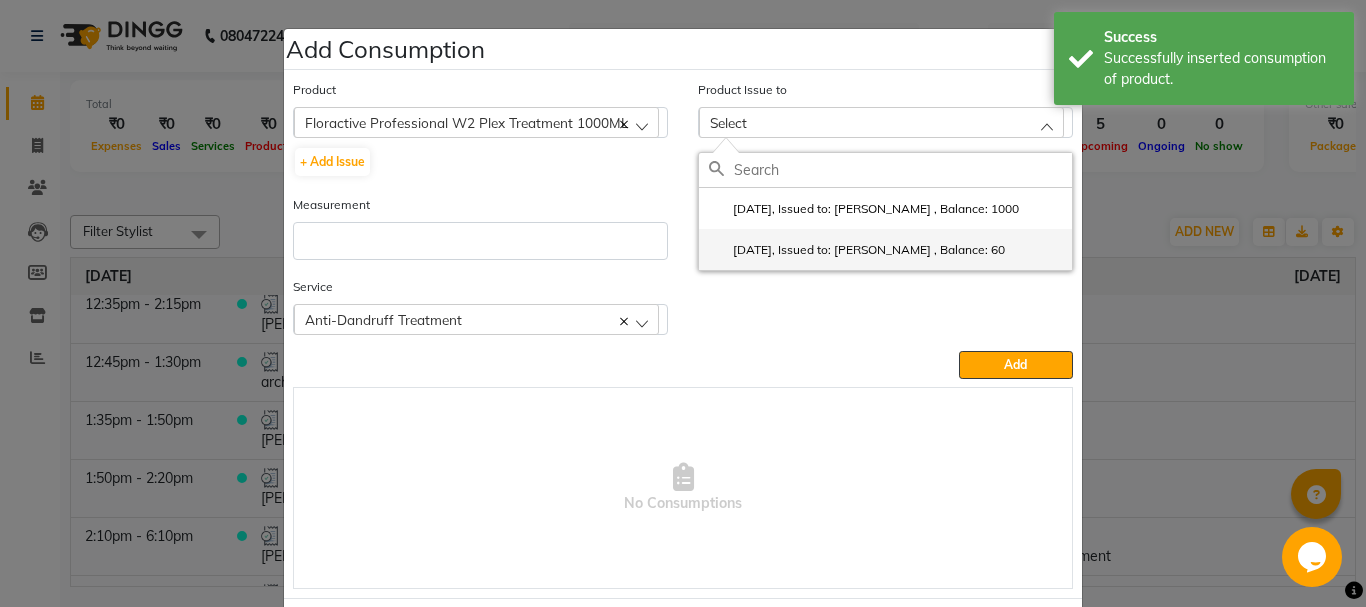 click on "[DATE], Issued to: [PERSON_NAME] 	, Balance: 60" 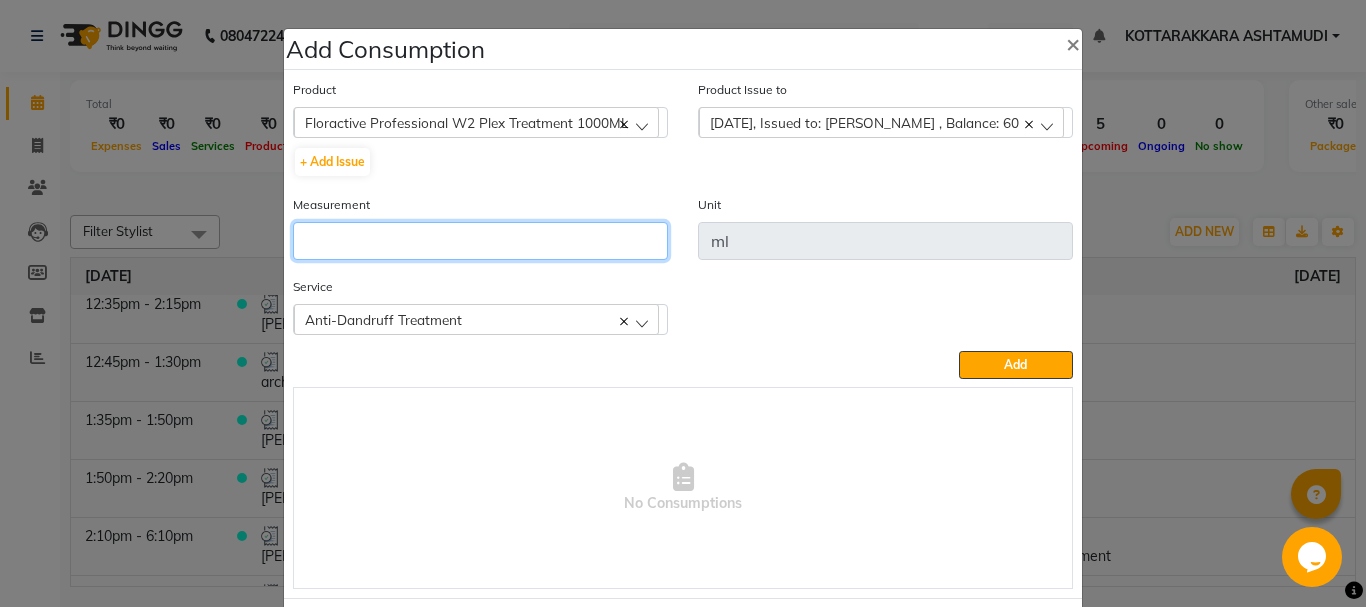click 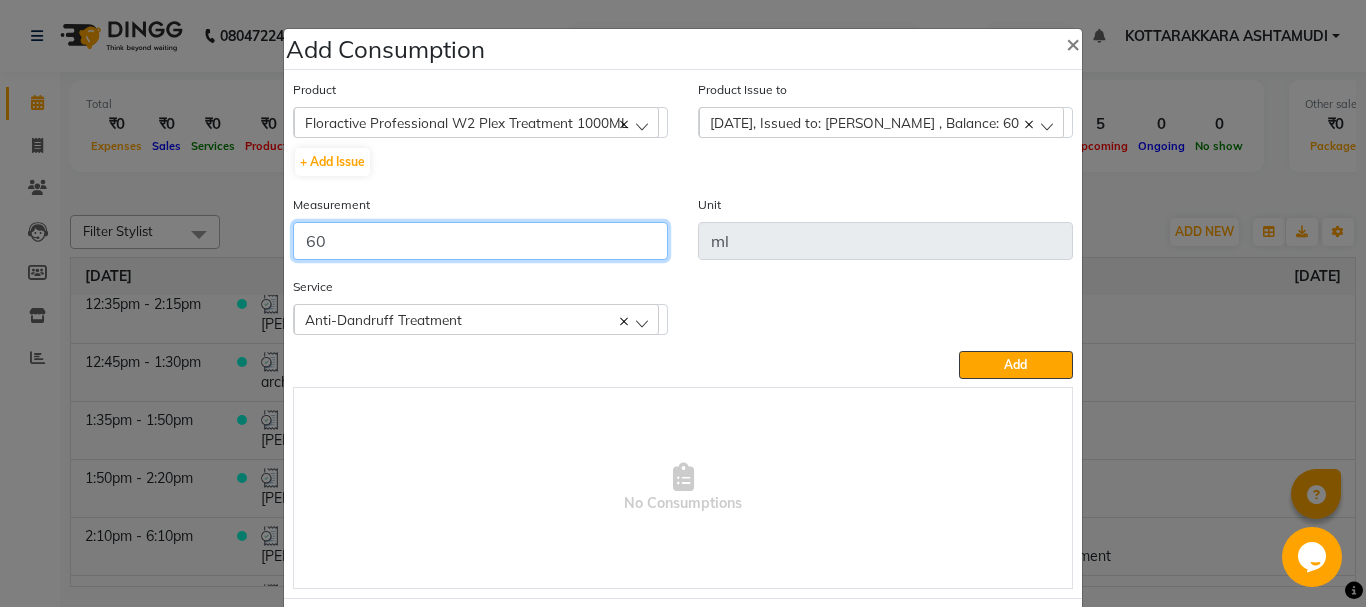 type on "60" 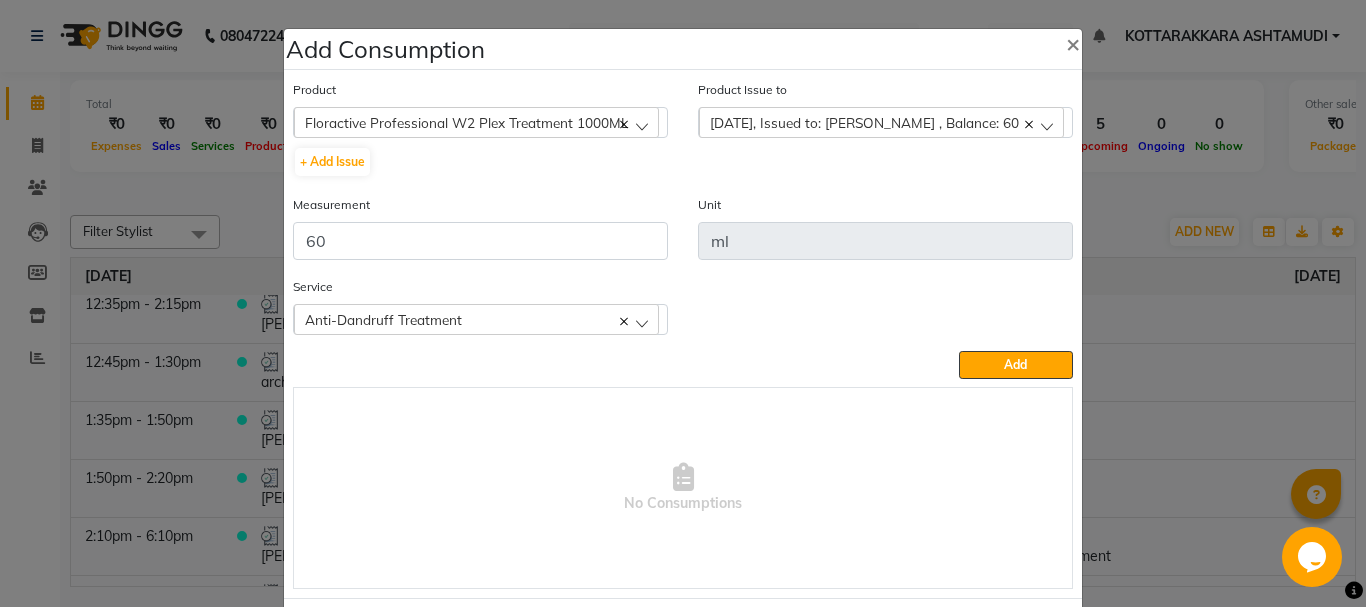 click 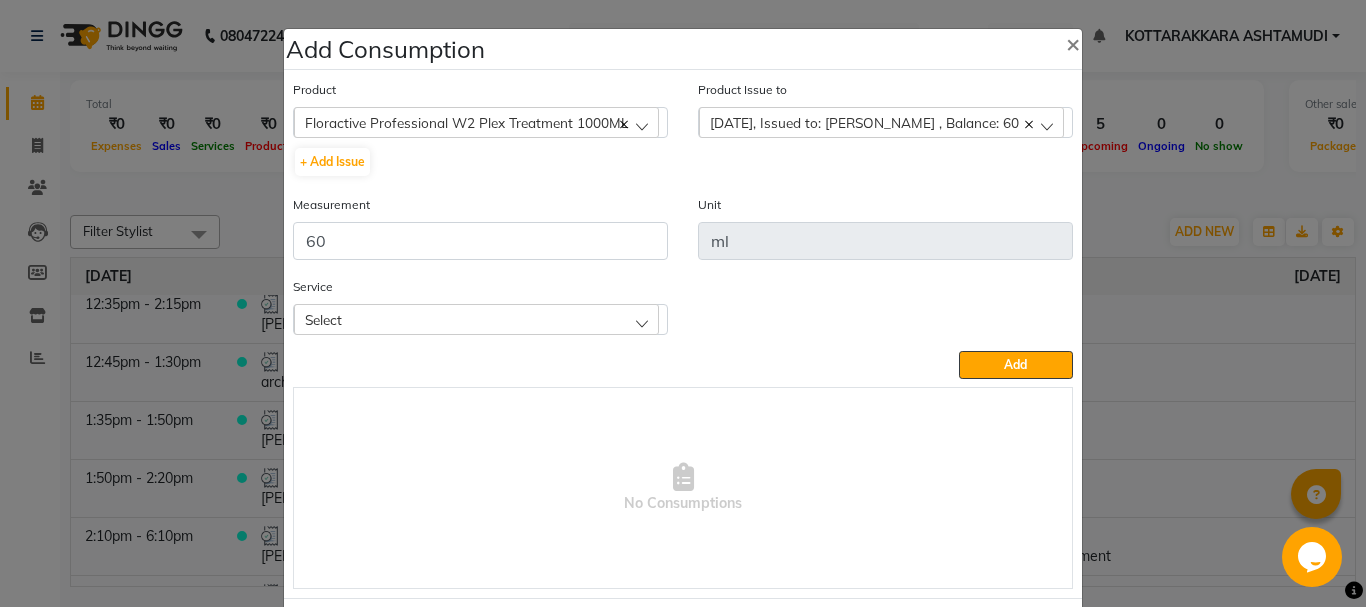 click on "Select" 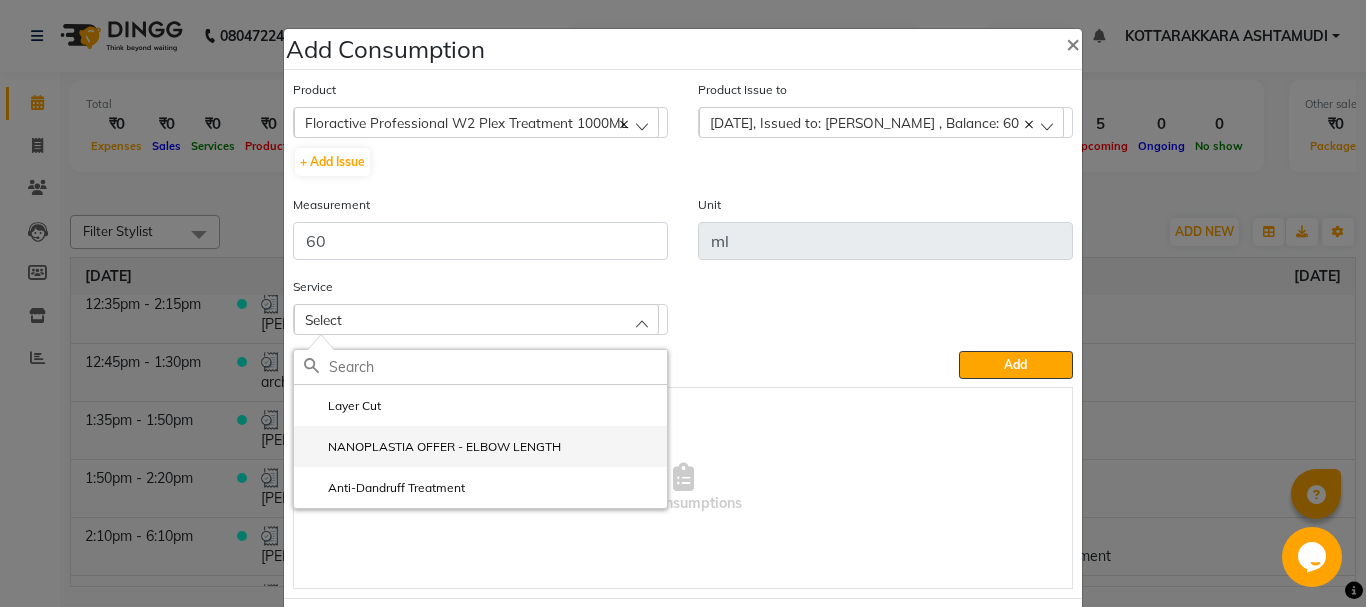 click on "NANOPLASTIA OFFER - ELBOW LENGTH" 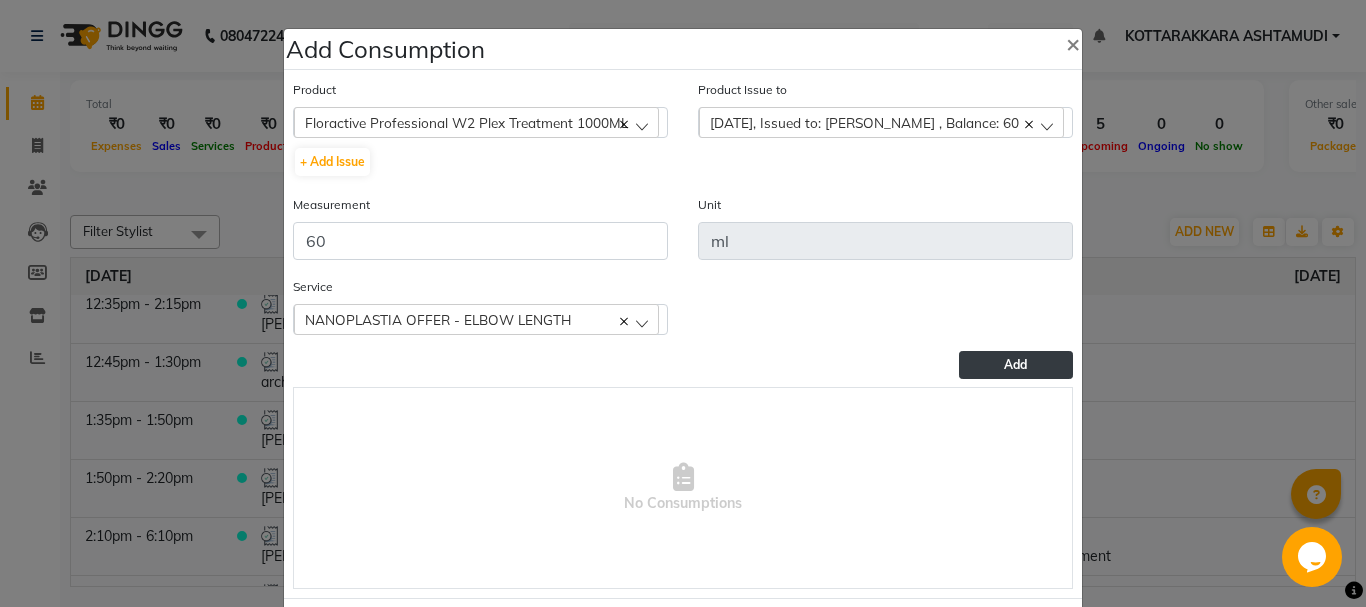 click on "Add" 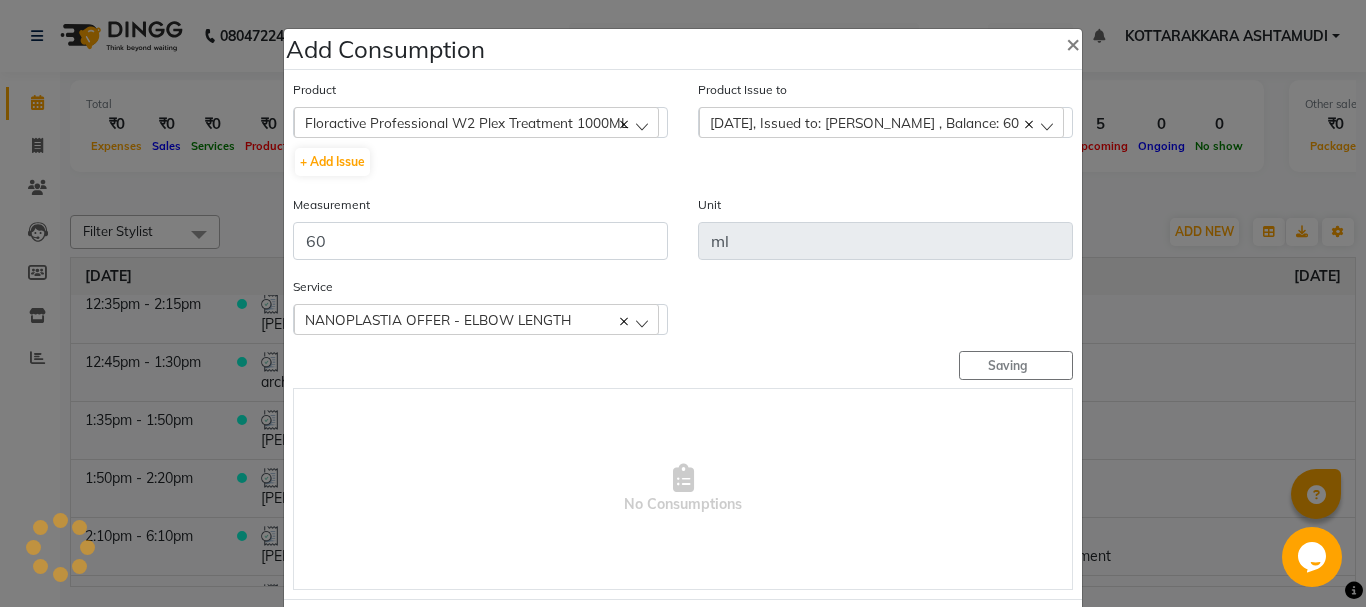 type 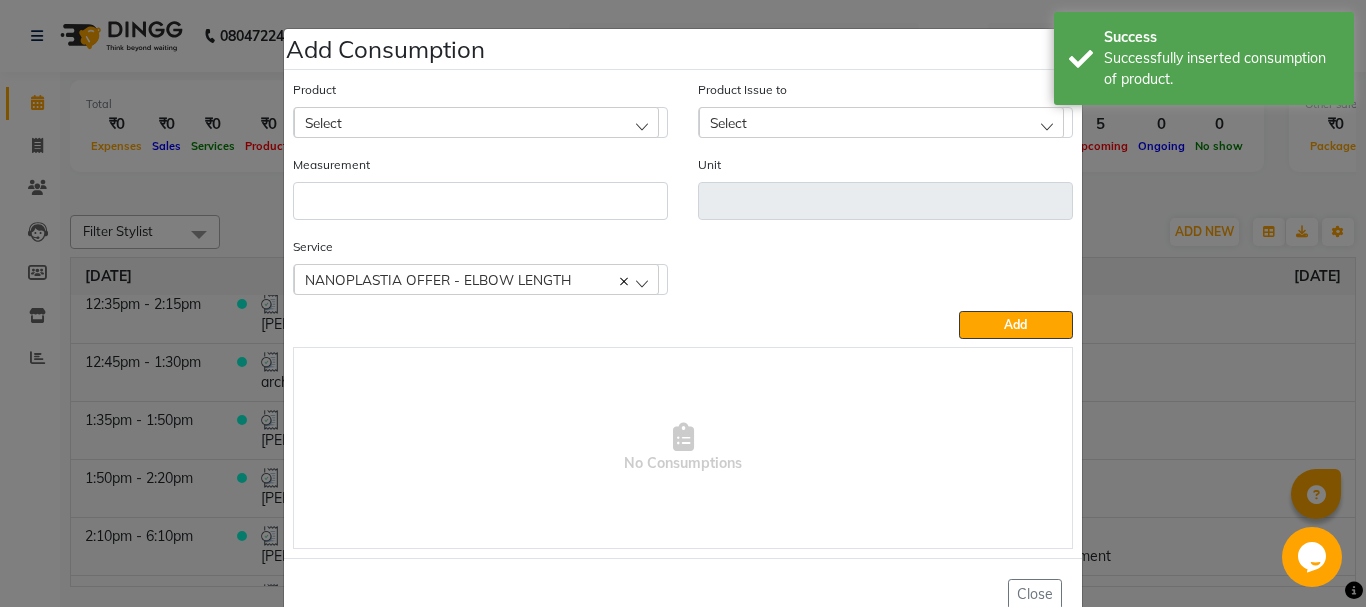drag, startPoint x: 316, startPoint y: 120, endPoint x: 322, endPoint y: 133, distance: 14.3178215 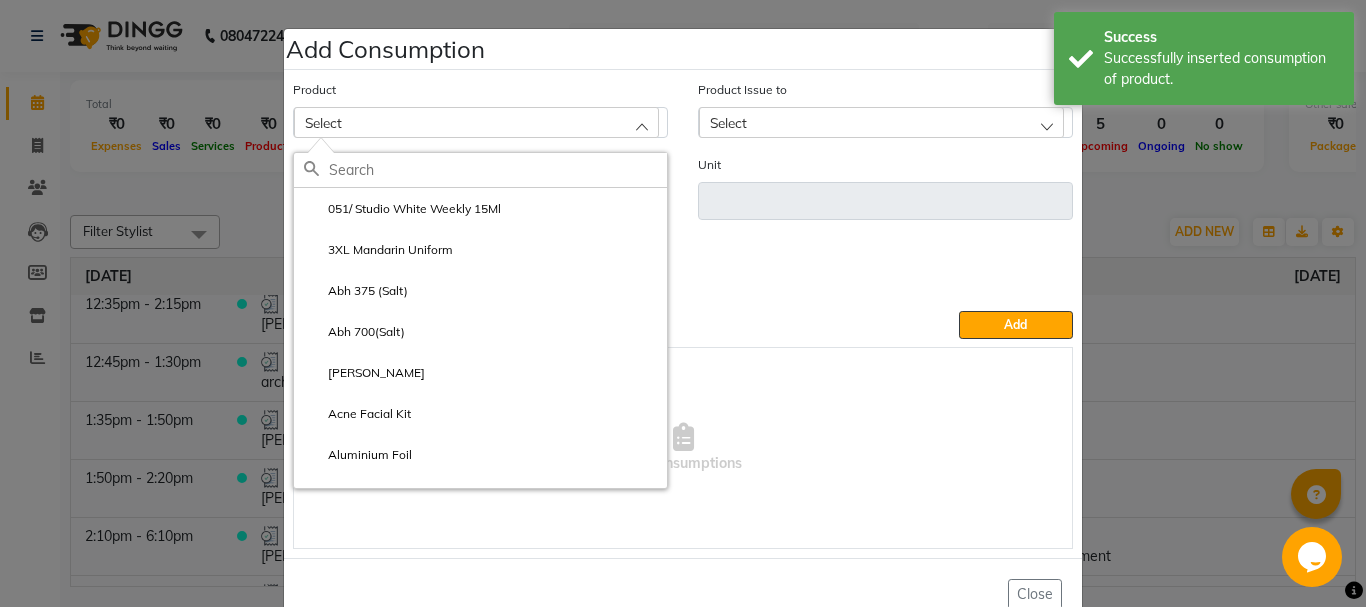 click 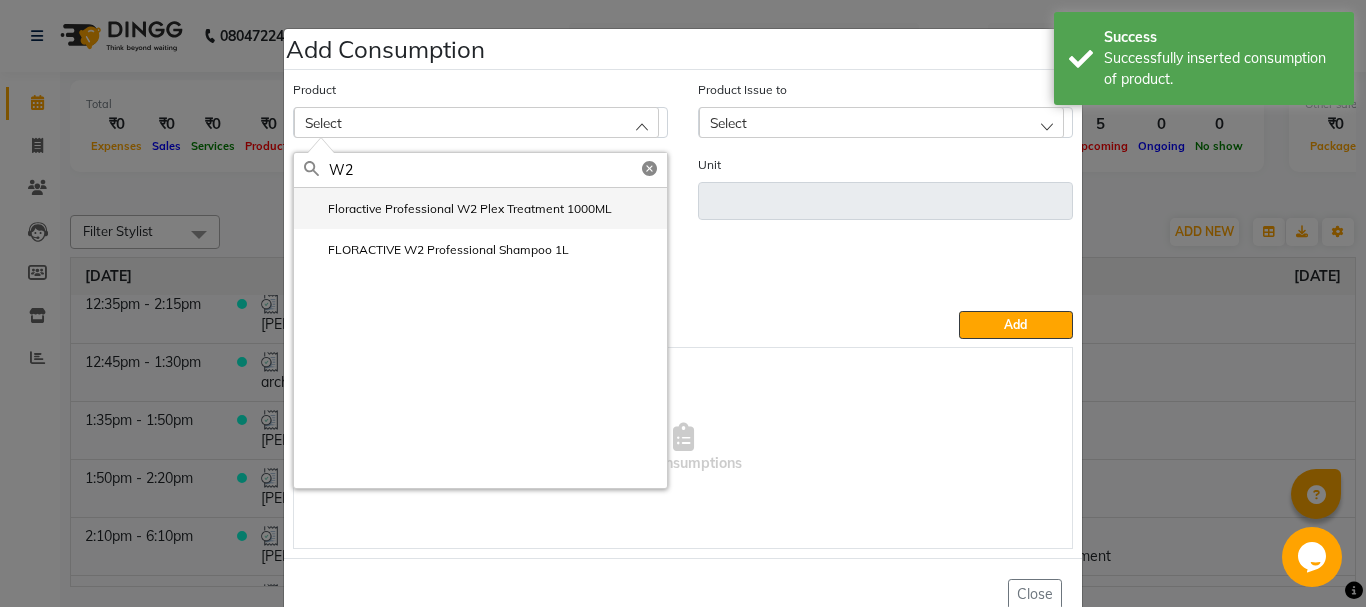 type on "W2" 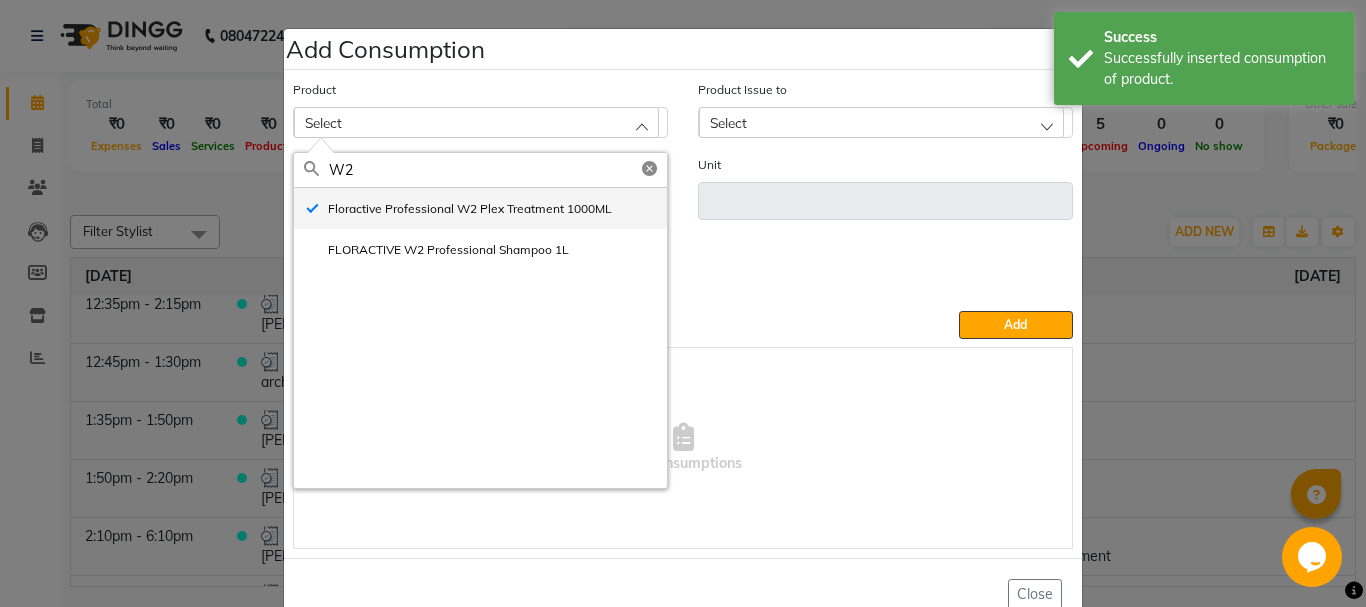 type on "ml" 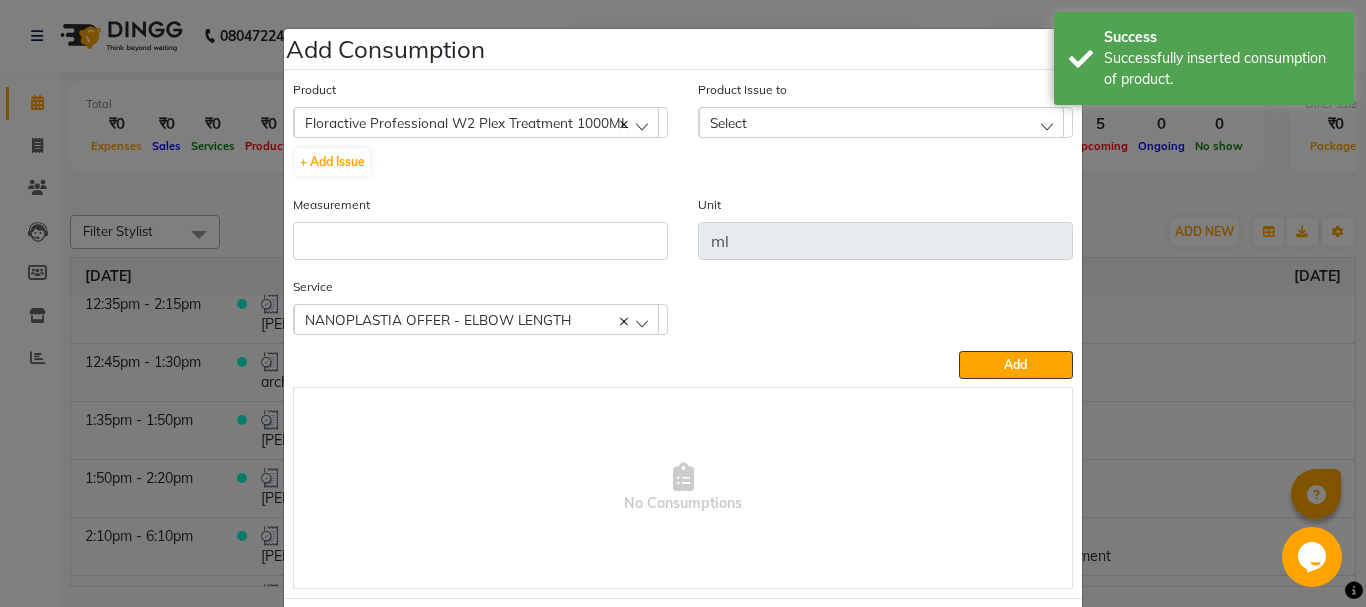 click on "Select" 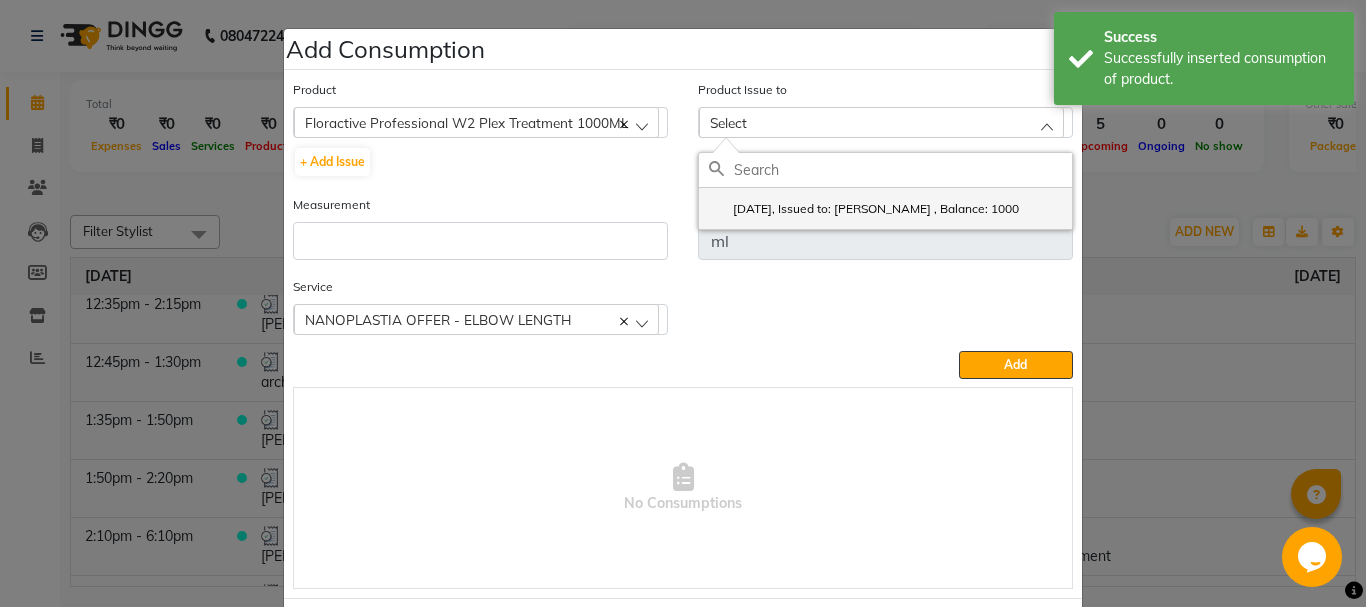 click on "[DATE], Issued to: [PERSON_NAME] , Balance: 1000" 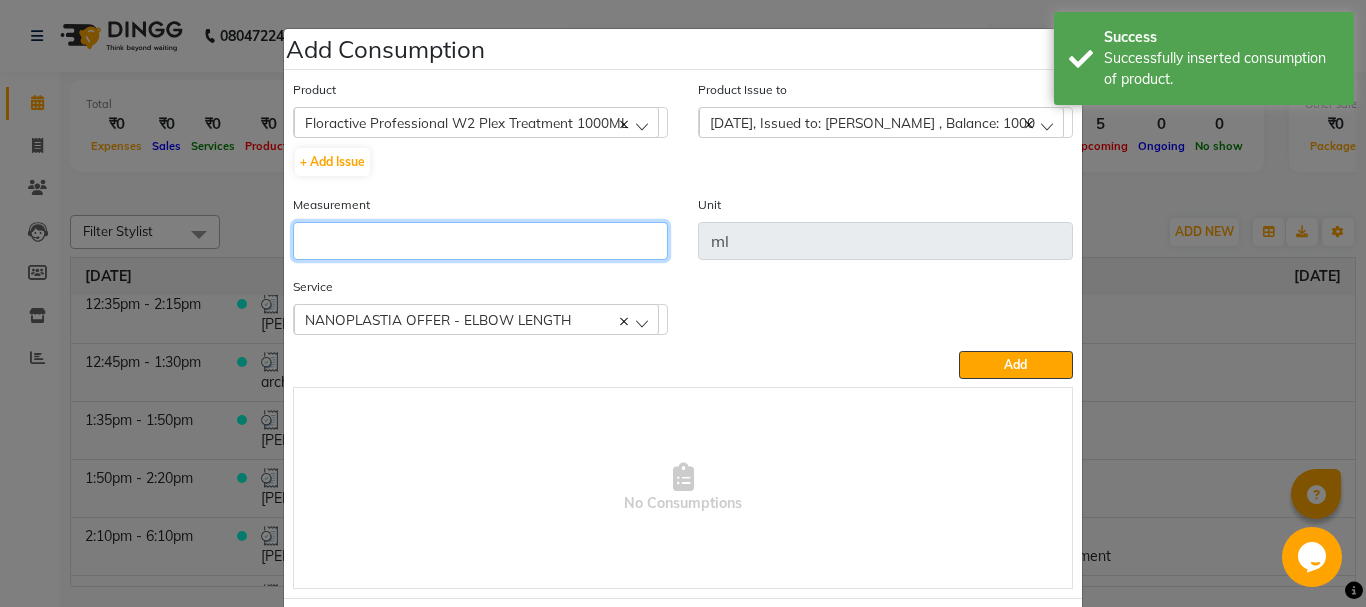 click 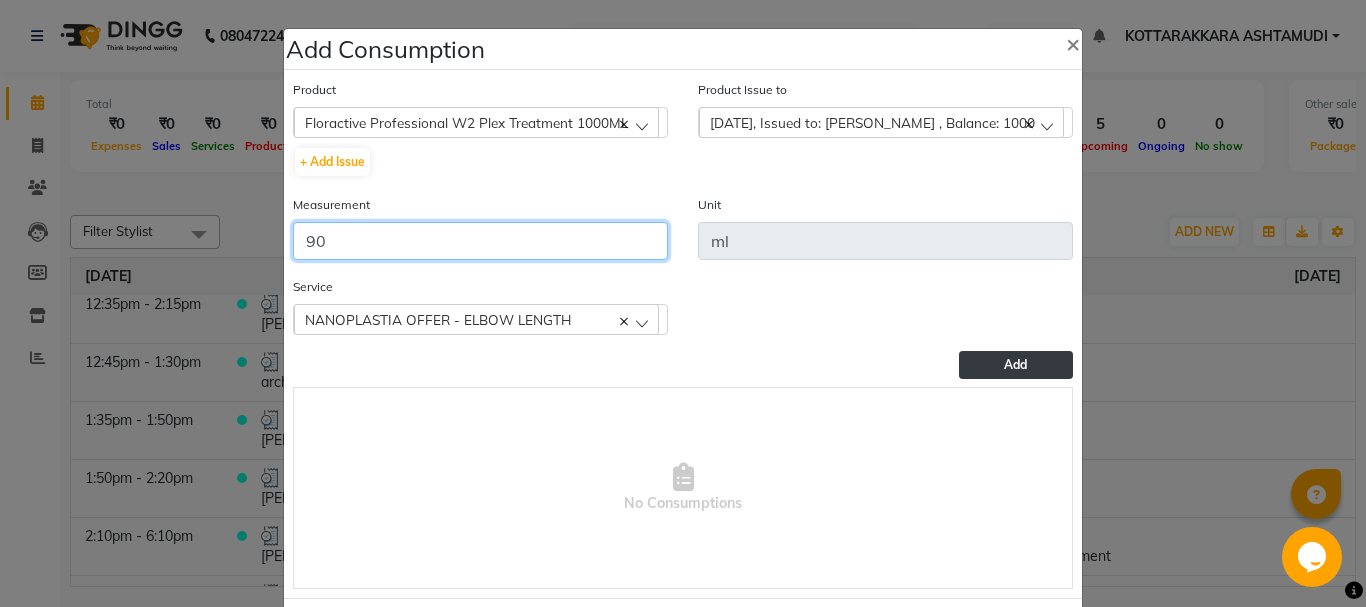 type on "90" 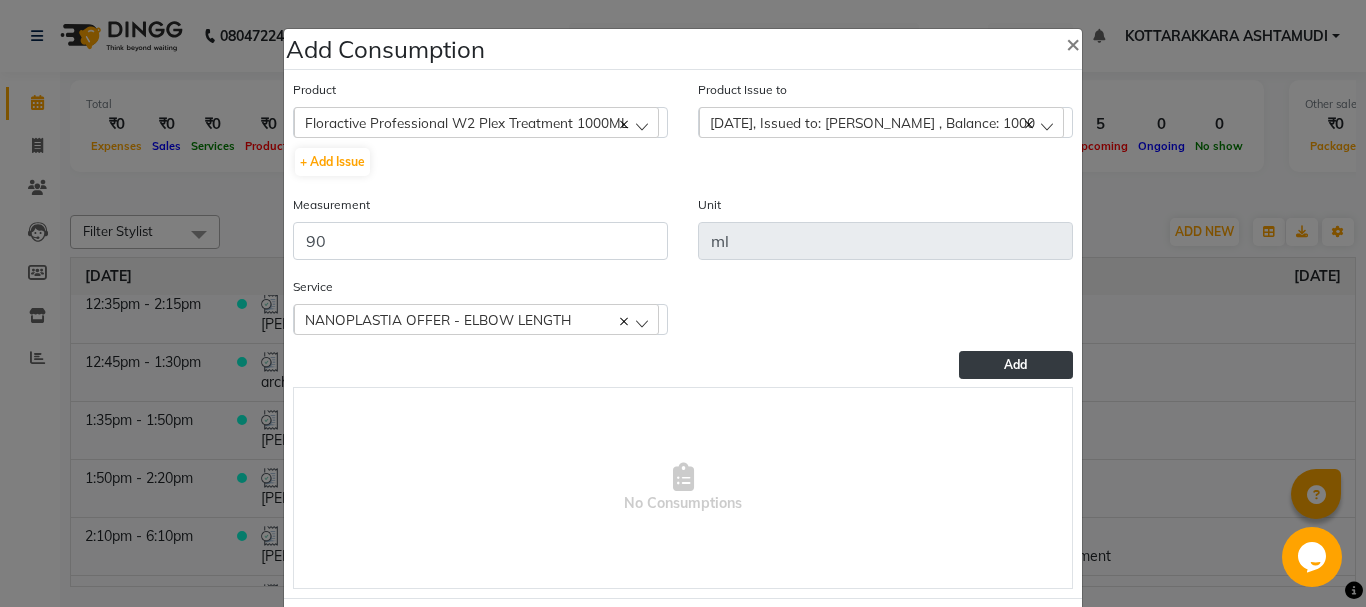 click on "Add" 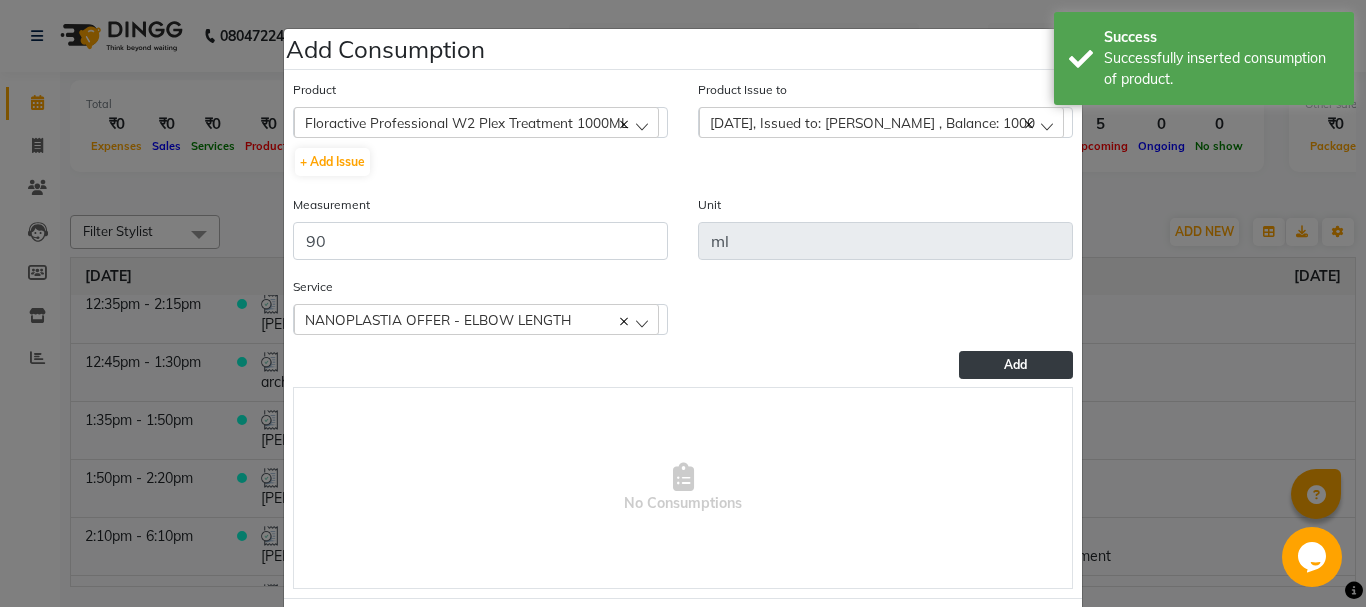 type 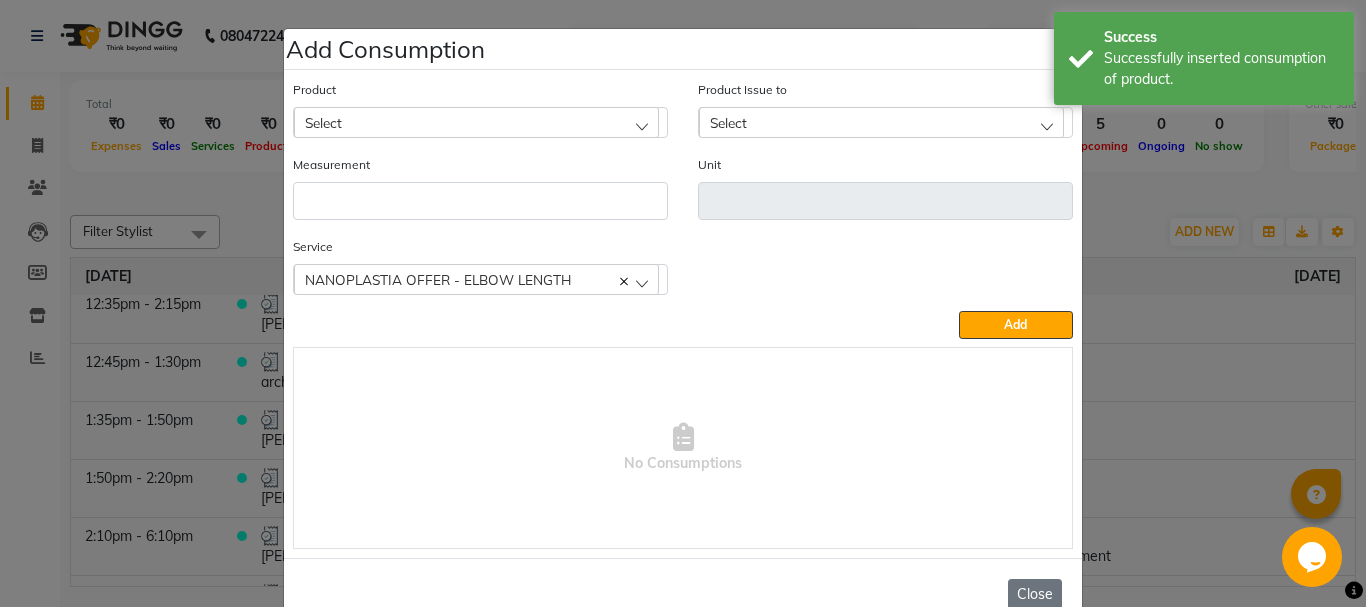 click on "Close" 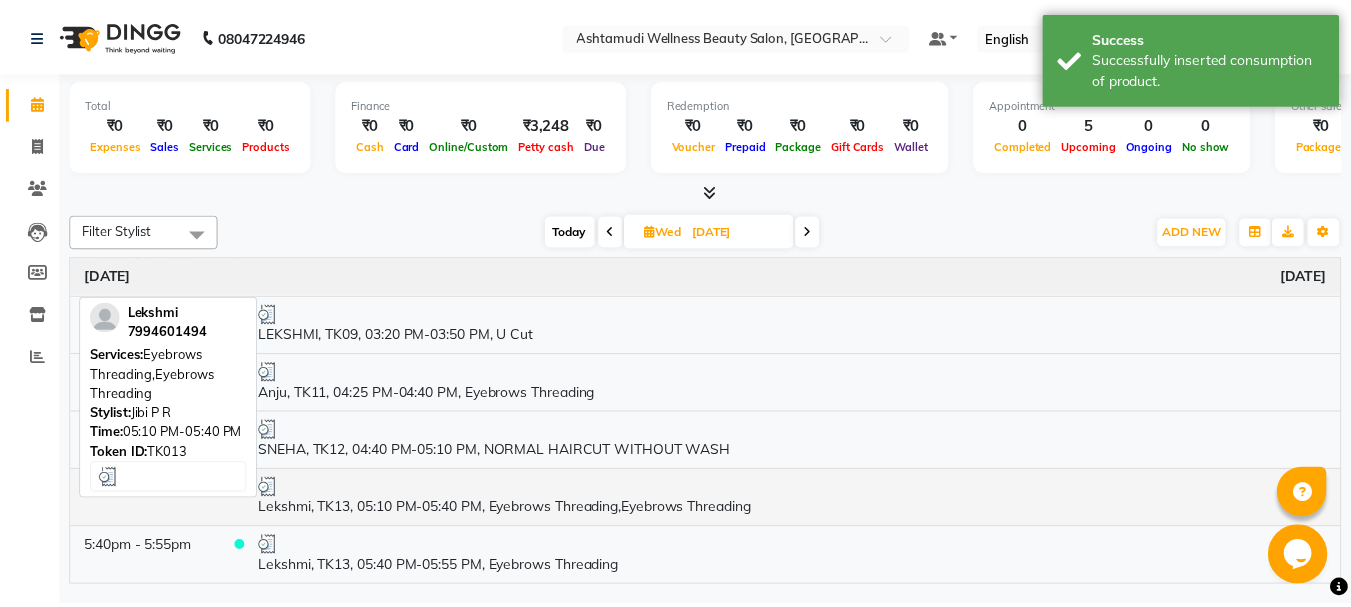scroll, scrollTop: 311, scrollLeft: 0, axis: vertical 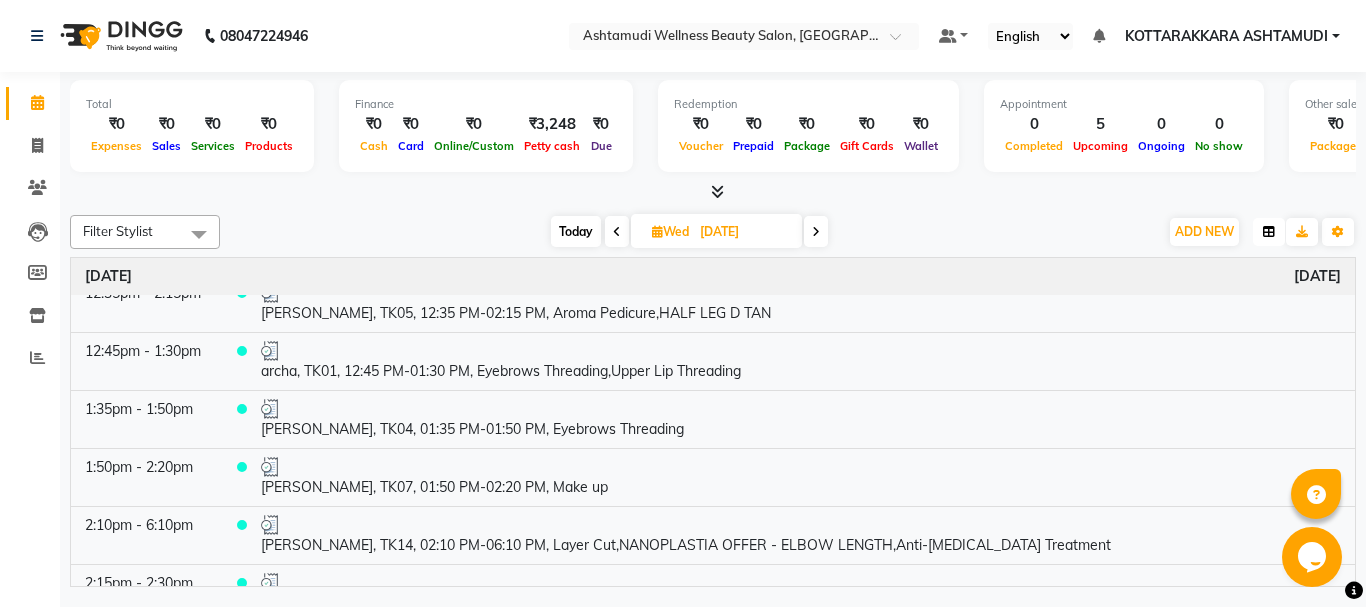 click at bounding box center [1269, 232] 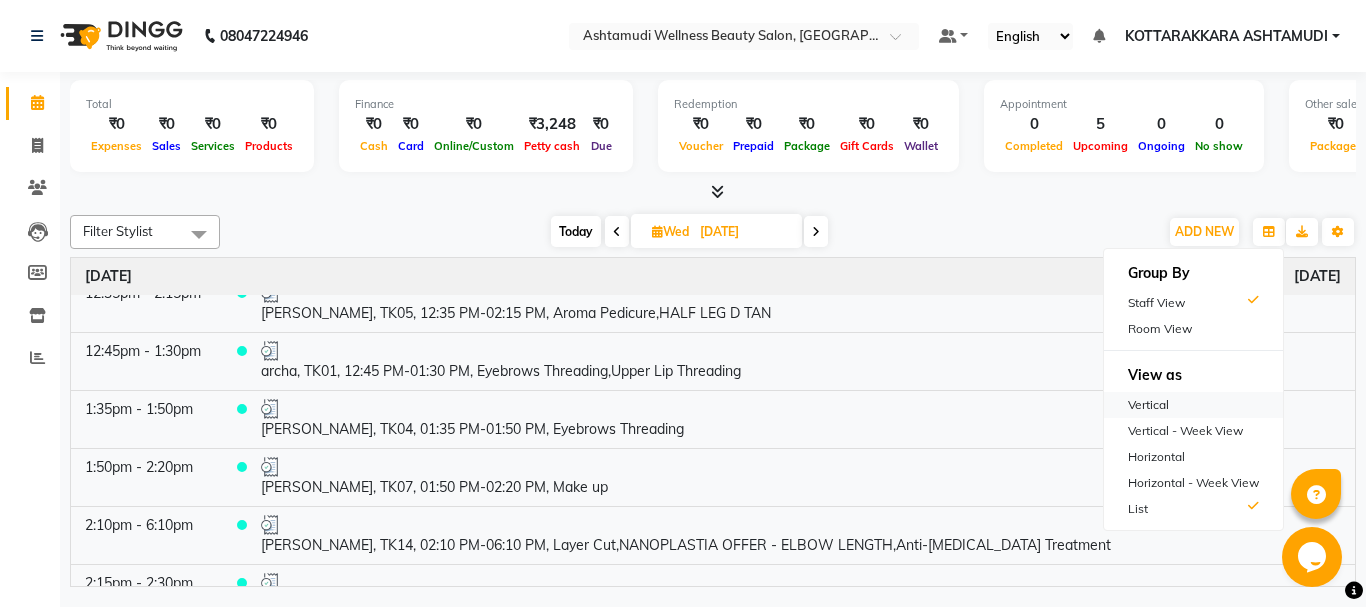 click on "Vertical" at bounding box center [1193, 405] 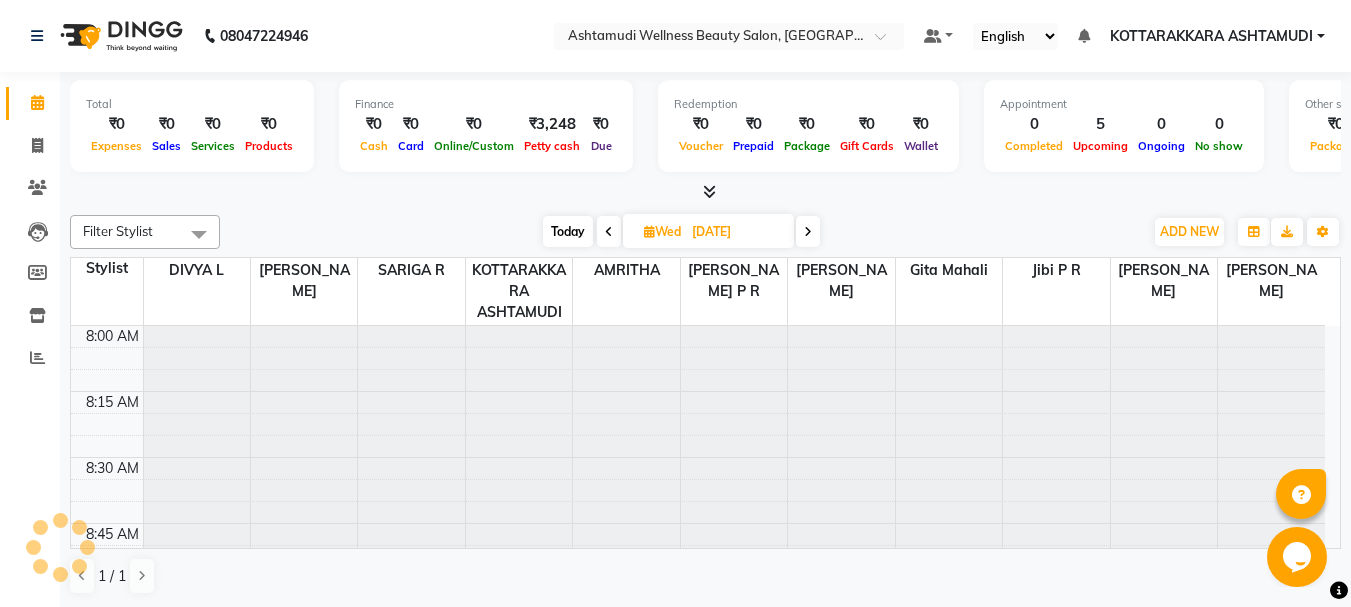 scroll, scrollTop: 529, scrollLeft: 0, axis: vertical 